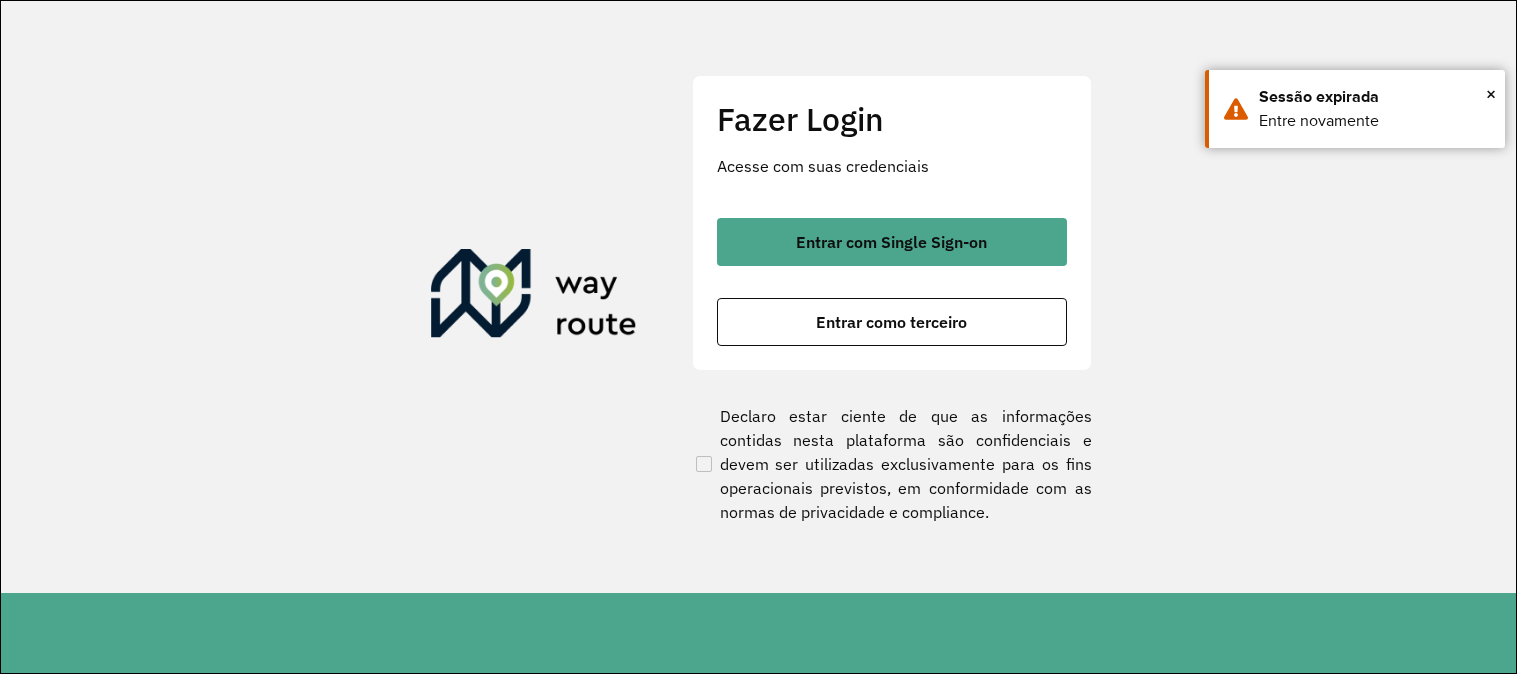 scroll, scrollTop: 0, scrollLeft: 0, axis: both 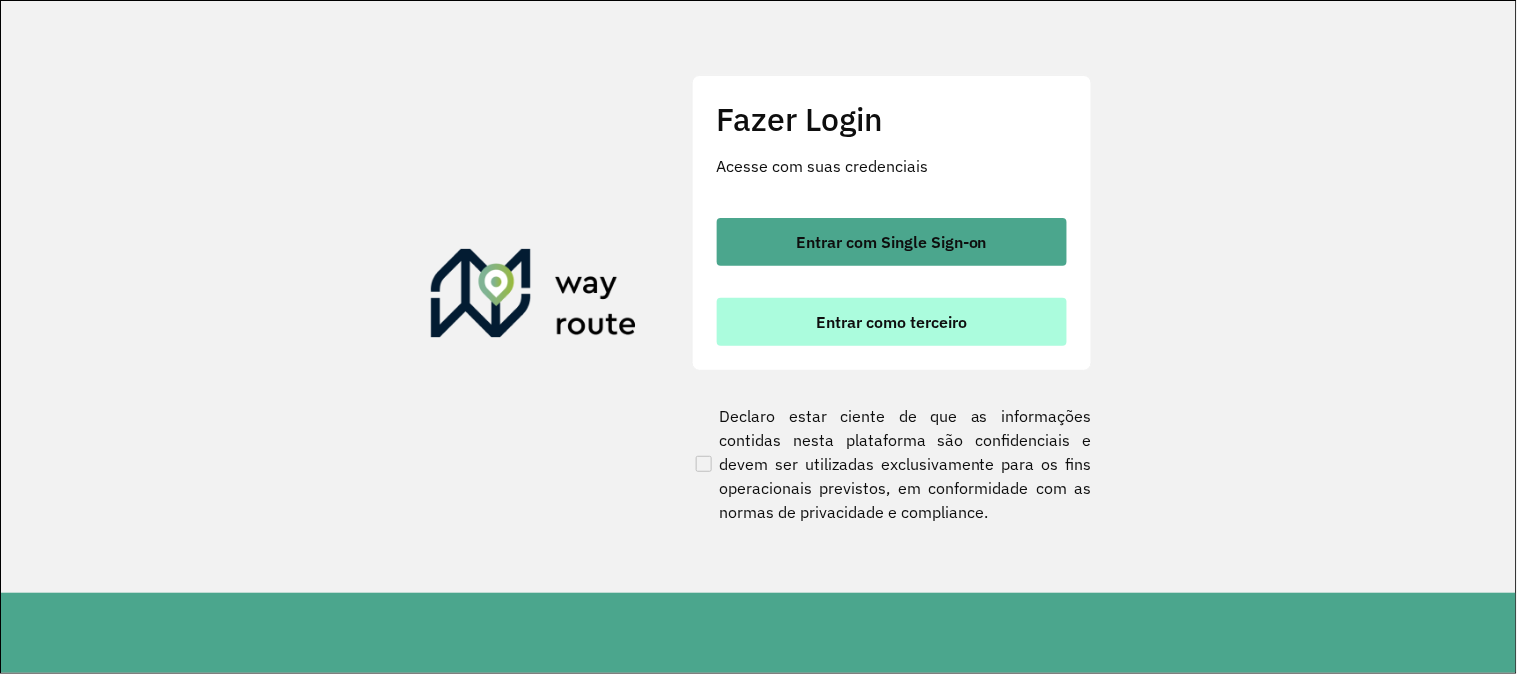 click on "Entrar como terceiro" at bounding box center [892, 322] 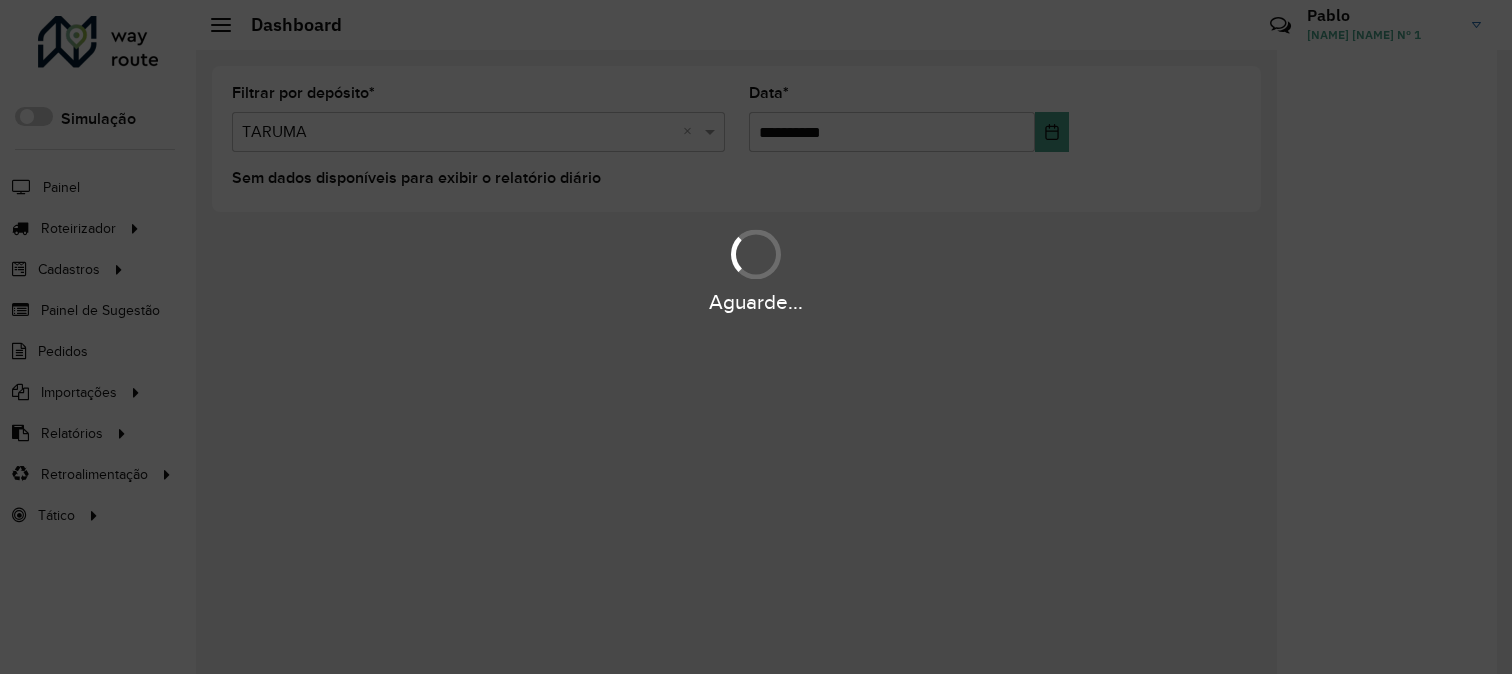 scroll, scrollTop: 0, scrollLeft: 0, axis: both 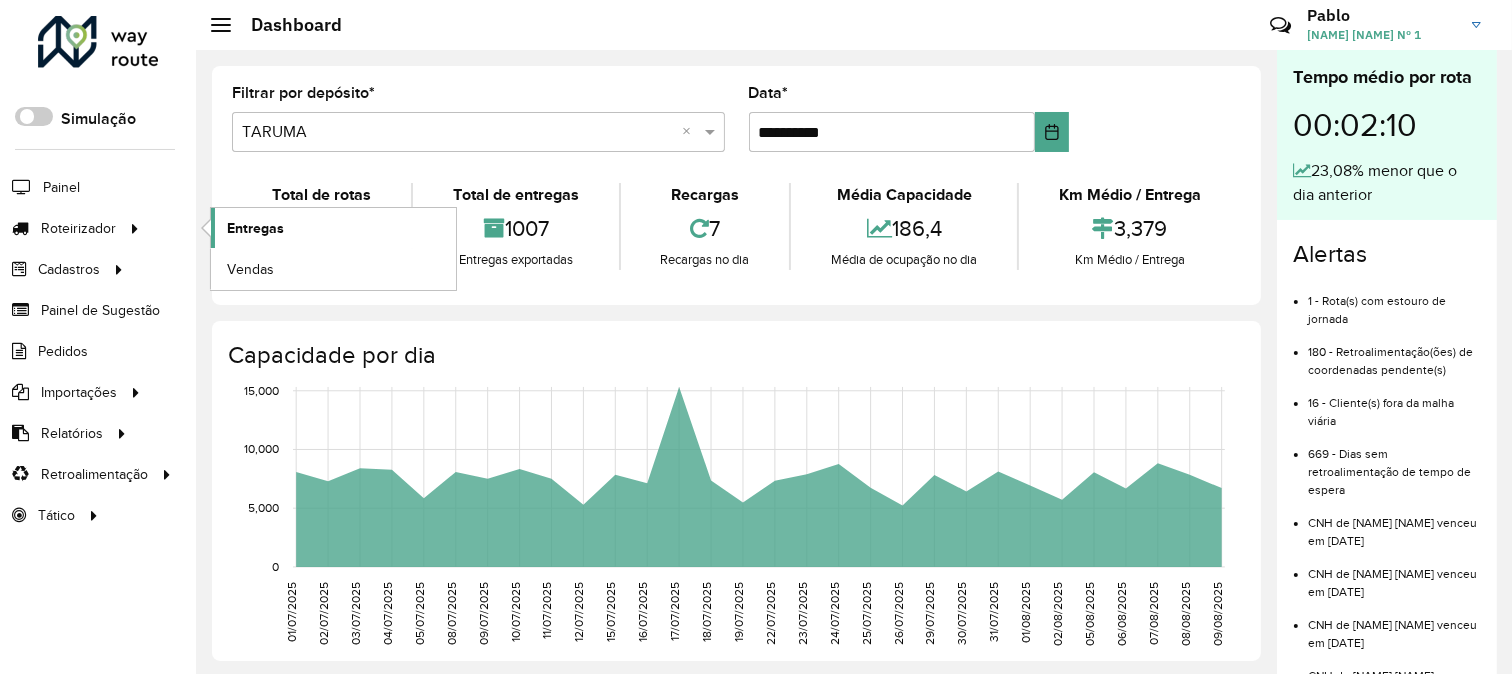 click on "Entregas" 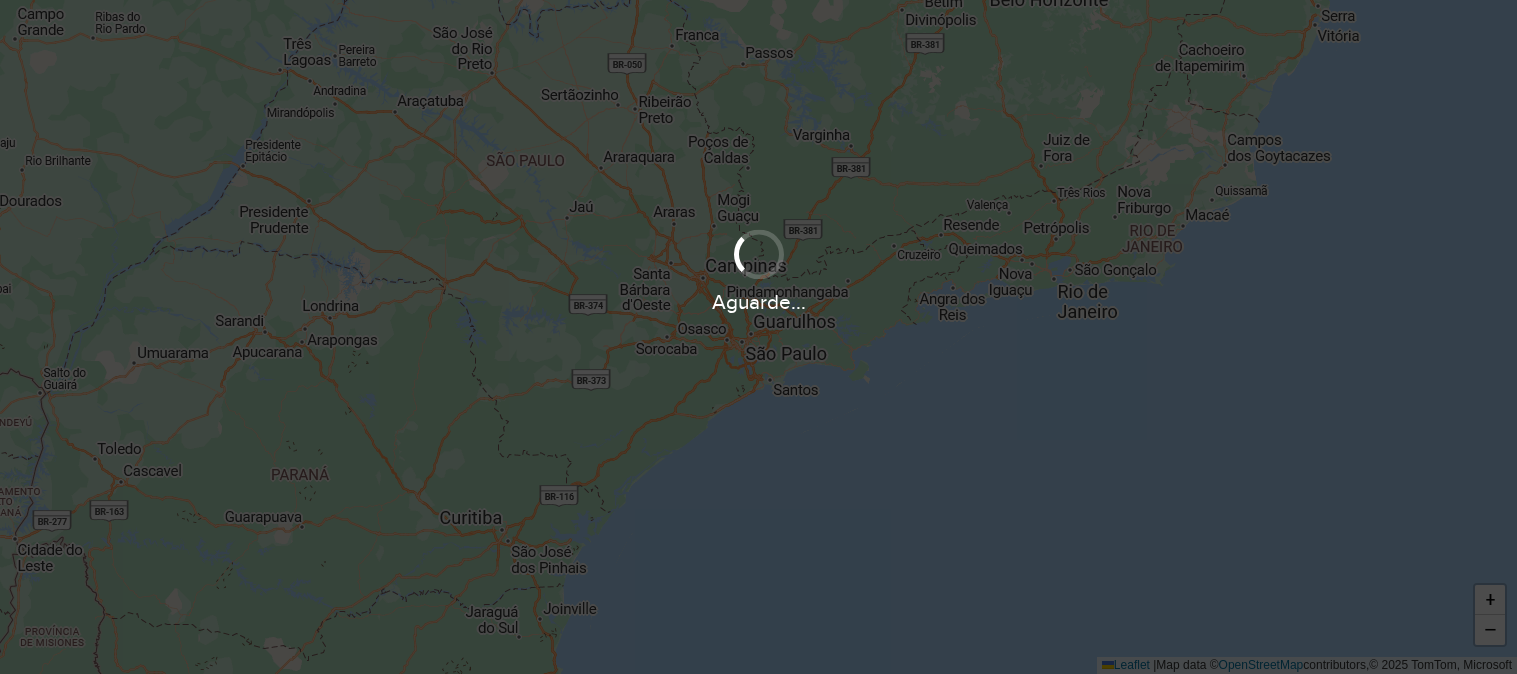 scroll, scrollTop: 0, scrollLeft: 0, axis: both 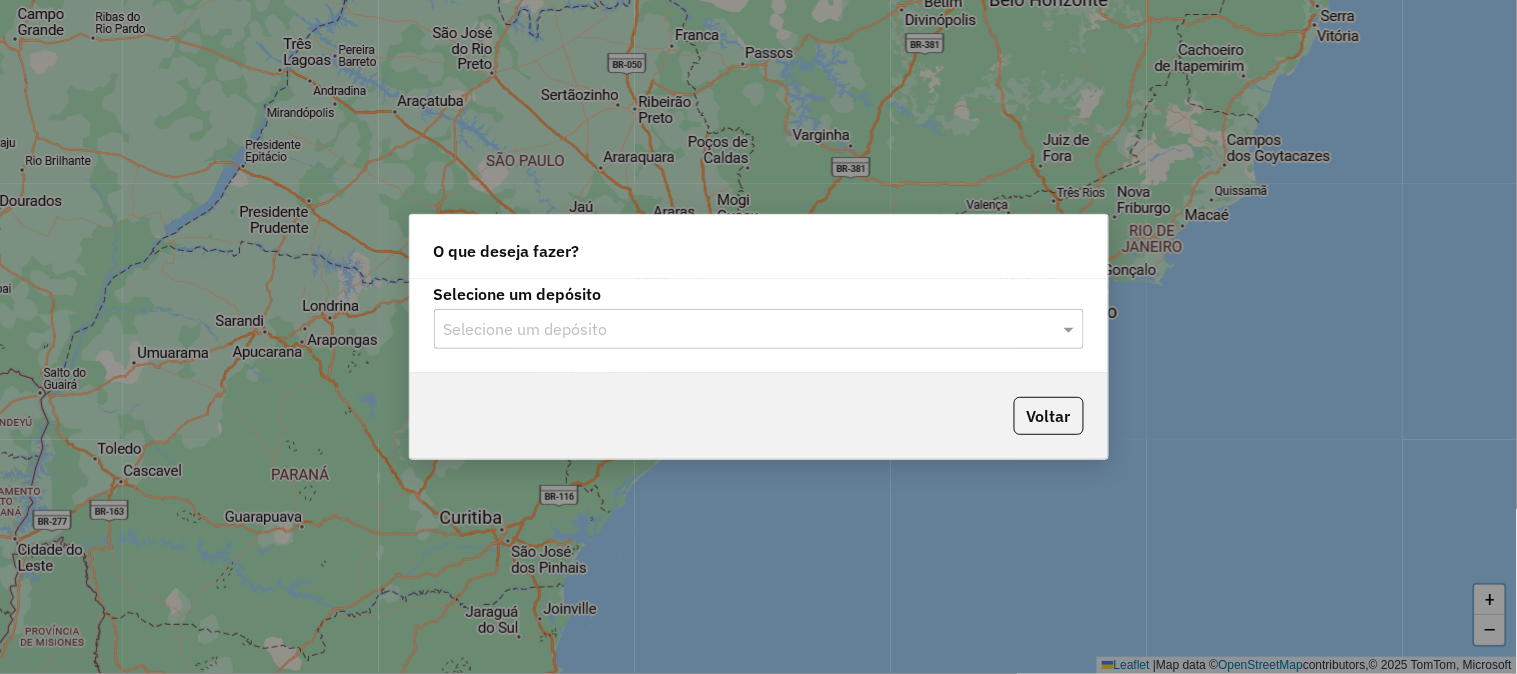 click on "Selecione um depósito" 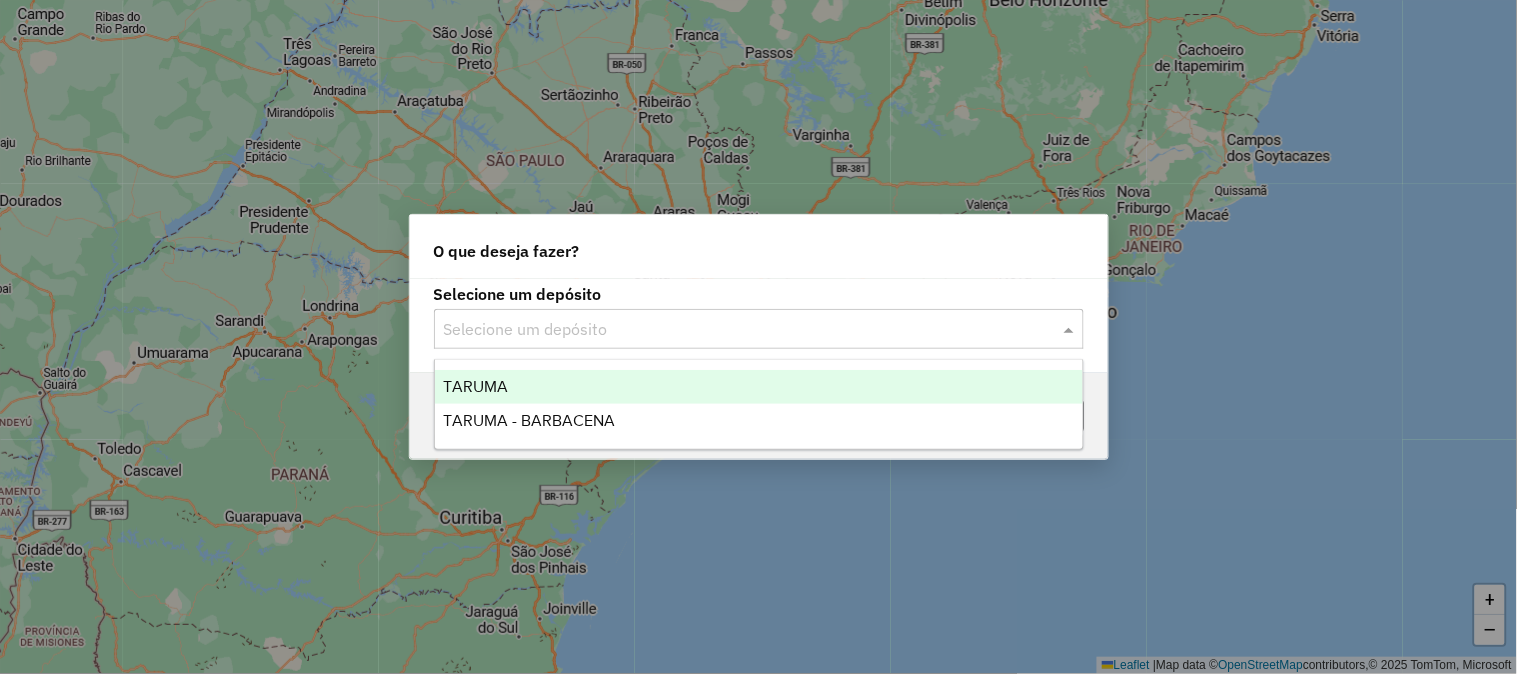 click on "TARUMA" at bounding box center (759, 387) 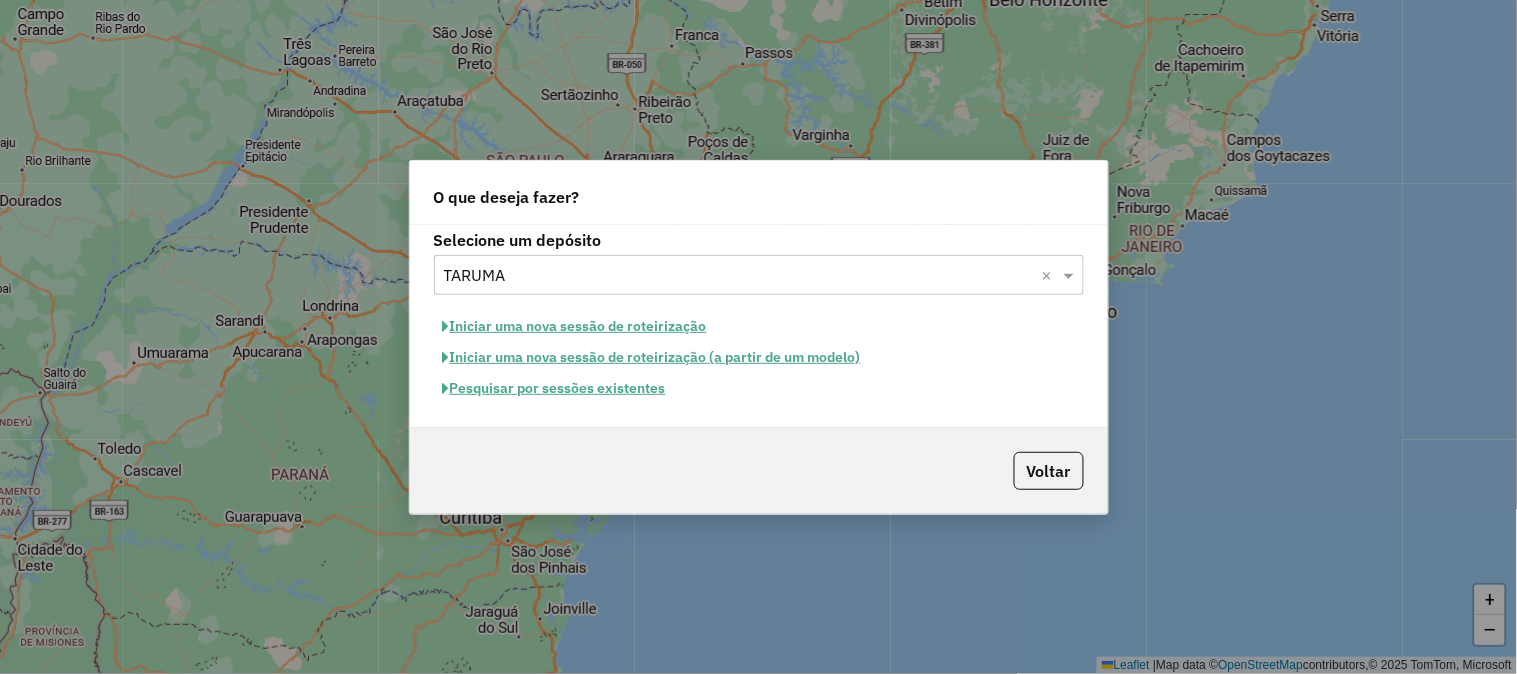 click on "Pesquisar por sessões existentes" 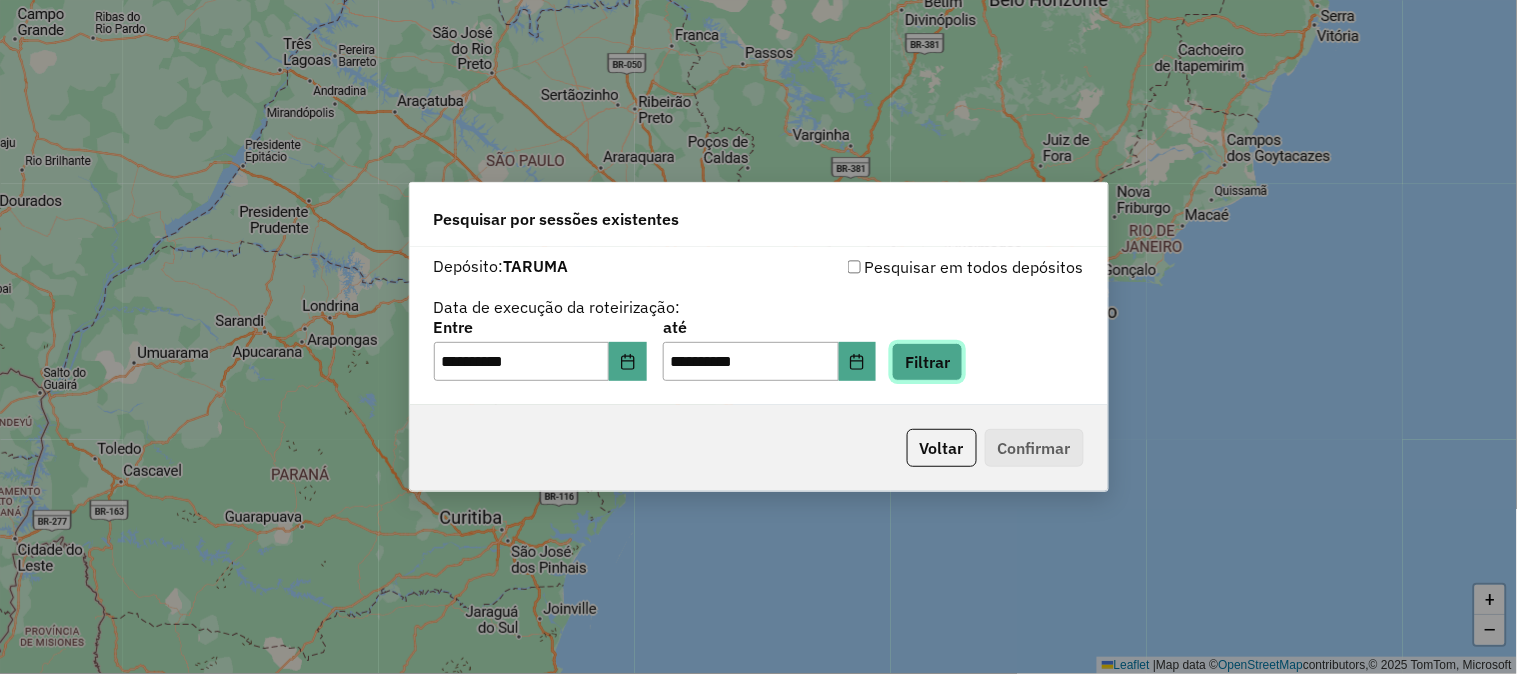 click on "Filtrar" 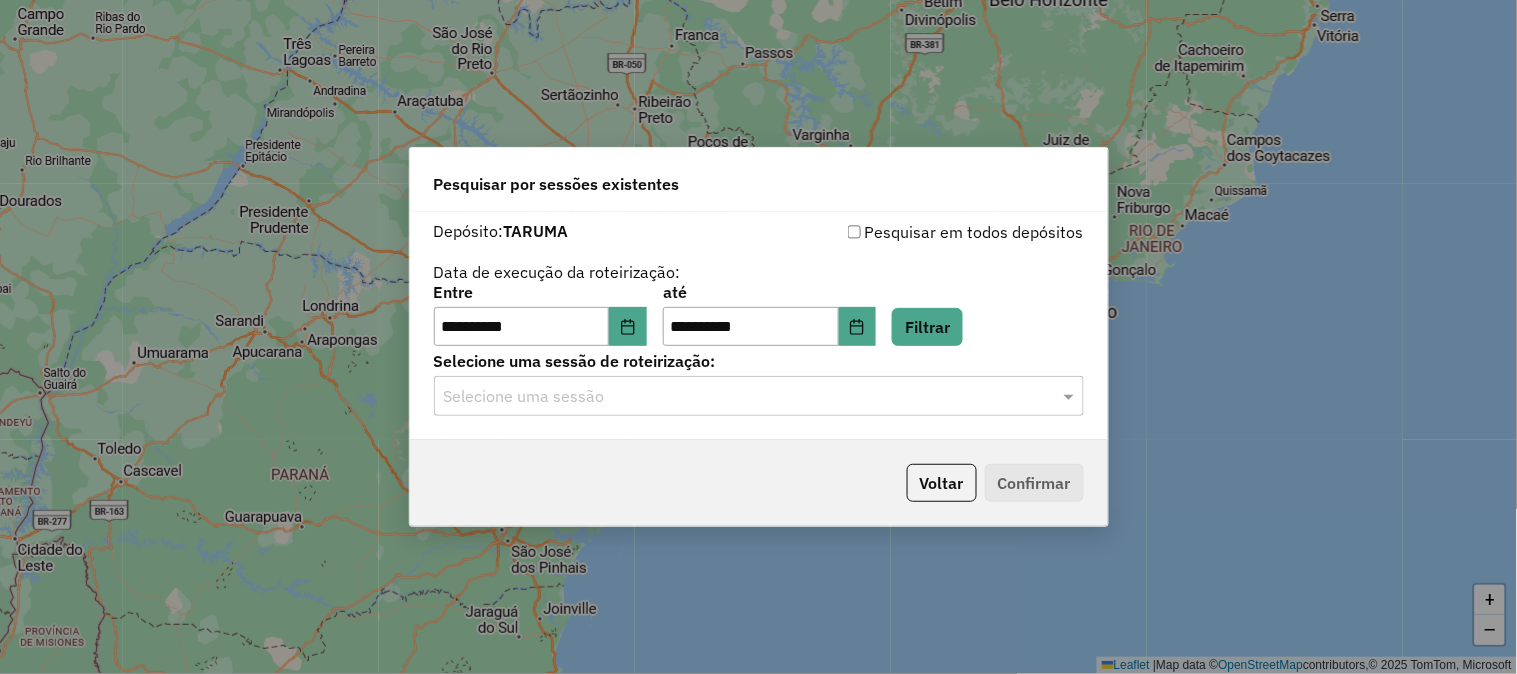 click on "Selecione uma sessão" 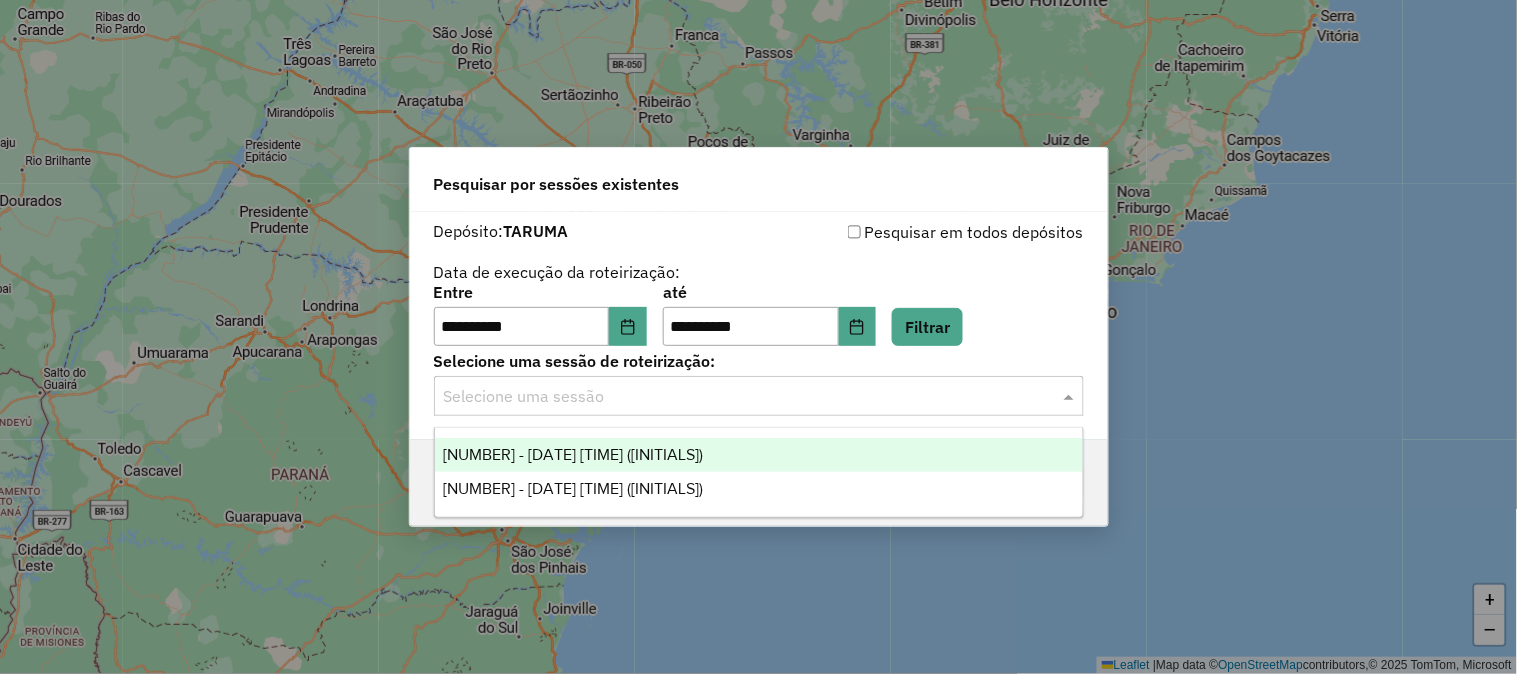click on "[NUMBER] - [DATE] [TIME] ([INITIALS])" at bounding box center [759, 455] 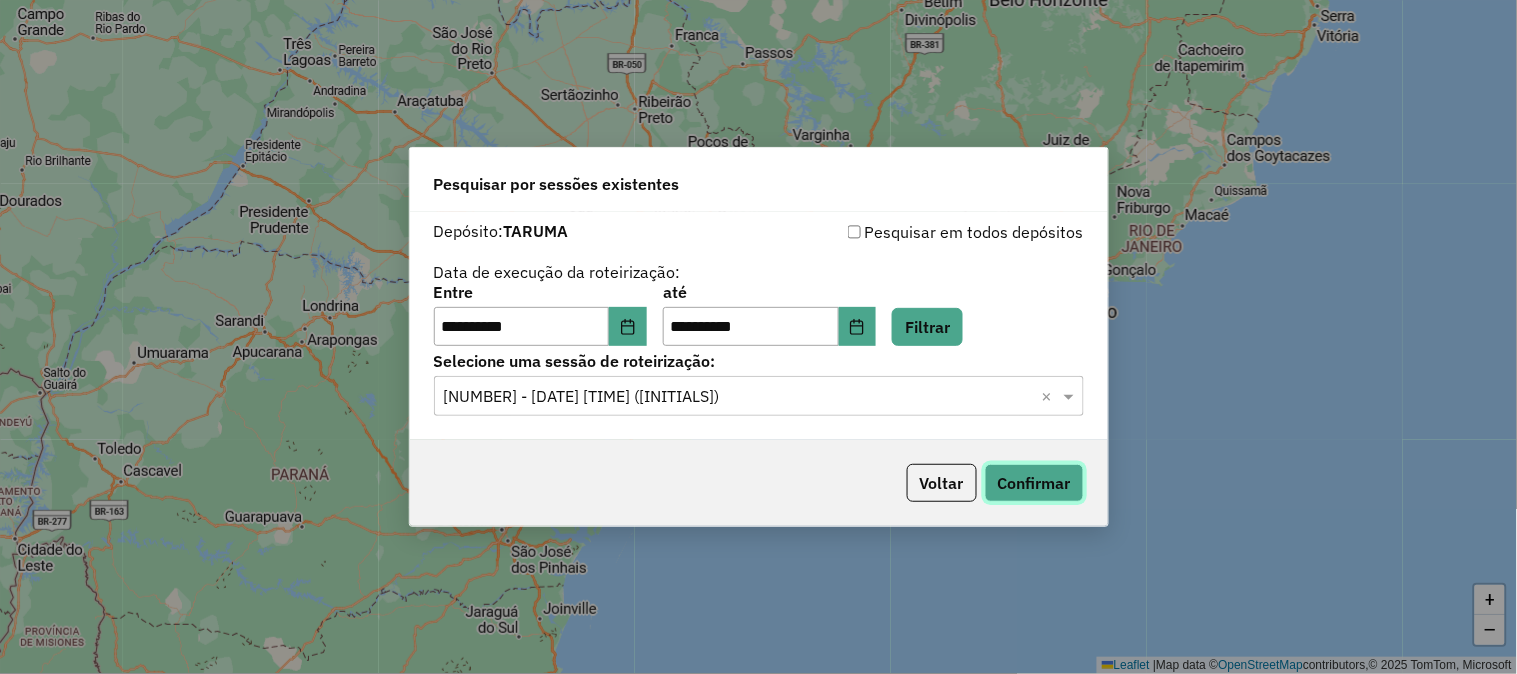 click on "Confirmar" 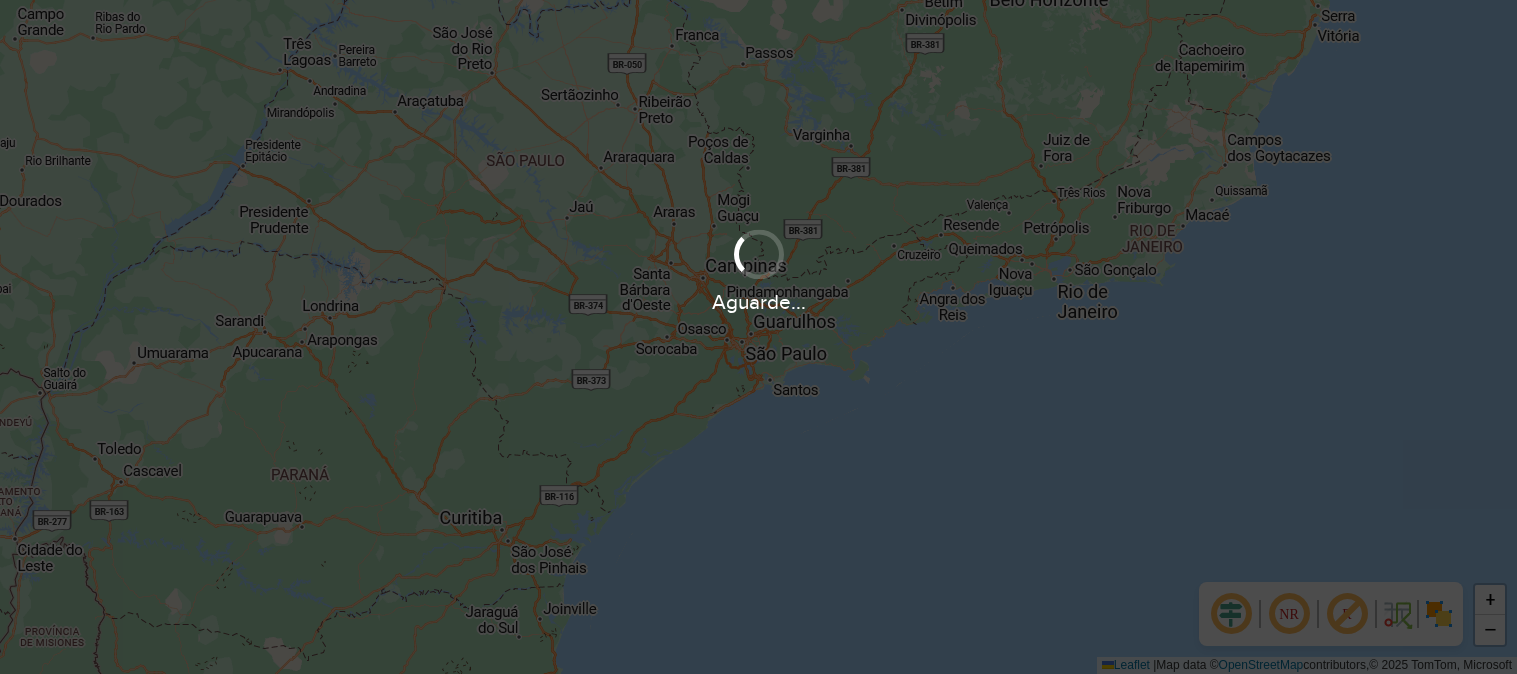 scroll, scrollTop: 0, scrollLeft: 0, axis: both 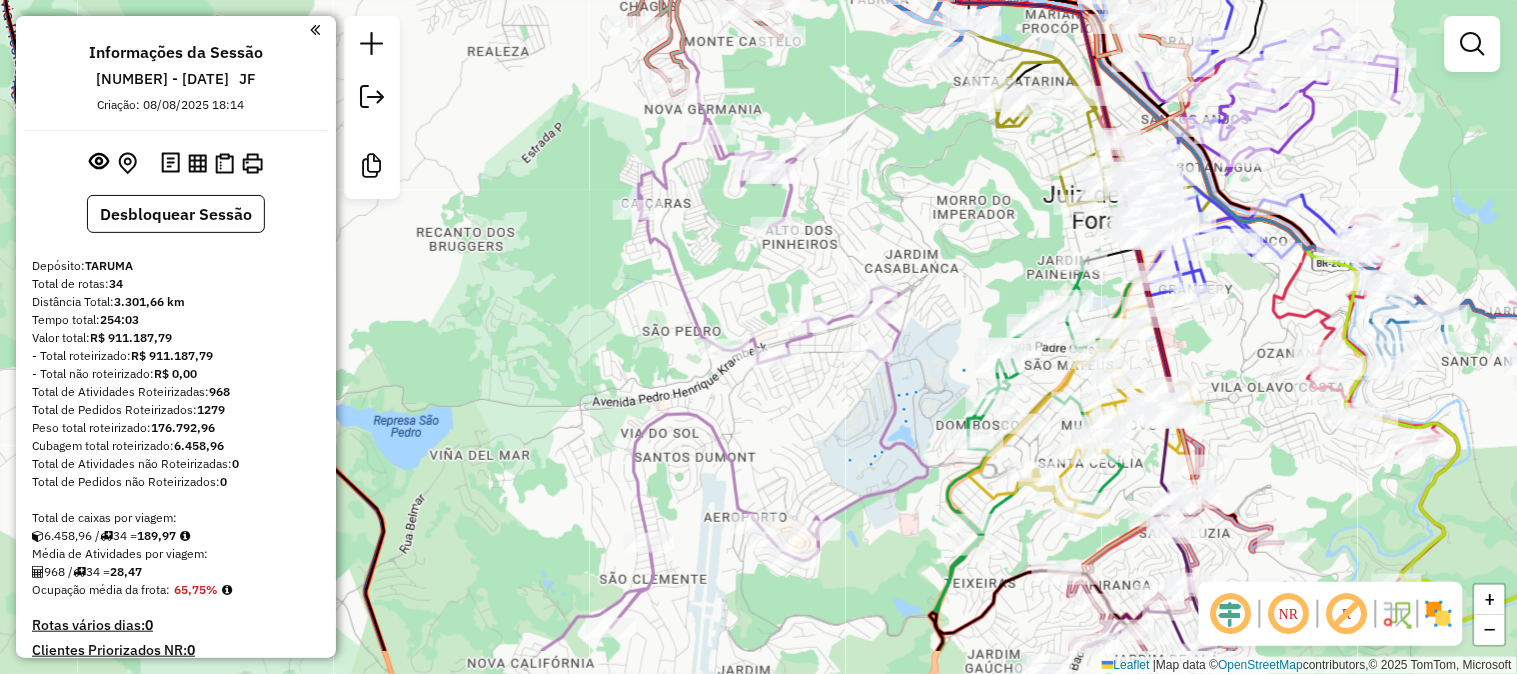drag, startPoint x: 911, startPoint y: 251, endPoint x: 917, endPoint y: 150, distance: 101.17806 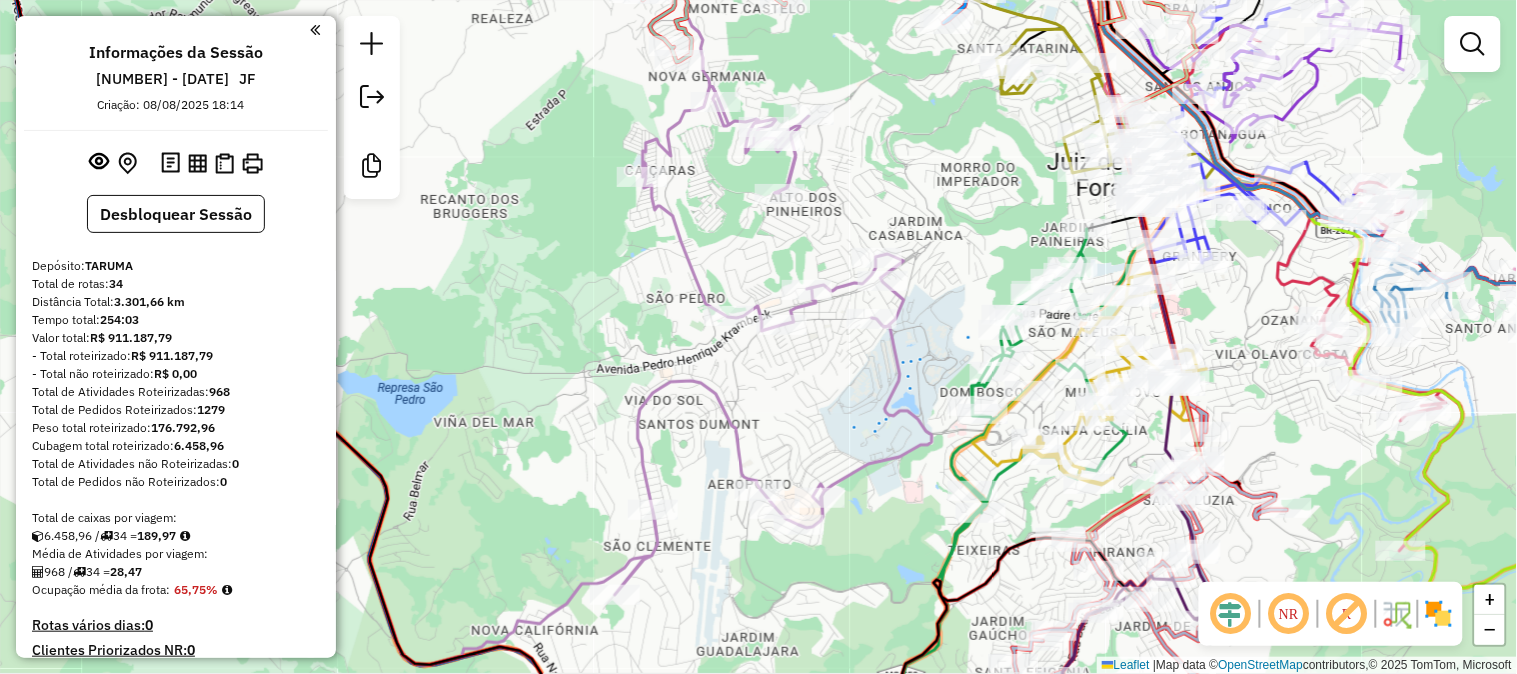click 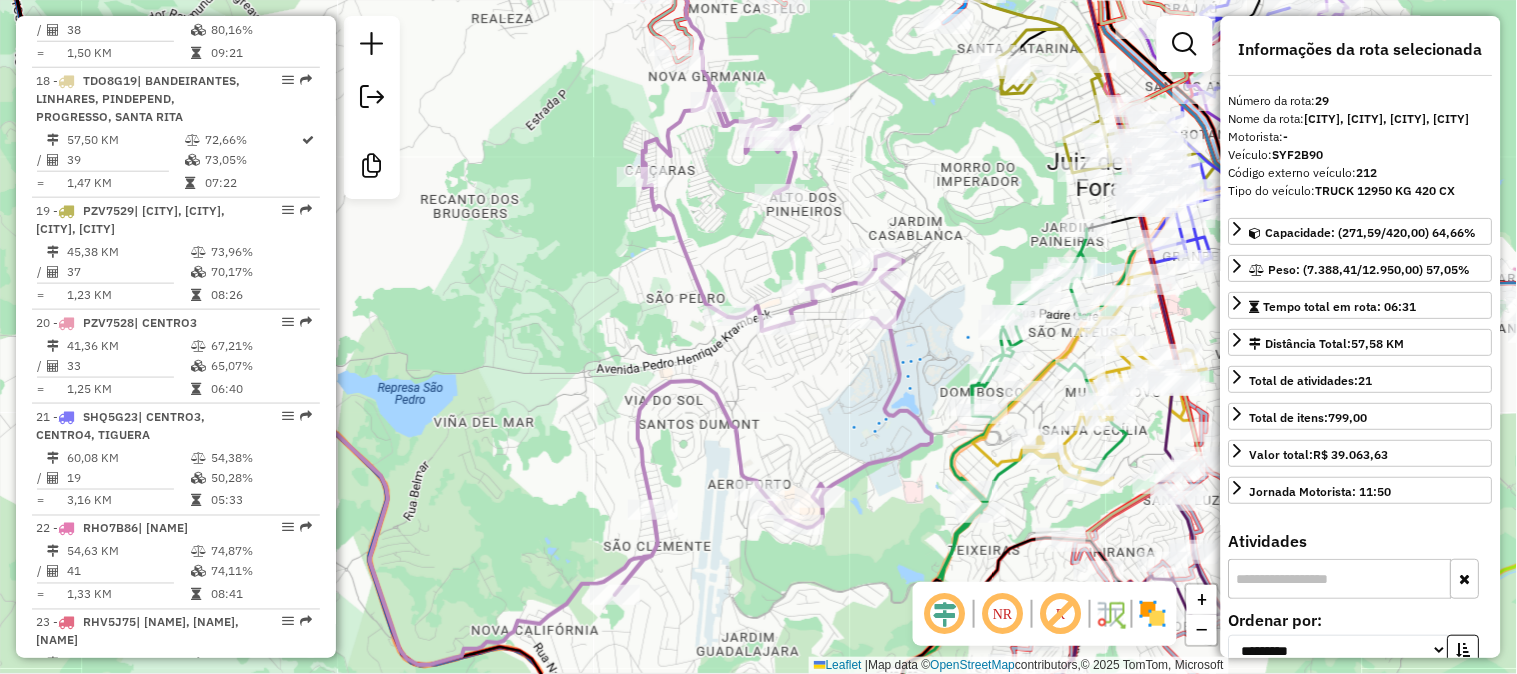 scroll, scrollTop: 3760, scrollLeft: 0, axis: vertical 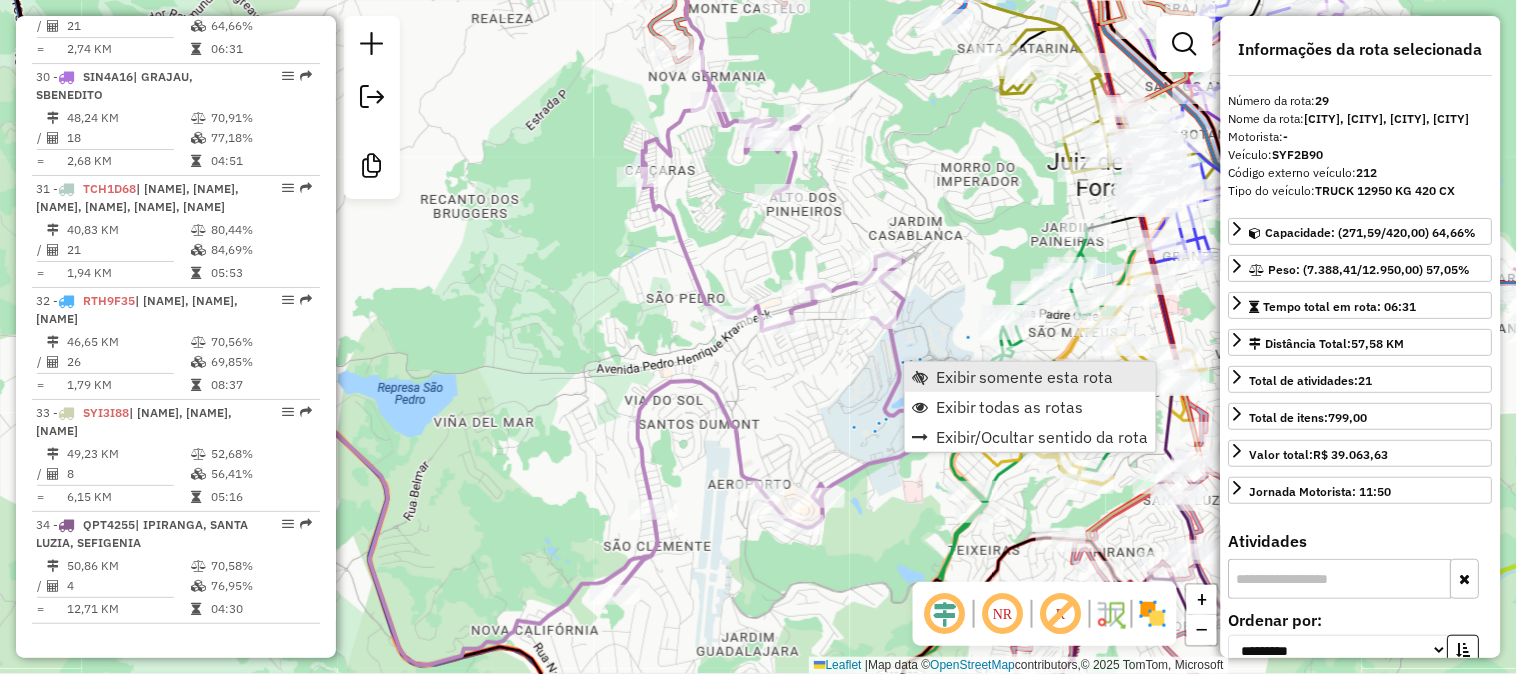 click on "Exibir somente esta rota" at bounding box center (1025, 377) 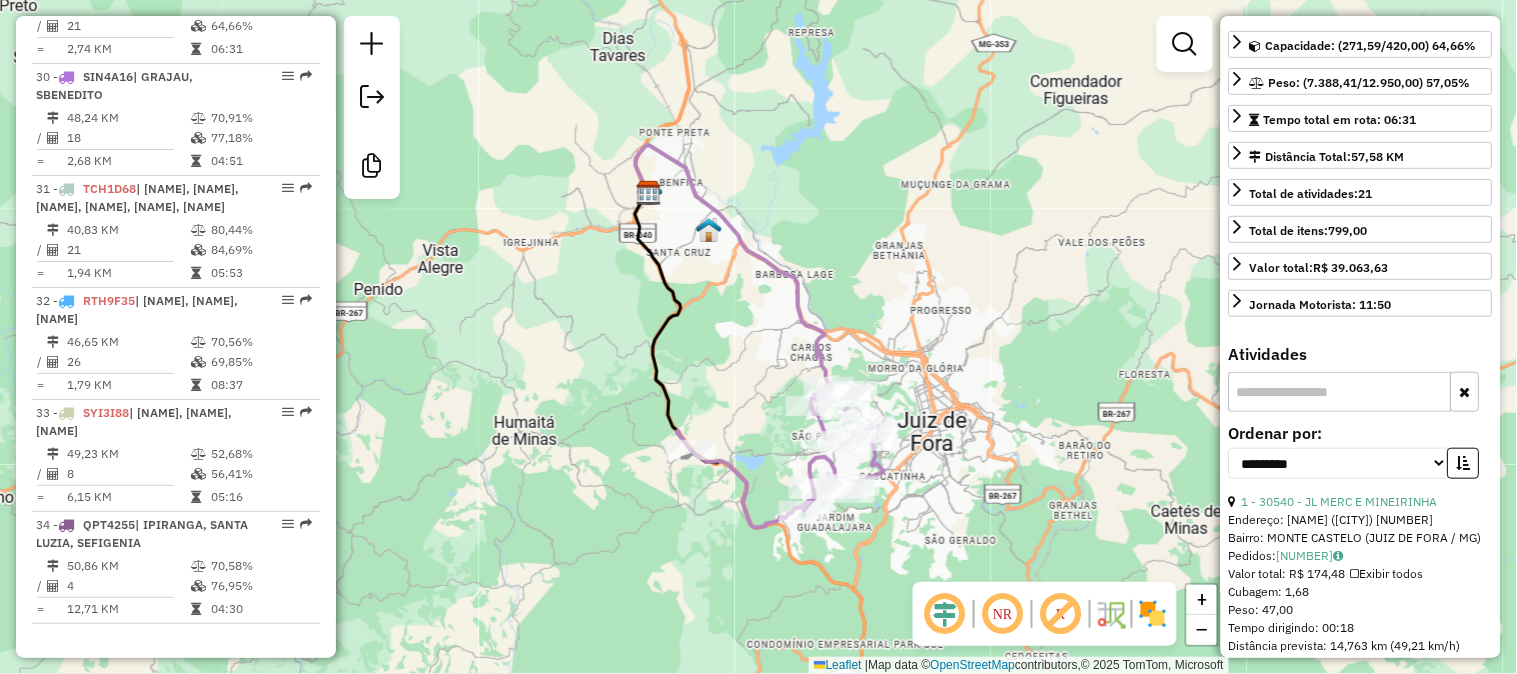 scroll, scrollTop: 555, scrollLeft: 0, axis: vertical 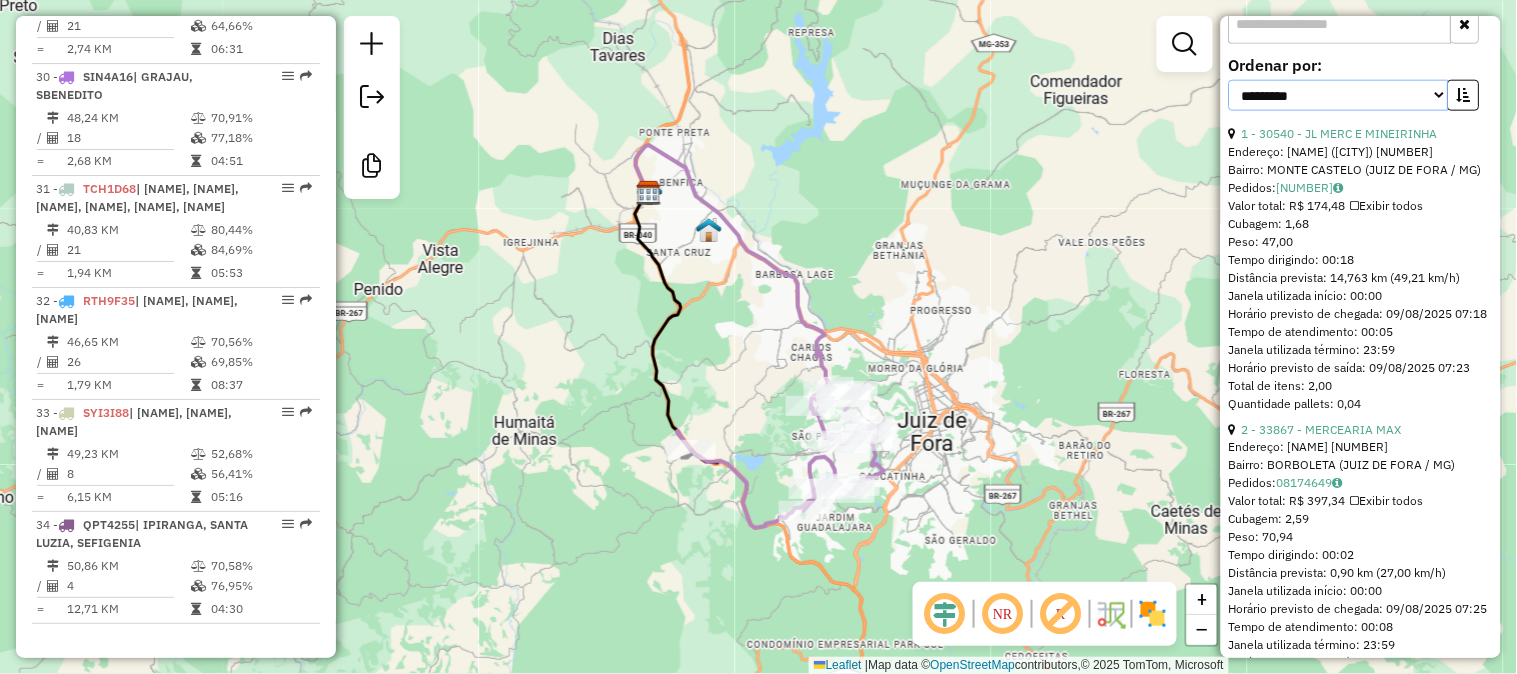 click on "**********" at bounding box center (1339, 95) 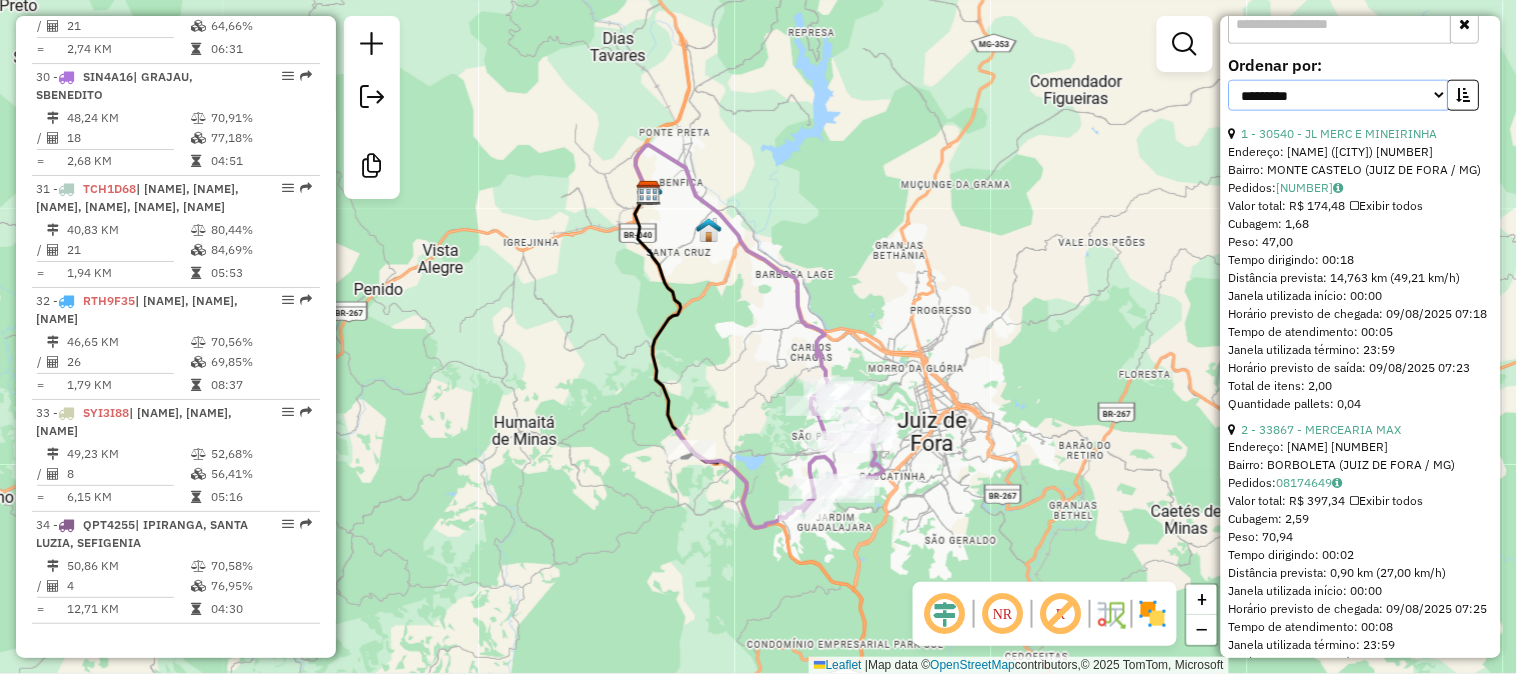 select on "*********" 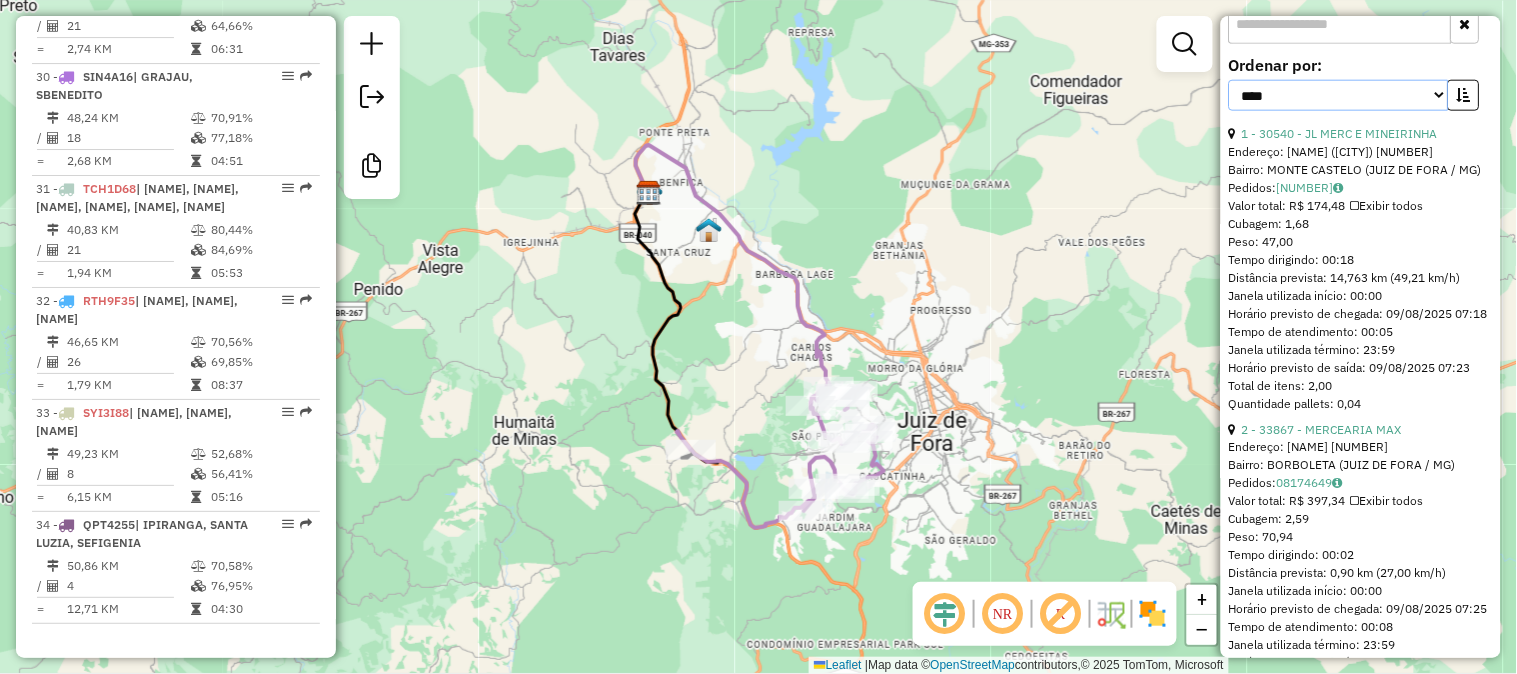 click on "**********" at bounding box center (1339, 95) 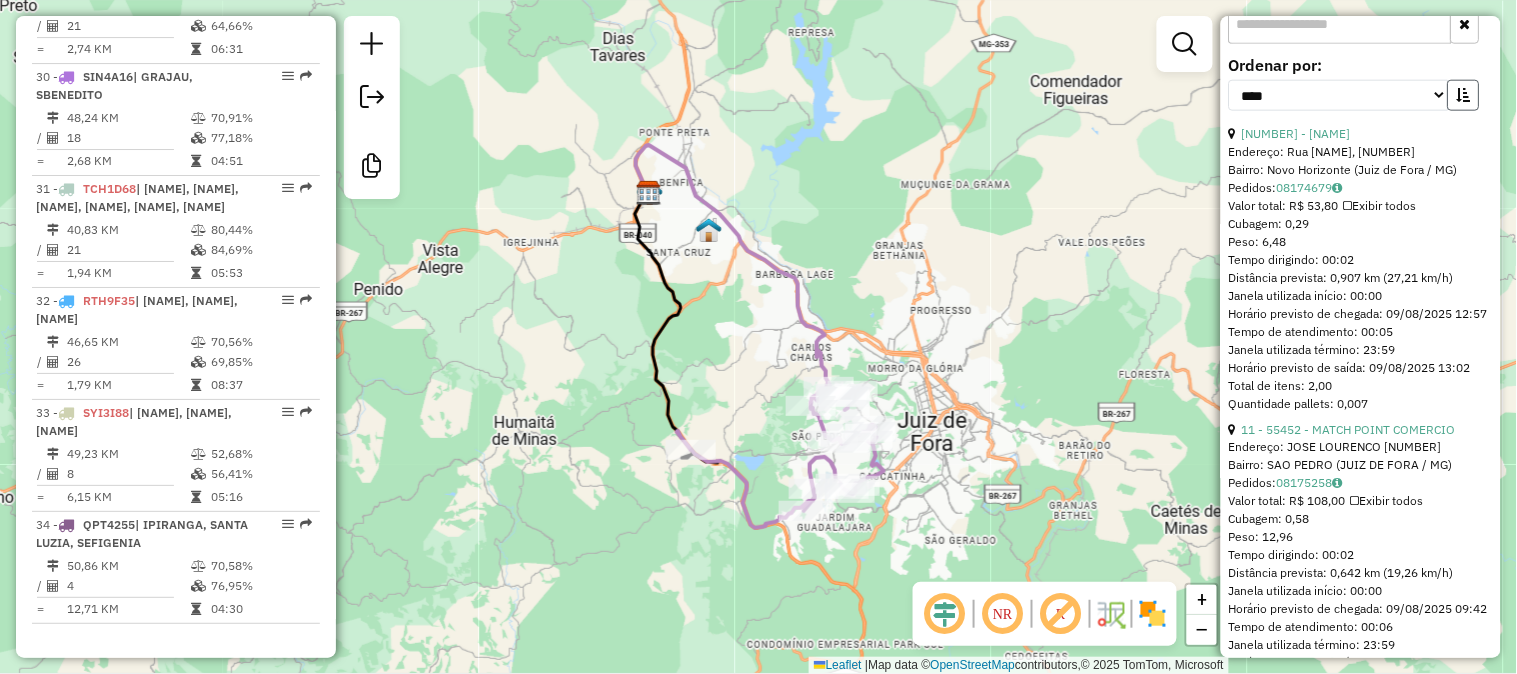 click at bounding box center (1464, 95) 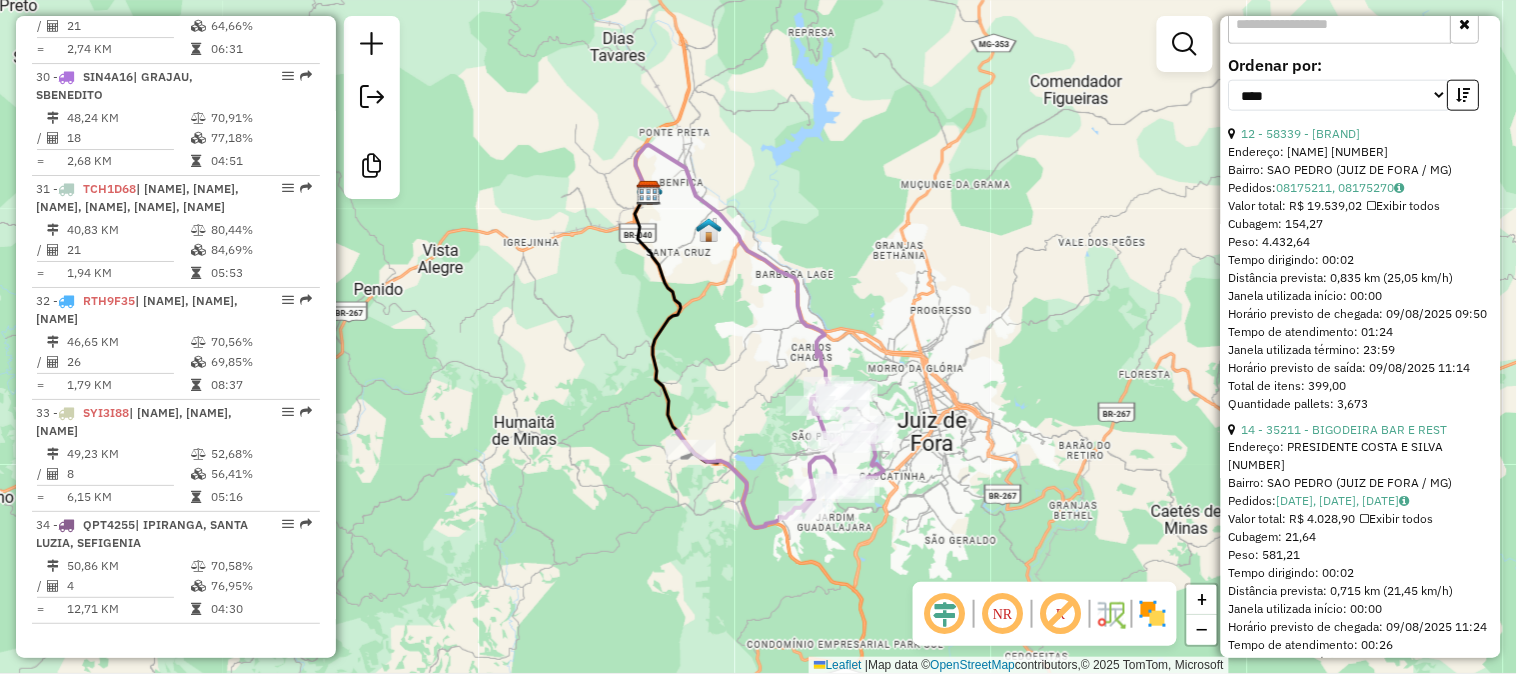 click on "**********" at bounding box center [1361, 91] 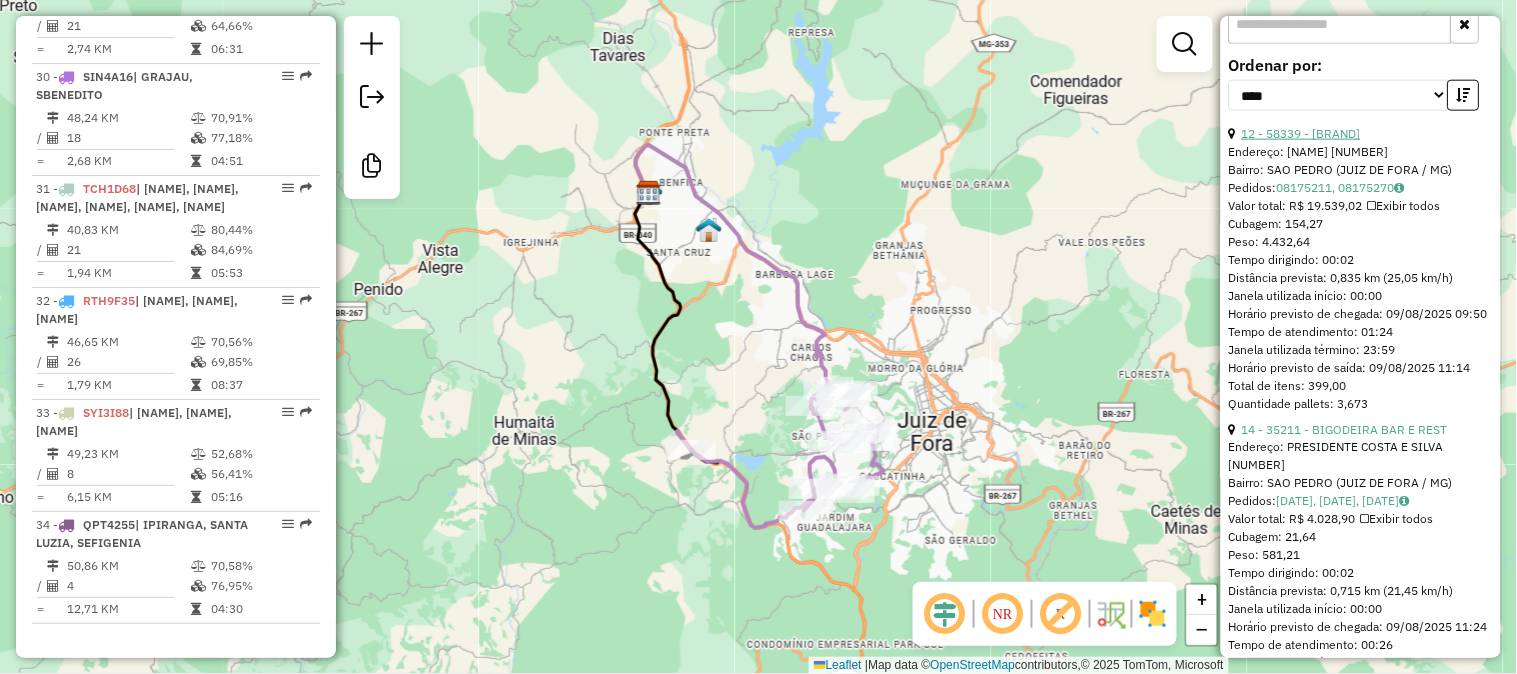 click on "12 - 58339 - BAR DO PATRICK" at bounding box center (1301, 133) 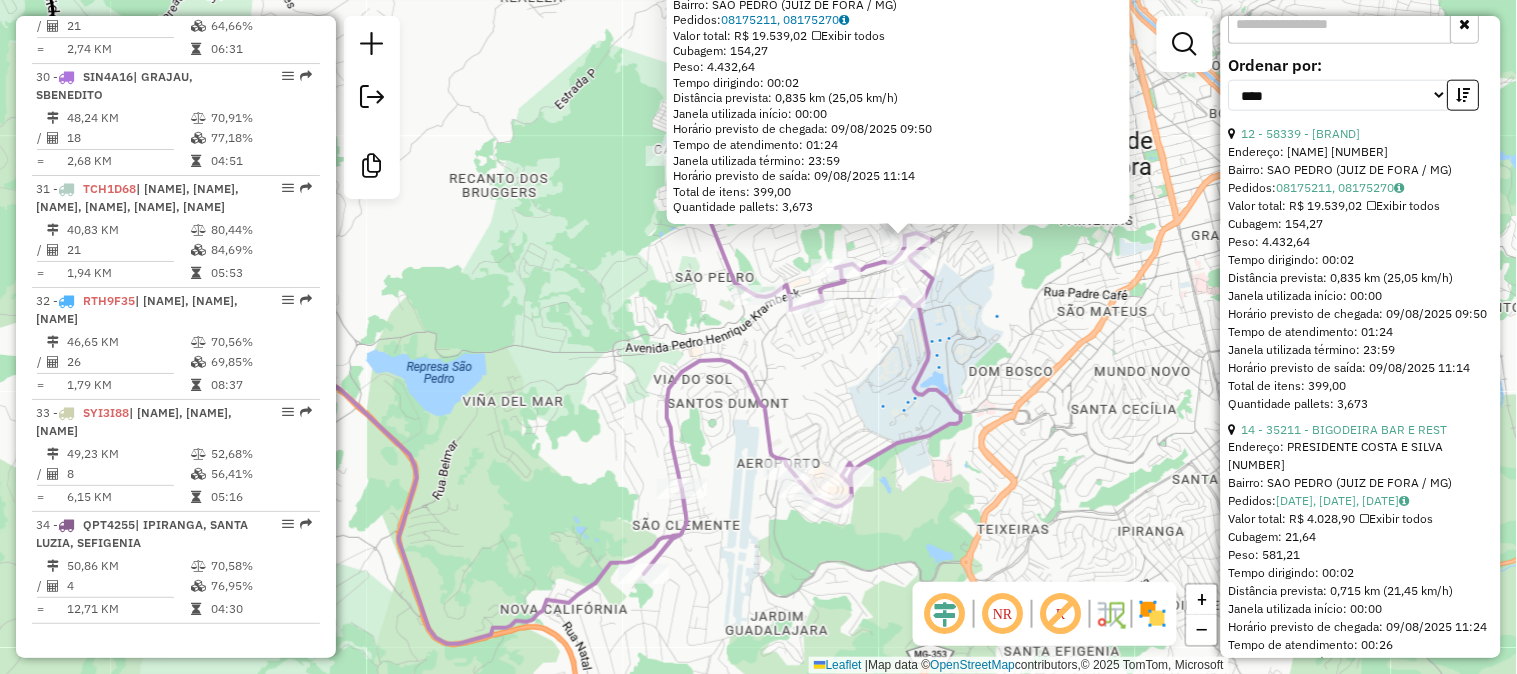 drag, startPoint x: 683, startPoint y: 358, endPoint x: 774, endPoint y: 360, distance: 91.02197 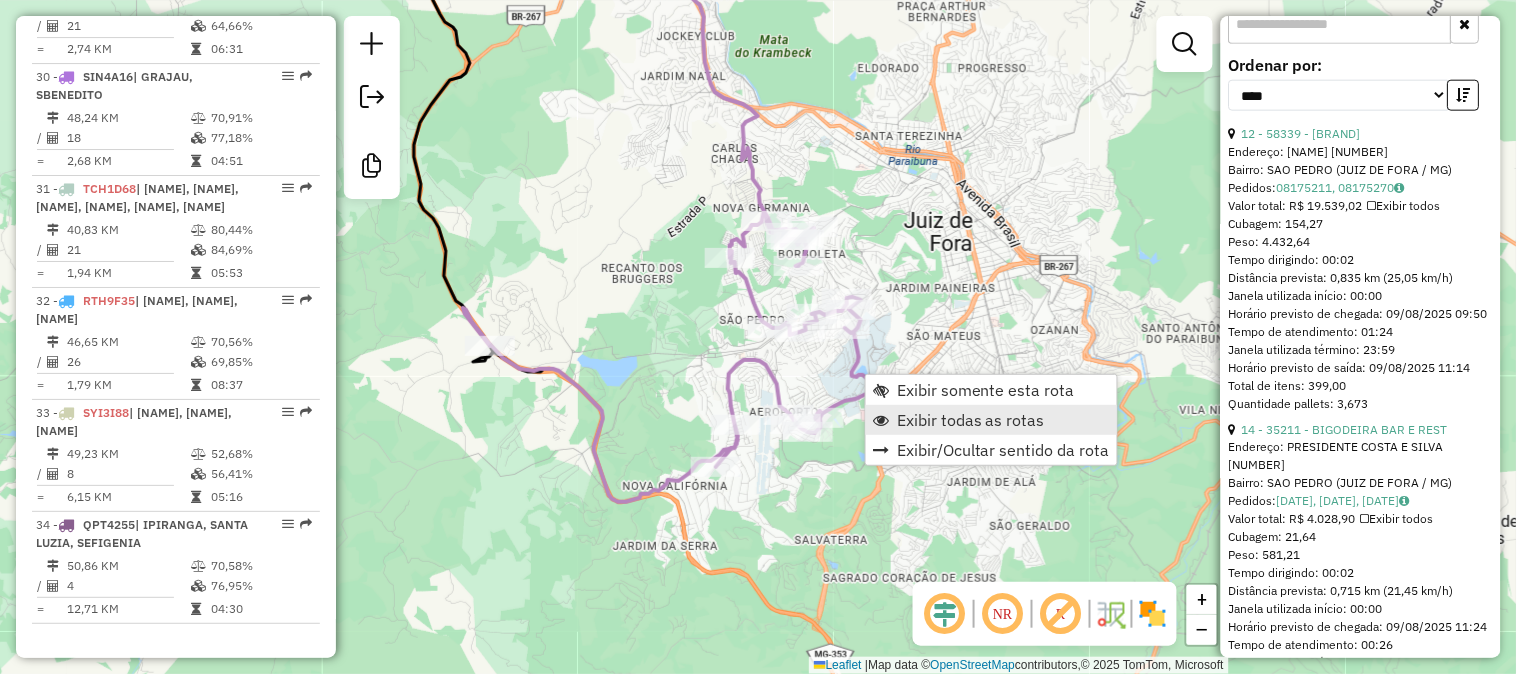 click on "Exibir todas as rotas" at bounding box center (971, 420) 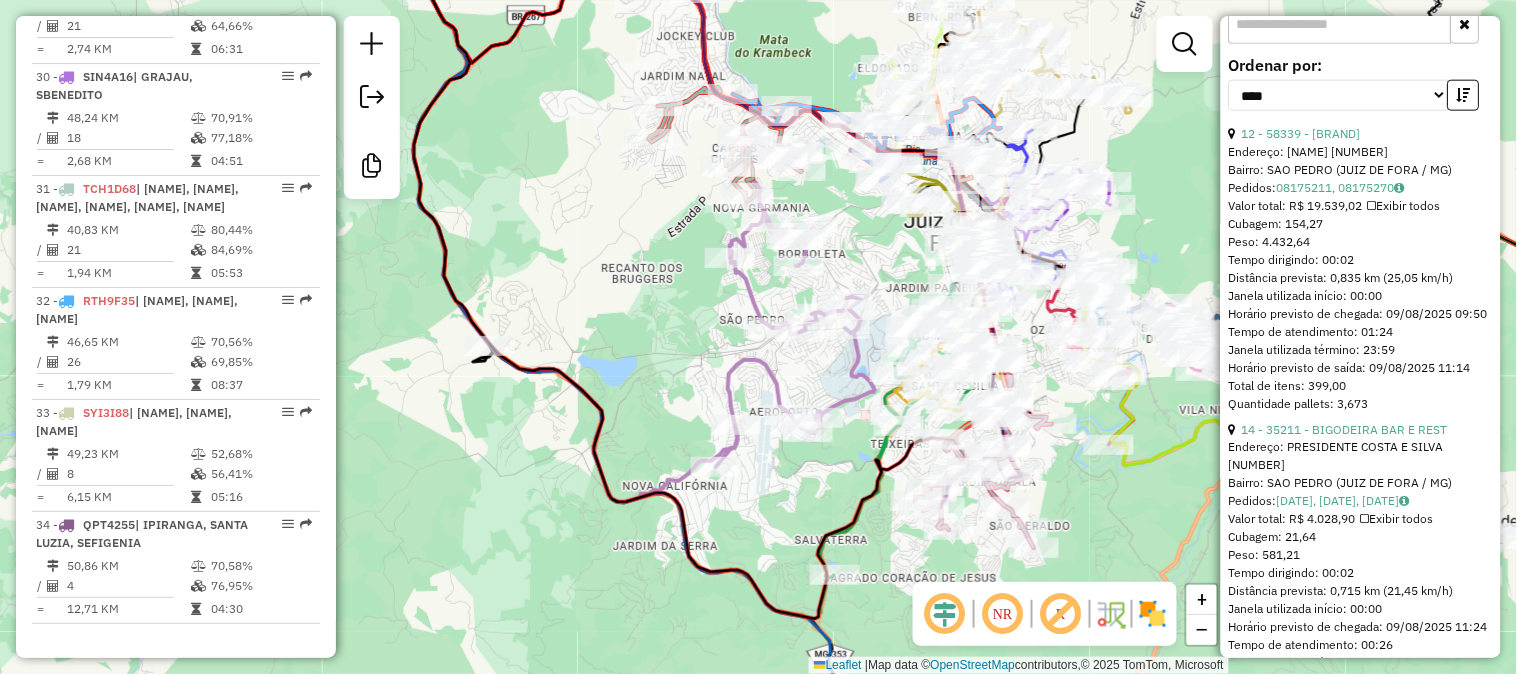 drag, startPoint x: 621, startPoint y: 263, endPoint x: 772, endPoint y: 252, distance: 151.40013 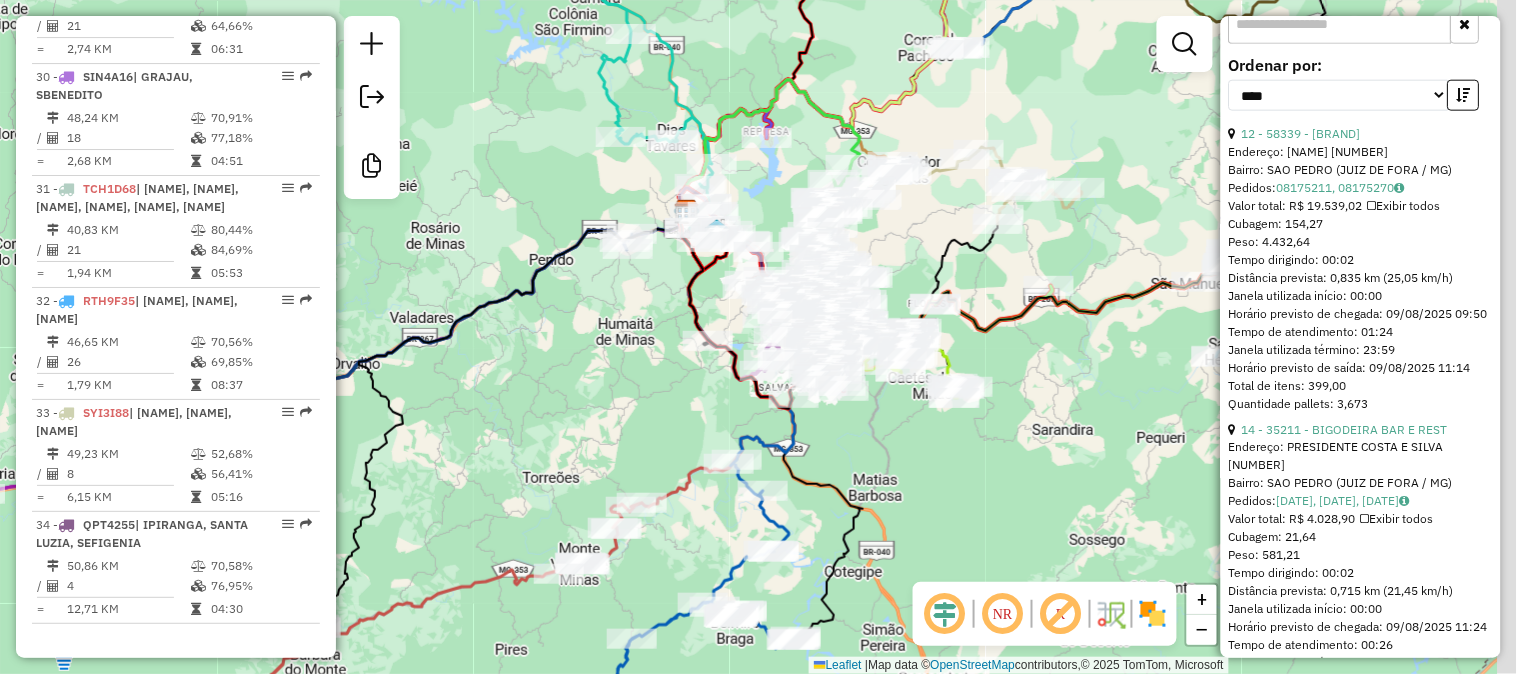 drag, startPoint x: 667, startPoint y: 315, endPoint x: 615, endPoint y: 382, distance: 84.811554 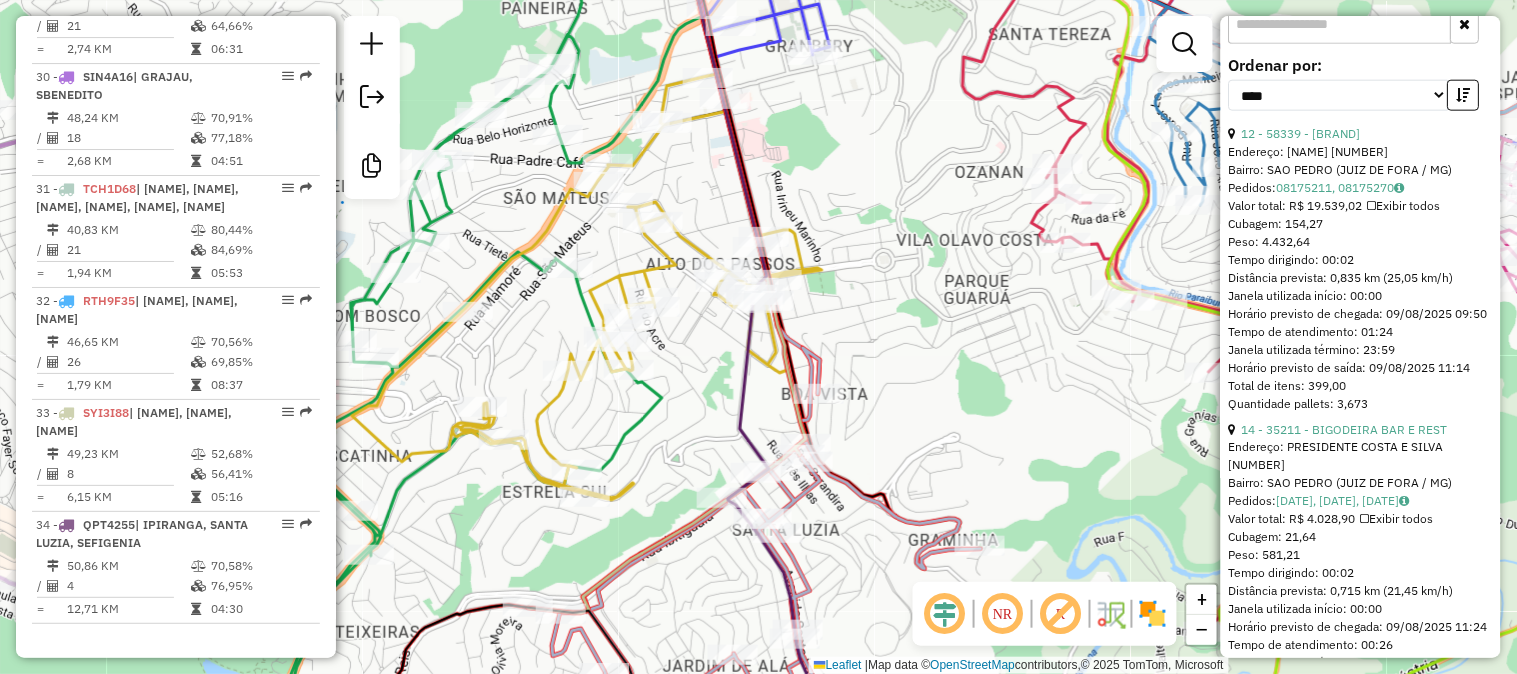 drag, startPoint x: 913, startPoint y: 373, endPoint x: 1140, endPoint y: 403, distance: 228.9738 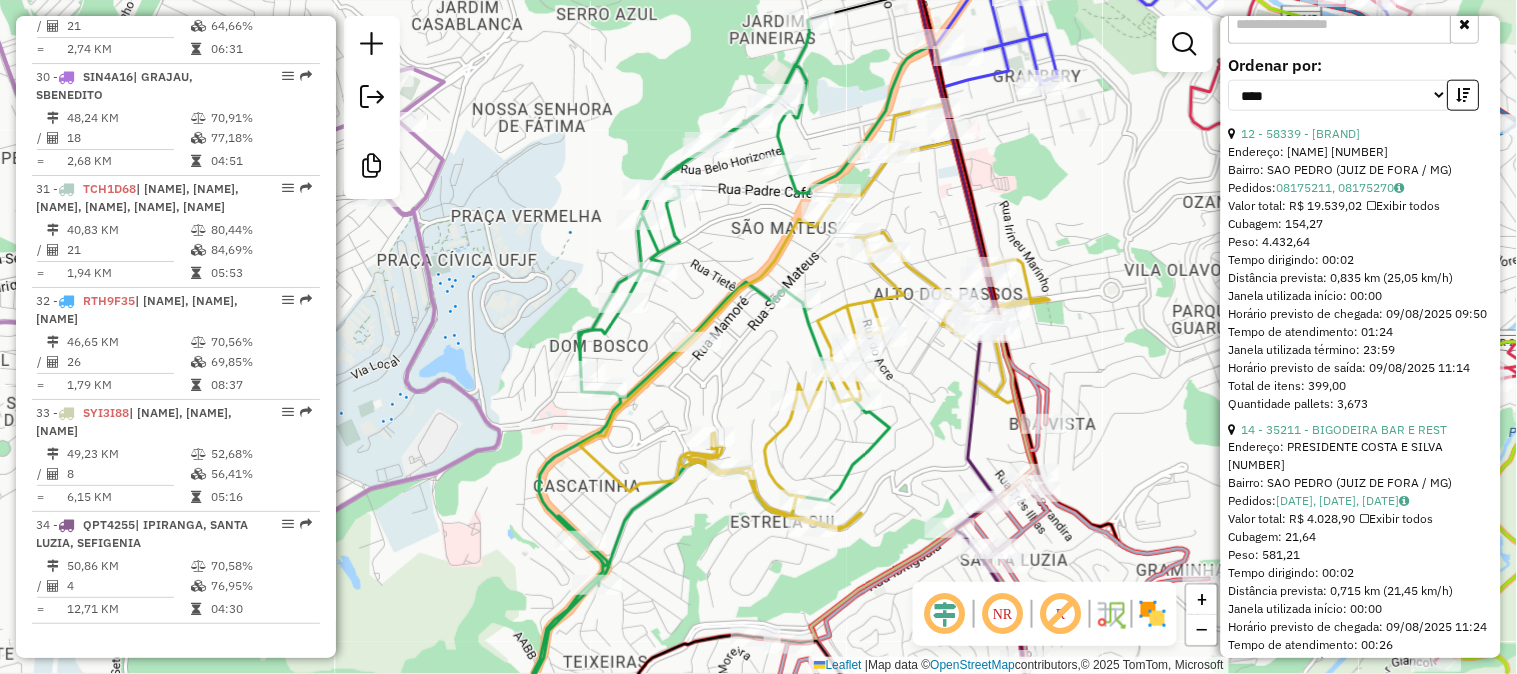click 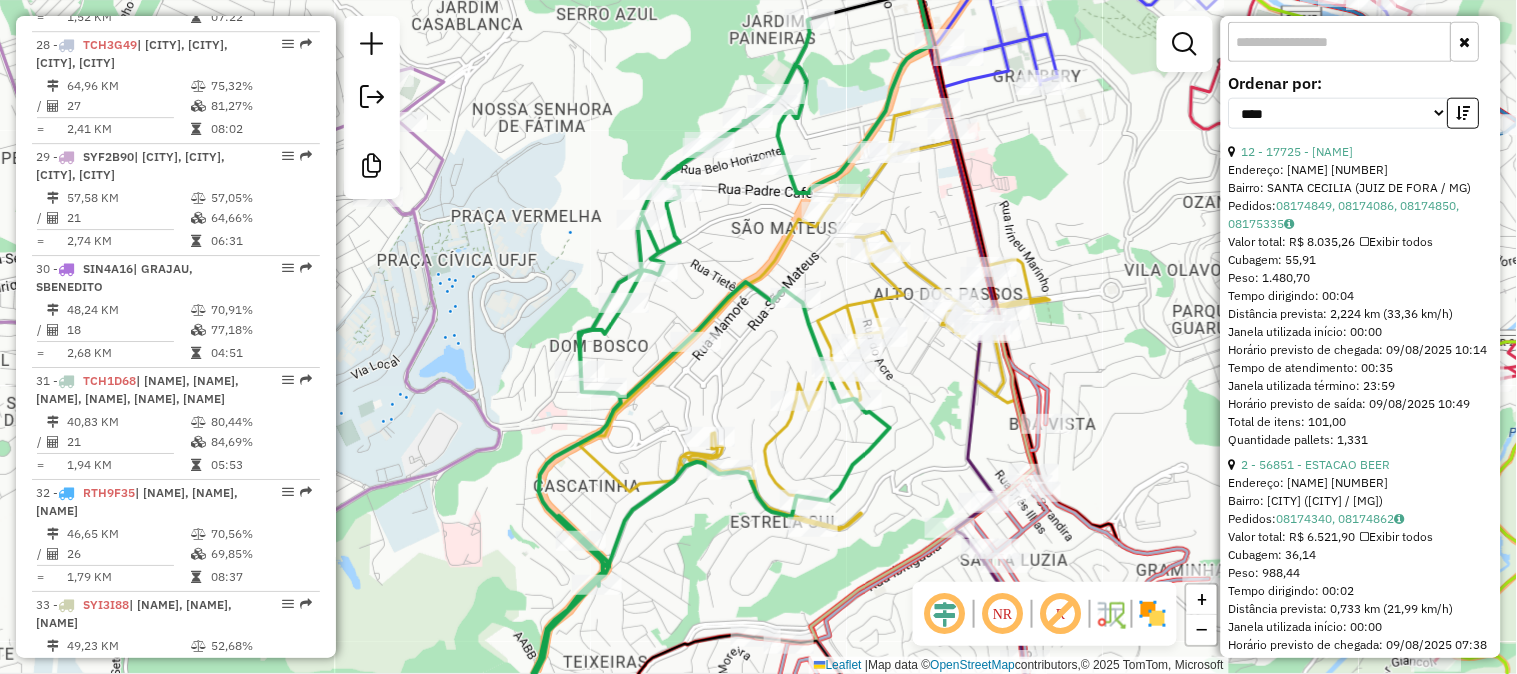 scroll, scrollTop: 3424, scrollLeft: 0, axis: vertical 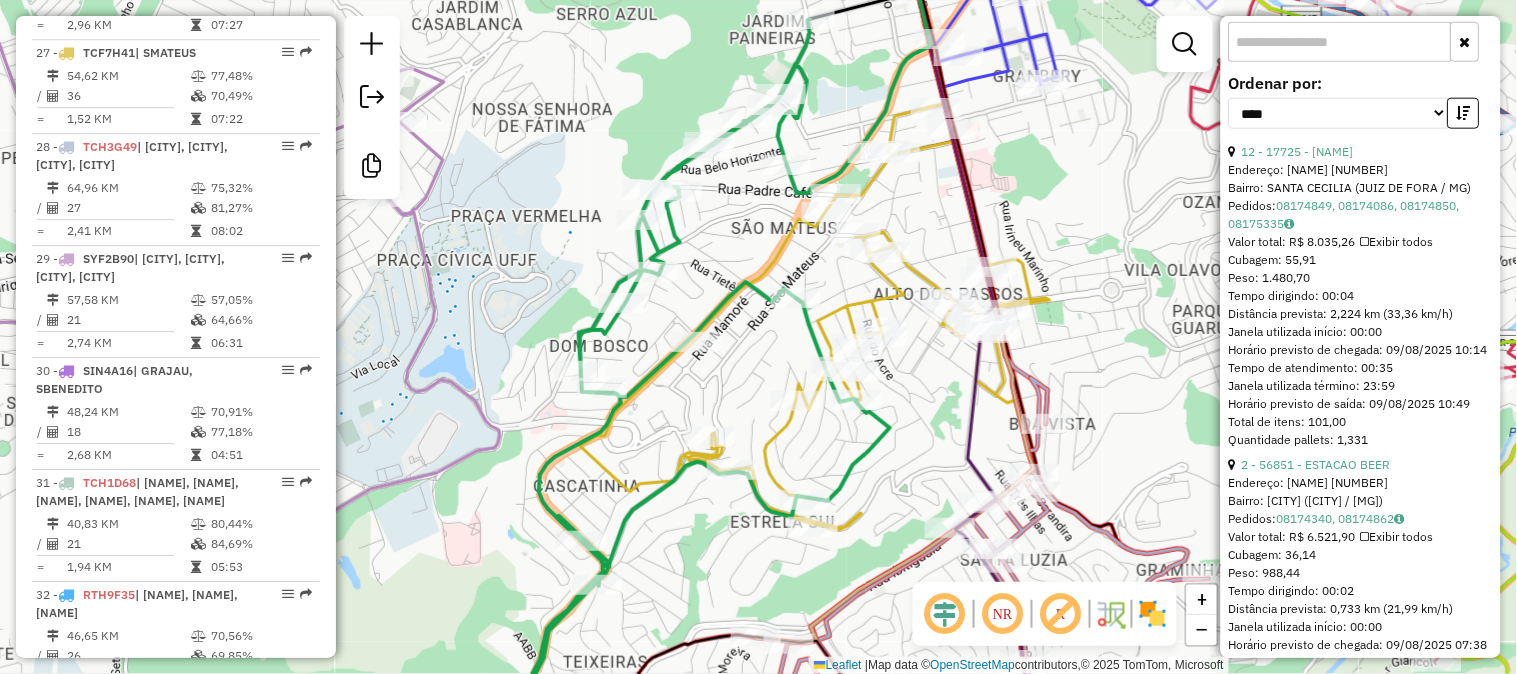 drag, startPoint x: 650, startPoint y: 480, endPoint x: 635, endPoint y: 202, distance: 278.4044 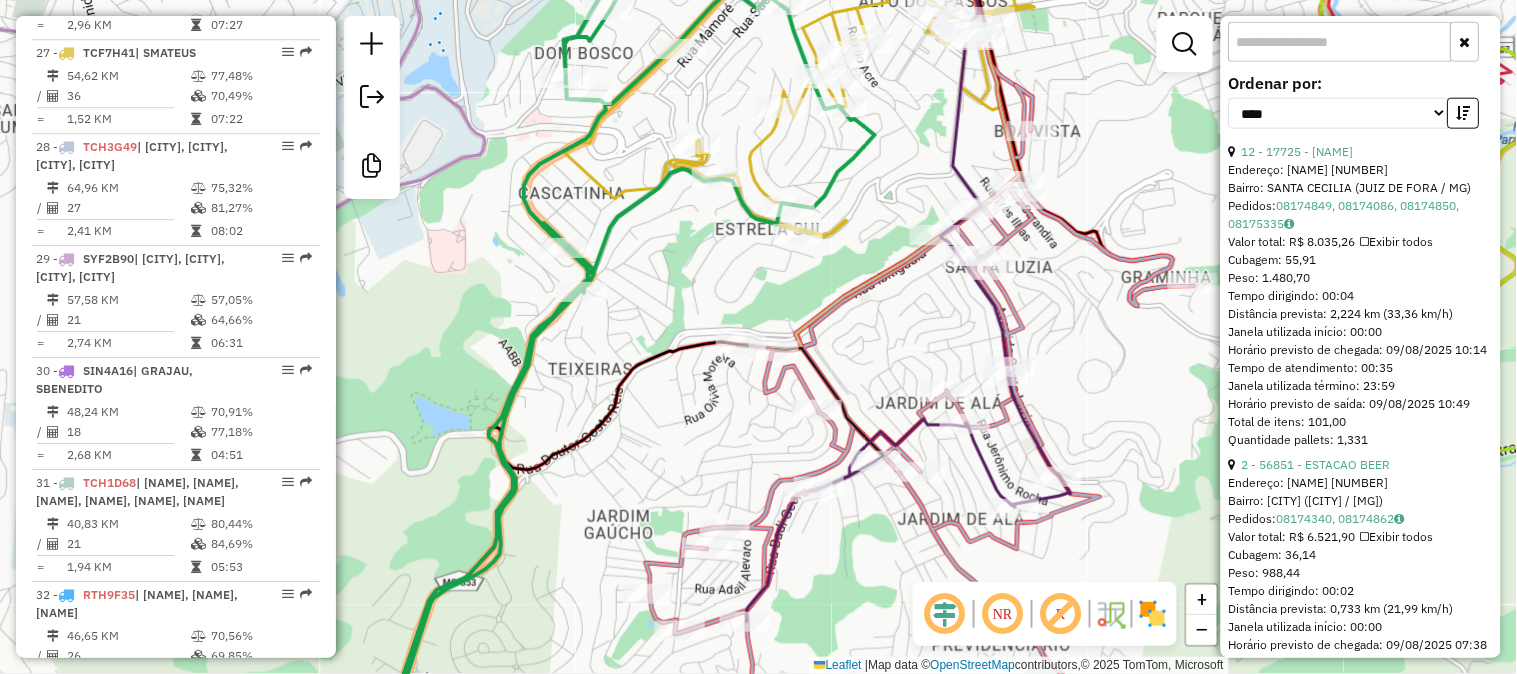 drag, startPoint x: 637, startPoint y: 295, endPoint x: 628, endPoint y: 346, distance: 51.78803 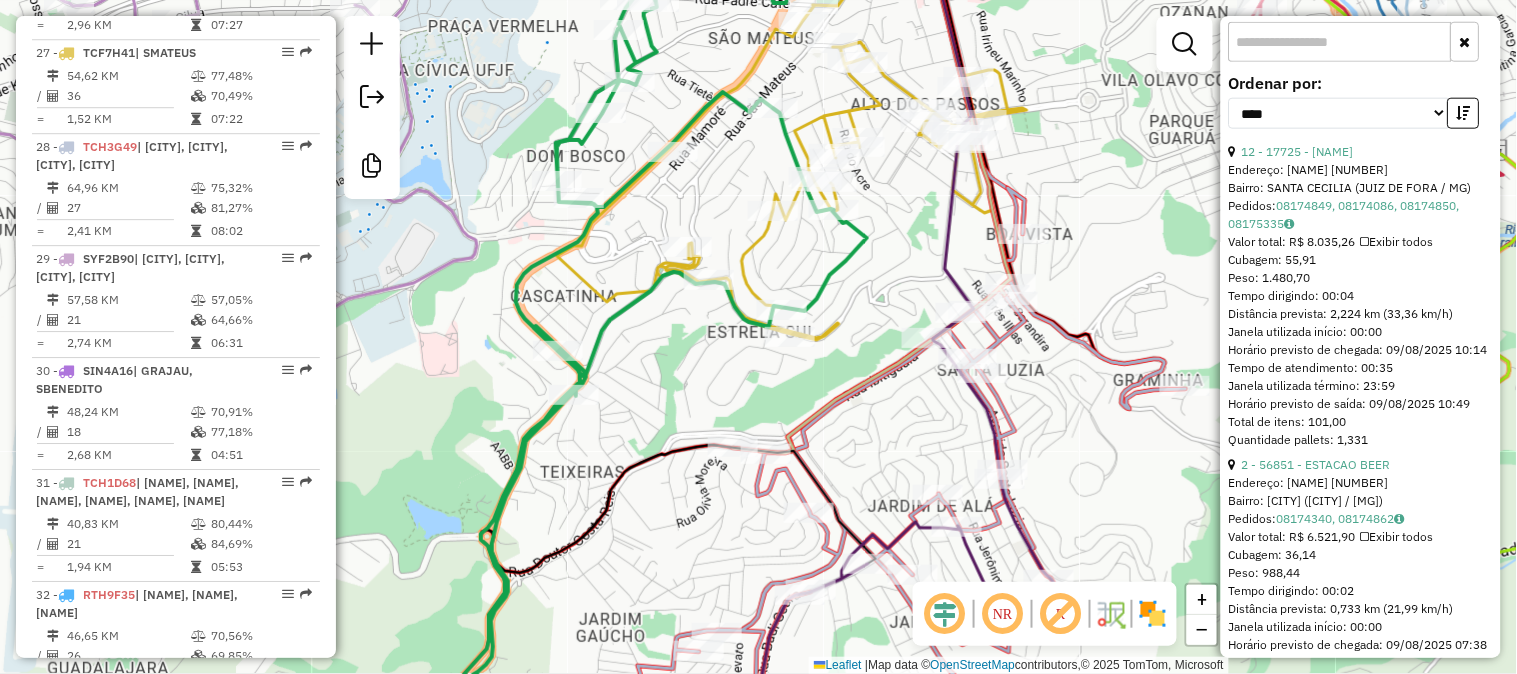 click 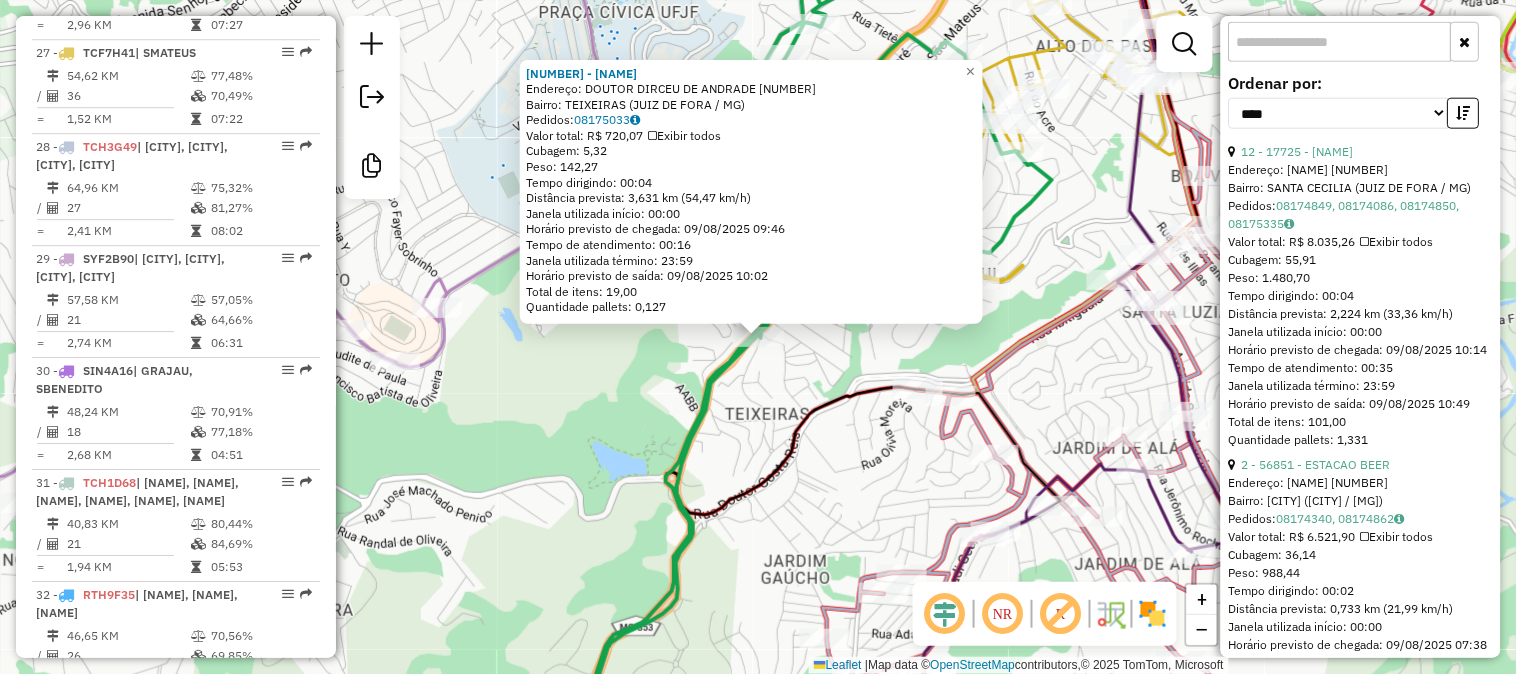 click on "10470 - PADARIA CONFEITARIA  Endereço:  DOUTOR DIRCEU DE ANDRADE 8   Bairro: TEIXEIRAS (JUIZ DE FORA / MG)   Pedidos:  08175033   Valor total: R$ 720,07   Exibir todos   Cubagem: 5,32  Peso: 142,27  Tempo dirigindo: 00:04   Distância prevista: 3,631 km (54,47 km/h)   Janela utilizada início: 00:00   Horário previsto de chegada: 09/08/2025 09:46   Tempo de atendimento: 00:16   Janela utilizada término: 23:59   Horário previsto de saída: 09/08/2025 10:02   Total de itens: 19,00   Quantidade pallets: 0,127  × Janela de atendimento Grade de atendimento Capacidade Transportadoras Veículos Cliente Pedidos  Rotas Selecione os dias de semana para filtrar as janelas de atendimento  Seg   Ter   Qua   Qui   Sex   Sáb   Dom  Informe o período da janela de atendimento: De: Até:  Filtrar exatamente a janela do cliente  Considerar janela de atendimento padrão  Selecione os dias de semana para filtrar as grades de atendimento  Seg   Ter   Qua   Qui   Sex   Sáb   Dom   Peso mínimo:   Peso máximo:   De:   De:" 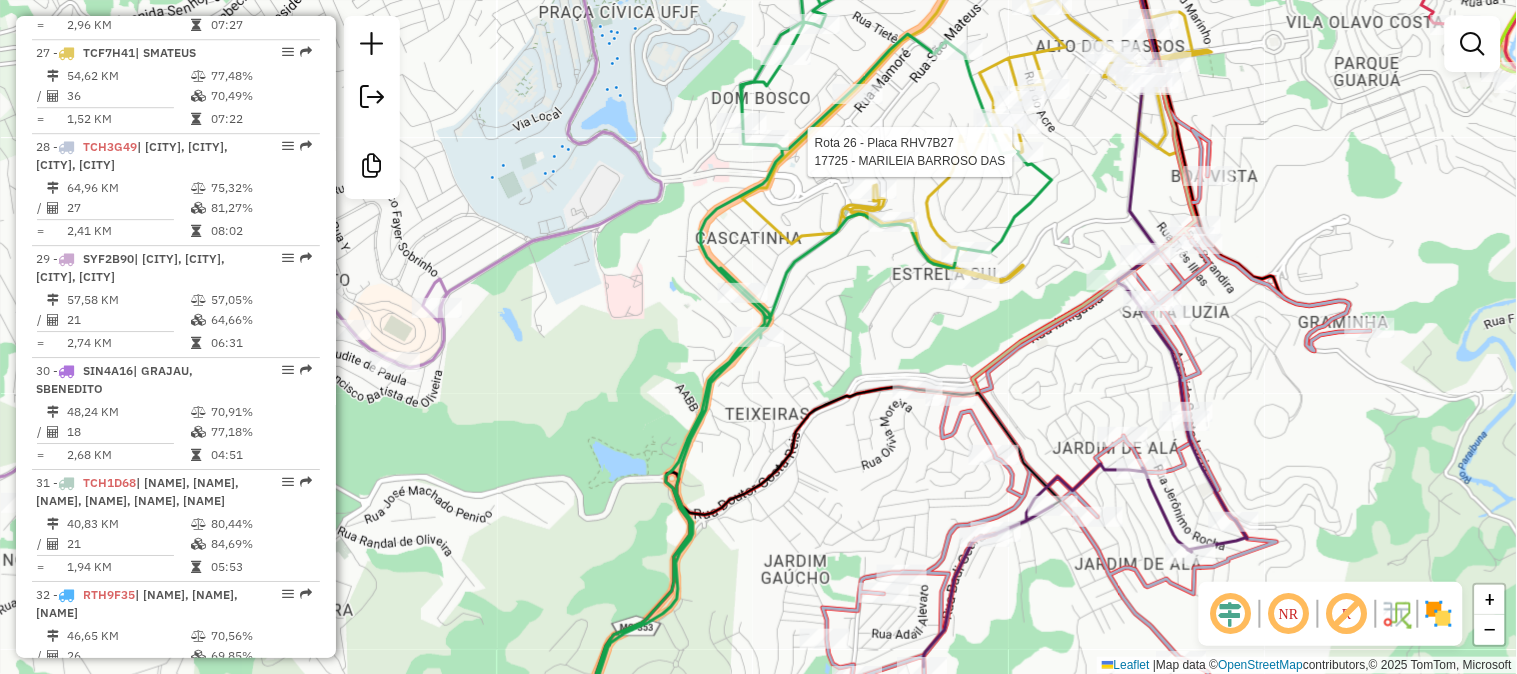 select on "*********" 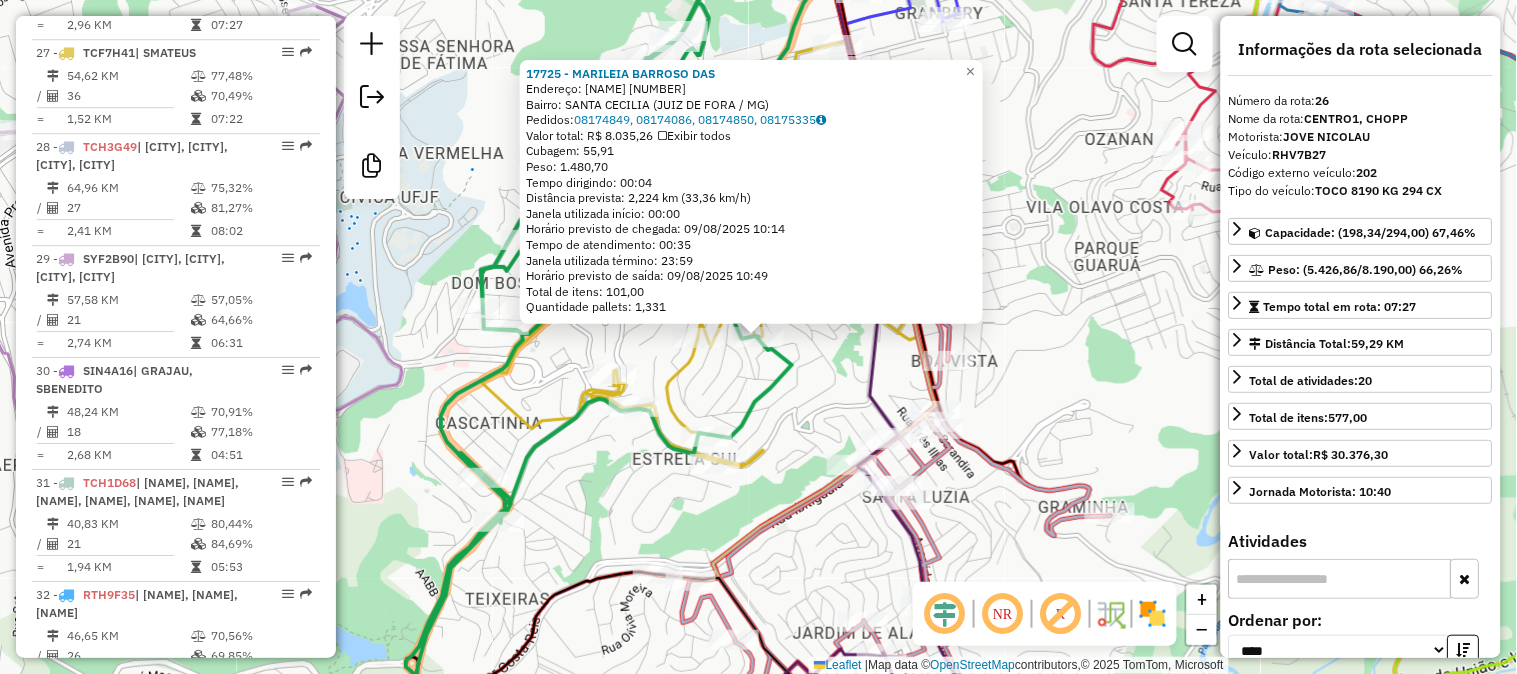 click on "17725 - MARILEIA BARROSO DAS  Endereço:  MARIA AMELIA 210   Bairro: SANTA CECILIA (JUIZ DE FORA / MG)   Pedidos:  08174849, 08174086, 08174850, 08175335   Valor total: R$ 8.035,26   Exibir todos   Cubagem: 55,91  Peso: 1.480,70  Tempo dirigindo: 00:04   Distância prevista: 2,224 km (33,36 km/h)   Janela utilizada início: 00:00   Horário previsto de chegada: 09/08/2025 10:14   Tempo de atendimento: 00:35   Janela utilizada término: 23:59   Horário previsto de saída: 09/08/2025 10:49   Total de itens: 101,00   Quantidade pallets: 1,331  × Janela de atendimento Grade de atendimento Capacidade Transportadoras Veículos Cliente Pedidos  Rotas Selecione os dias de semana para filtrar as janelas de atendimento  Seg   Ter   Qua   Qui   Sex   Sáb   Dom  Informe o período da janela de atendimento: De: Até:  Filtrar exatamente a janela do cliente  Considerar janela de atendimento padrão  Selecione os dias de semana para filtrar as grades de atendimento  Seg   Ter   Qua   Qui   Sex   Sáb   Dom   De:   Até:" 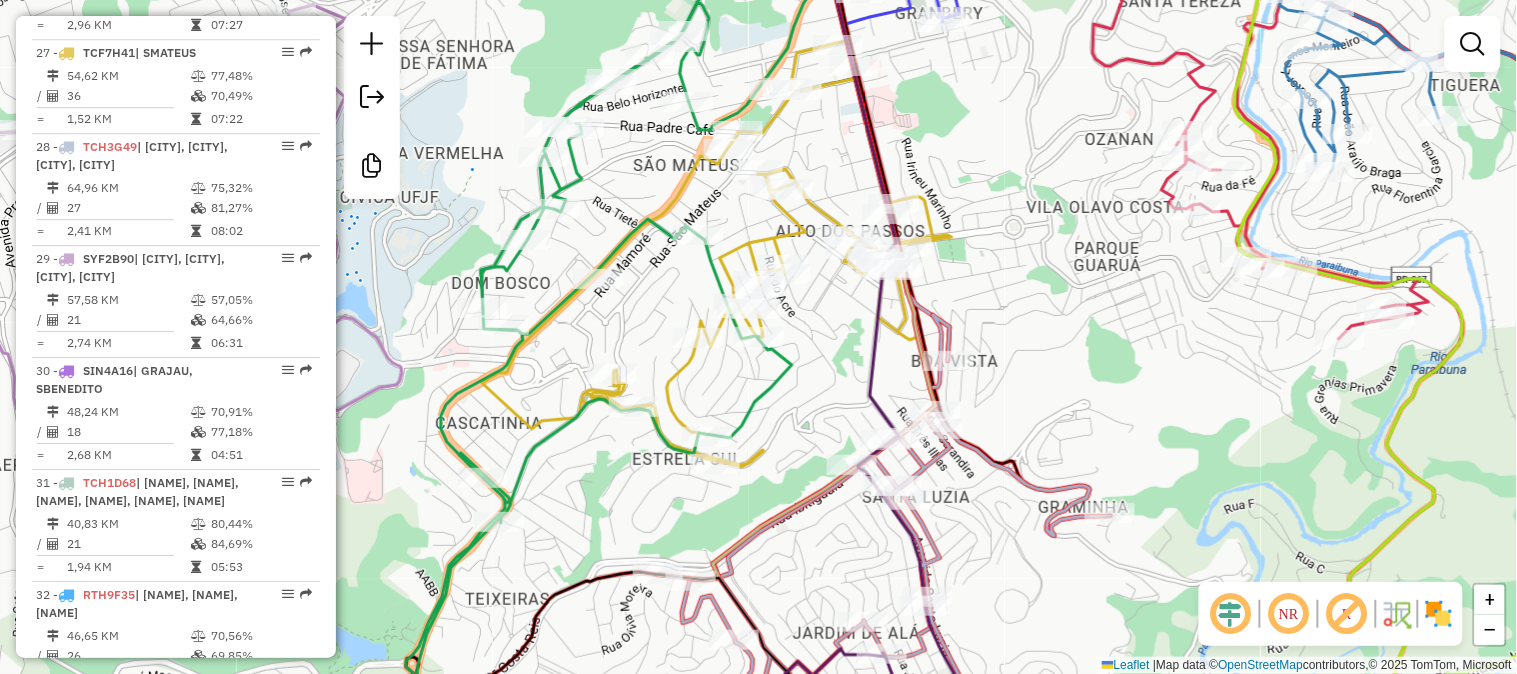 drag, startPoint x: 773, startPoint y: 383, endPoint x: 775, endPoint y: 435, distance: 52.03845 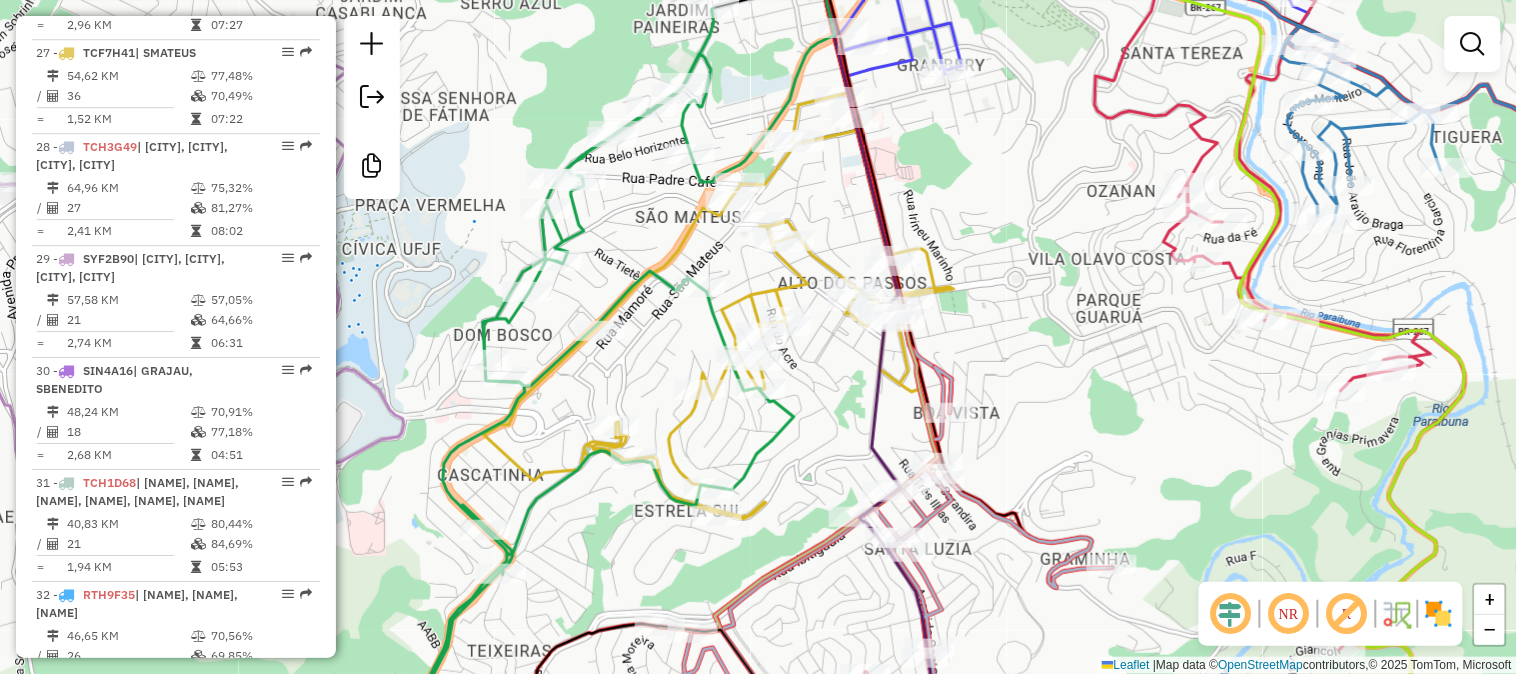 drag, startPoint x: 806, startPoint y: 462, endPoint x: 794, endPoint y: 256, distance: 206.34921 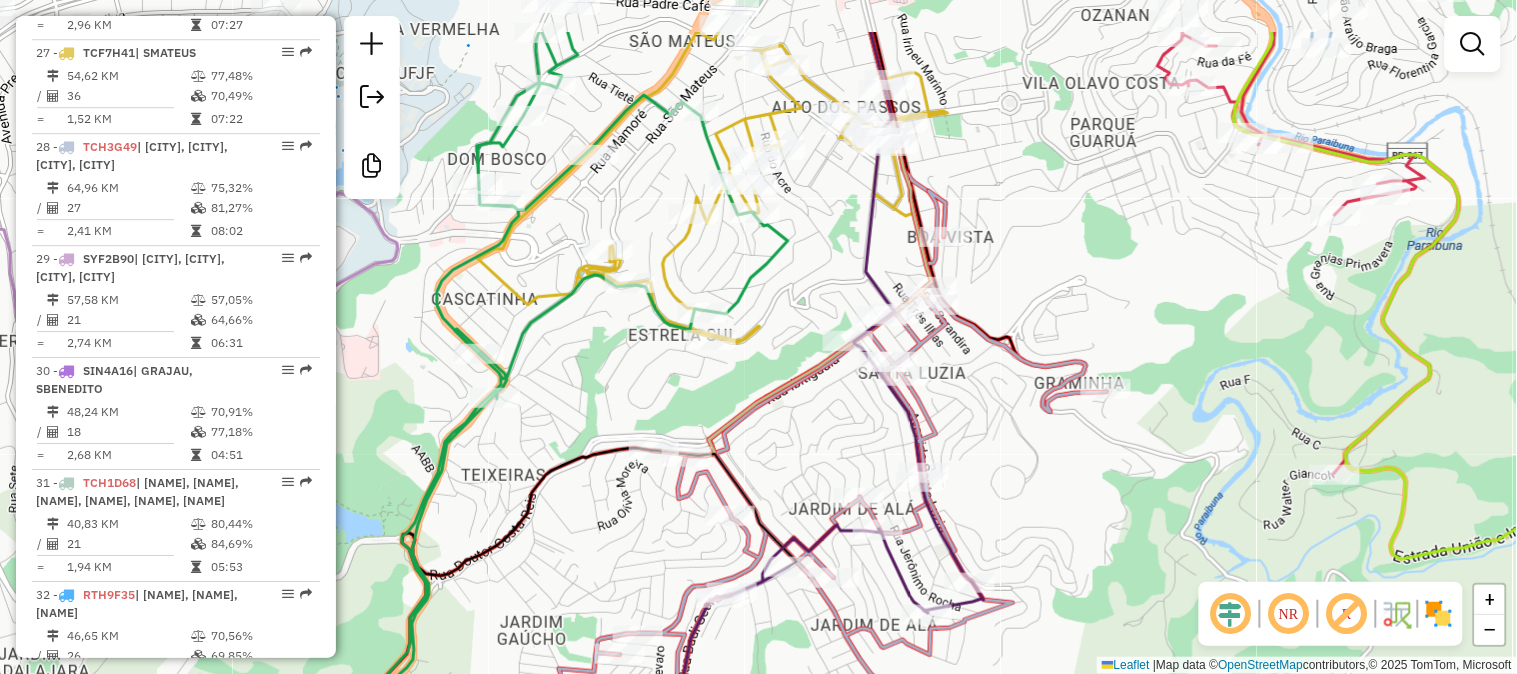 drag, startPoint x: 810, startPoint y: 331, endPoint x: 832, endPoint y: 427, distance: 98.48858 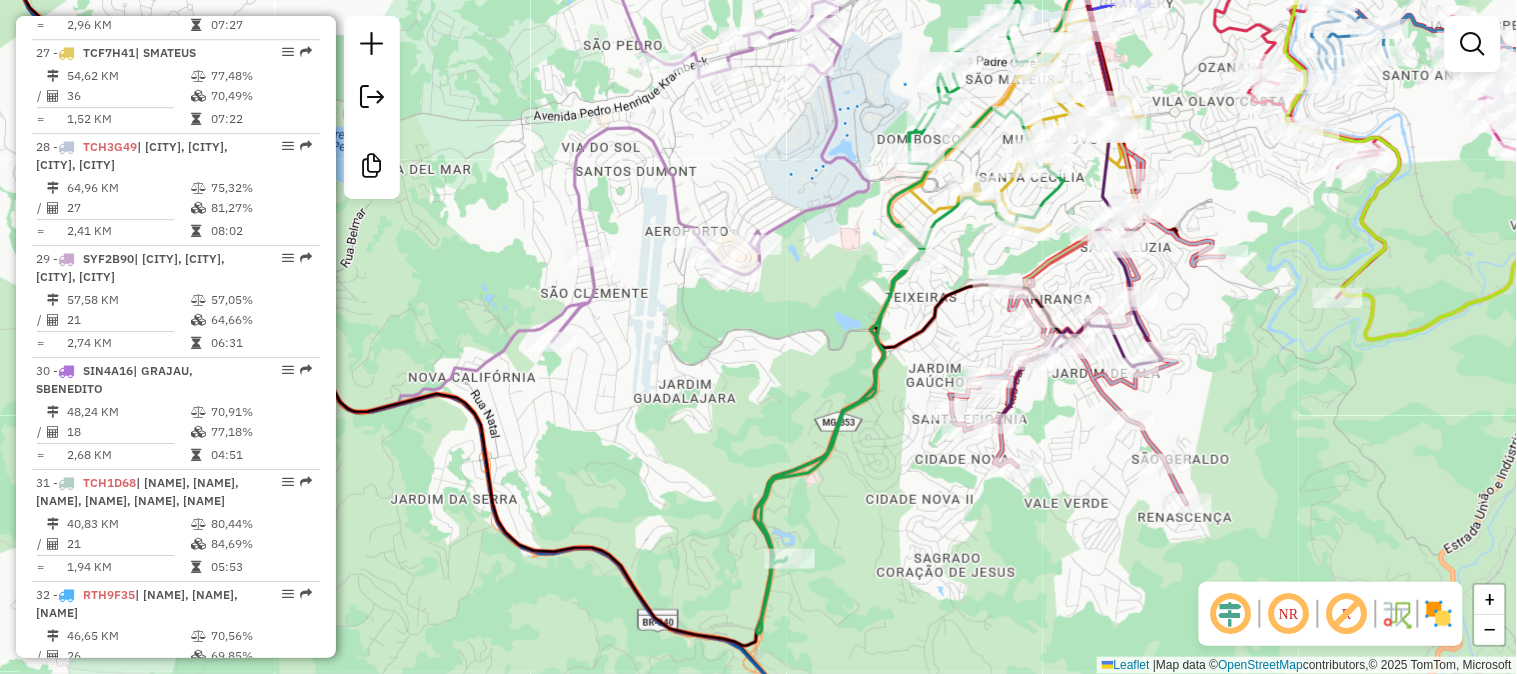 click 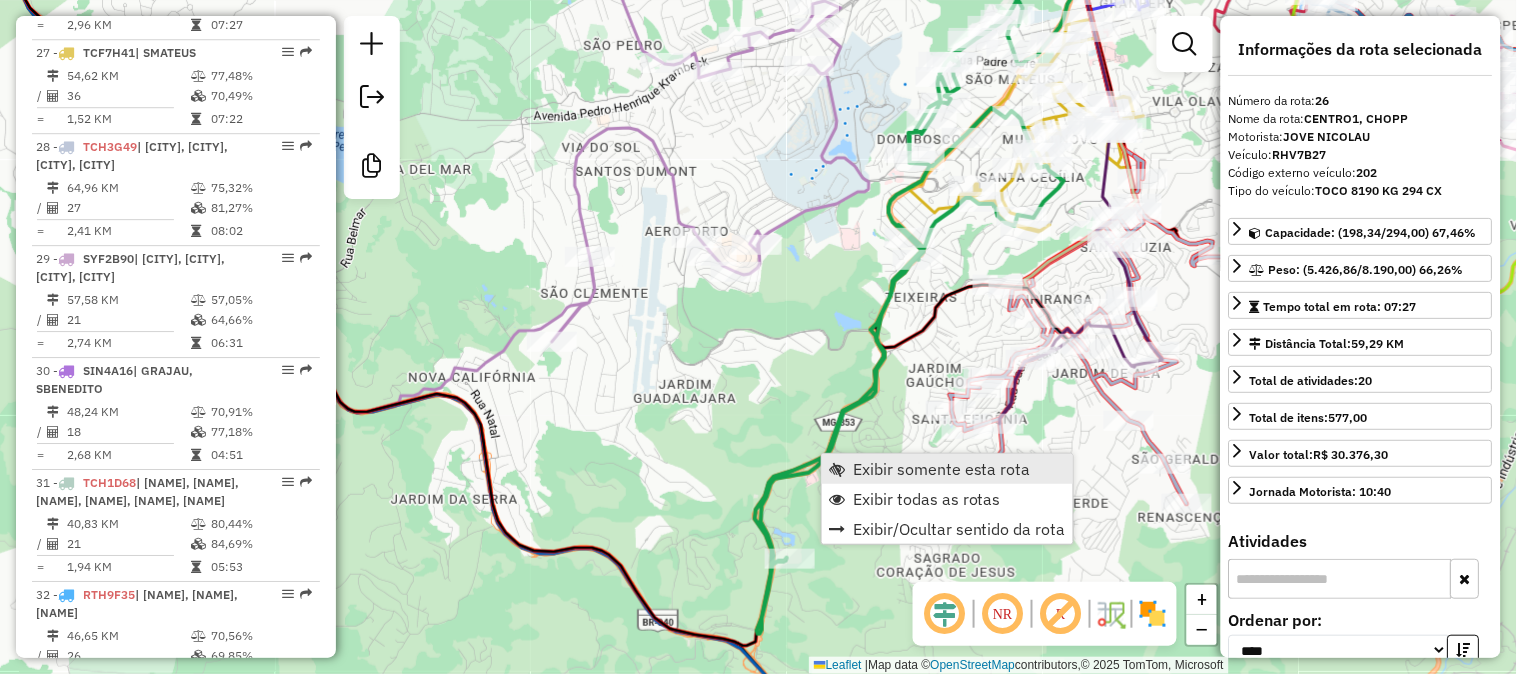click at bounding box center (837, 469) 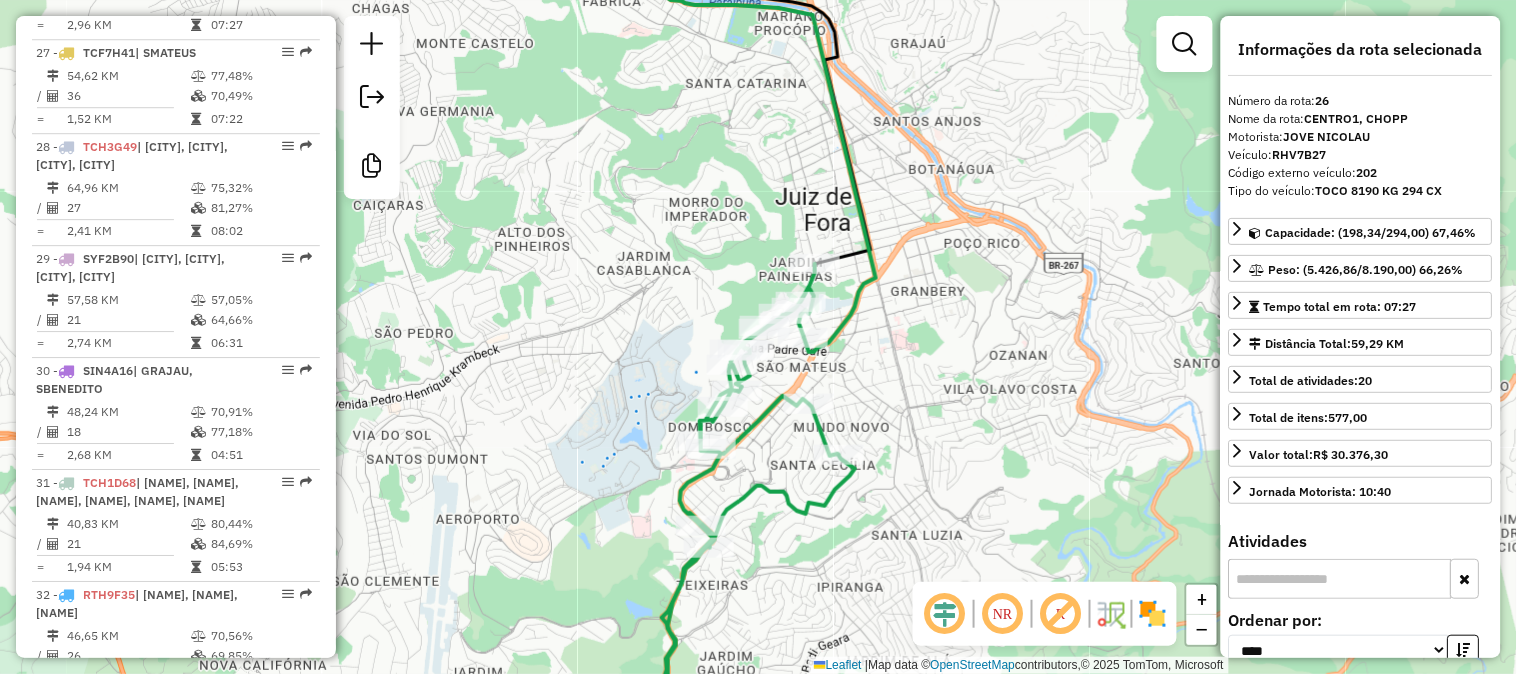 click 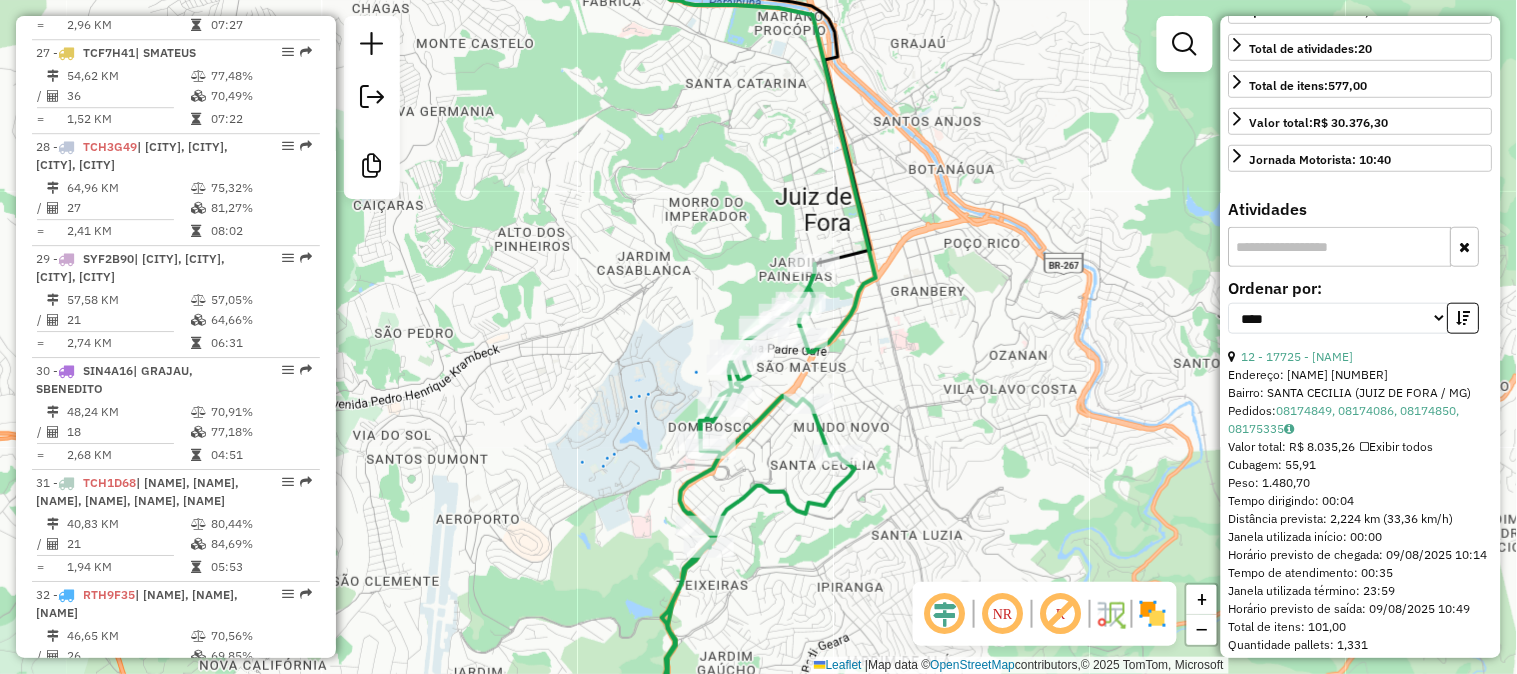 scroll, scrollTop: 333, scrollLeft: 0, axis: vertical 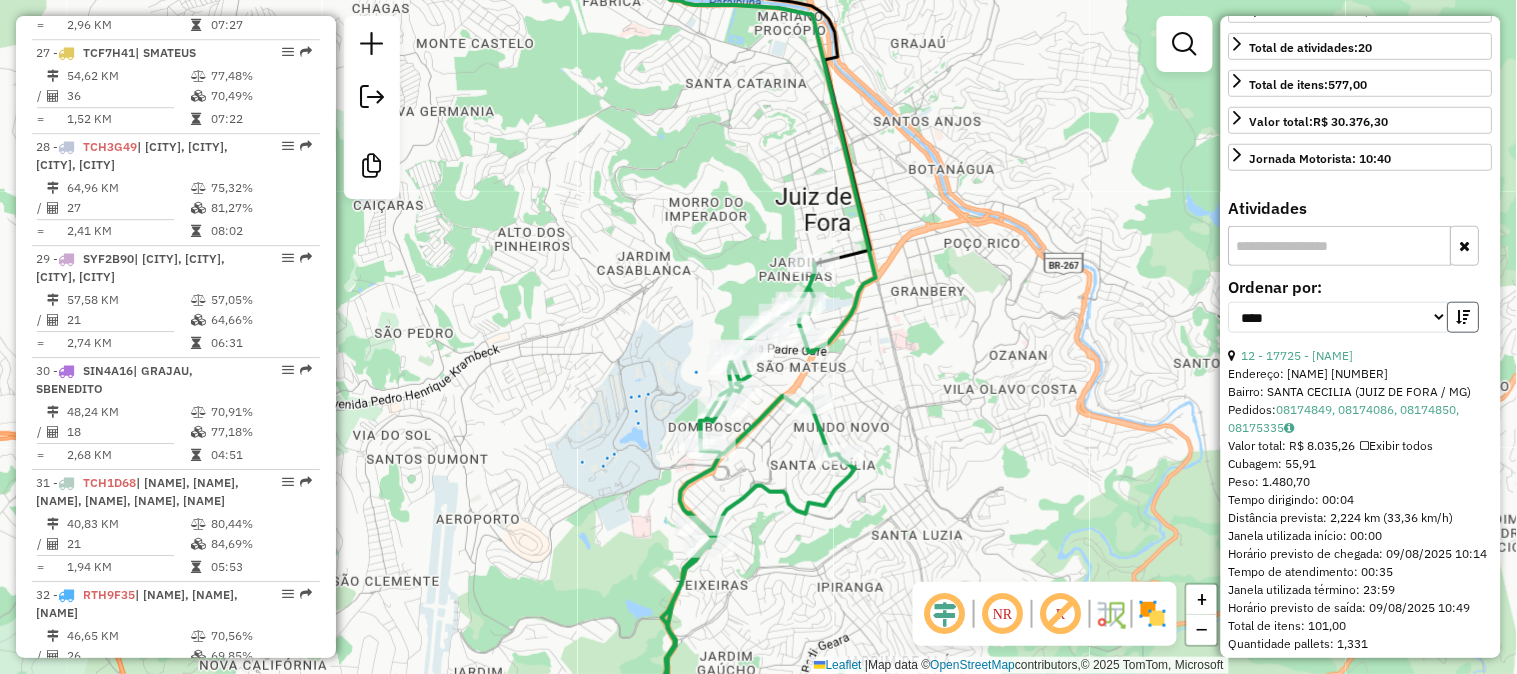 click at bounding box center (1464, 317) 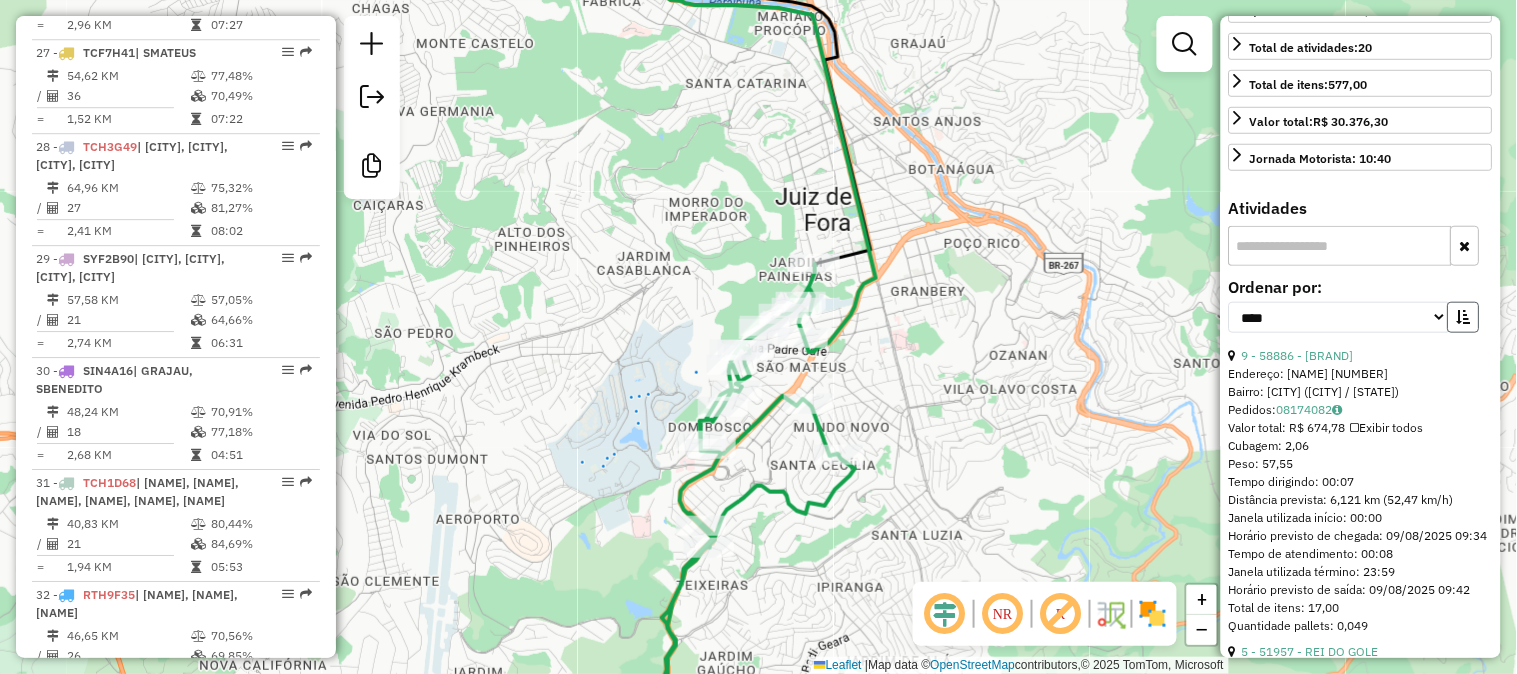 click at bounding box center [1464, 317] 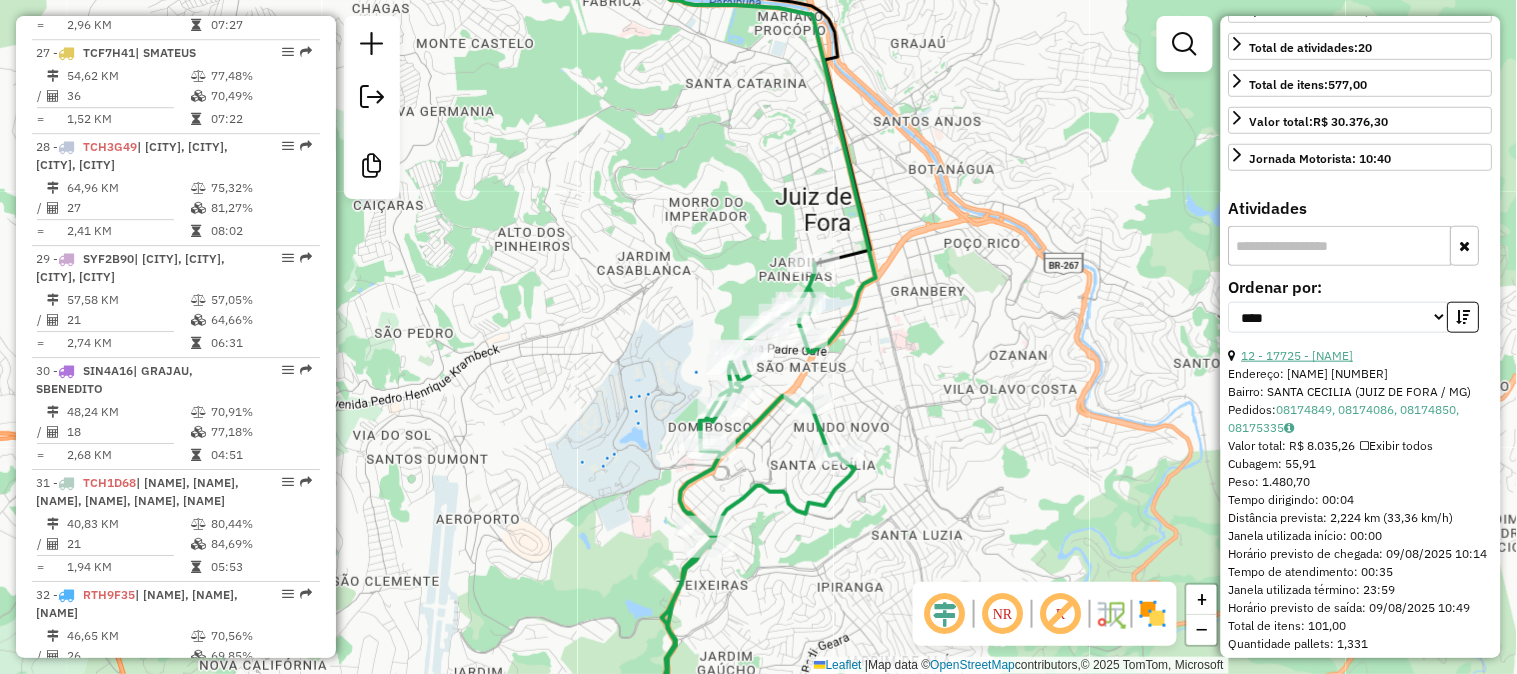 click on "12 - 17725 - MARILEIA BARROSO DAS" at bounding box center [1298, 355] 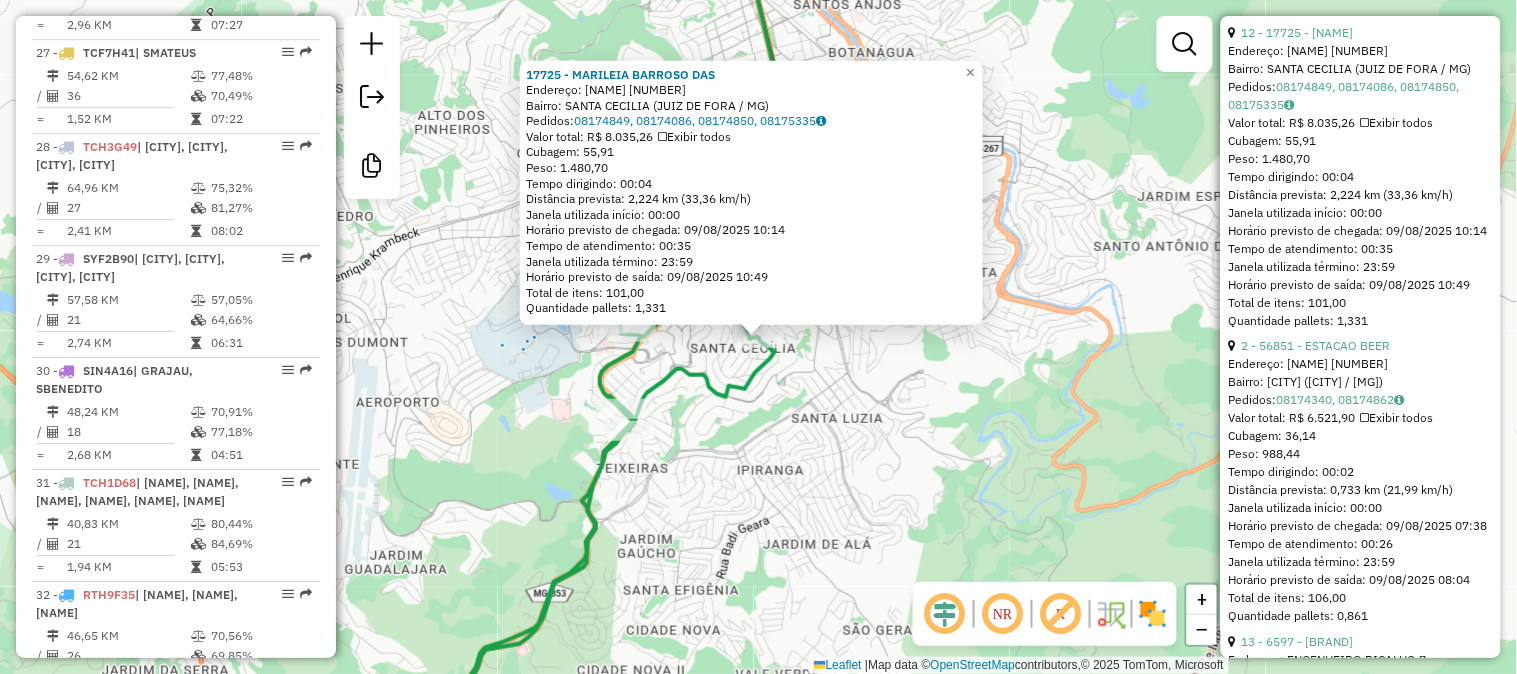 scroll, scrollTop: 666, scrollLeft: 0, axis: vertical 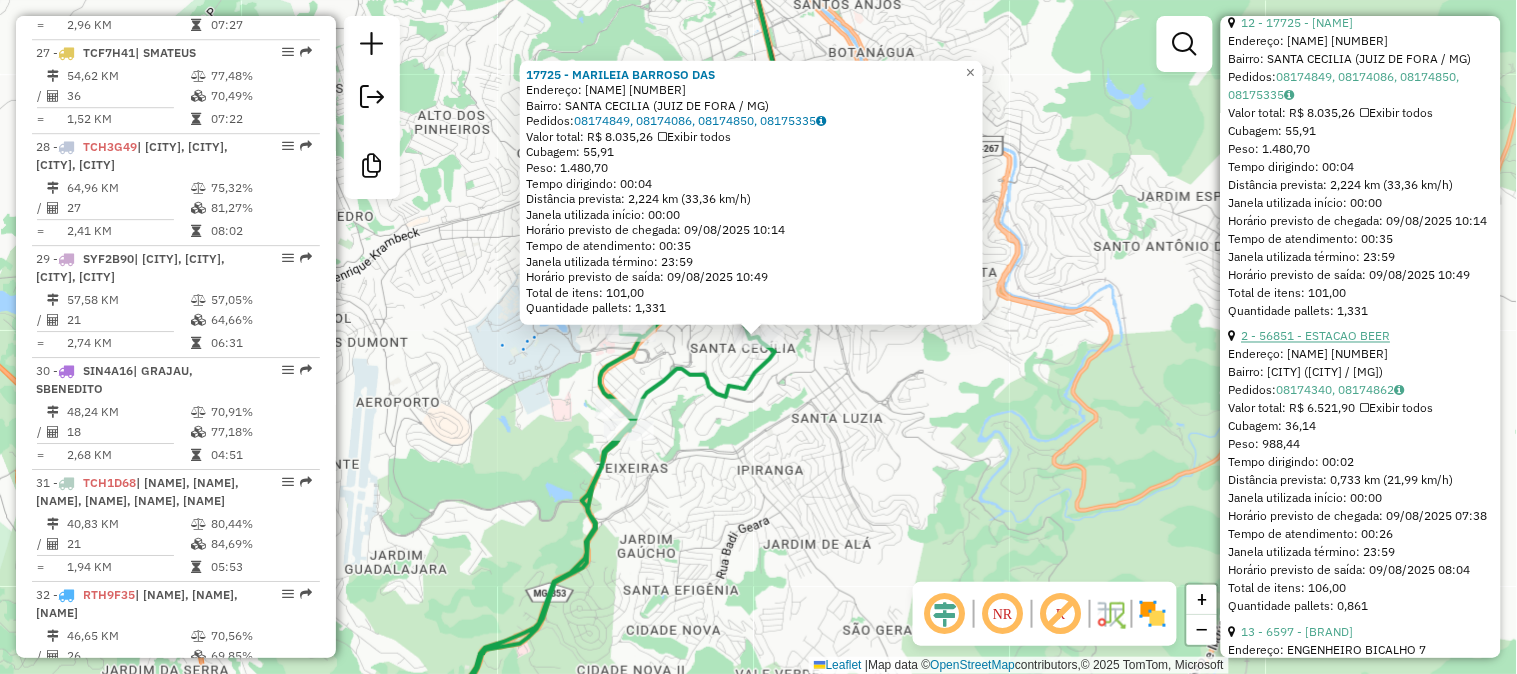 click on "2 - 56851 - ESTACAO BEER" at bounding box center [1316, 336] 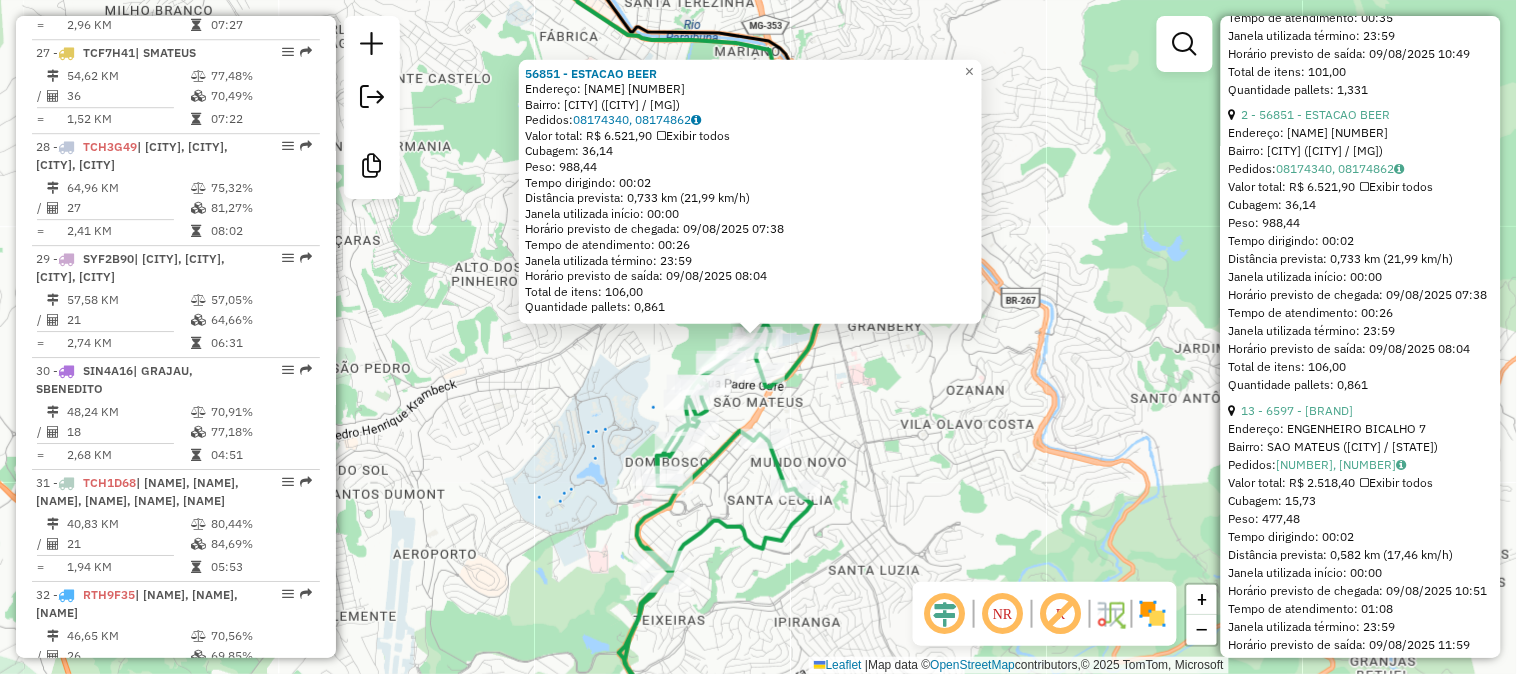 scroll, scrollTop: 888, scrollLeft: 0, axis: vertical 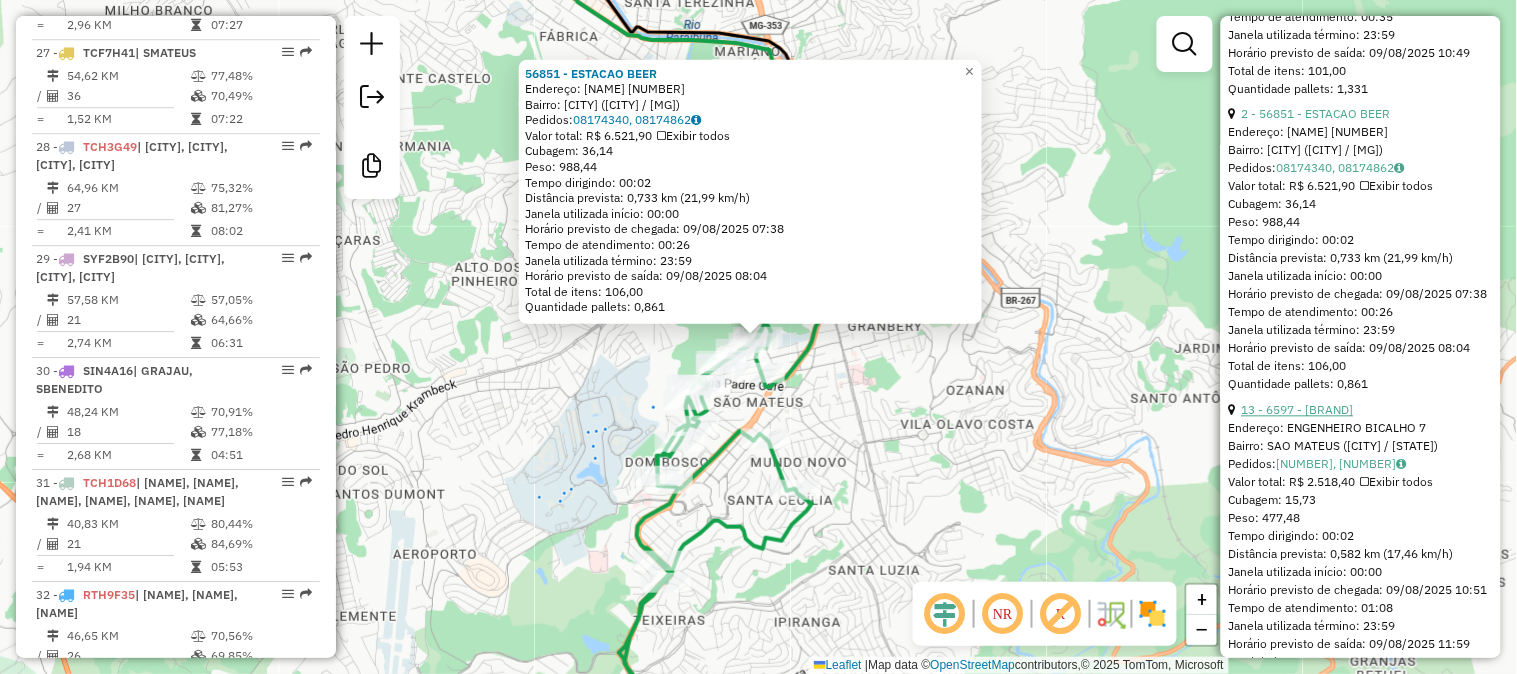click on "13 - 6597 - LIBRA COM DE BEBIDAS" at bounding box center [1298, 410] 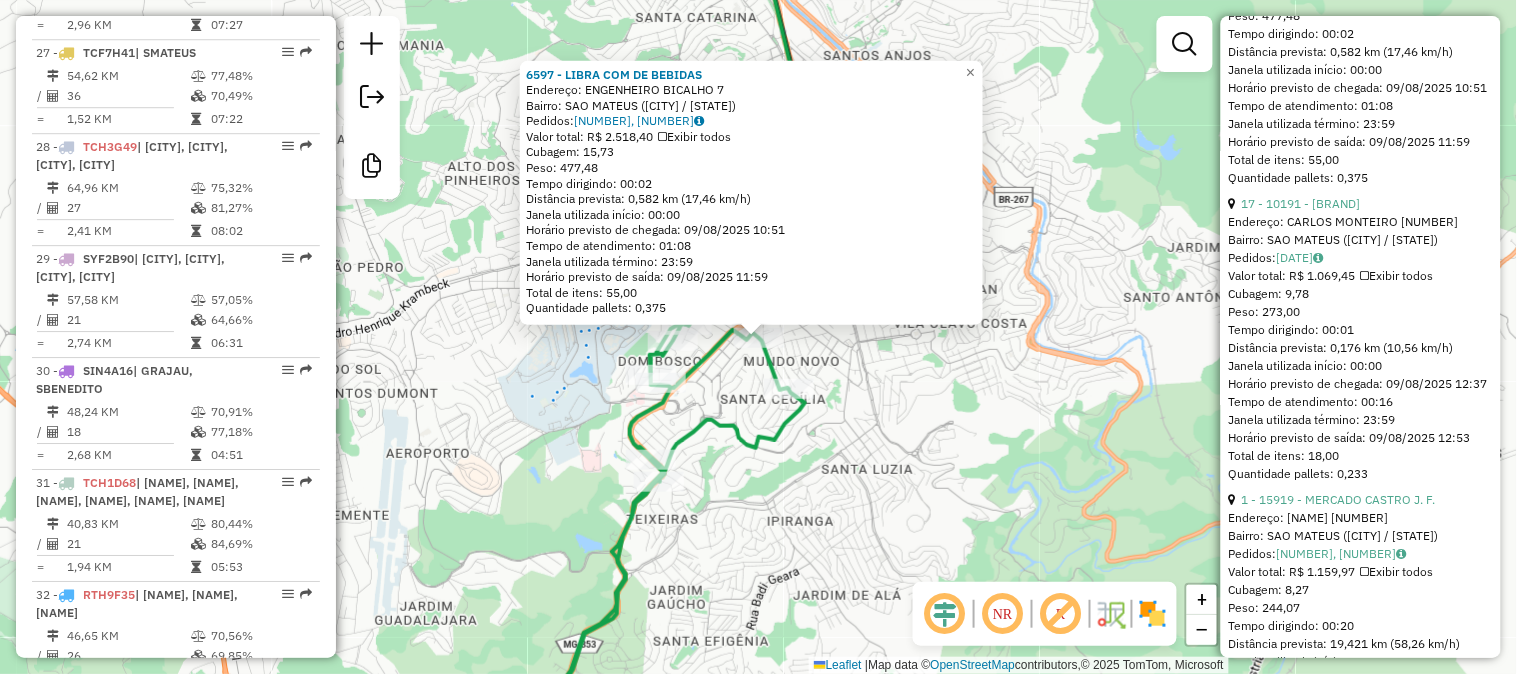 scroll, scrollTop: 1444, scrollLeft: 0, axis: vertical 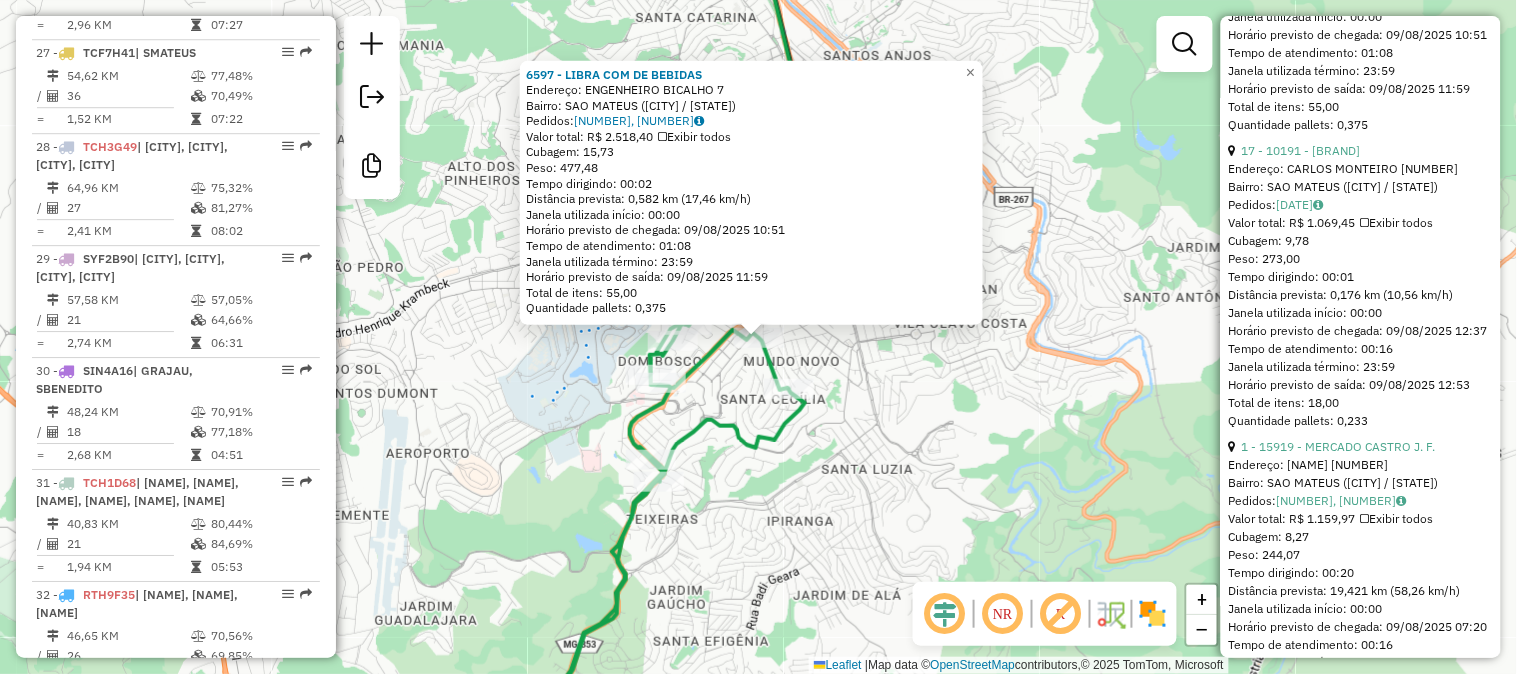 click on "6597 - LIBRA COM DE BEBIDAS  Endereço:  ENGENHEIRO BICALHO 7   Bairro: SAO MATEUS (JUIZ DE FORA / MG)   Pedidos:  08174892, 08175330   Valor total: R$ 2.518,40   Exibir todos   Cubagem: 15,73  Peso: 477,48  Tempo dirigindo: 00:02   Distância prevista: 0,582 km (17,46 km/h)   Janela utilizada início: 00:00   Horário previsto de chegada: 09/08/2025 10:51   Tempo de atendimento: 01:08   Janela utilizada término: 23:59   Horário previsto de saída: 09/08/2025 11:59   Total de itens: 55,00   Quantidade pallets: 0,375  × Janela de atendimento Grade de atendimento Capacidade Transportadoras Veículos Cliente Pedidos  Rotas Selecione os dias de semana para filtrar as janelas de atendimento  Seg   Ter   Qua   Qui   Sex   Sáb   Dom  Informe o período da janela de atendimento: De: Até:  Filtrar exatamente a janela do cliente  Considerar janela de atendimento padrão  Selecione os dias de semana para filtrar as grades de atendimento  Seg   Ter   Qua   Qui   Sex   Sáb   Dom   Peso mínimo:   Peso máximo:  De:" 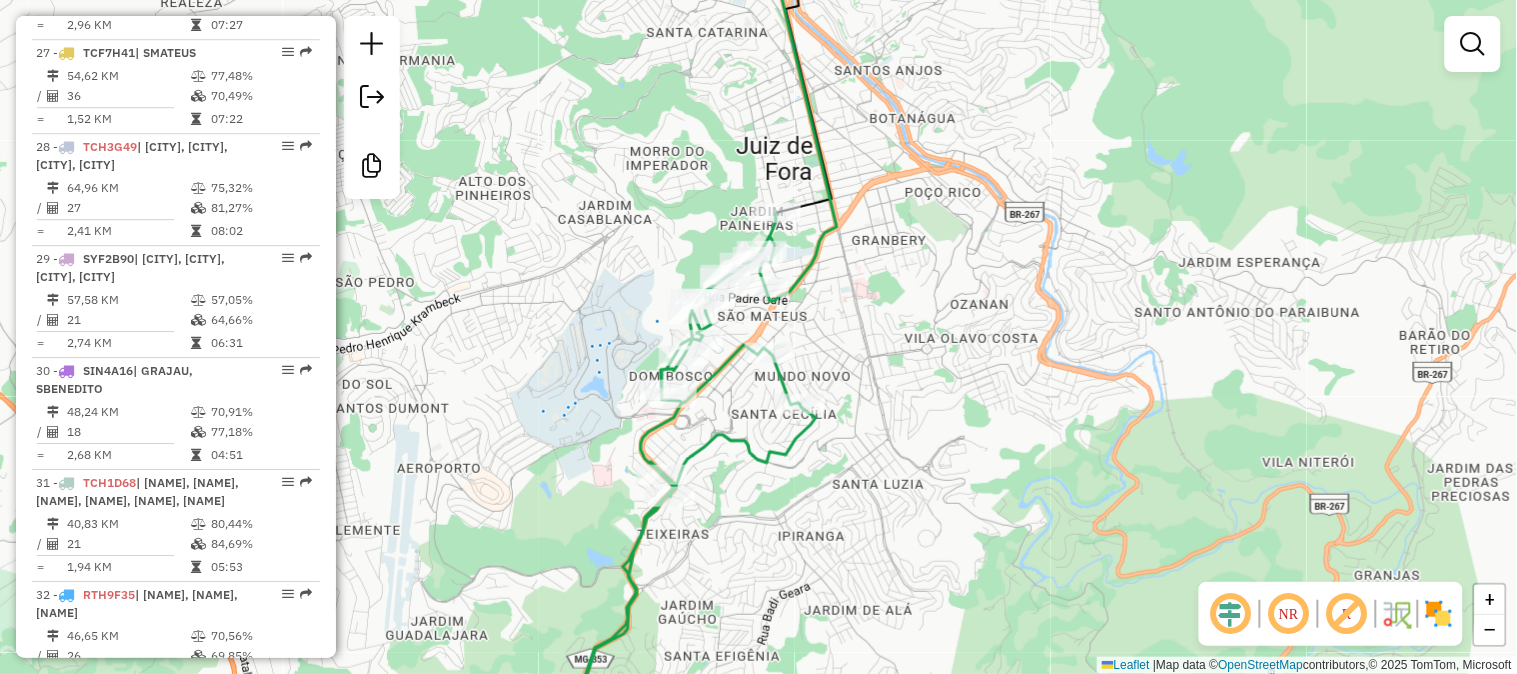 drag, startPoint x: 887, startPoint y: 386, endPoint x: 964, endPoint y: 524, distance: 158.02847 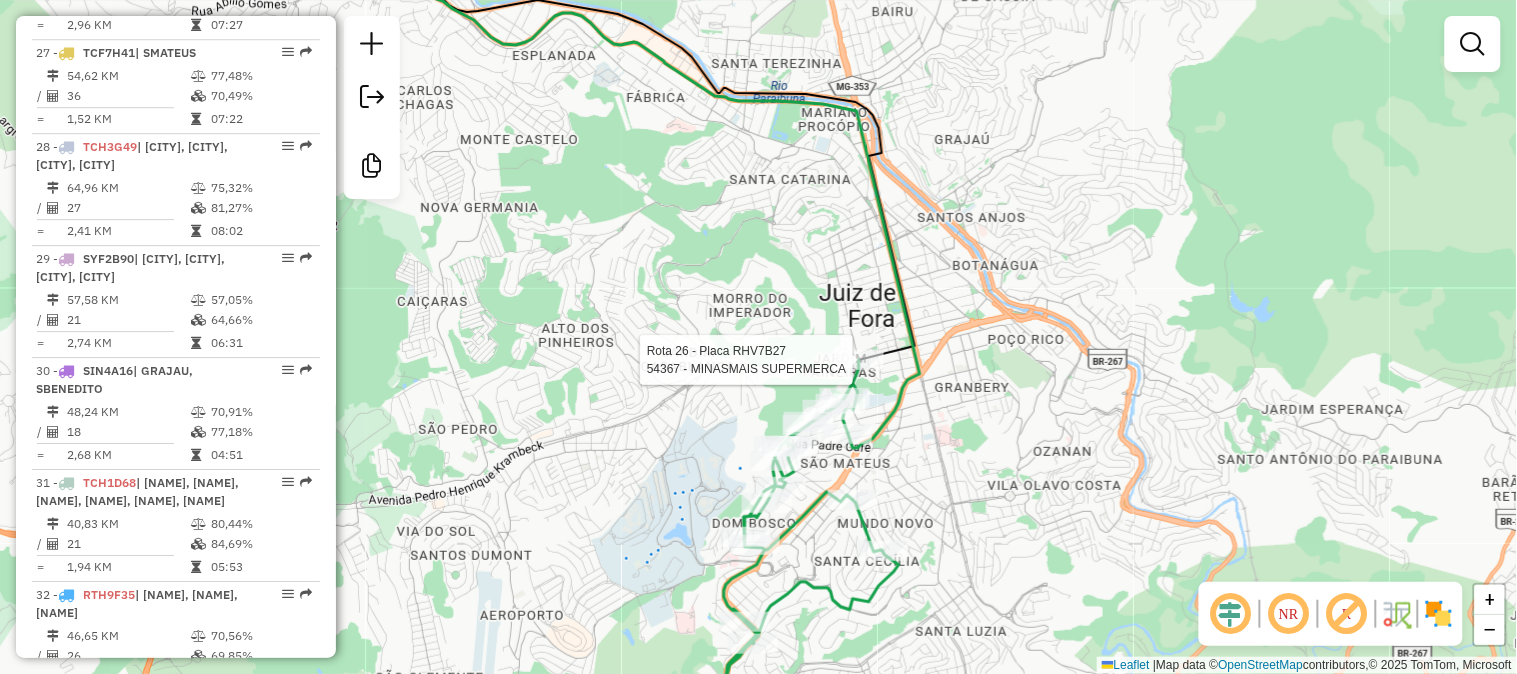 select on "*********" 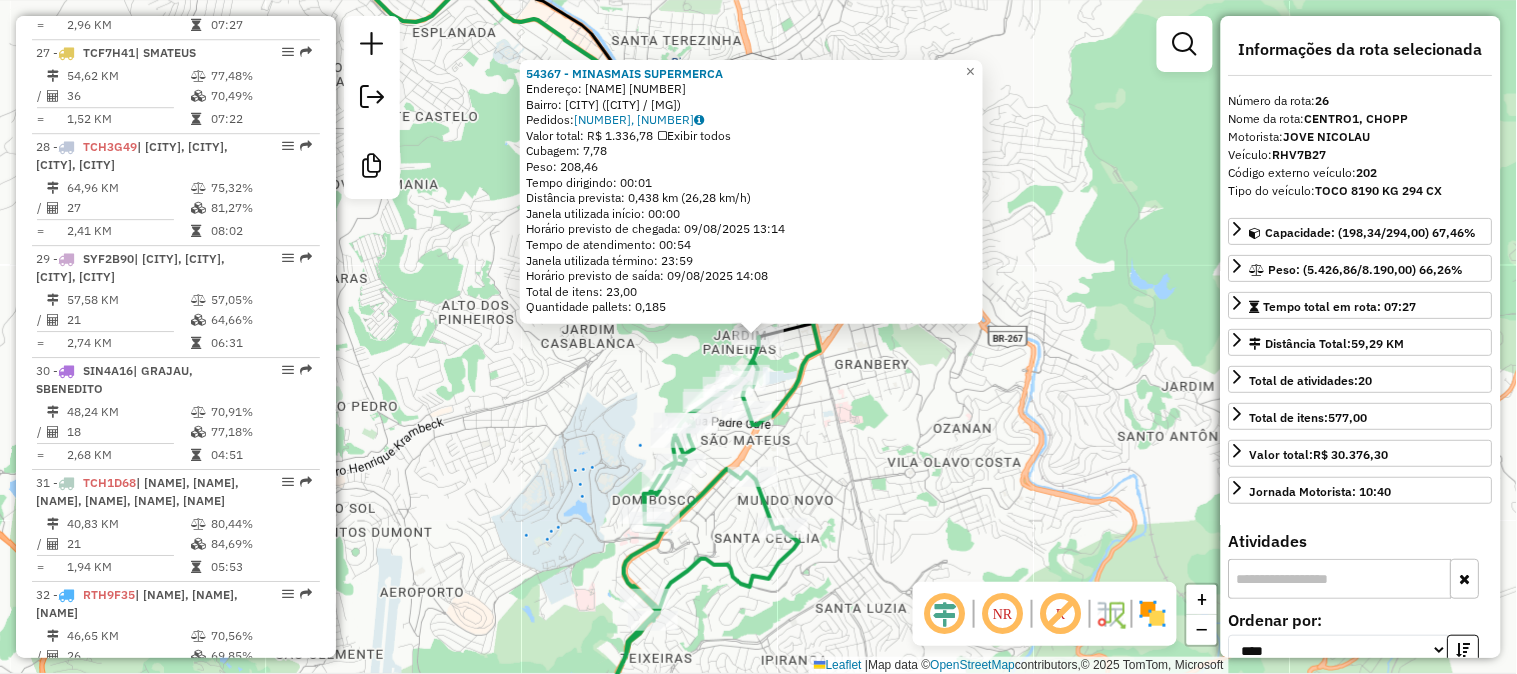 click on "54367 - MINASMAIS SUPERMERCA  Endereço:  OLEGARIO MACIEL 1129   Bairro: PAINEIRAS (JUIZ DE FORA / MG)   Pedidos:  08174424, 08174460   Valor total: R$ 1.336,78   Exibir todos   Cubagem: 7,78  Peso: 208,46  Tempo dirigindo: 00:01   Distância prevista: 0,438 km (26,28 km/h)   Janela utilizada início: 00:00   Horário previsto de chegada: 09/08/2025 13:14   Tempo de atendimento: 00:54   Janela utilizada término: 23:59   Horário previsto de saída: 09/08/2025 14:08   Total de itens: 23,00   Quantidade pallets: 0,185  × Janela de atendimento Grade de atendimento Capacidade Transportadoras Veículos Cliente Pedidos  Rotas Selecione os dias de semana para filtrar as janelas de atendimento  Seg   Ter   Qua   Qui   Sex   Sáb   Dom  Informe o período da janela de atendimento: De: Até:  Filtrar exatamente a janela do cliente  Considerar janela de atendimento padrão  Selecione os dias de semana para filtrar as grades de atendimento  Seg   Ter   Qua   Qui   Sex   Sáb   Dom   Peso mínimo:   Peso máximo:   De:" 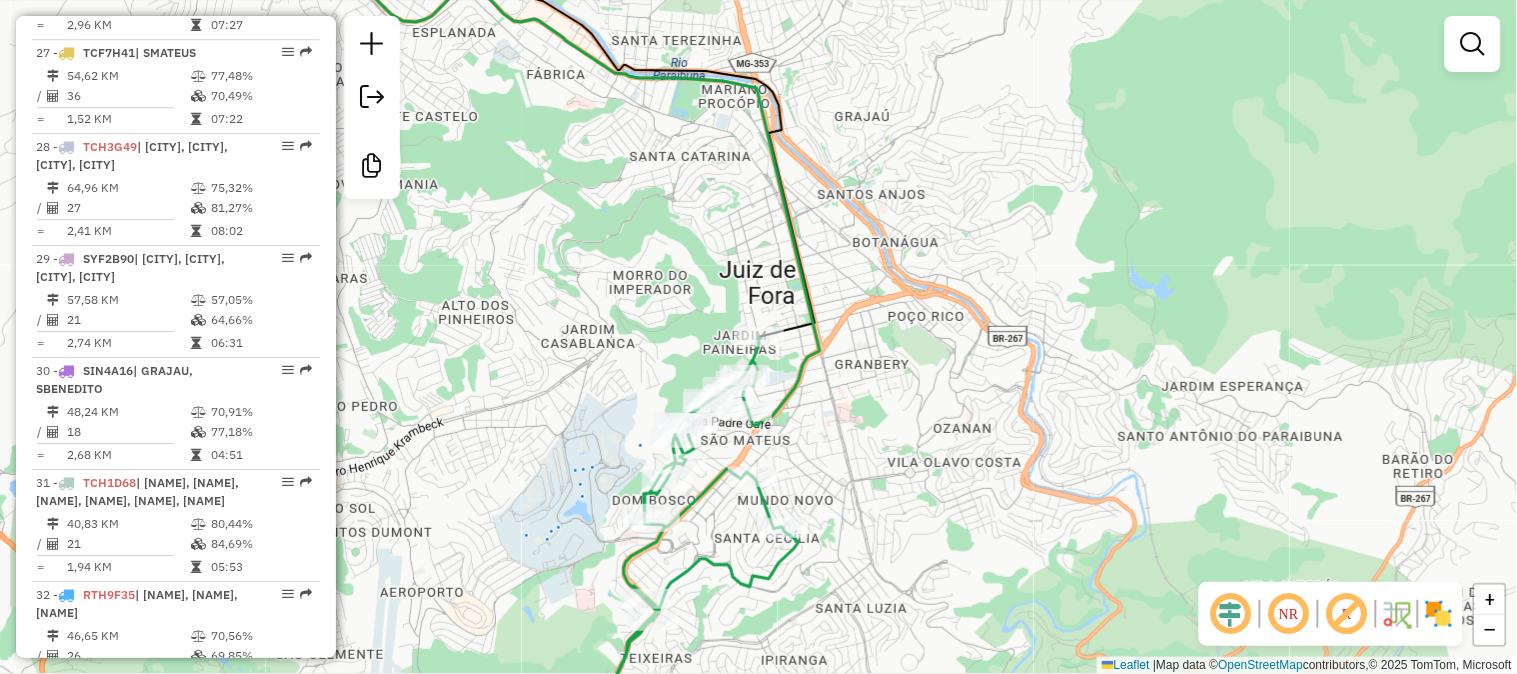 select on "*********" 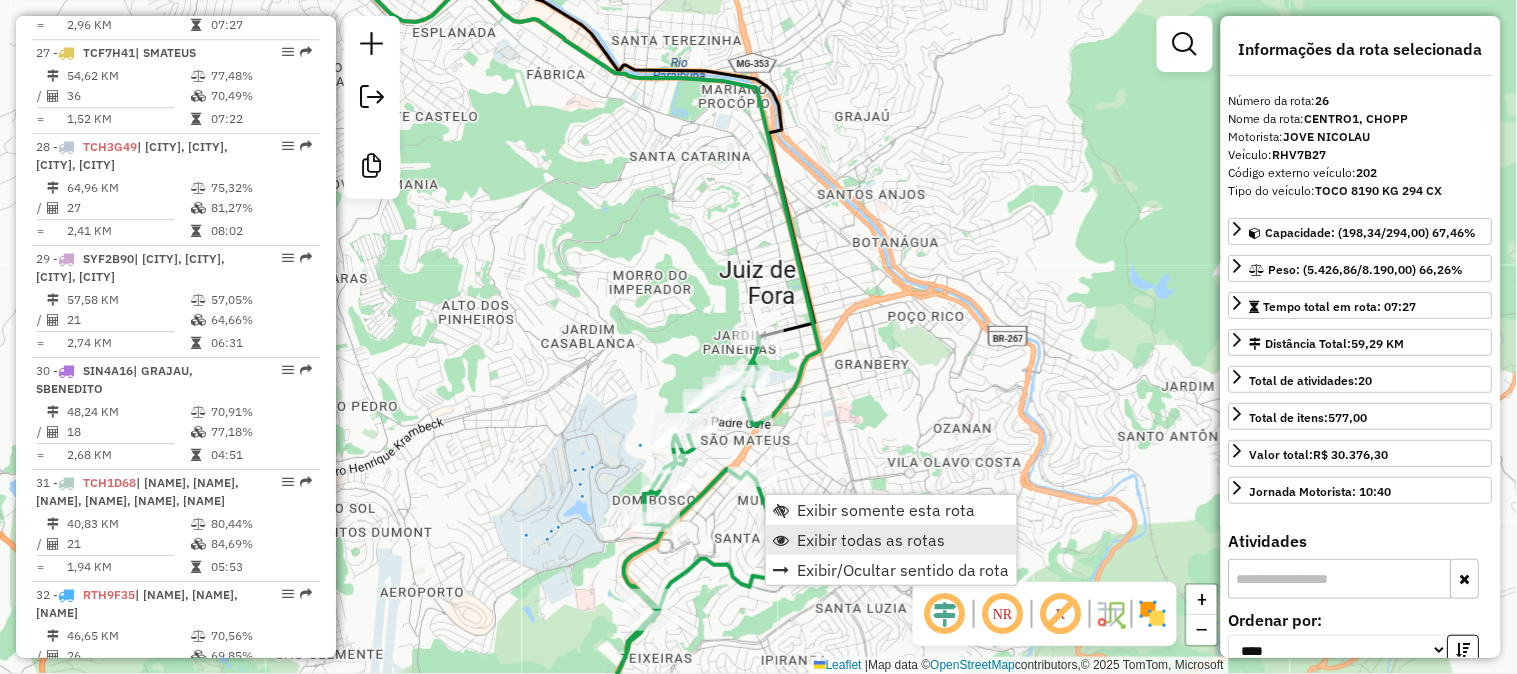 click on "Exibir todas as rotas" at bounding box center [871, 540] 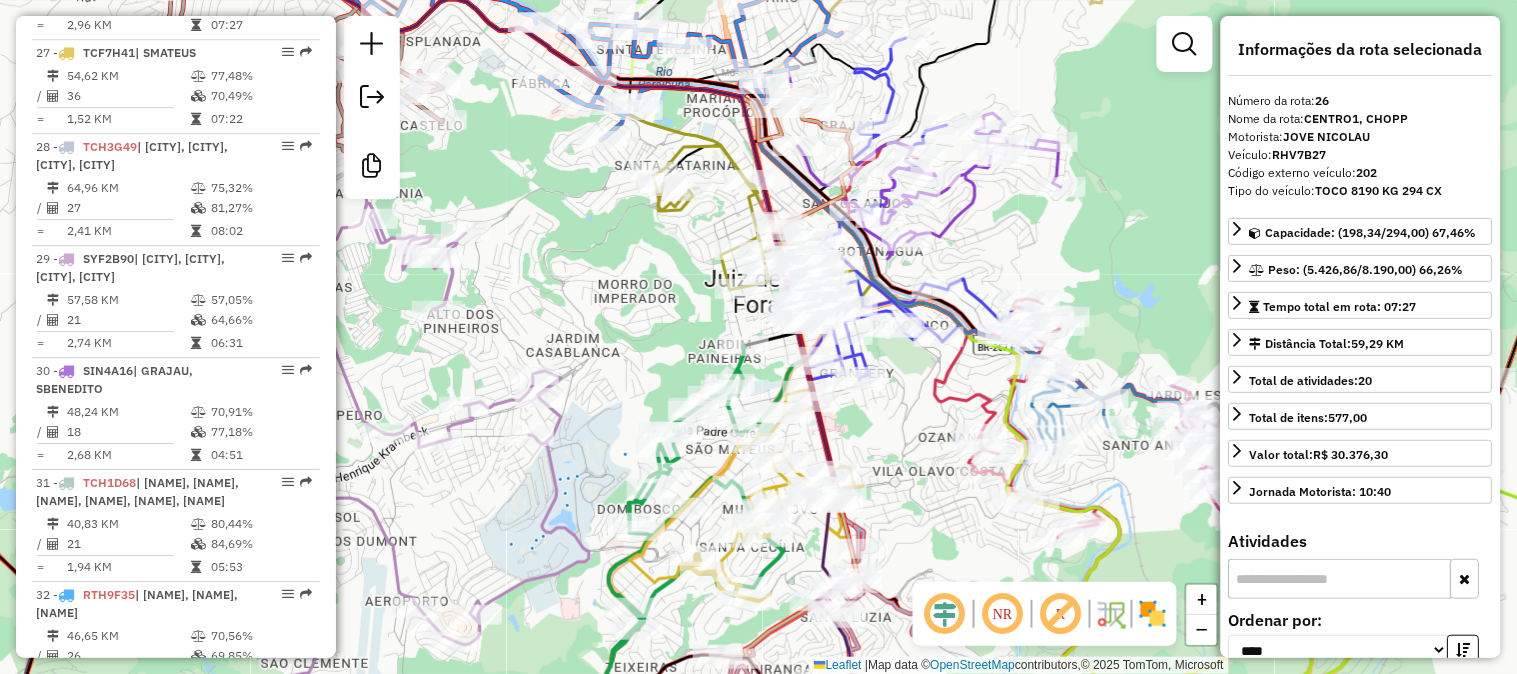 drag, startPoint x: 1143, startPoint y: 222, endPoint x: 1011, endPoint y: 267, distance: 139.45967 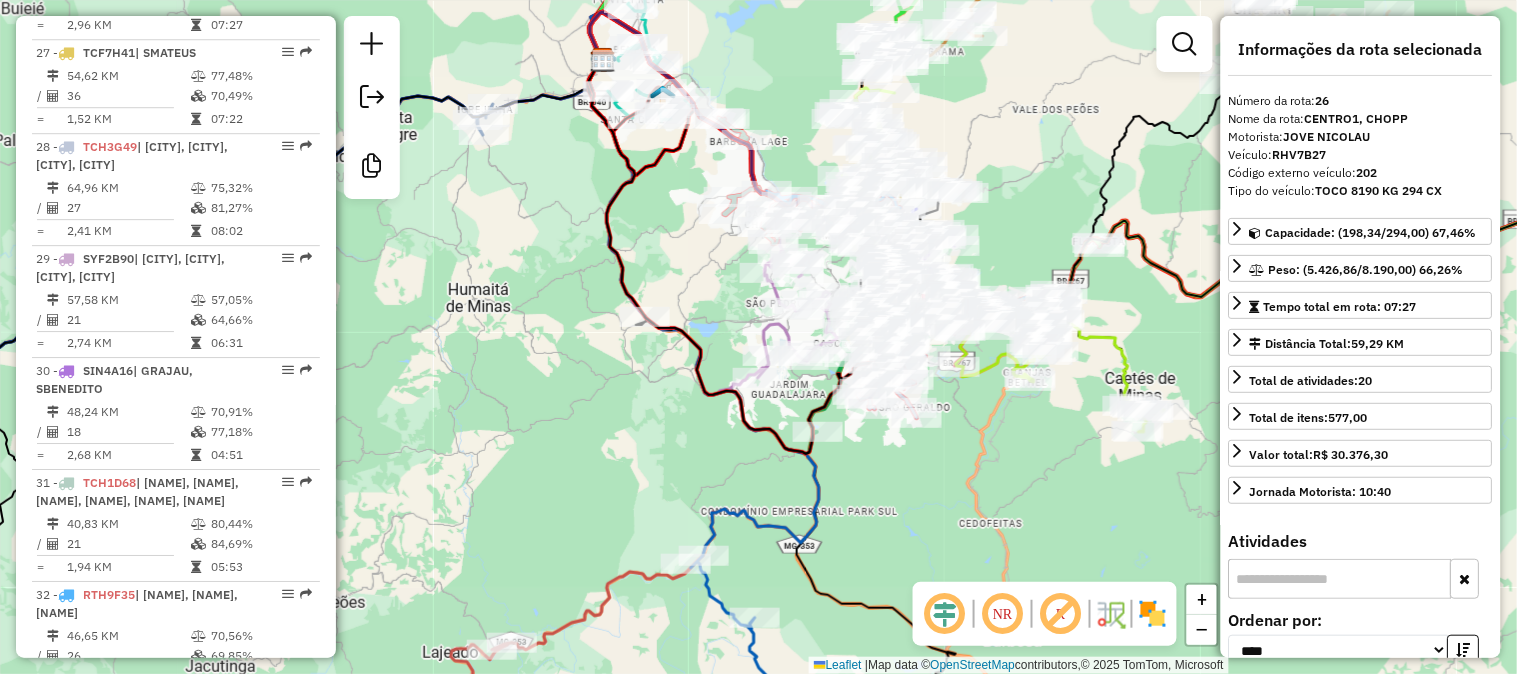 drag, startPoint x: 1038, startPoint y: 270, endPoint x: 702, endPoint y: 283, distance: 336.2514 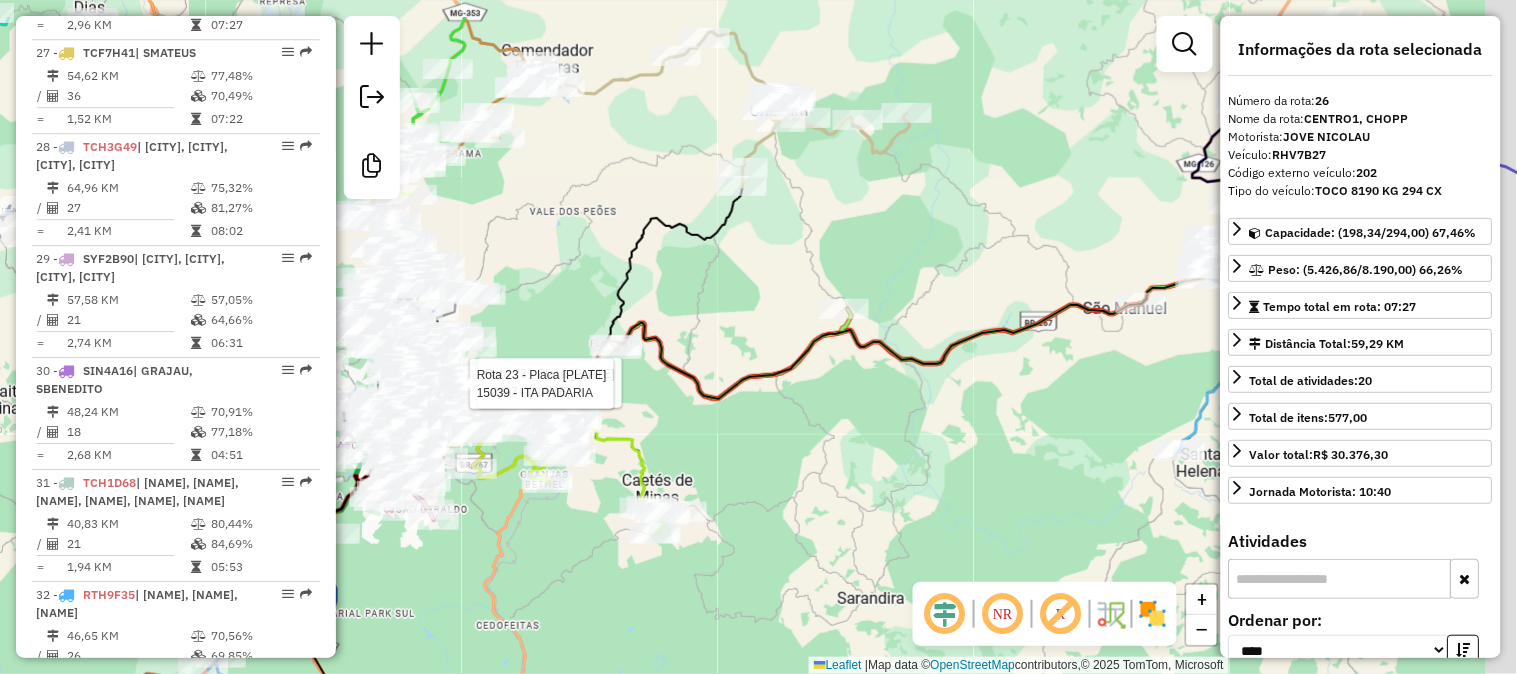 drag, startPoint x: 874, startPoint y: 353, endPoint x: 747, endPoint y: 437, distance: 152.26622 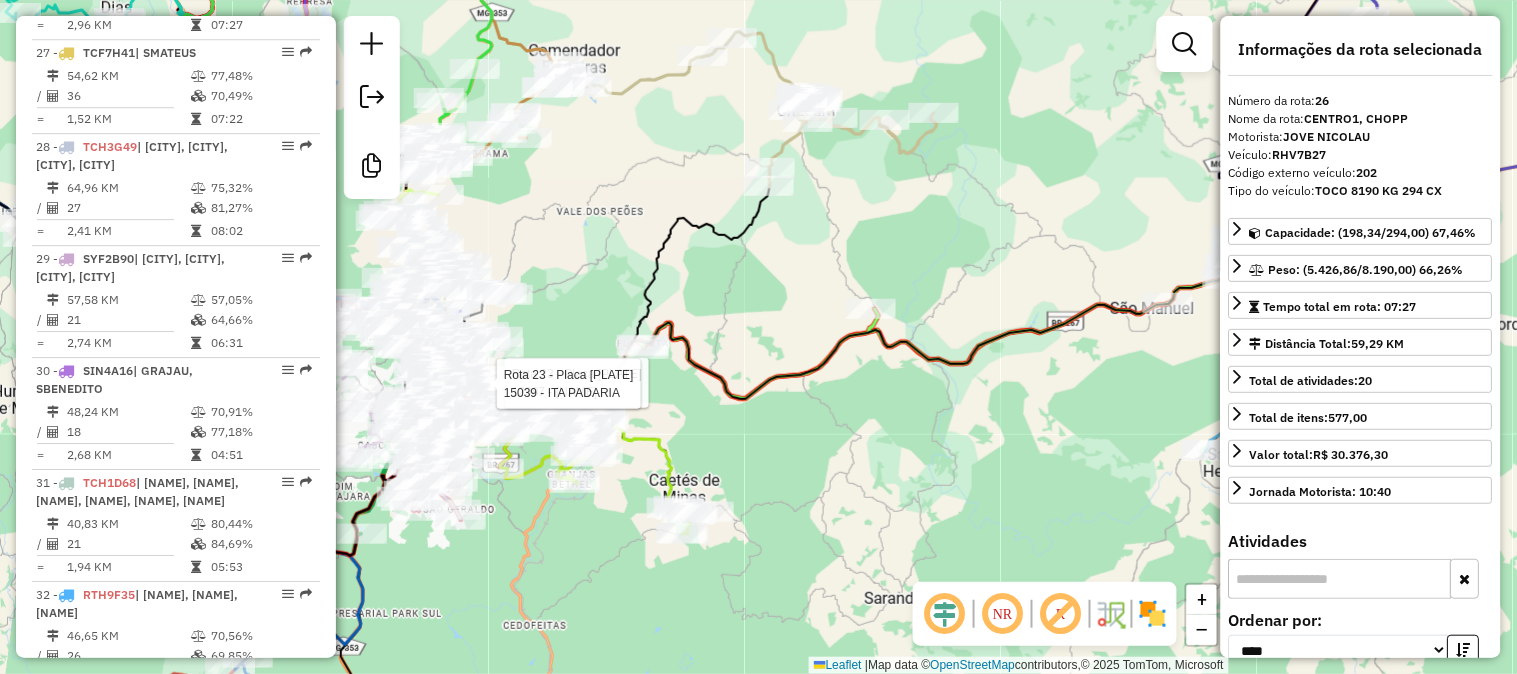 drag, startPoint x: 818, startPoint y: 496, endPoint x: 922, endPoint y: 488, distance: 104.307236 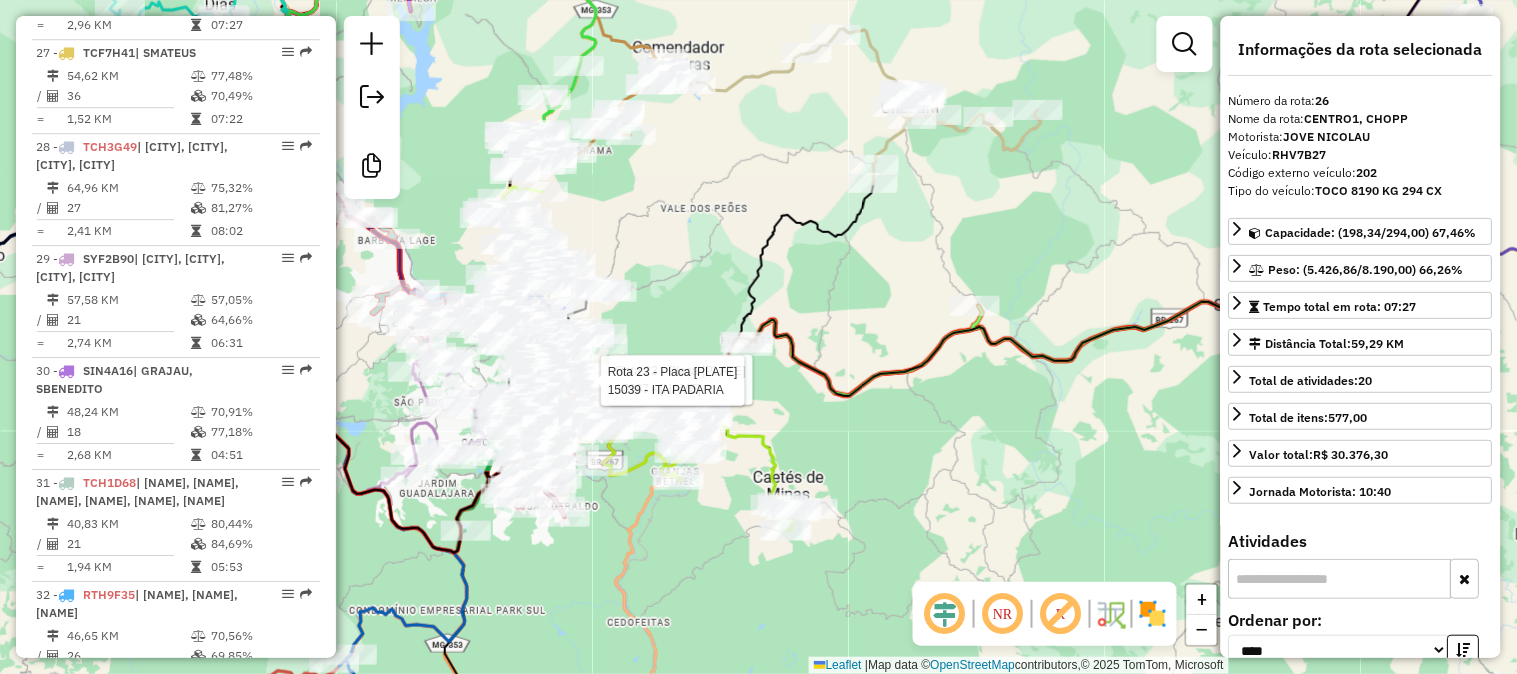 drag, startPoint x: 1080, startPoint y: 271, endPoint x: 746, endPoint y: 302, distance: 335.43555 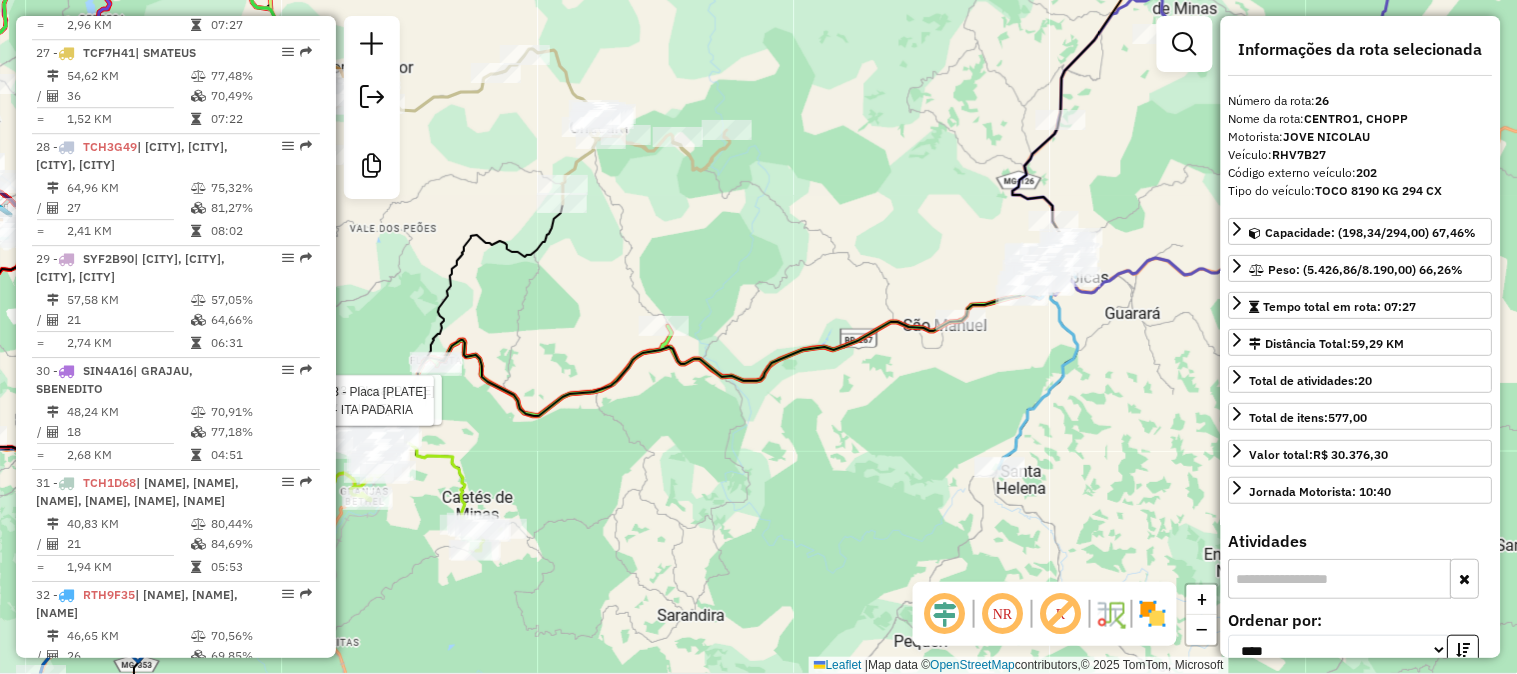 drag, startPoint x: 996, startPoint y: 395, endPoint x: 888, endPoint y: 360, distance: 113.52973 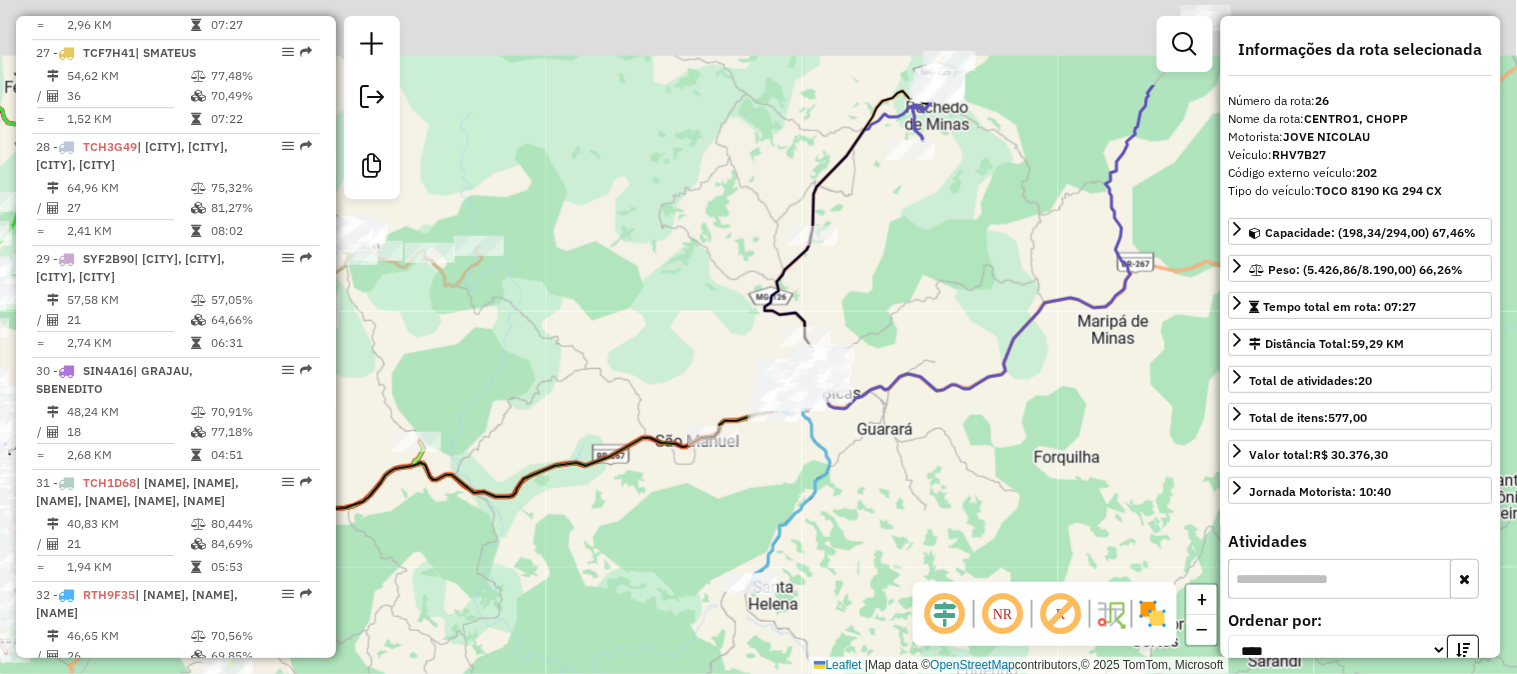 drag, startPoint x: 1017, startPoint y: 361, endPoint x: 756, endPoint y: 602, distance: 355.2492 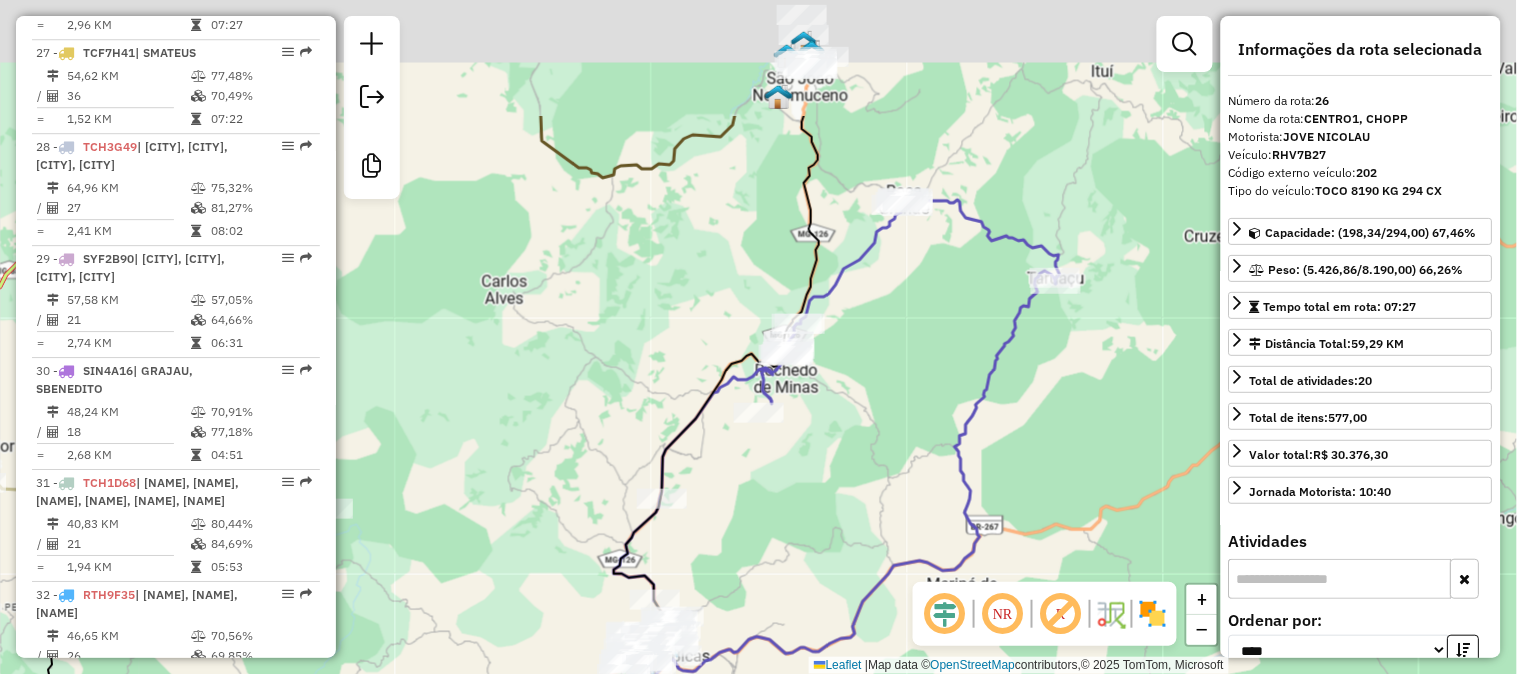 drag, startPoint x: 864, startPoint y: 472, endPoint x: 832, endPoint y: 554, distance: 88.02273 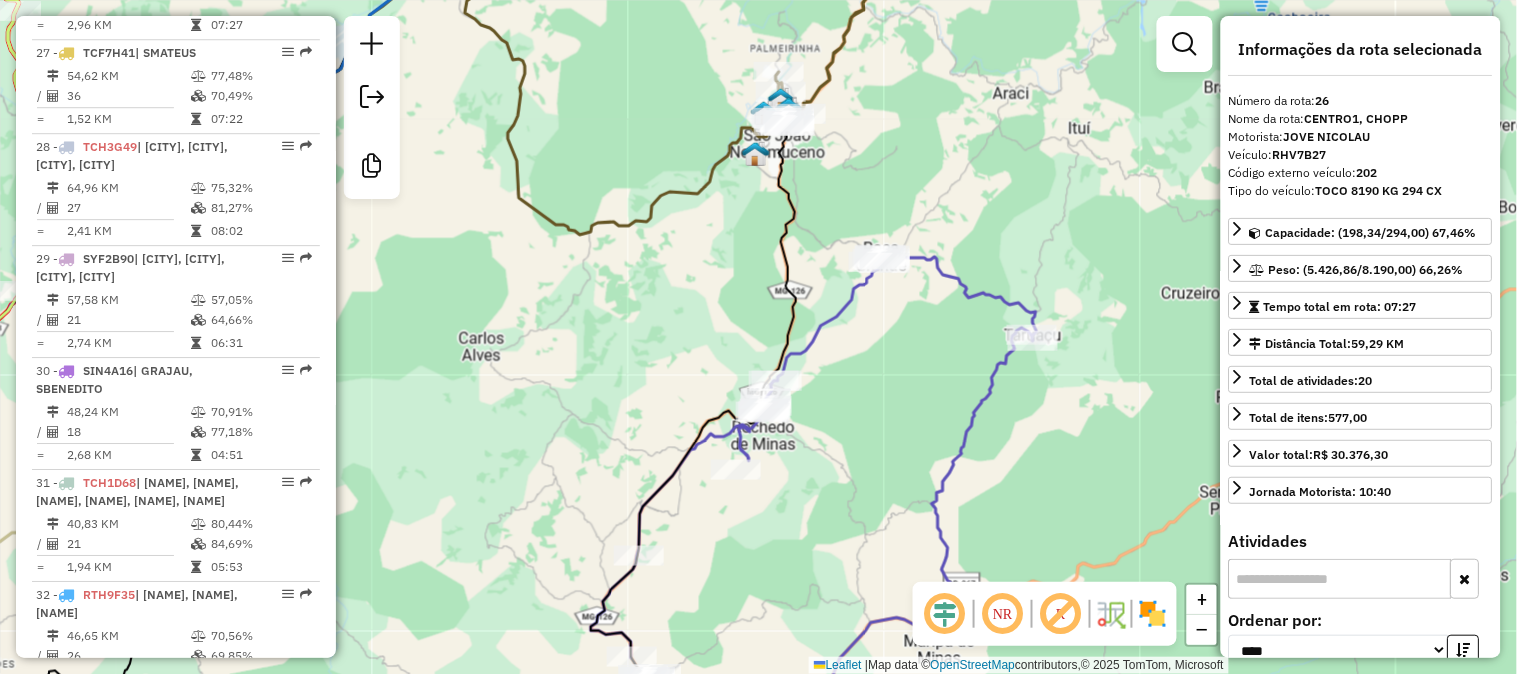 click 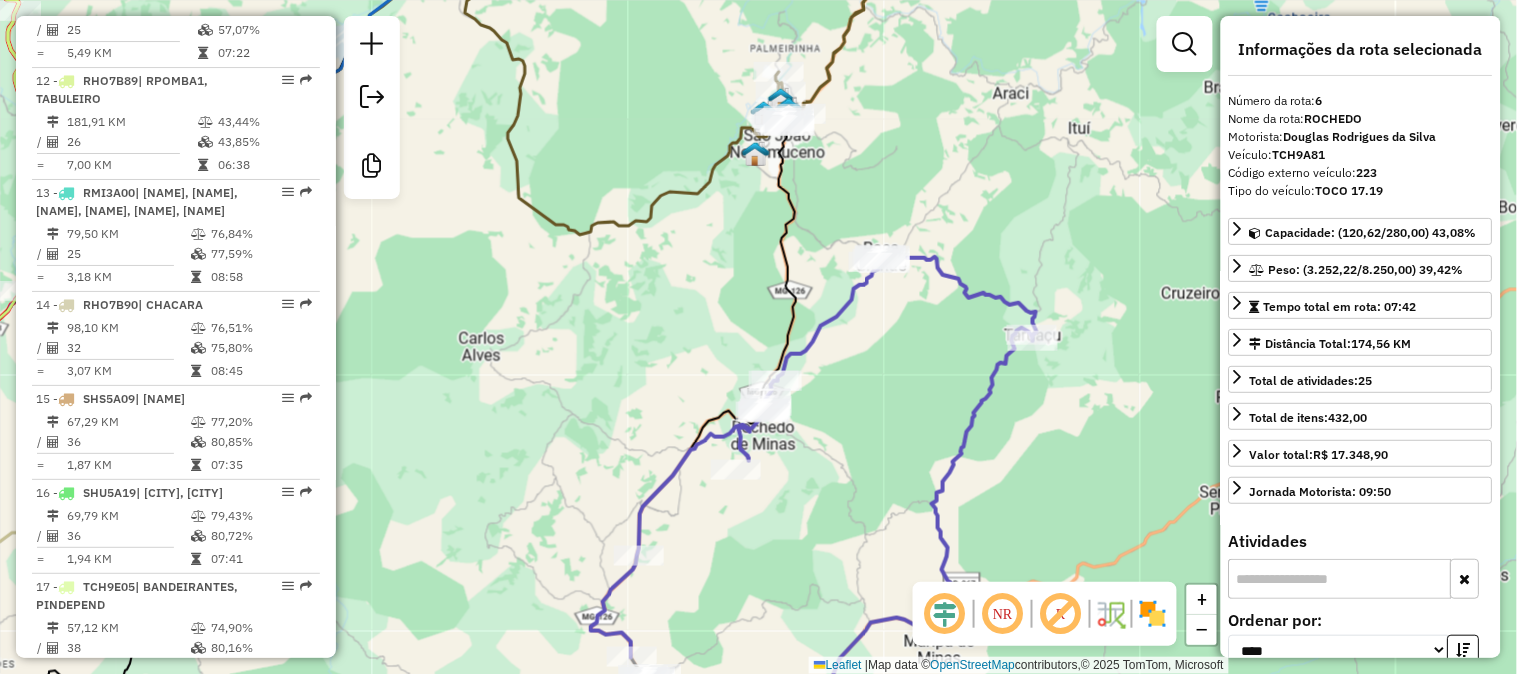 scroll, scrollTop: 1293, scrollLeft: 0, axis: vertical 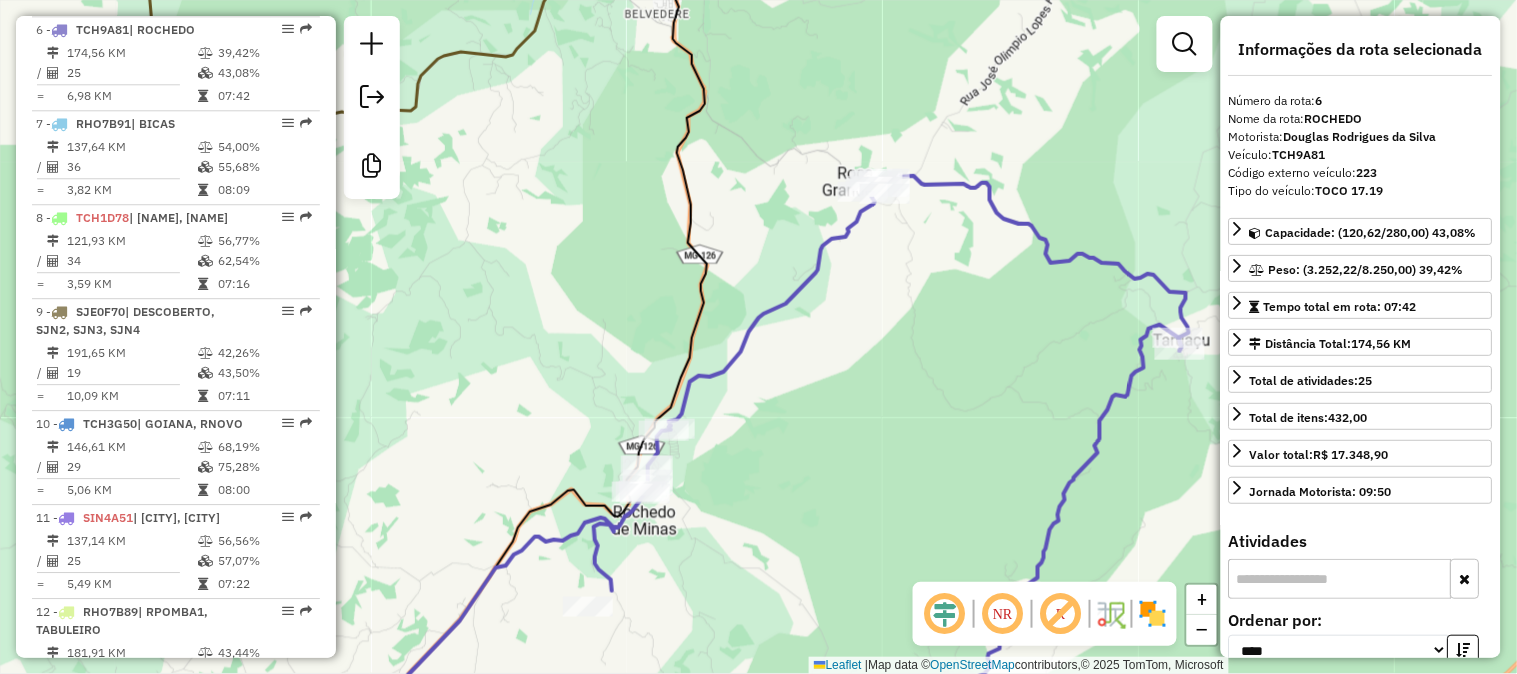 drag, startPoint x: 837, startPoint y: 365, endPoint x: 885, endPoint y: 335, distance: 56.603886 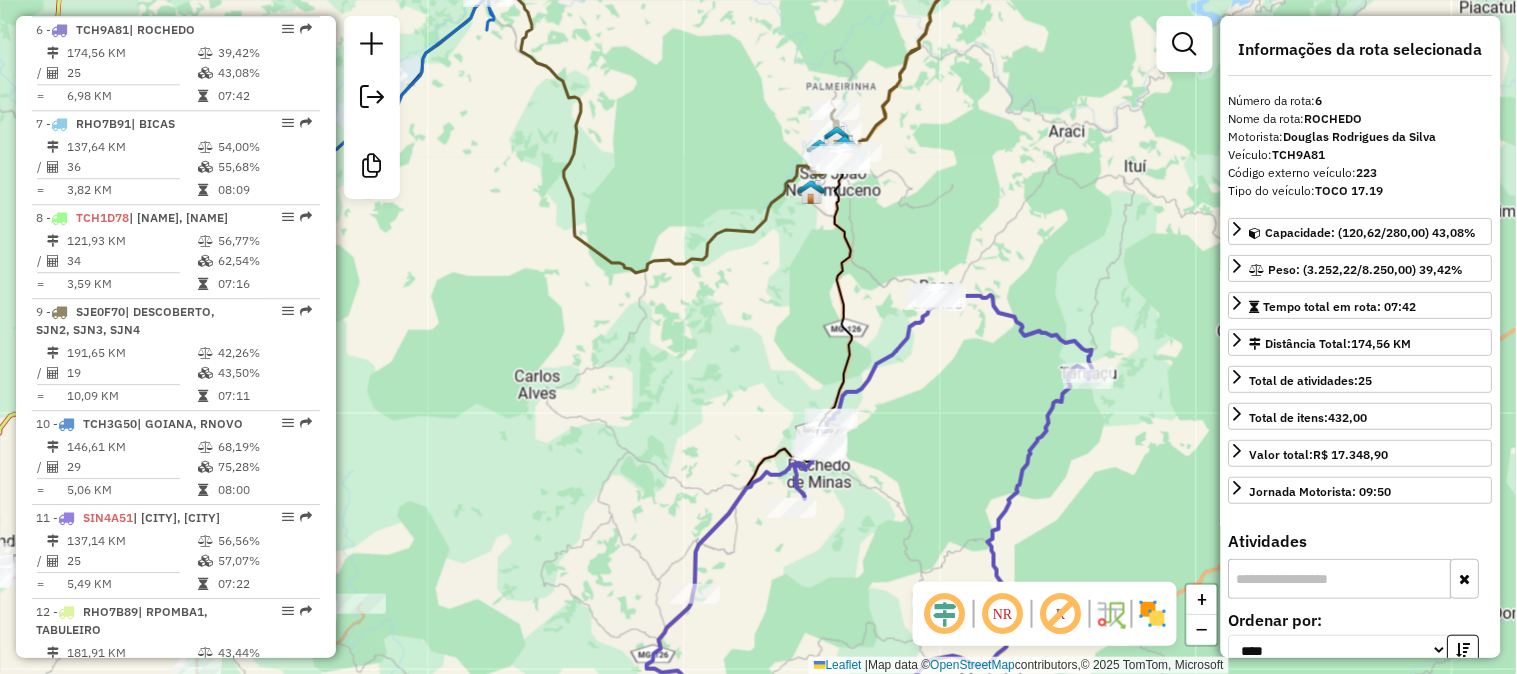 drag, startPoint x: 820, startPoint y: 233, endPoint x: 916, endPoint y: 463, distance: 249.23082 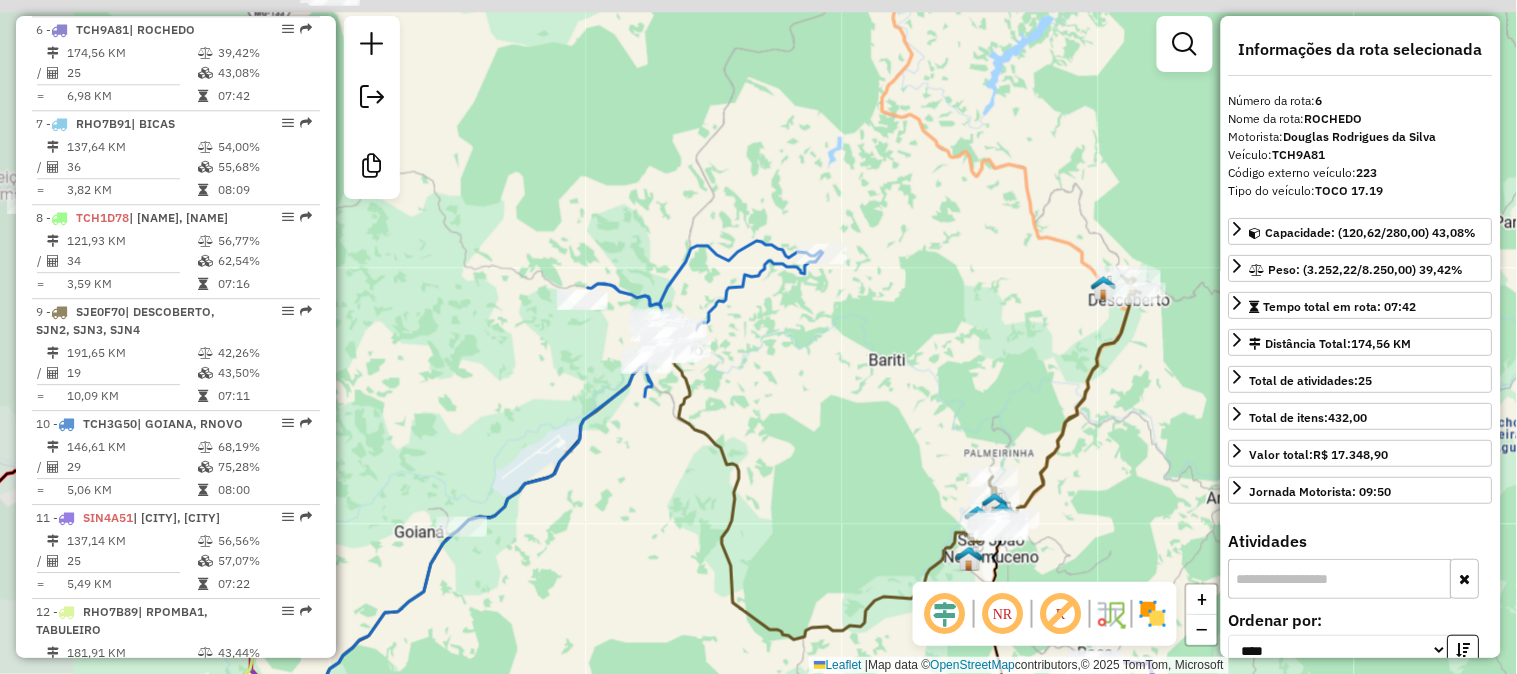 drag, startPoint x: 795, startPoint y: 320, endPoint x: 824, endPoint y: 473, distance: 155.72412 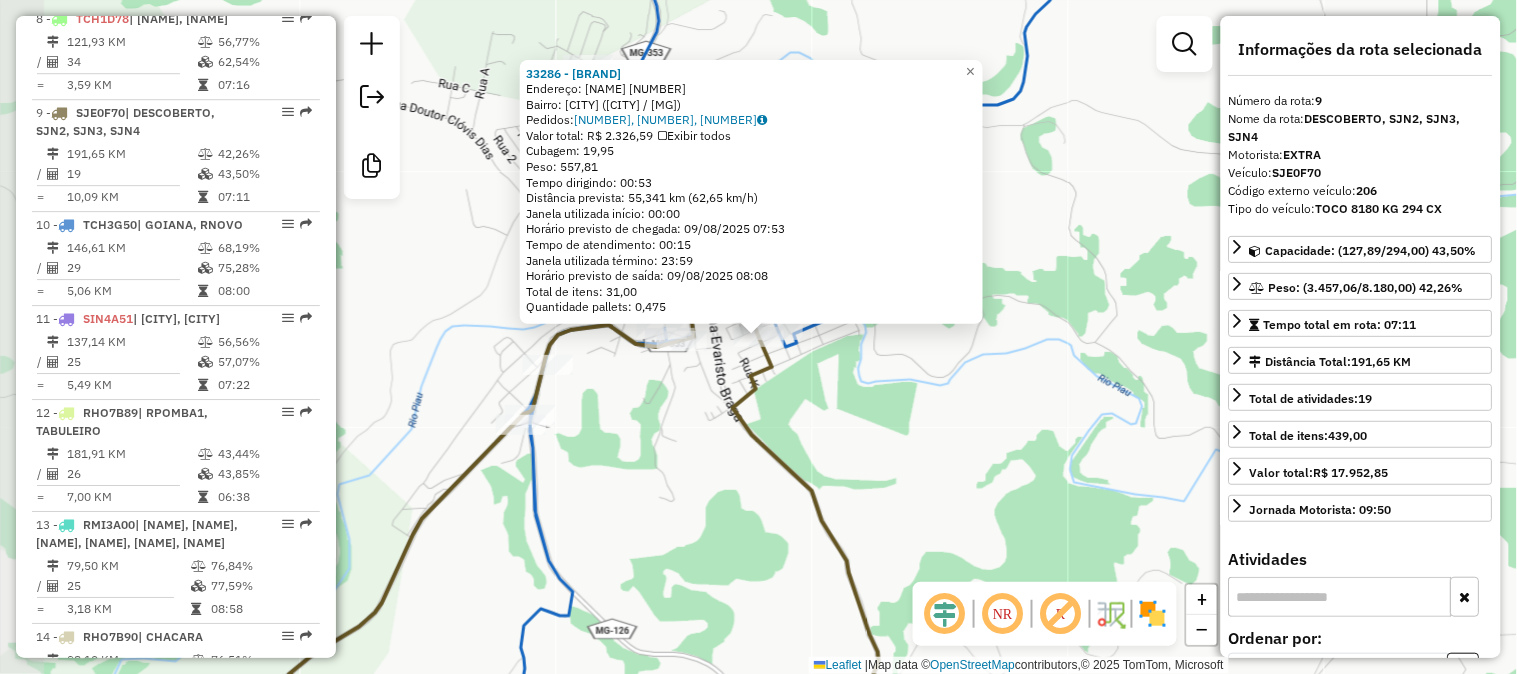 scroll, scrollTop: 1575, scrollLeft: 0, axis: vertical 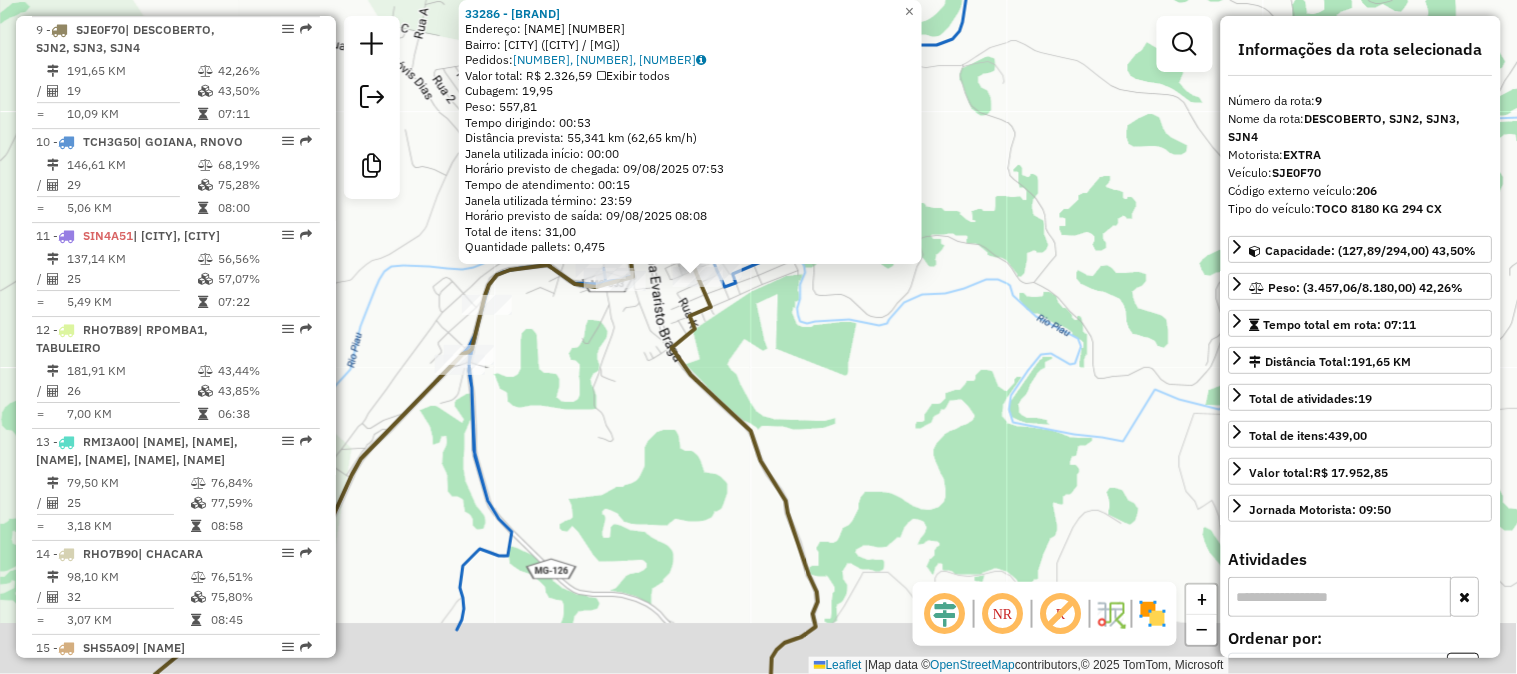 drag, startPoint x: 941, startPoint y: 403, endPoint x: 911, endPoint y: 367, distance: 46.8615 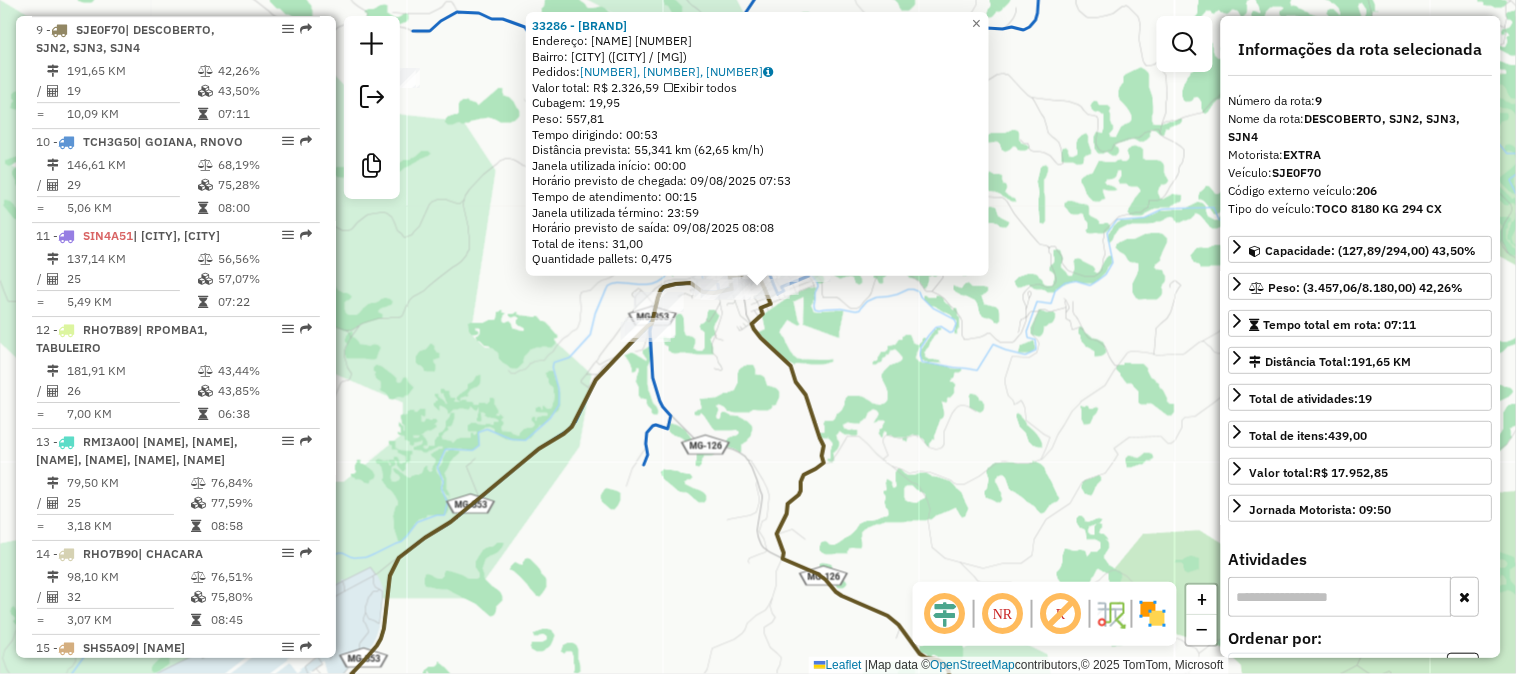 drag, startPoint x: 938, startPoint y: 406, endPoint x: 855, endPoint y: 307, distance: 129.18979 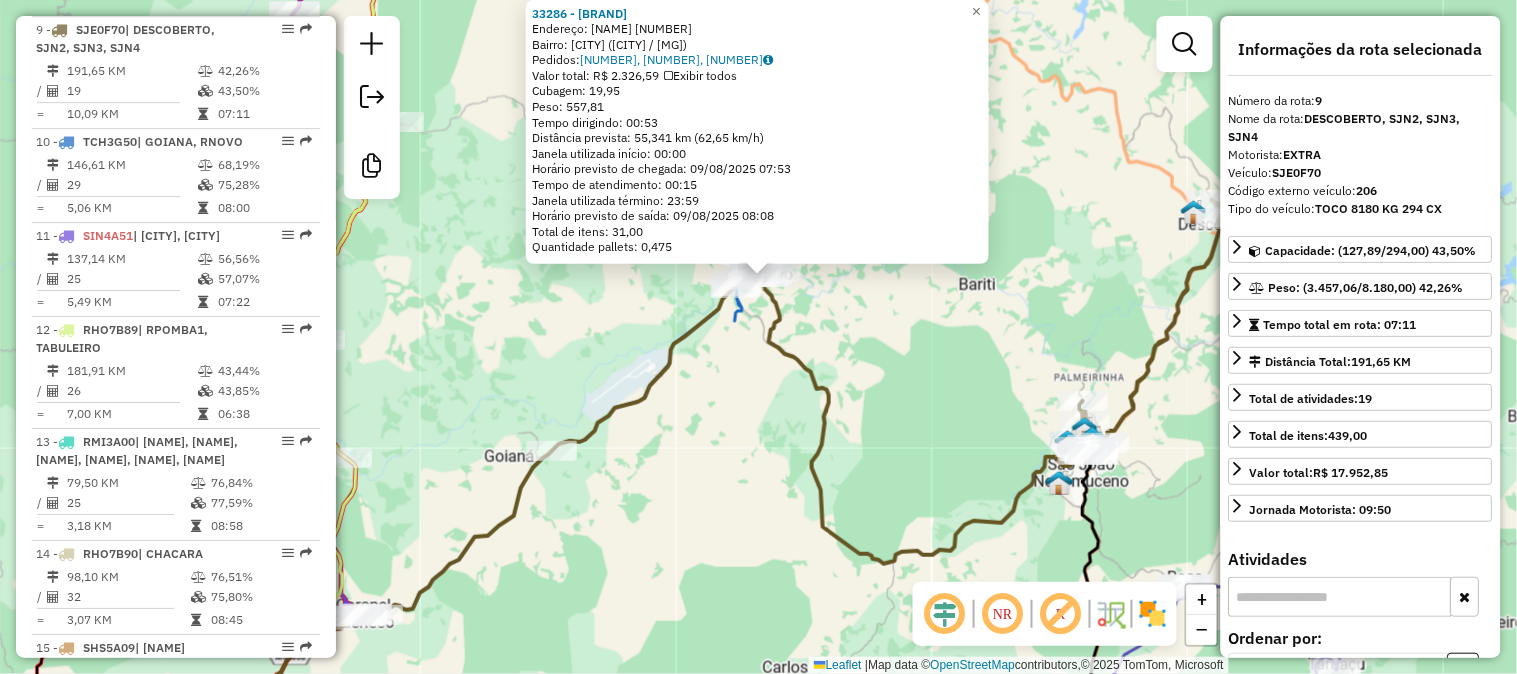 drag, startPoint x: 864, startPoint y: 343, endPoint x: 782, endPoint y: 292, distance: 96.56604 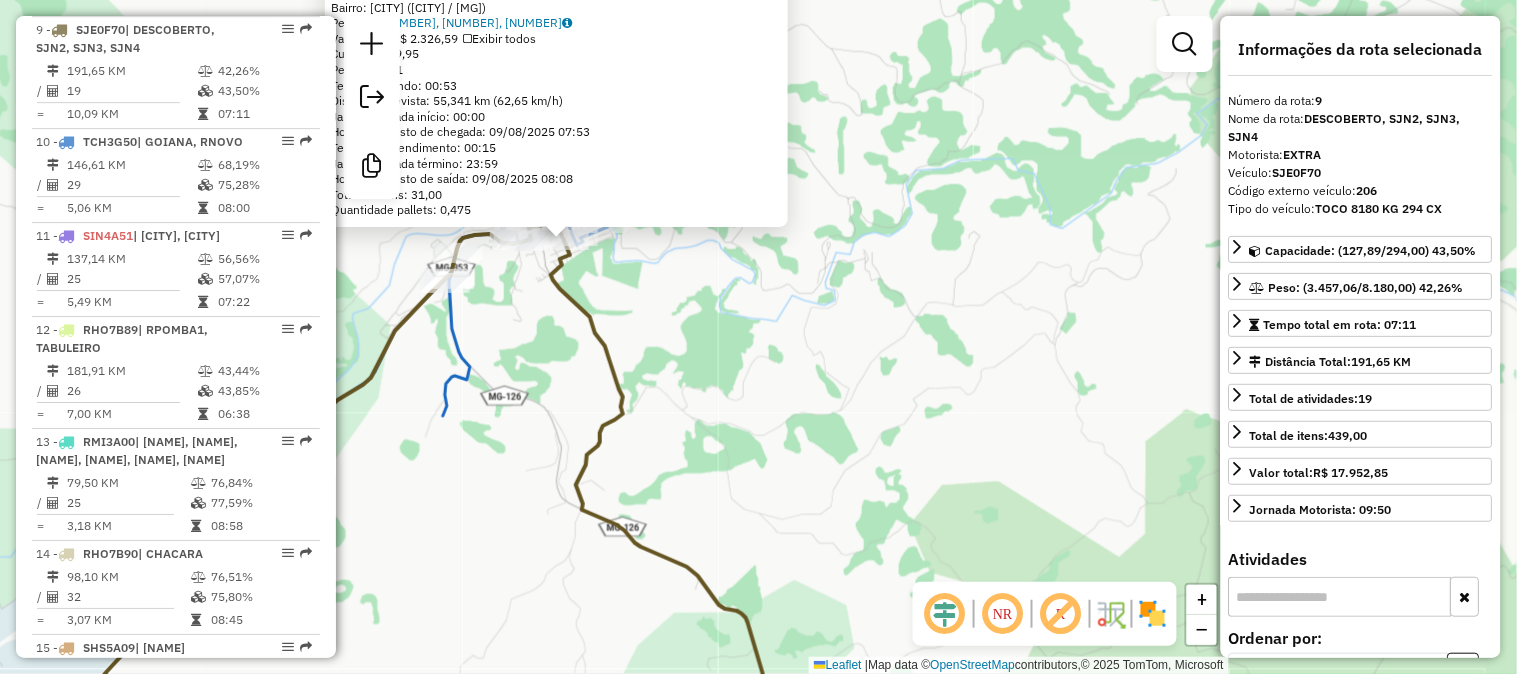click on "33286 - BAR DA LENICE  Endereço:  Senhor dos Passos 19   Bairro: RIO NOVO (RIO NOVO / MG)   Pedidos:  08174167, 08174166, 08175047   Valor total: R$ 2.326,59   Exibir todos   Cubagem: 19,95  Peso: 557,81  Tempo dirigindo: 00:53   Distância prevista: 55,341 km (62,65 km/h)   Janela utilizada início: 00:00   Horário previsto de chegada: 09/08/2025 07:53   Tempo de atendimento: 00:15   Janela utilizada término: 23:59   Horário previsto de saída: 09/08/2025 08:08   Total de itens: 31,00   Quantidade pallets: 0,475  × Janela de atendimento Grade de atendimento Capacidade Transportadoras Veículos Cliente Pedidos  Rotas Selecione os dias de semana para filtrar as janelas de atendimento  Seg   Ter   Qua   Qui   Sex   Sáb   Dom  Informe o período da janela de atendimento: De: Até:  Filtrar exatamente a janela do cliente  Considerar janela de atendimento padrão  Selecione os dias de semana para filtrar as grades de atendimento  Seg   Ter   Qua   Qui   Sex   Sáb   Dom   Peso mínimo:   Peso máximo:   De:" 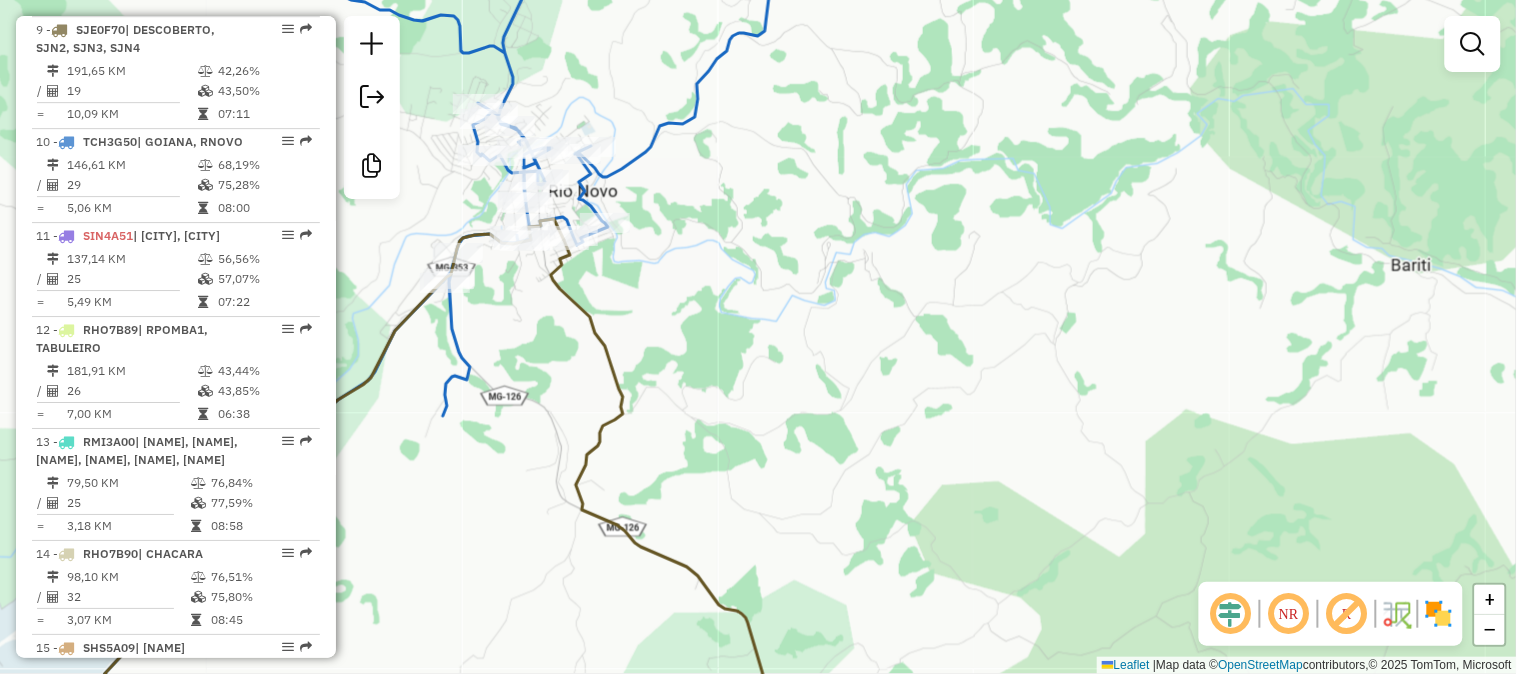 drag, startPoint x: 850, startPoint y: 446, endPoint x: 877, endPoint y: 480, distance: 43.416588 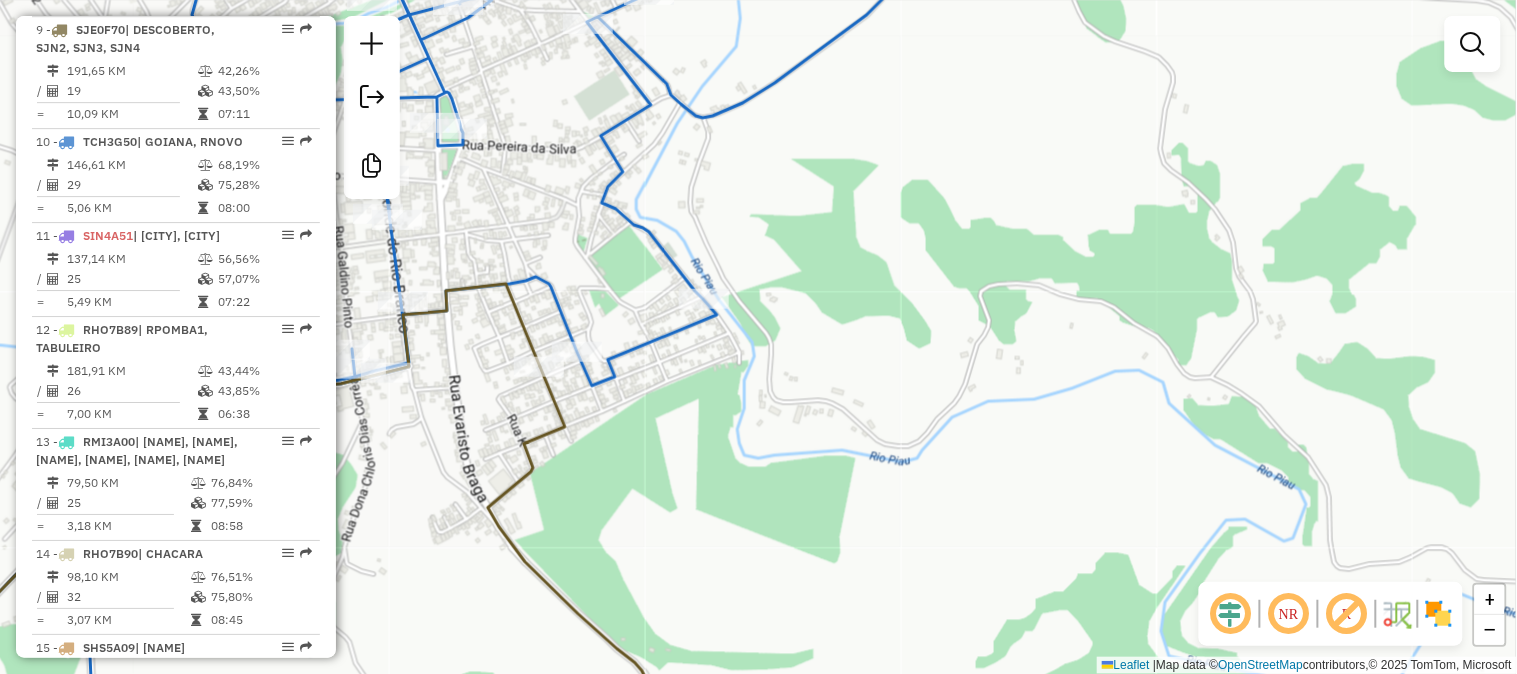 drag, startPoint x: 911, startPoint y: 433, endPoint x: 950, endPoint y: 434, distance: 39.012817 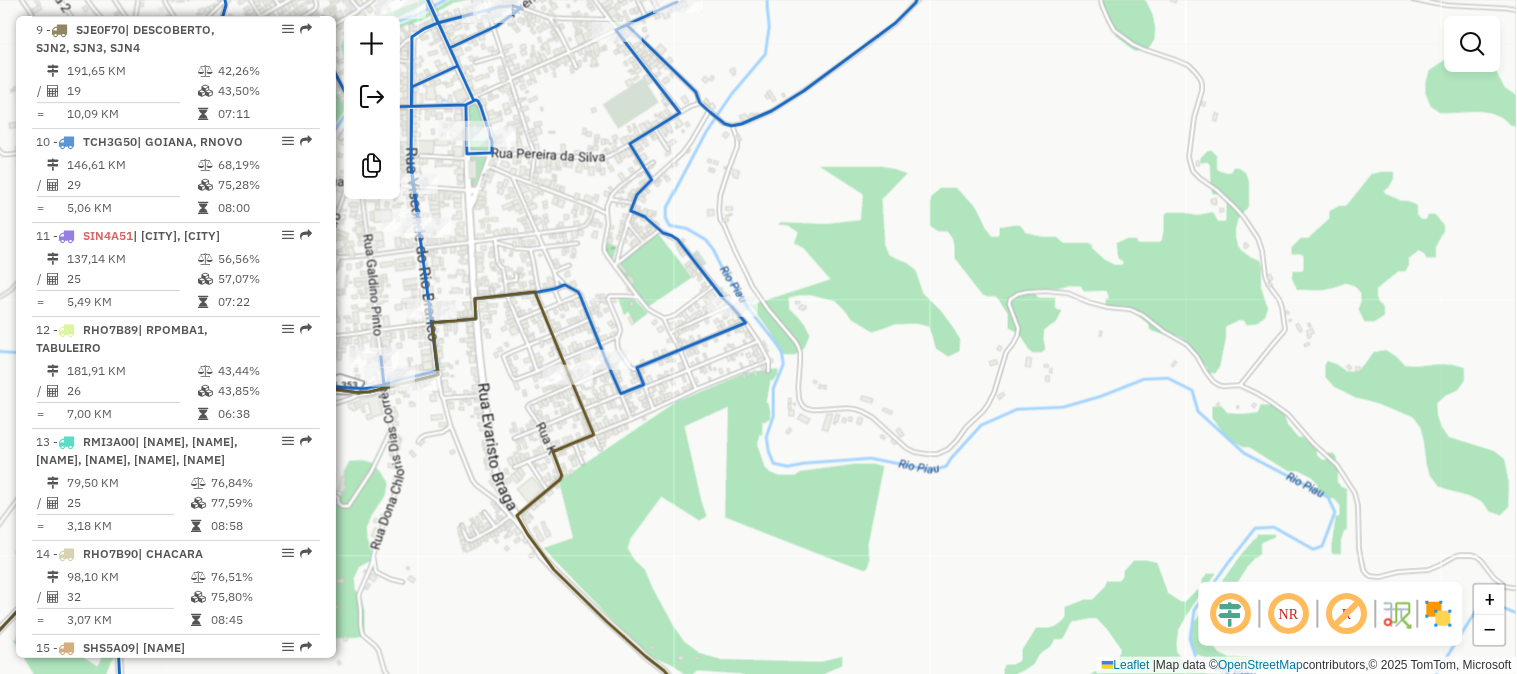 drag, startPoint x: 946, startPoint y: 328, endPoint x: 1144, endPoint y: 377, distance: 203.97304 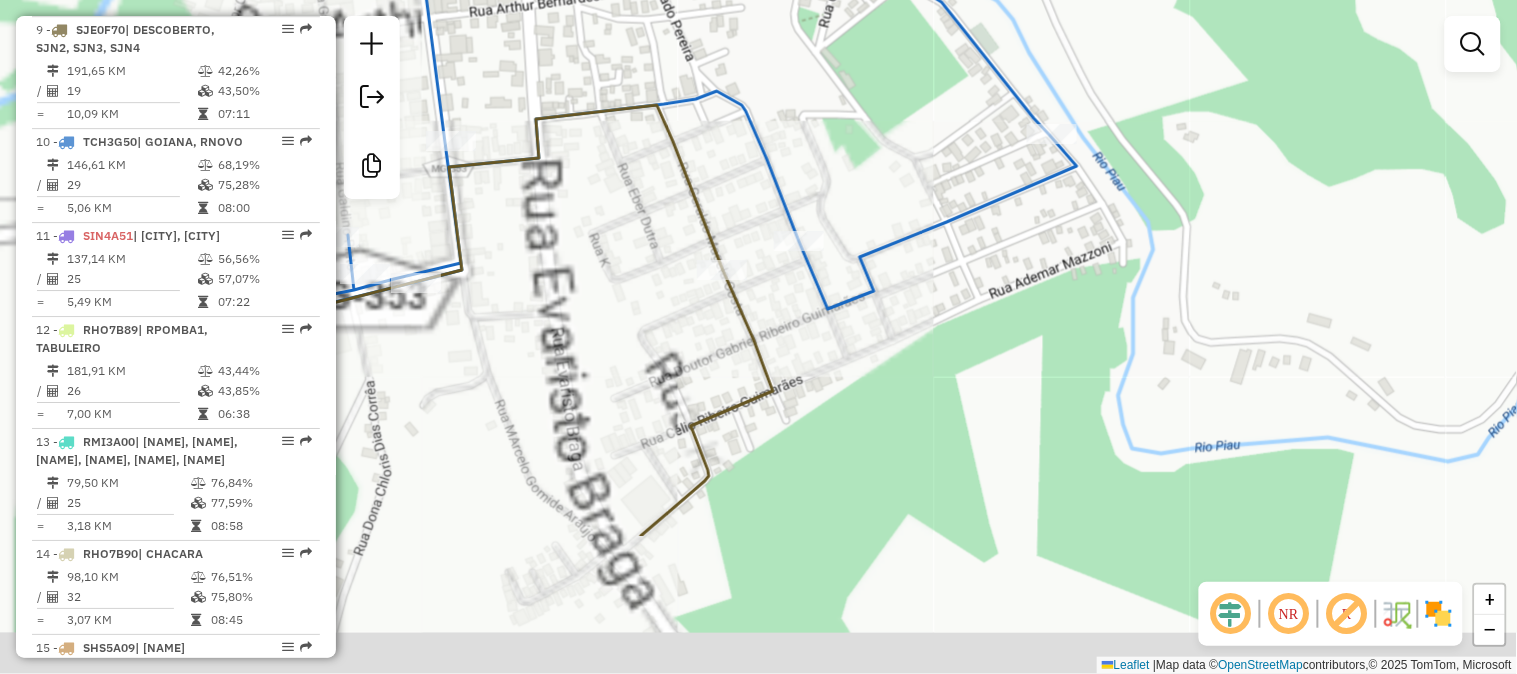 drag, startPoint x: 921, startPoint y: 384, endPoint x: 1195, endPoint y: 204, distance: 327.83533 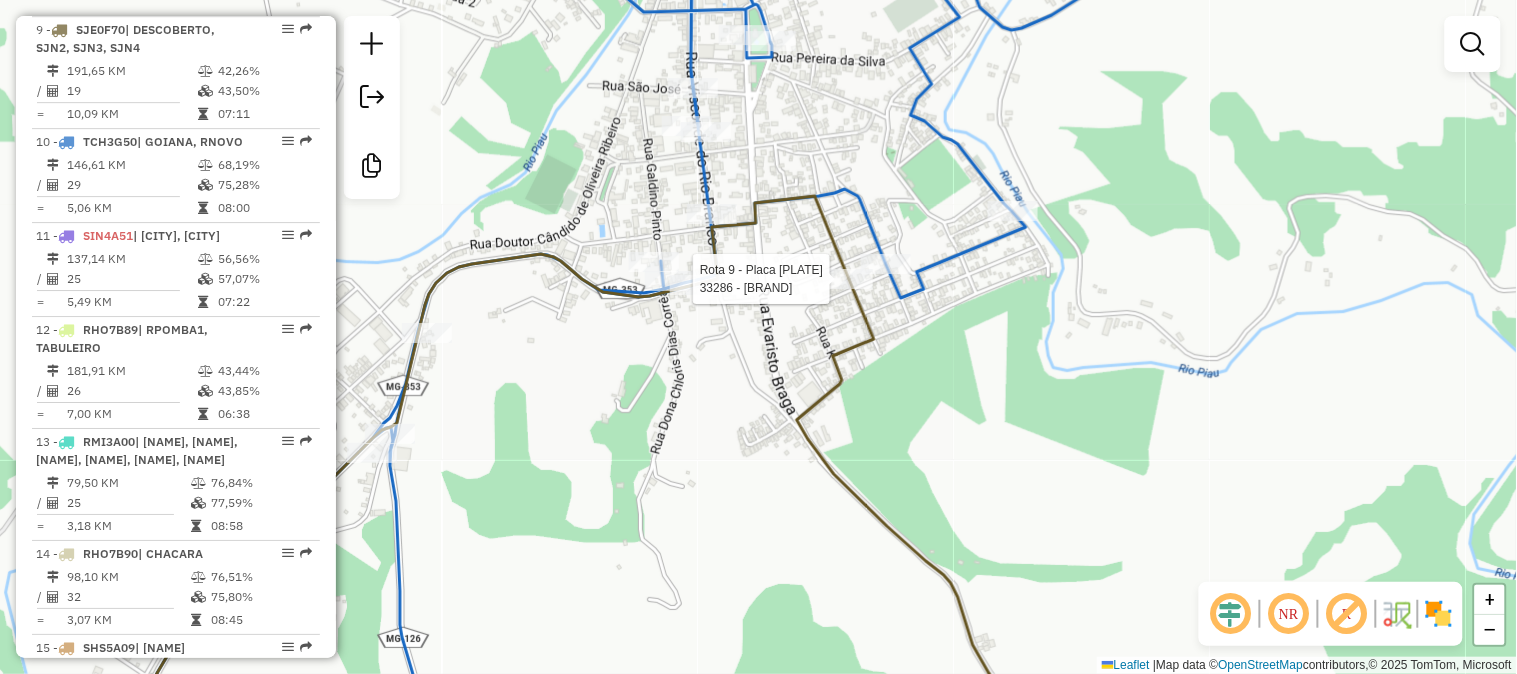 select on "*********" 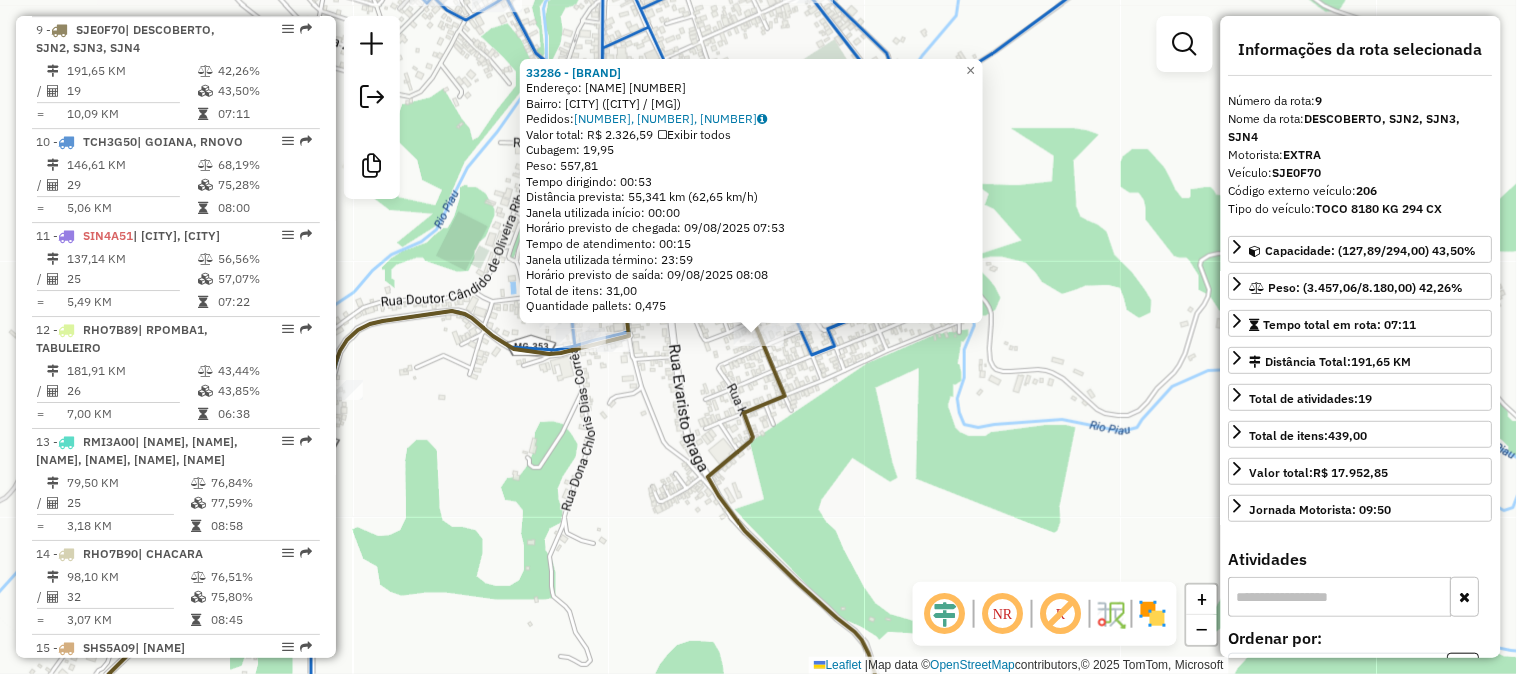 click on "33286 - BAR DA LENICE  Endereço:  Senhor dos Passos 19   Bairro: RIO NOVO (RIO NOVO / MG)   Pedidos:  08174167, 08174166, 08175047   Valor total: R$ 2.326,59   Exibir todos   Cubagem: 19,95  Peso: 557,81  Tempo dirigindo: 00:53   Distância prevista: 55,341 km (62,65 km/h)   Janela utilizada início: 00:00   Horário previsto de chegada: 09/08/2025 07:53   Tempo de atendimento: 00:15   Janela utilizada término: 23:59   Horário previsto de saída: 09/08/2025 08:08   Total de itens: 31,00   Quantidade pallets: 0,475  × Janela de atendimento Grade de atendimento Capacidade Transportadoras Veículos Cliente Pedidos  Rotas Selecione os dias de semana para filtrar as janelas de atendimento  Seg   Ter   Qua   Qui   Sex   Sáb   Dom  Informe o período da janela de atendimento: De: Até:  Filtrar exatamente a janela do cliente  Considerar janela de atendimento padrão  Selecione os dias de semana para filtrar as grades de atendimento  Seg   Ter   Qua   Qui   Sex   Sáb   Dom   Peso mínimo:   Peso máximo:   De:" 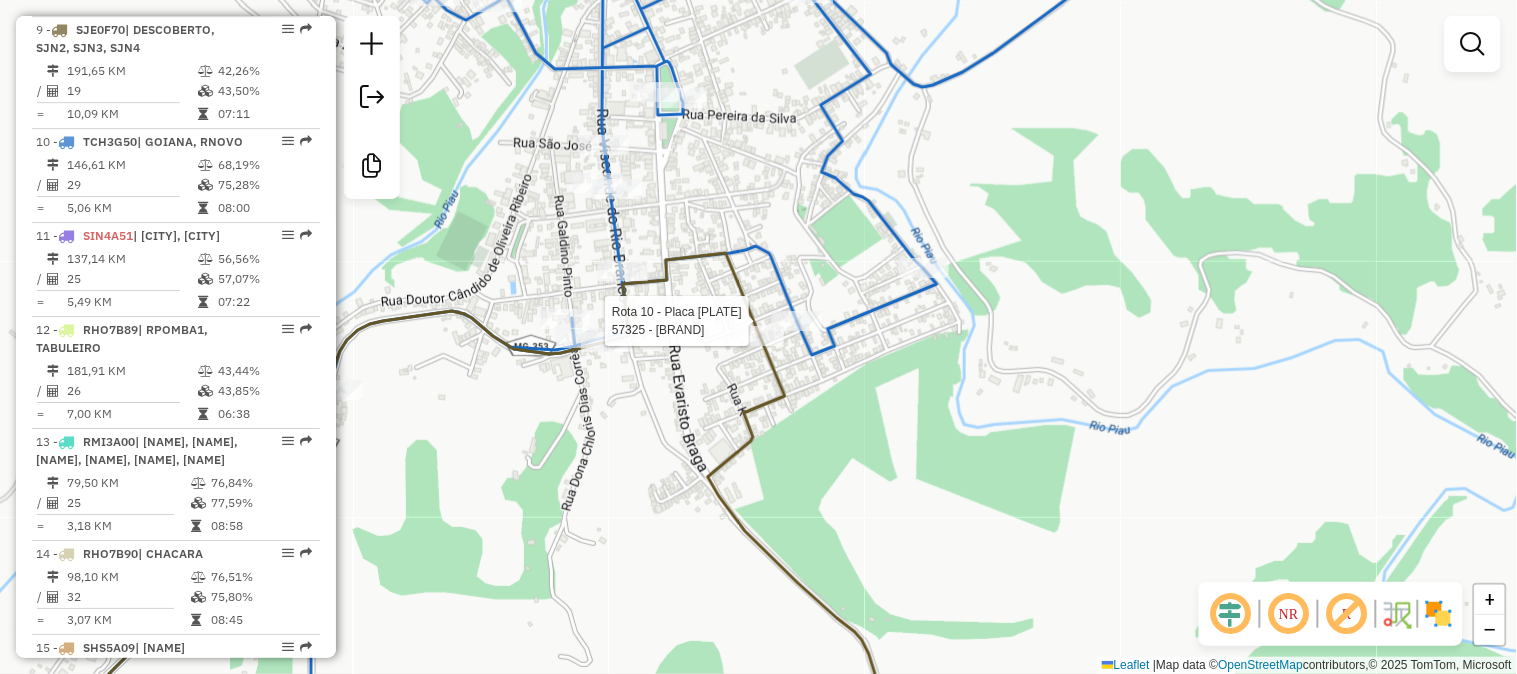 select on "*********" 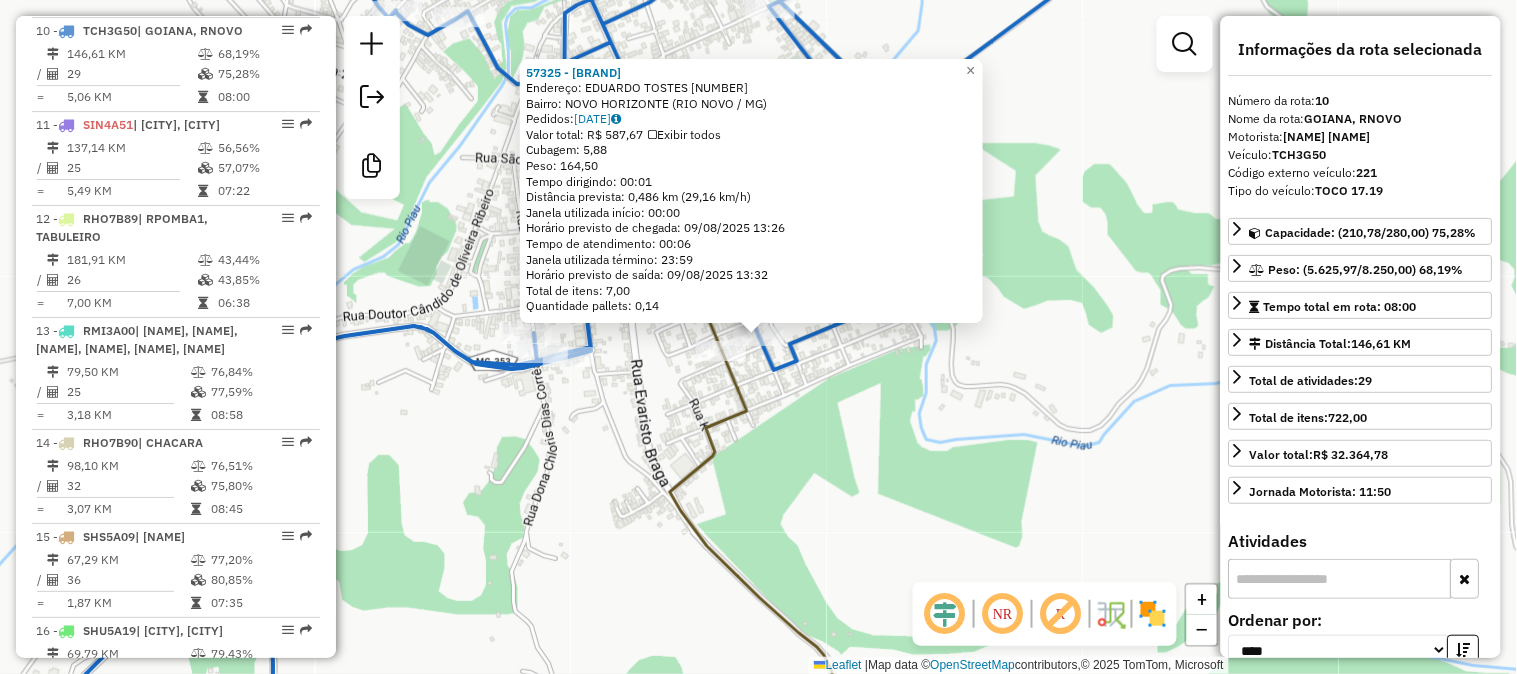 scroll, scrollTop: 1686, scrollLeft: 0, axis: vertical 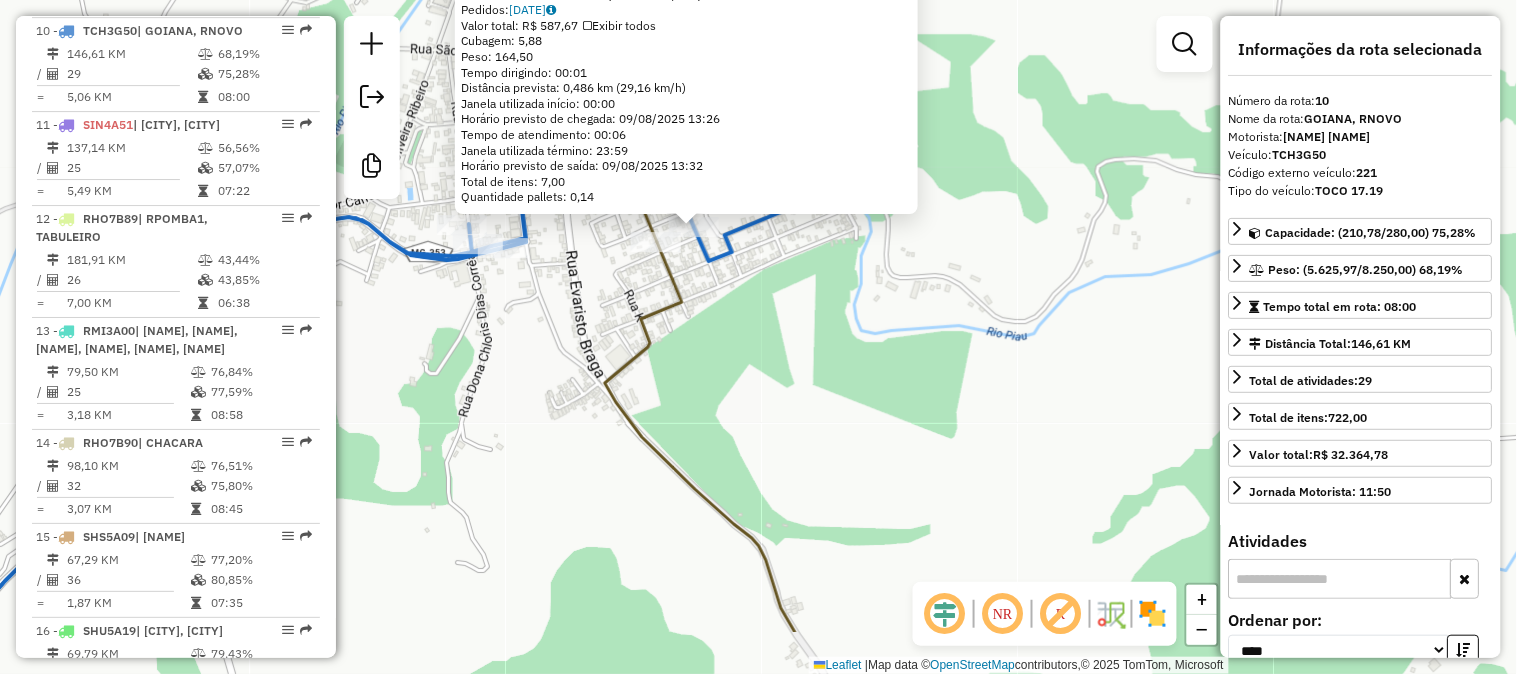 drag, startPoint x: 928, startPoint y: 420, endPoint x: 843, endPoint y: 293, distance: 152.82016 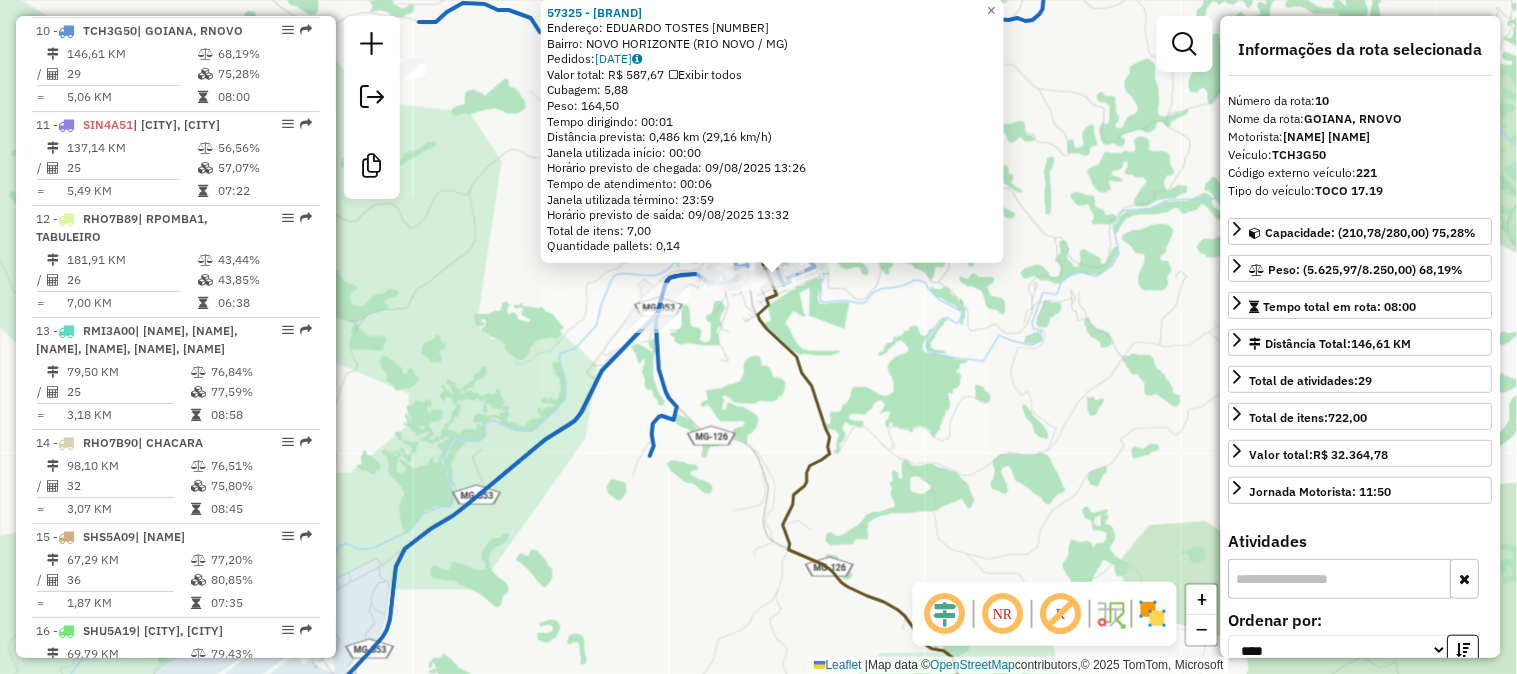 drag, startPoint x: 974, startPoint y: 342, endPoint x: 825, endPoint y: 267, distance: 166.81126 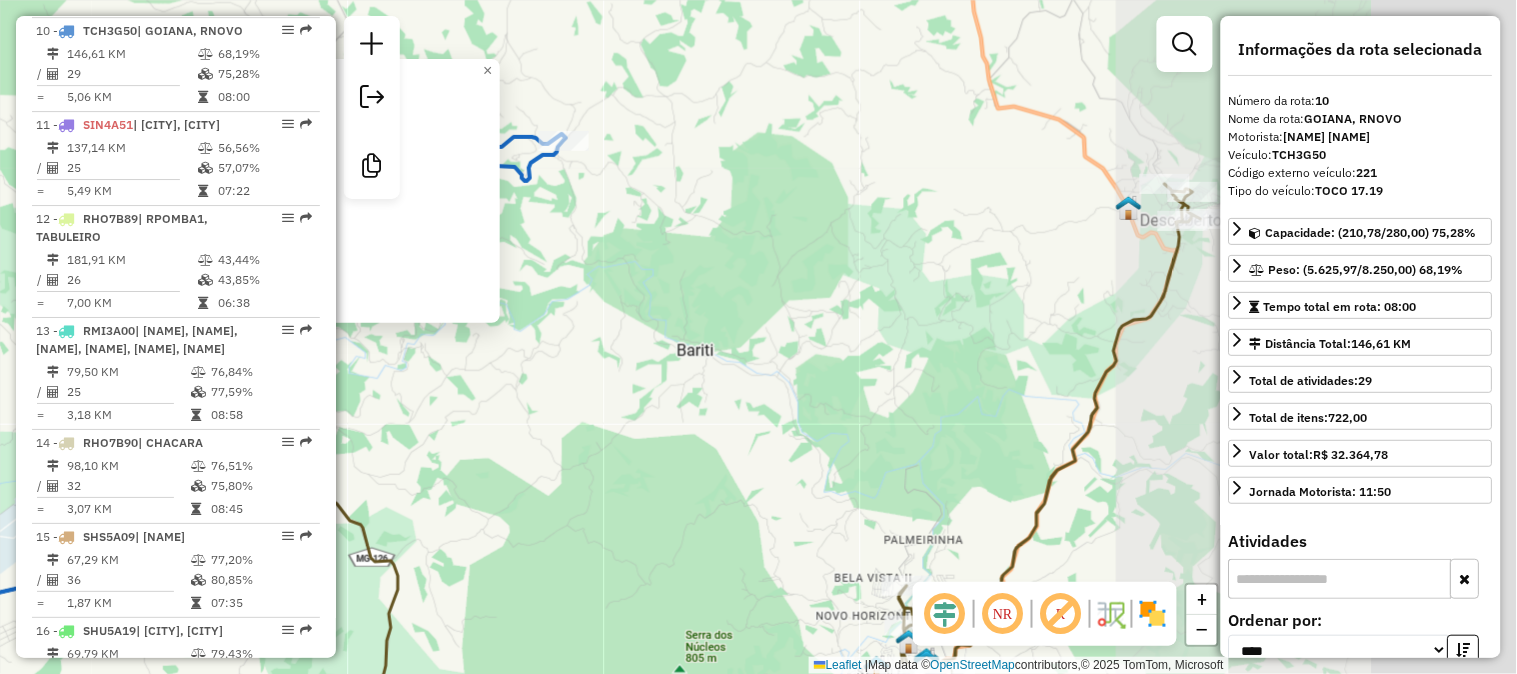 drag, startPoint x: 954, startPoint y: 294, endPoint x: 1107, endPoint y: 277, distance: 153.94154 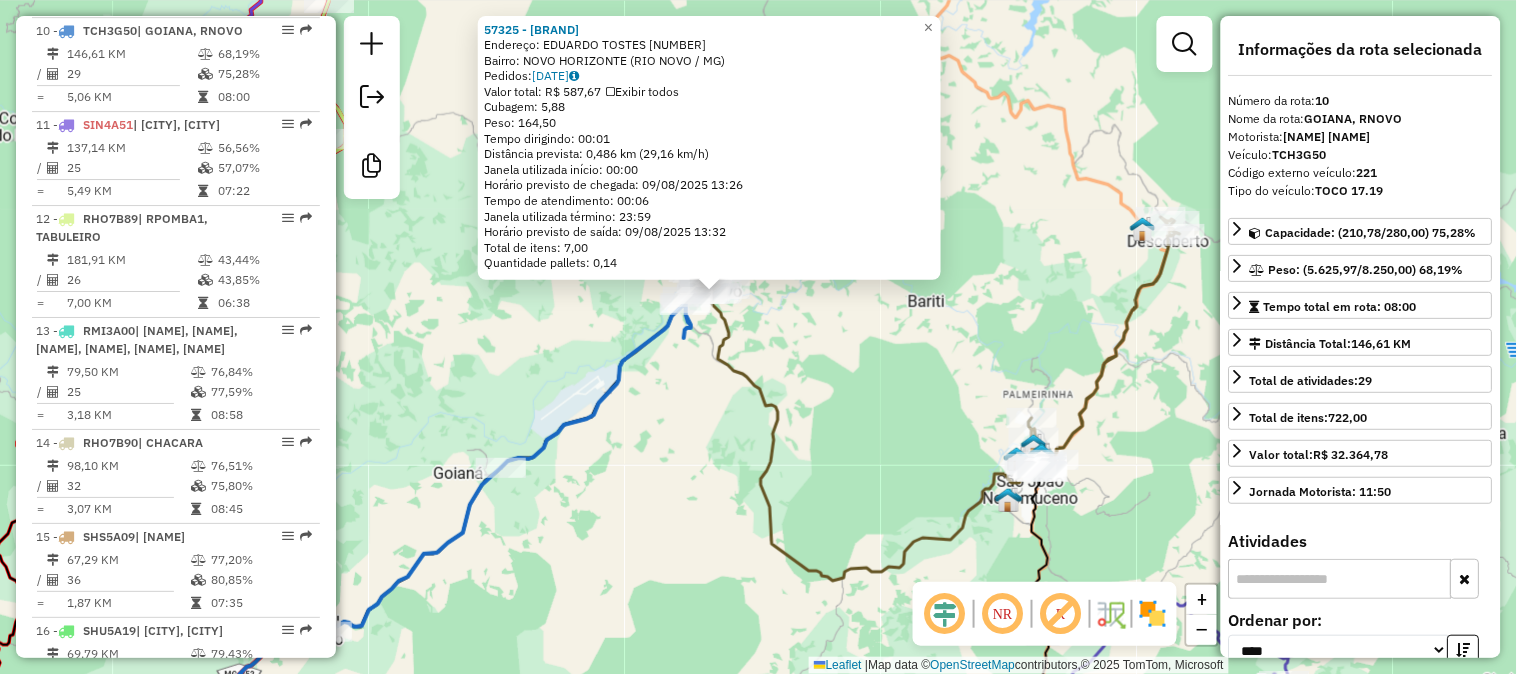drag, startPoint x: 941, startPoint y: 367, endPoint x: 987, endPoint y: 362, distance: 46.270943 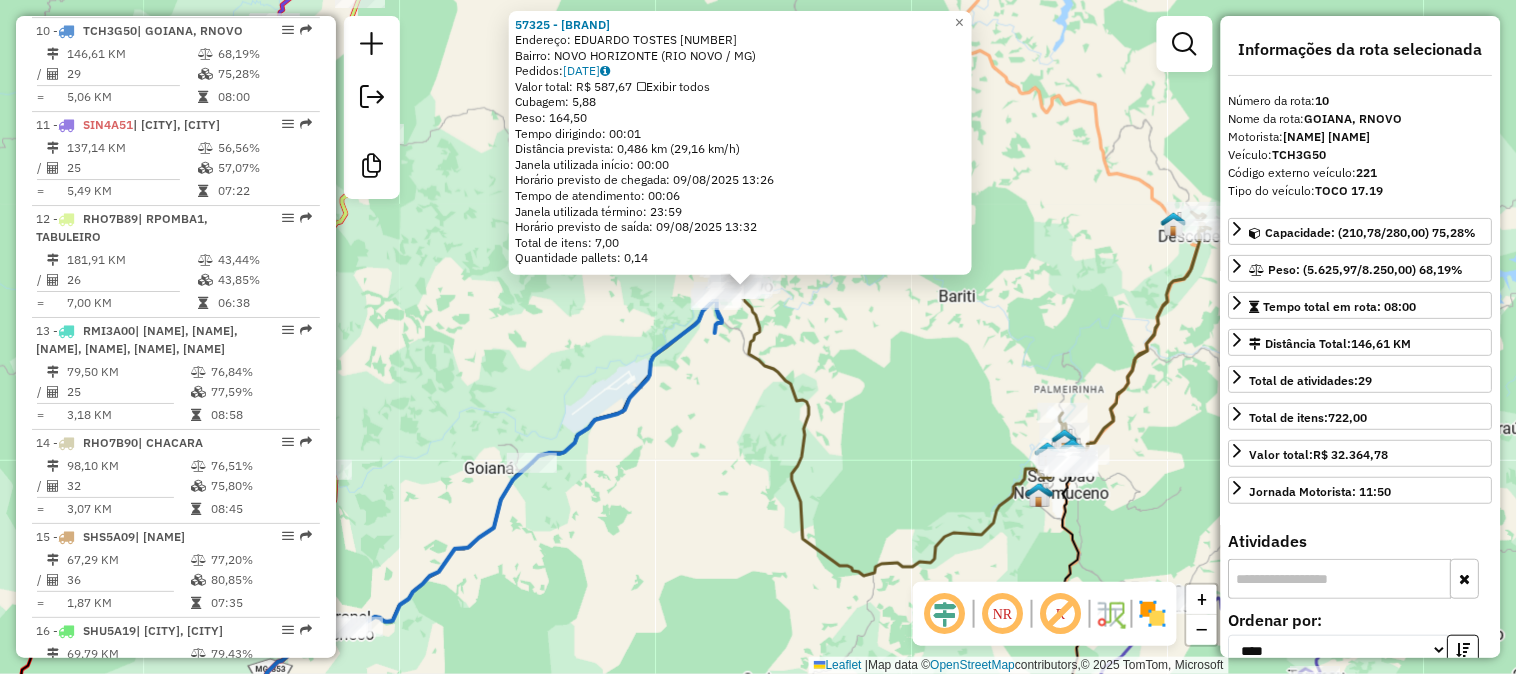 click 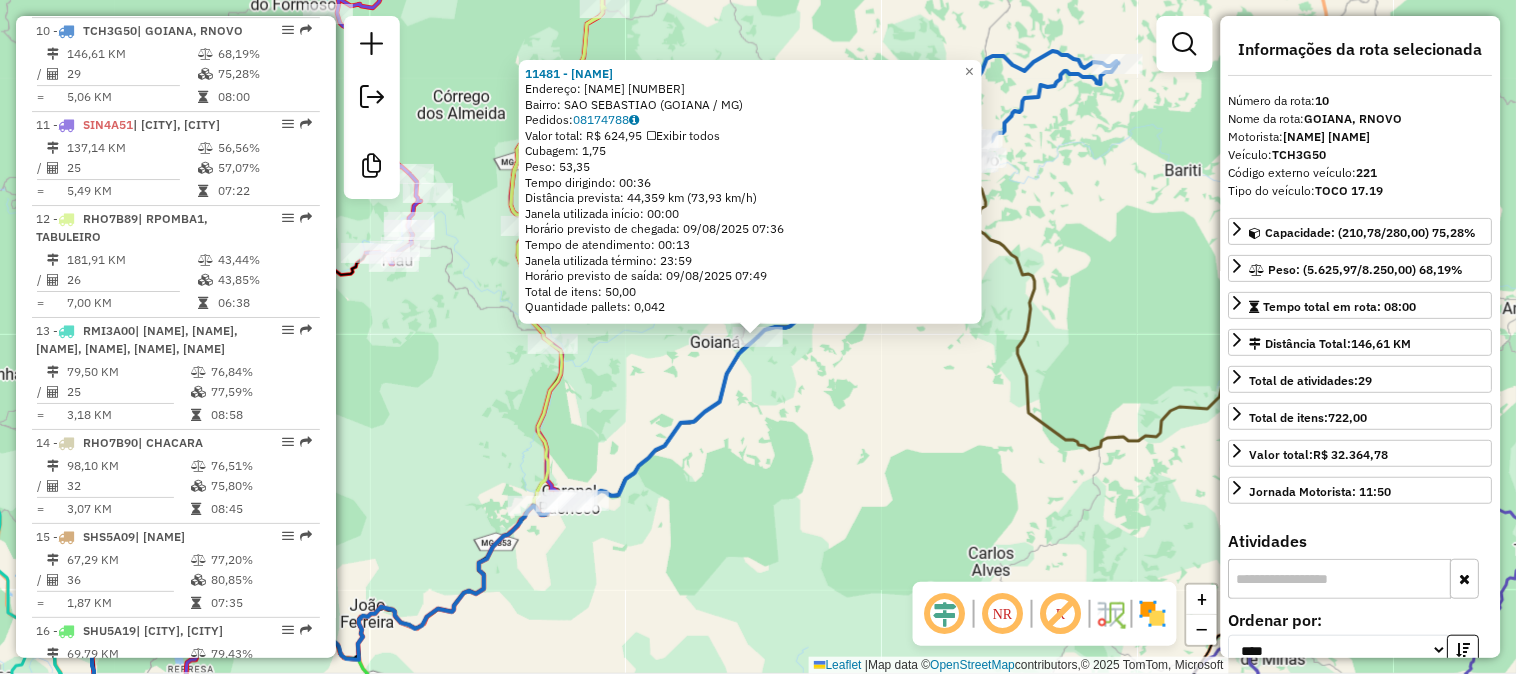 drag, startPoint x: 620, startPoint y: 153, endPoint x: 583, endPoint y: 147, distance: 37.48333 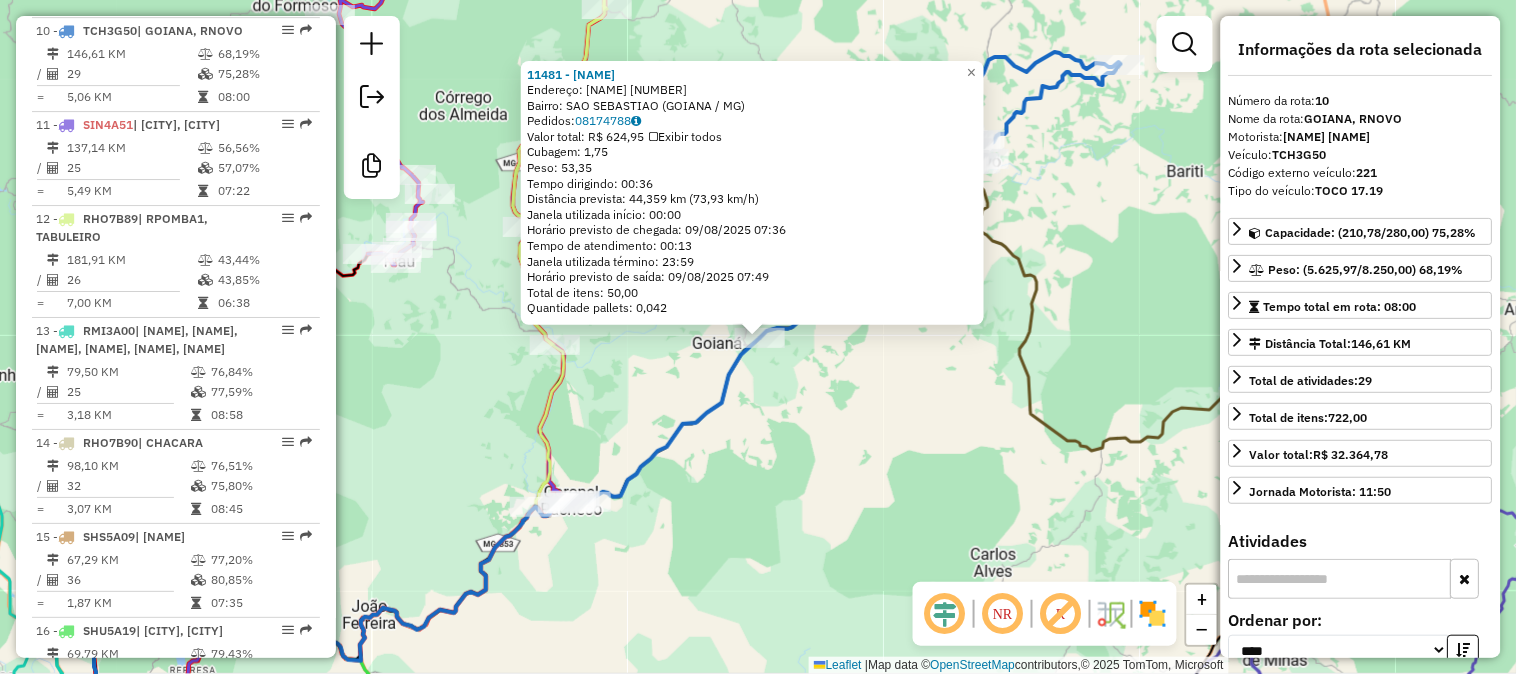 click on "11481 - ZILDA DA SILVA SODRE  Endereço: AV  21 DE DEZEMBRO                1123   Bairro: SAO SEBASTIAO (GOIANA / MG)   Pedidos:  08174788   Valor total: R$ 624,95   Exibir todos   Cubagem: 1,75  Peso: 53,35  Tempo dirigindo: 00:36   Distância prevista: 44,359 km (73,93 km/h)   Janela utilizada início: 00:00   Horário previsto de chegada: 09/08/2025 07:36   Tempo de atendimento: 00:13   Janela utilizada término: 23:59   Horário previsto de saída: 09/08/2025 07:49   Total de itens: 50,00   Quantidade pallets: 0,042  × Janela de atendimento Grade de atendimento Capacidade Transportadoras Veículos Cliente Pedidos  Rotas Selecione os dias de semana para filtrar as janelas de atendimento  Seg   Ter   Qua   Qui   Sex   Sáb   Dom  Informe o período da janela de atendimento: De: Até:  Filtrar exatamente a janela do cliente  Considerar janela de atendimento padrão  Selecione os dias de semana para filtrar as grades de atendimento  Seg   Ter   Qua   Qui   Sex   Sáb   Dom   Peso mínimo:   Peso máximo:  +" 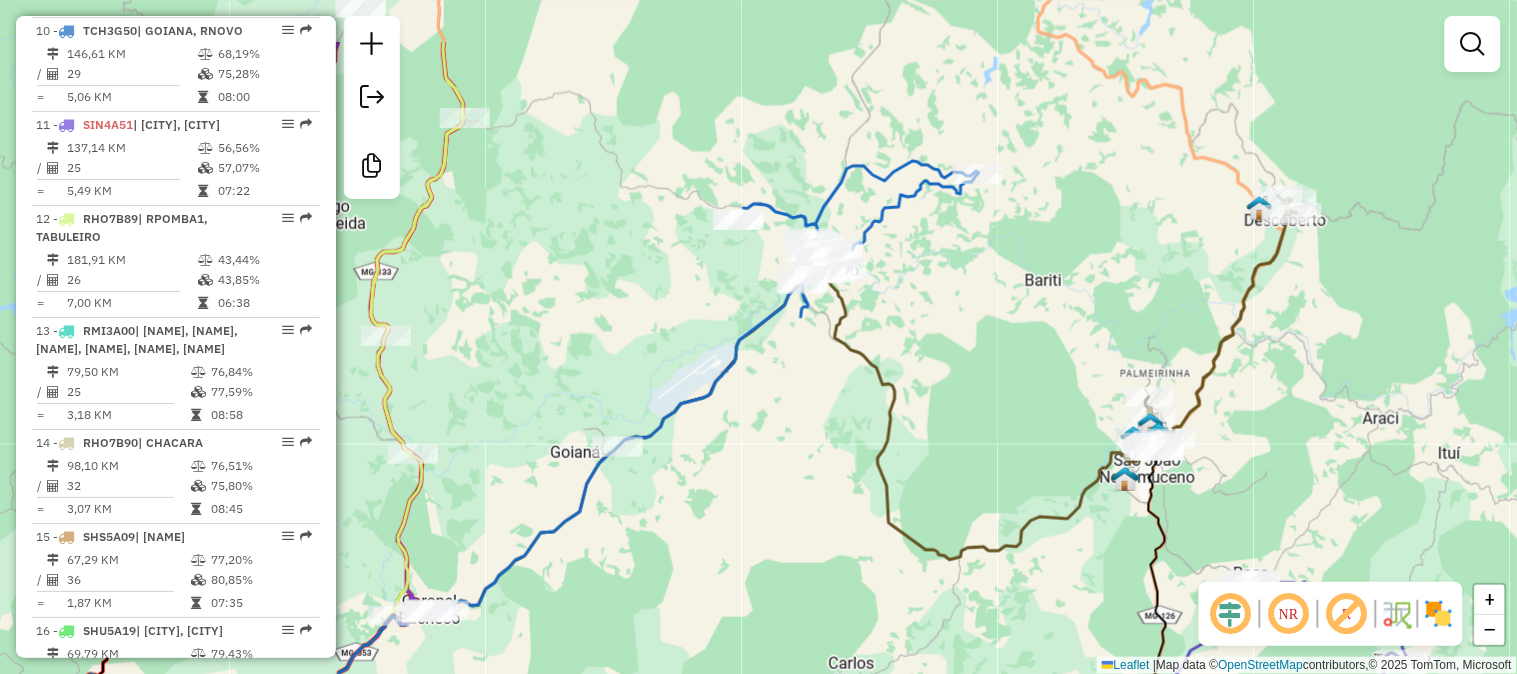 drag, startPoint x: 928, startPoint y: 343, endPoint x: 777, endPoint y: 451, distance: 185.64752 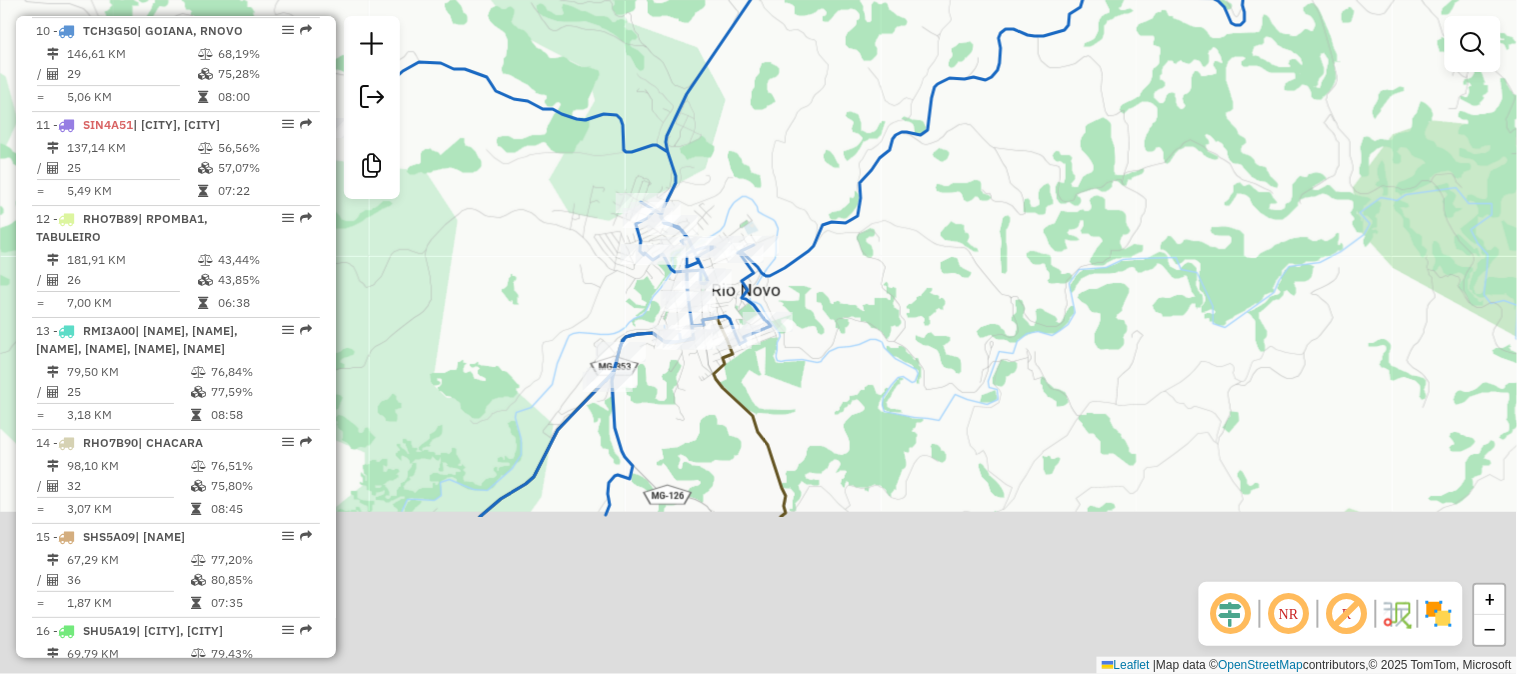 drag, startPoint x: 1027, startPoint y: 396, endPoint x: 908, endPoint y: 46, distance: 369.67688 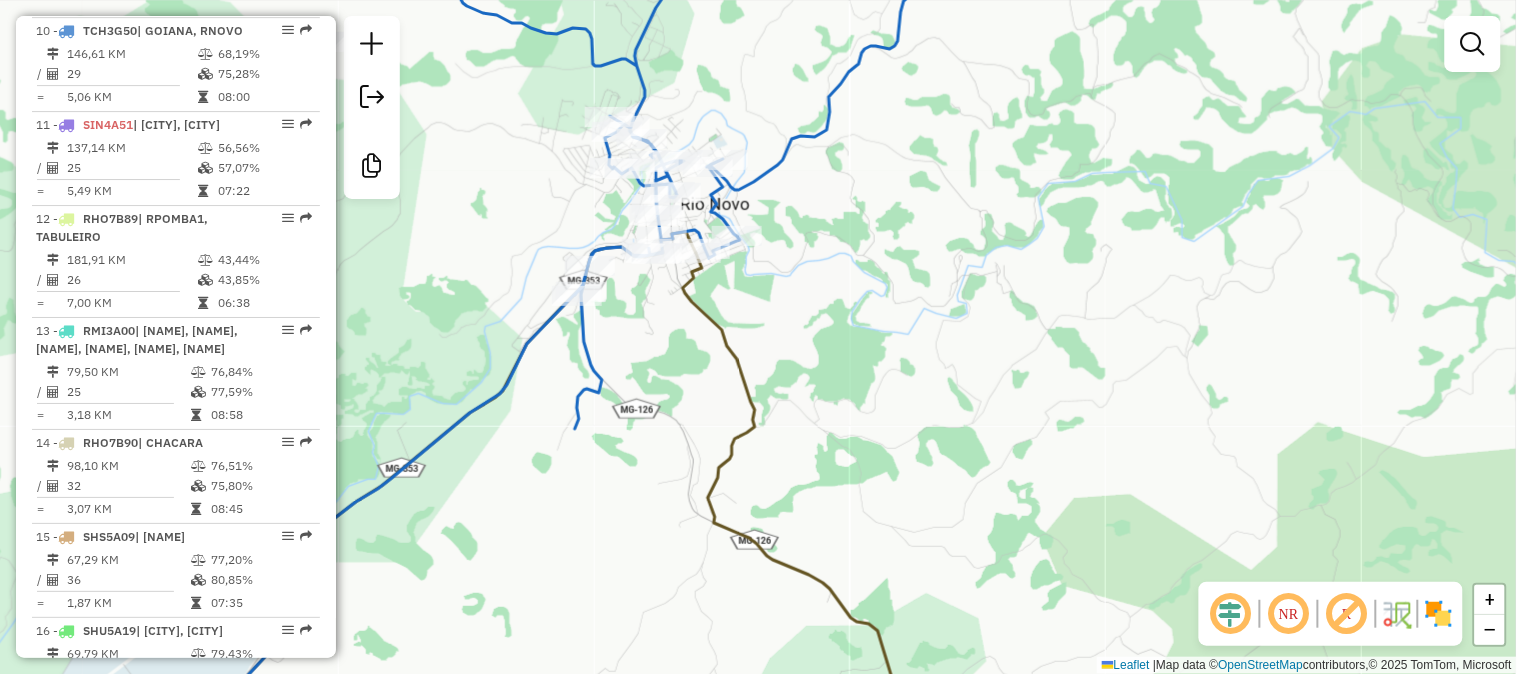 drag, startPoint x: 868, startPoint y: 150, endPoint x: 845, endPoint y: 233, distance: 86.127815 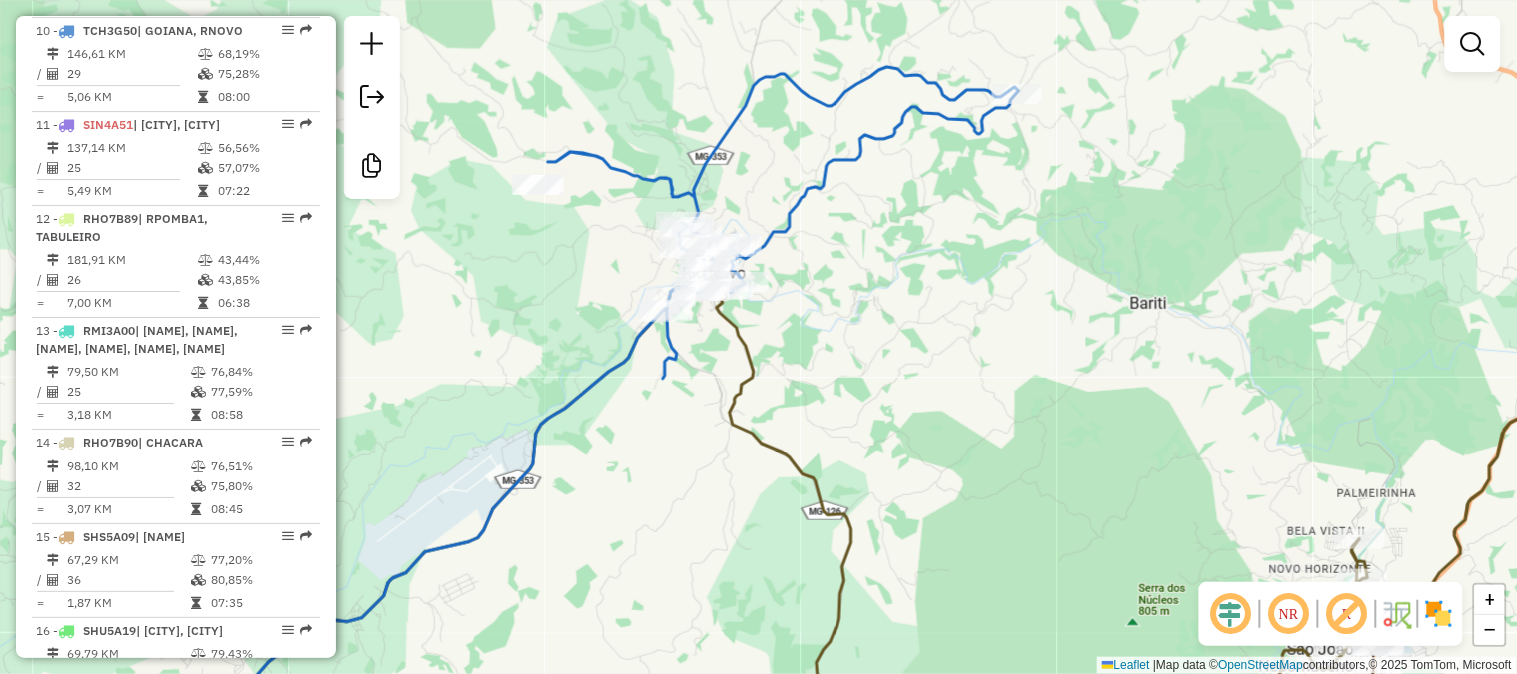 drag, startPoint x: 855, startPoint y: 225, endPoint x: 793, endPoint y: 234, distance: 62.649822 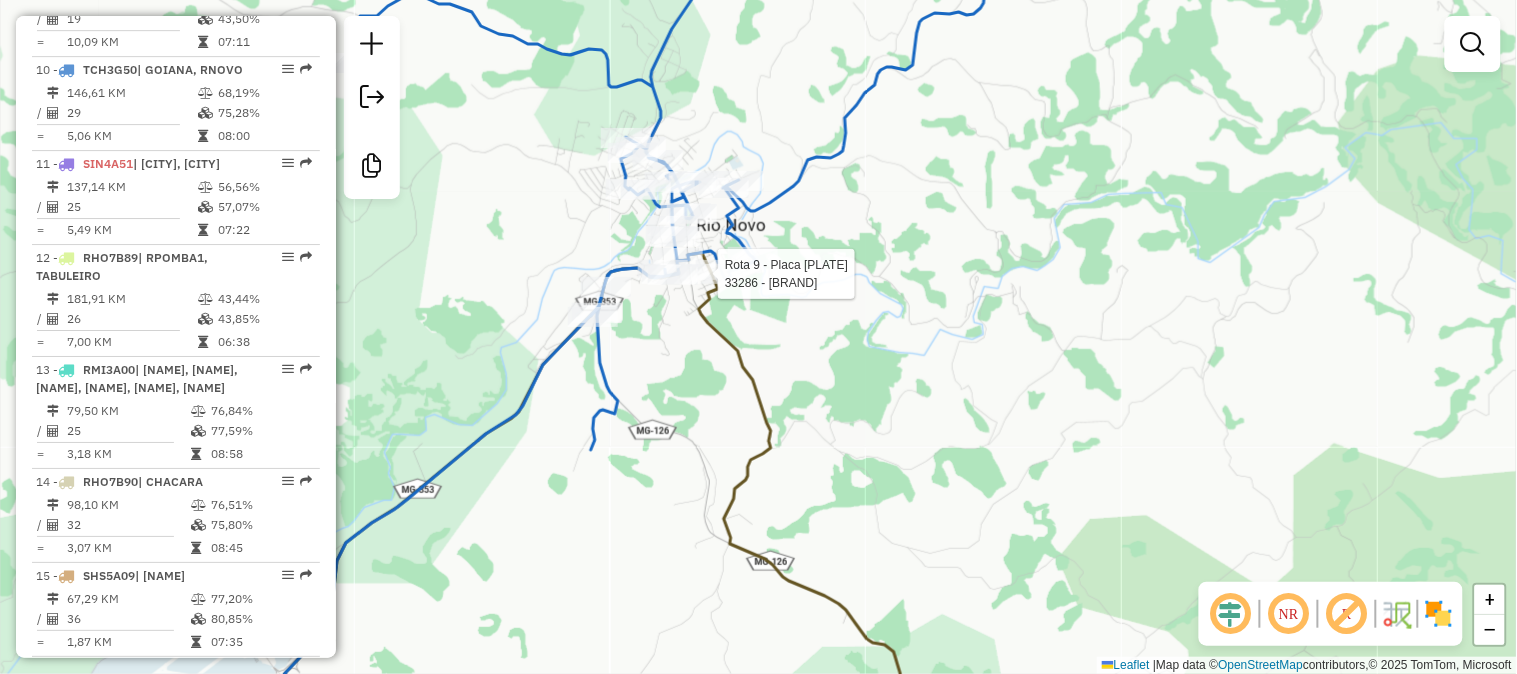 select on "*********" 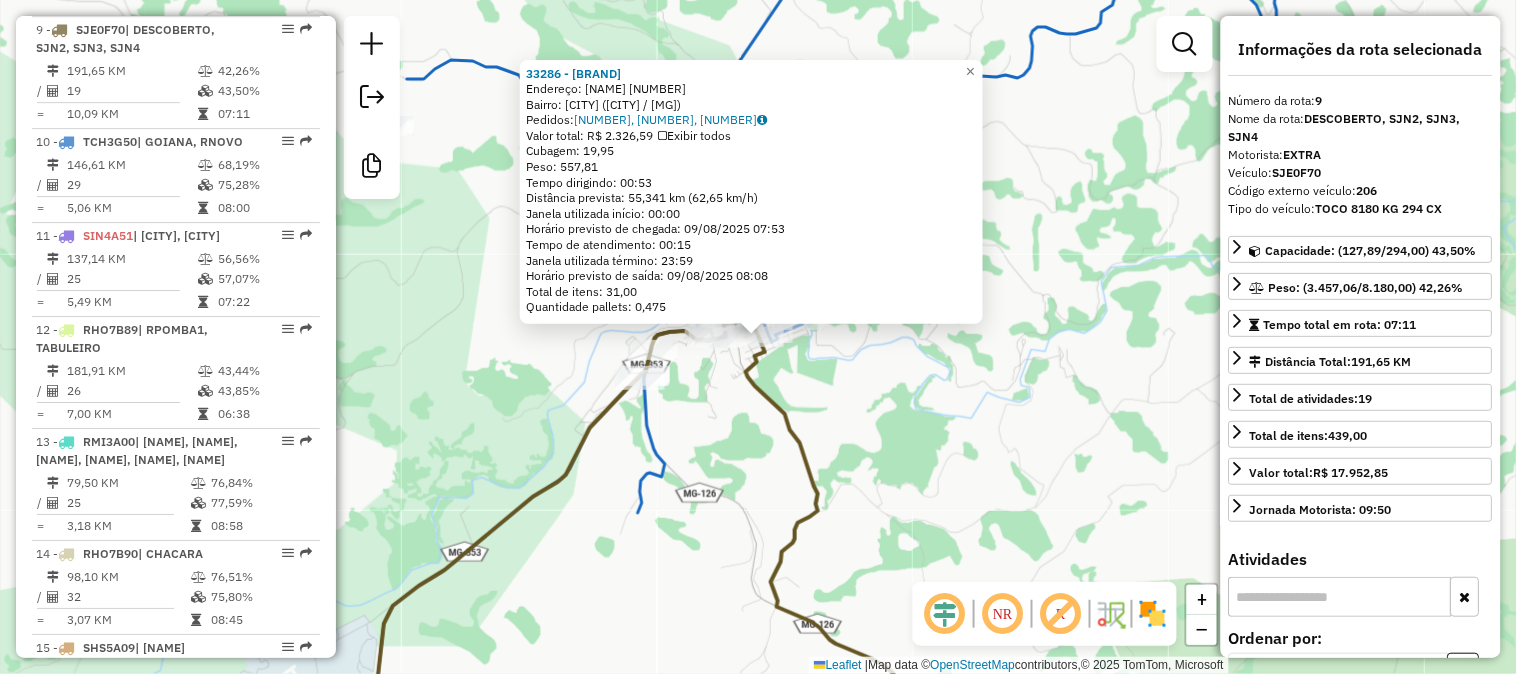 click 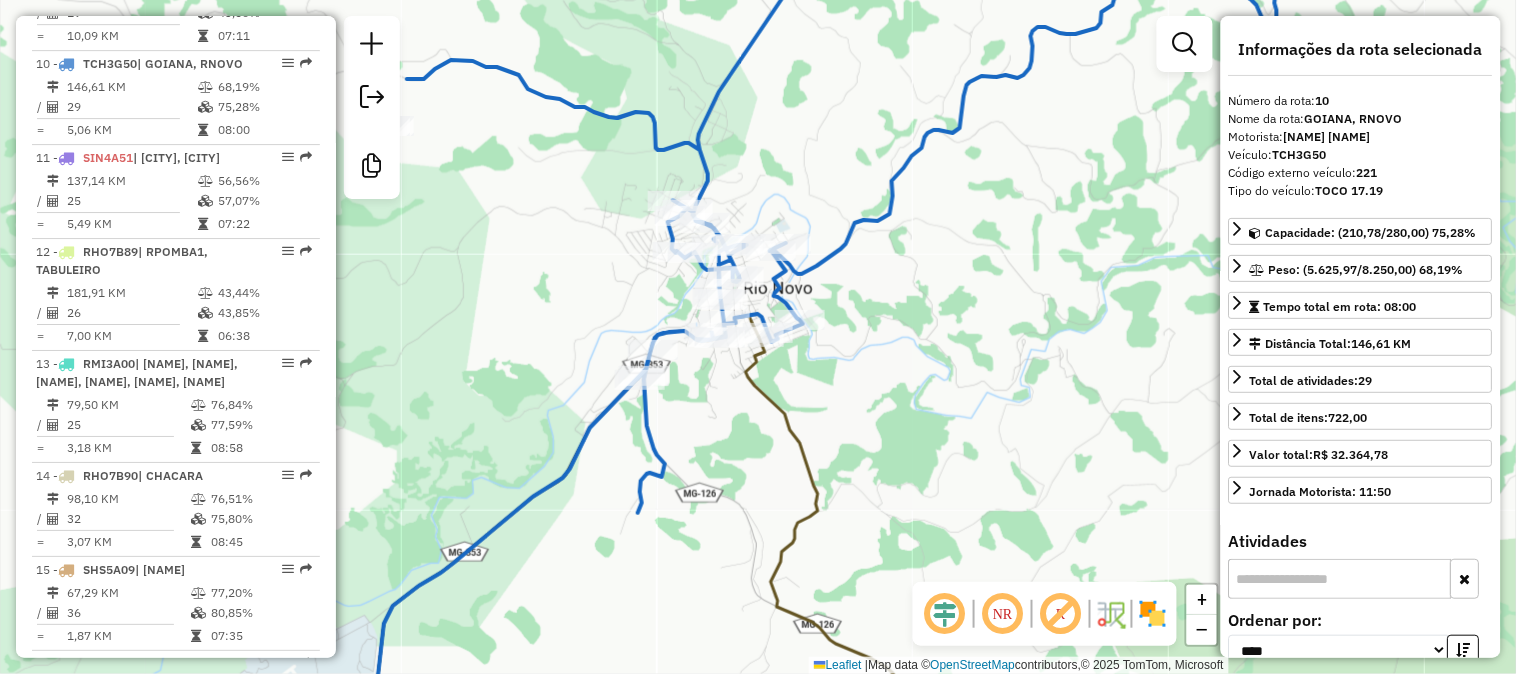 scroll, scrollTop: 1686, scrollLeft: 0, axis: vertical 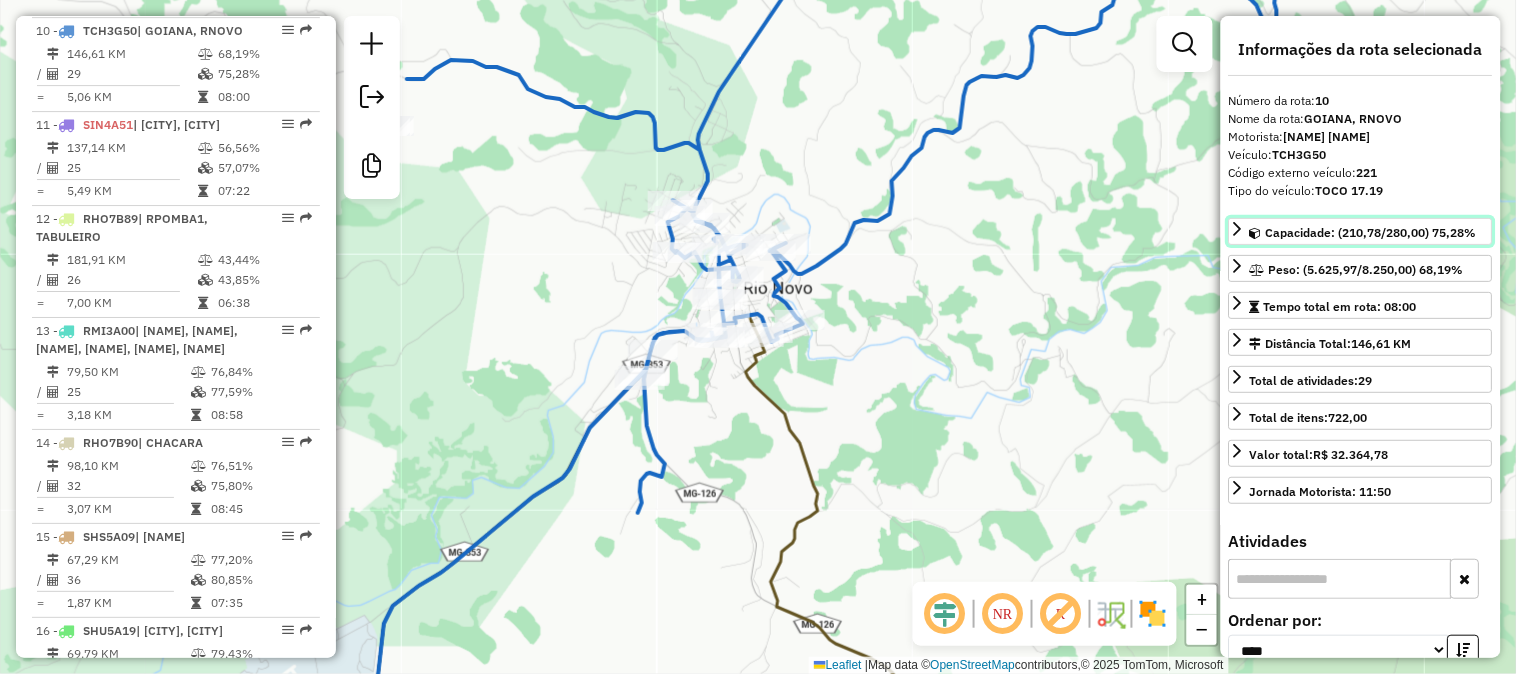 drag, startPoint x: 1352, startPoint y: 234, endPoint x: 1365, endPoint y: 234, distance: 13 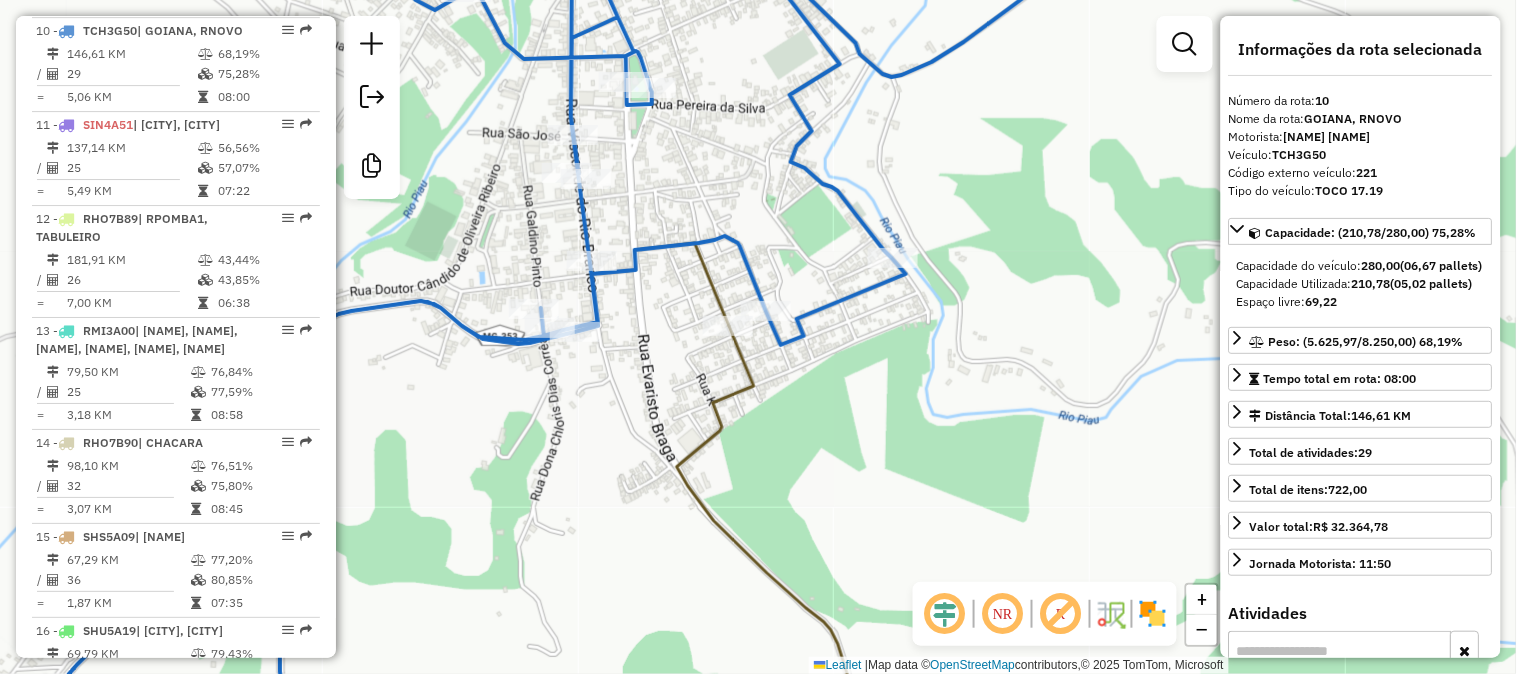 drag, startPoint x: 875, startPoint y: 477, endPoint x: 856, endPoint y: 390, distance: 89.050545 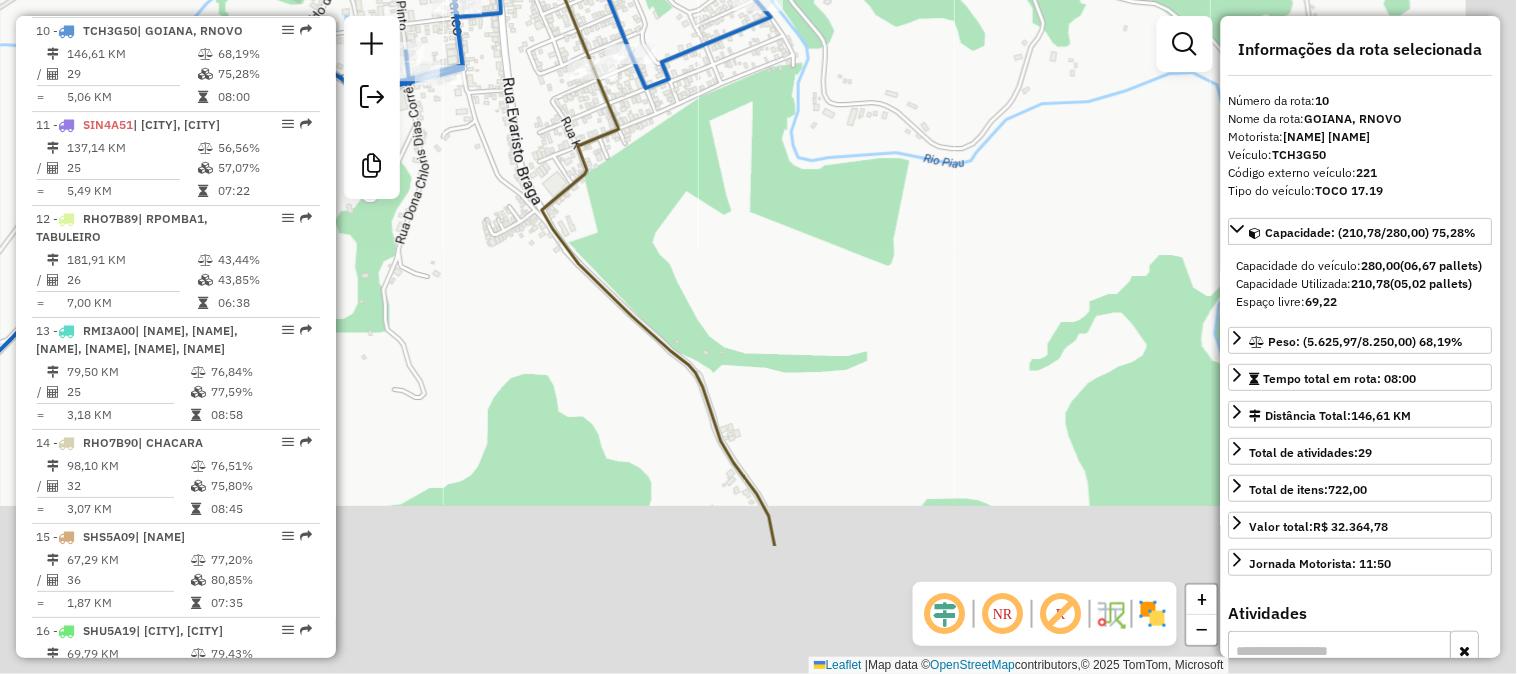 drag, startPoint x: 884, startPoint y: 392, endPoint x: 777, endPoint y: 145, distance: 269.18024 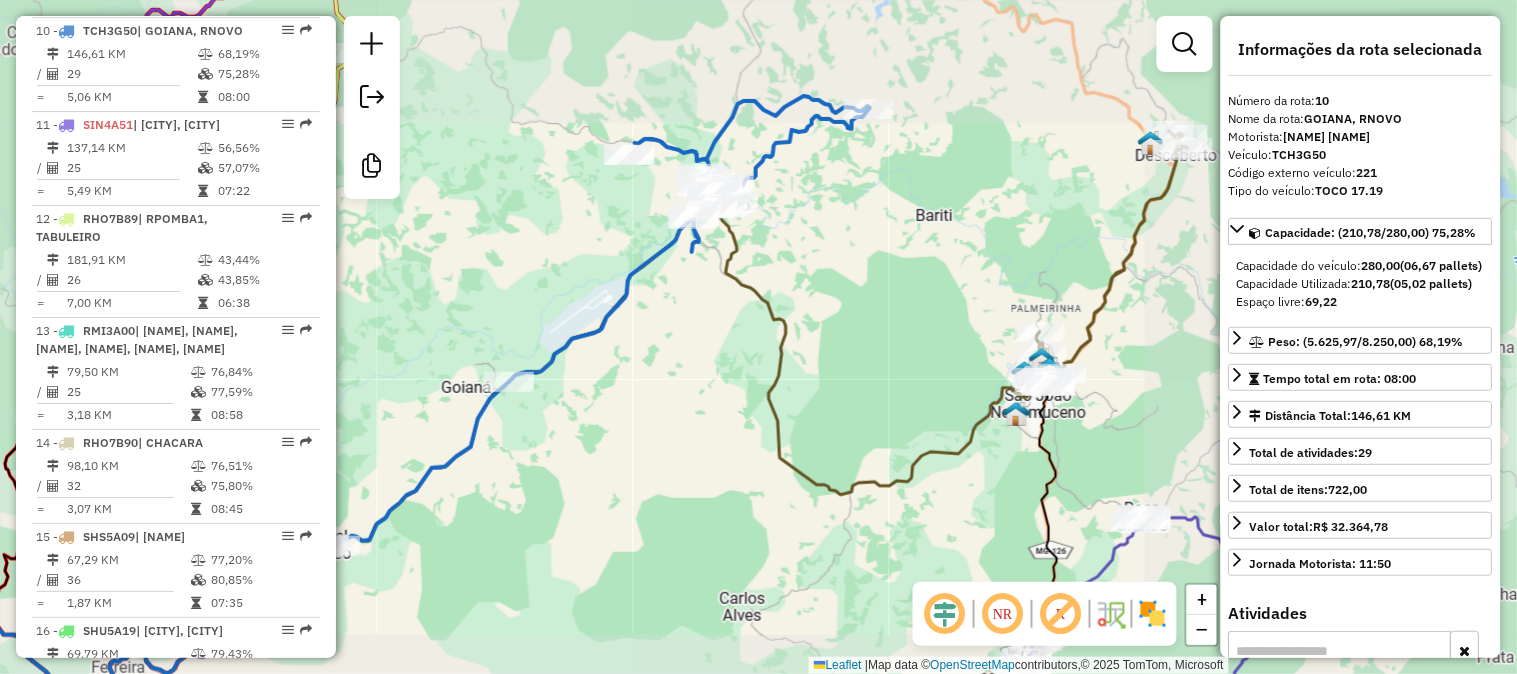 drag, startPoint x: 826, startPoint y: 224, endPoint x: 802, endPoint y: 242, distance: 30 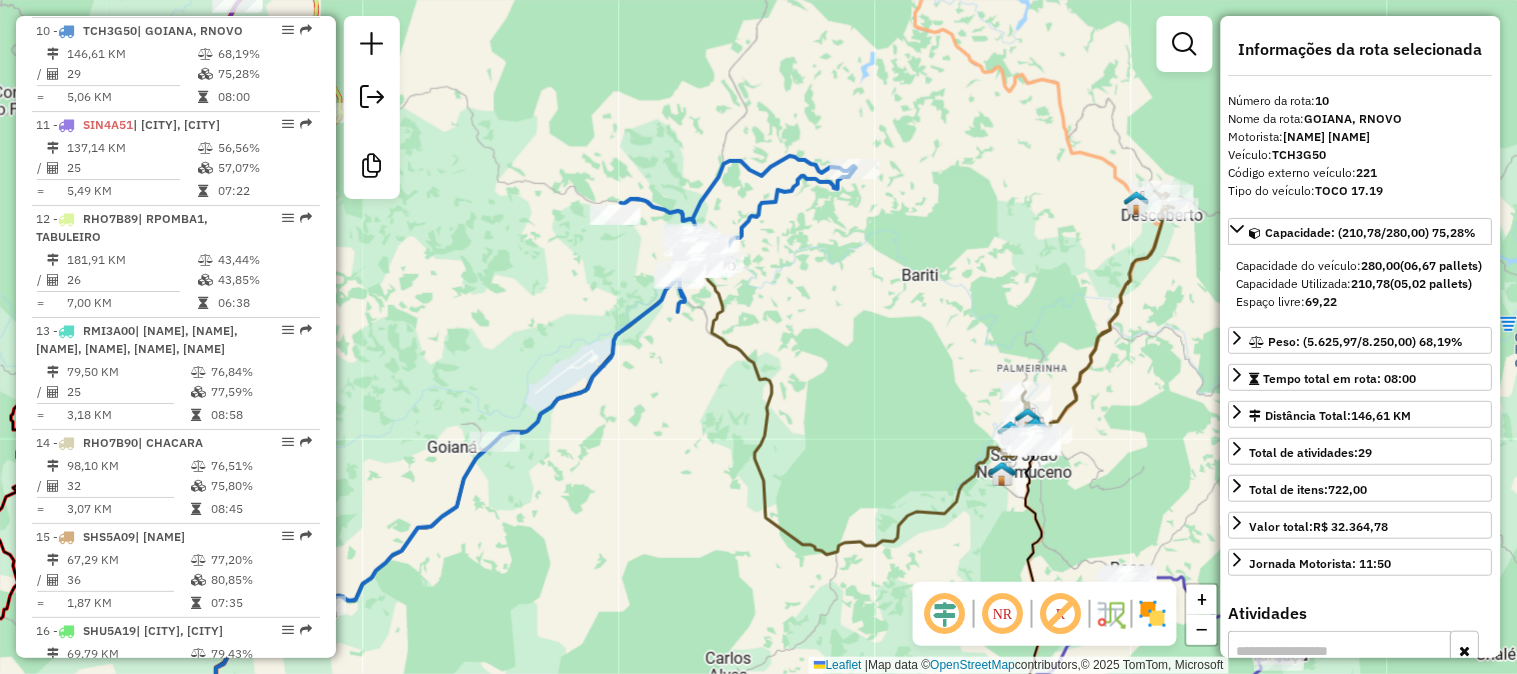 drag, startPoint x: 852, startPoint y: 247, endPoint x: 847, endPoint y: 352, distance: 105.11898 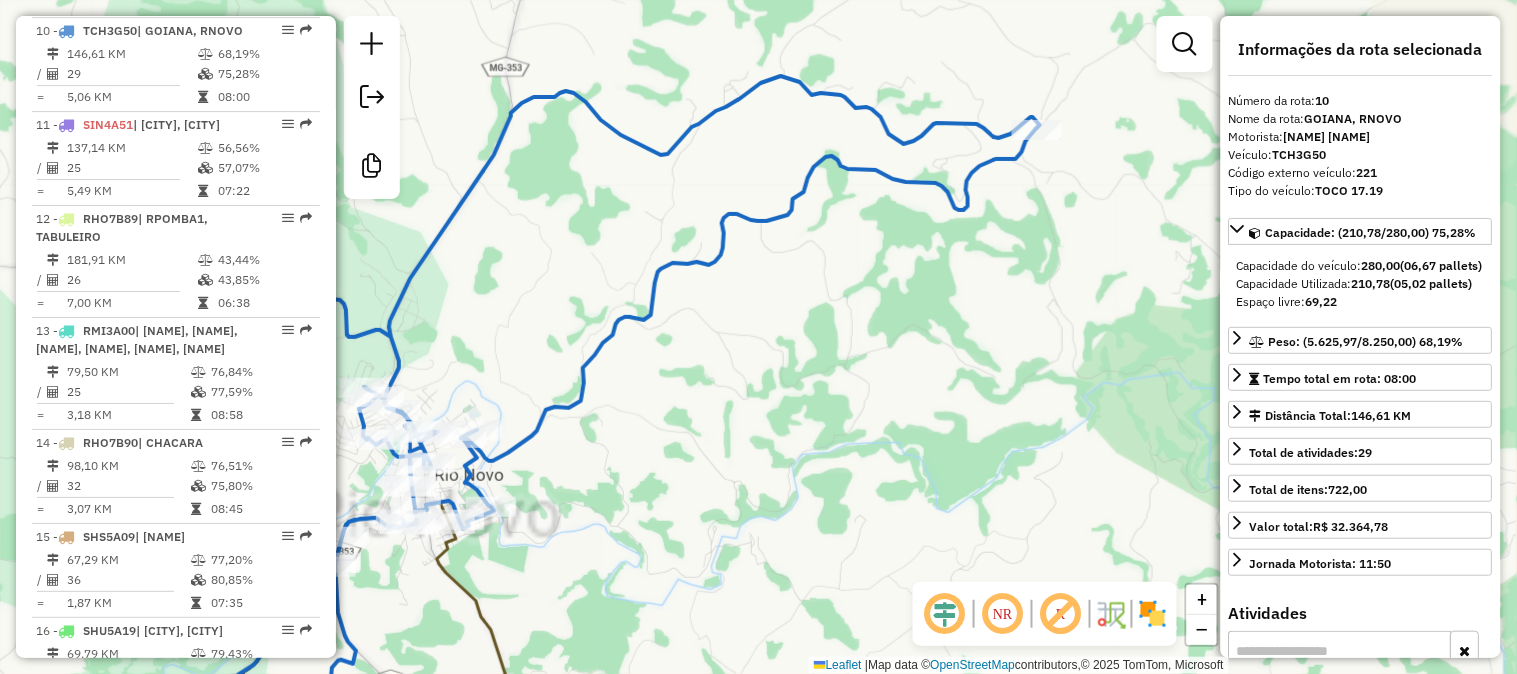 drag, startPoint x: 843, startPoint y: 288, endPoint x: 878, endPoint y: 211, distance: 84.58132 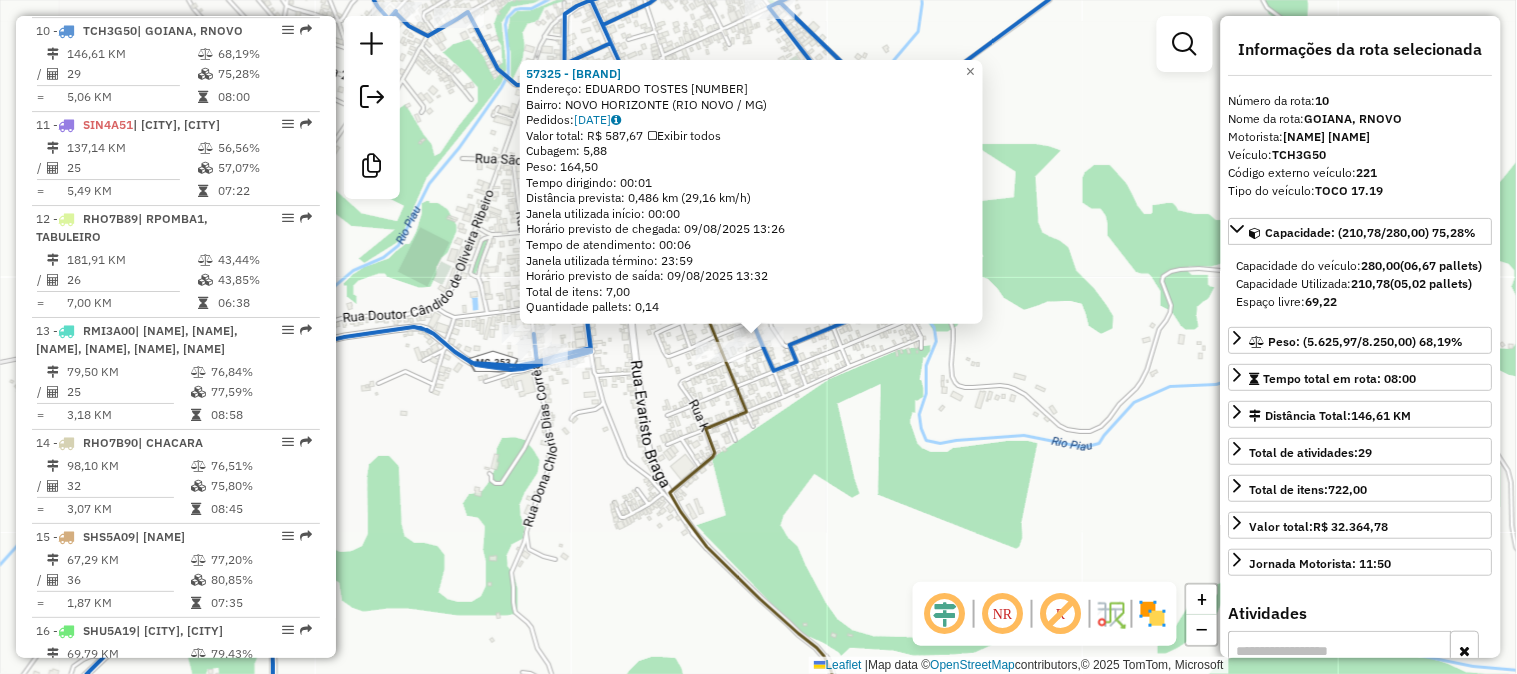 click on "57325 - MERCEARIA DA DORA  Endereço:  EDUARDO TOSTES 155   Bairro: NOVO HORIZONTE (RIO NOVO / MG)   Pedidos:  08174251   Valor total: R$ 587,67   Exibir todos   Cubagem: 5,88  Peso: 164,50  Tempo dirigindo: 00:01   Distância prevista: 0,486 km (29,16 km/h)   Janela utilizada início: 00:00   Horário previsto de chegada: 09/08/2025 13:26   Tempo de atendimento: 00:06   Janela utilizada término: 23:59   Horário previsto de saída: 09/08/2025 13:32   Total de itens: 7,00   Quantidade pallets: 0,14  × Janela de atendimento Grade de atendimento Capacidade Transportadoras Veículos Cliente Pedidos  Rotas Selecione os dias de semana para filtrar as janelas de atendimento  Seg   Ter   Qua   Qui   Sex   Sáb   Dom  Informe o período da janela de atendimento: De: Até:  Filtrar exatamente a janela do cliente  Considerar janela de atendimento padrão  Selecione os dias de semana para filtrar as grades de atendimento  Seg   Ter   Qua   Qui   Sex   Sáb   Dom   Considerar clientes sem dia de atendimento cadastrado" 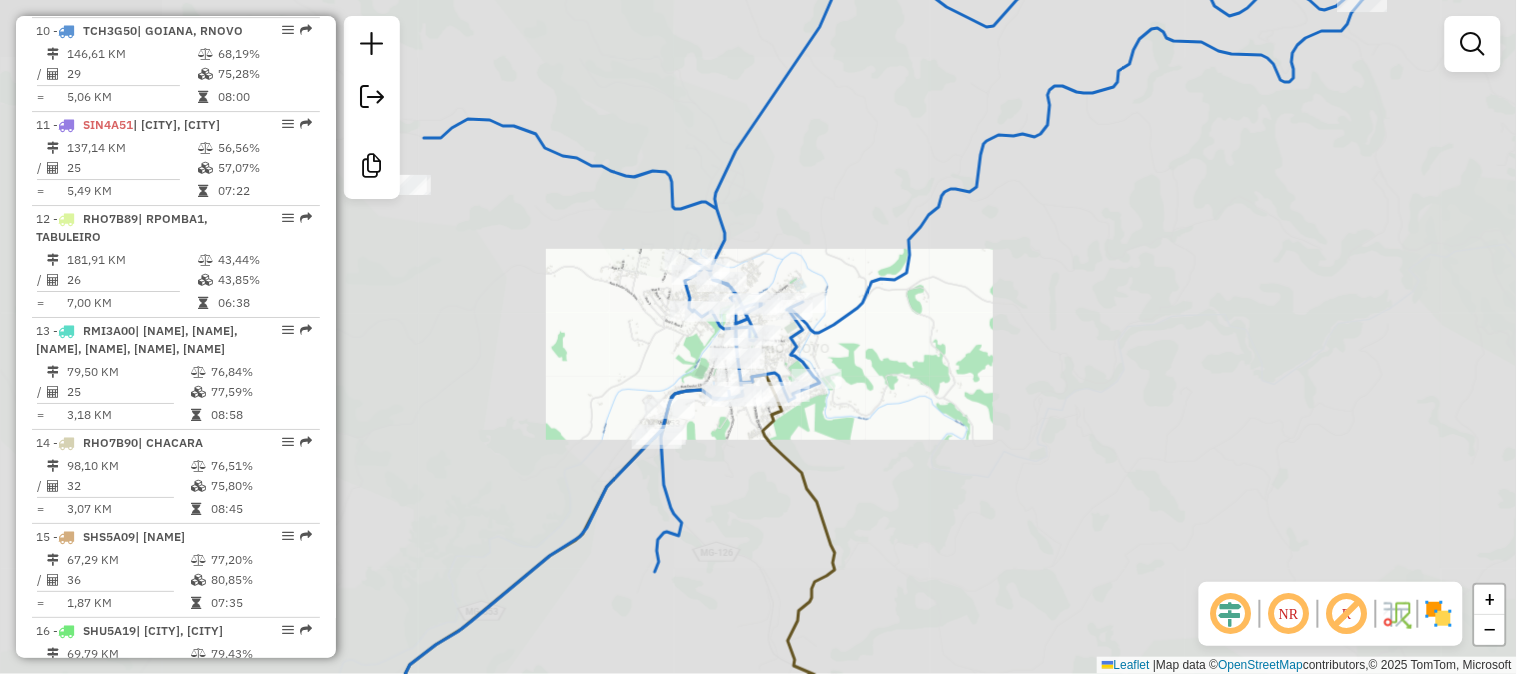 drag, startPoint x: 835, startPoint y: 438, endPoint x: 775, endPoint y: 361, distance: 97.6166 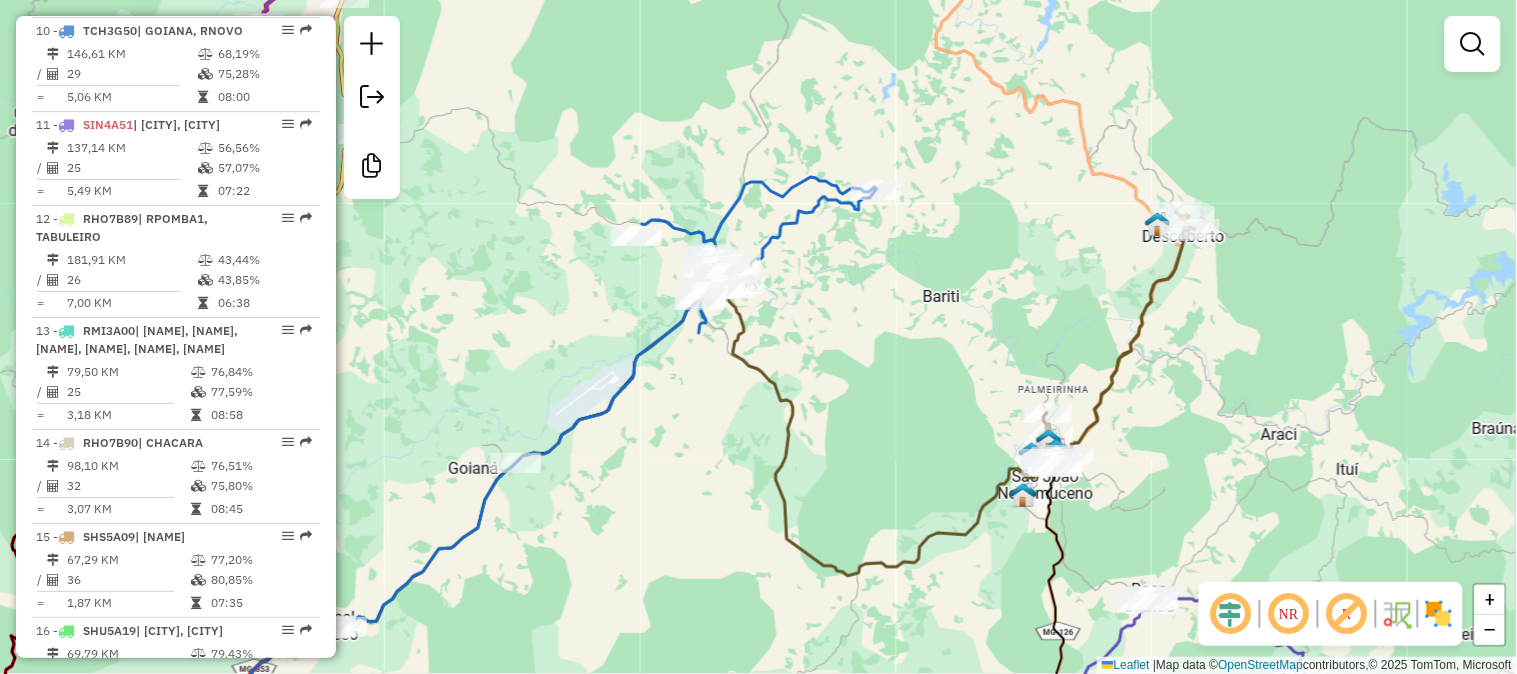 drag, startPoint x: 818, startPoint y: 337, endPoint x: 835, endPoint y: 280, distance: 59.48109 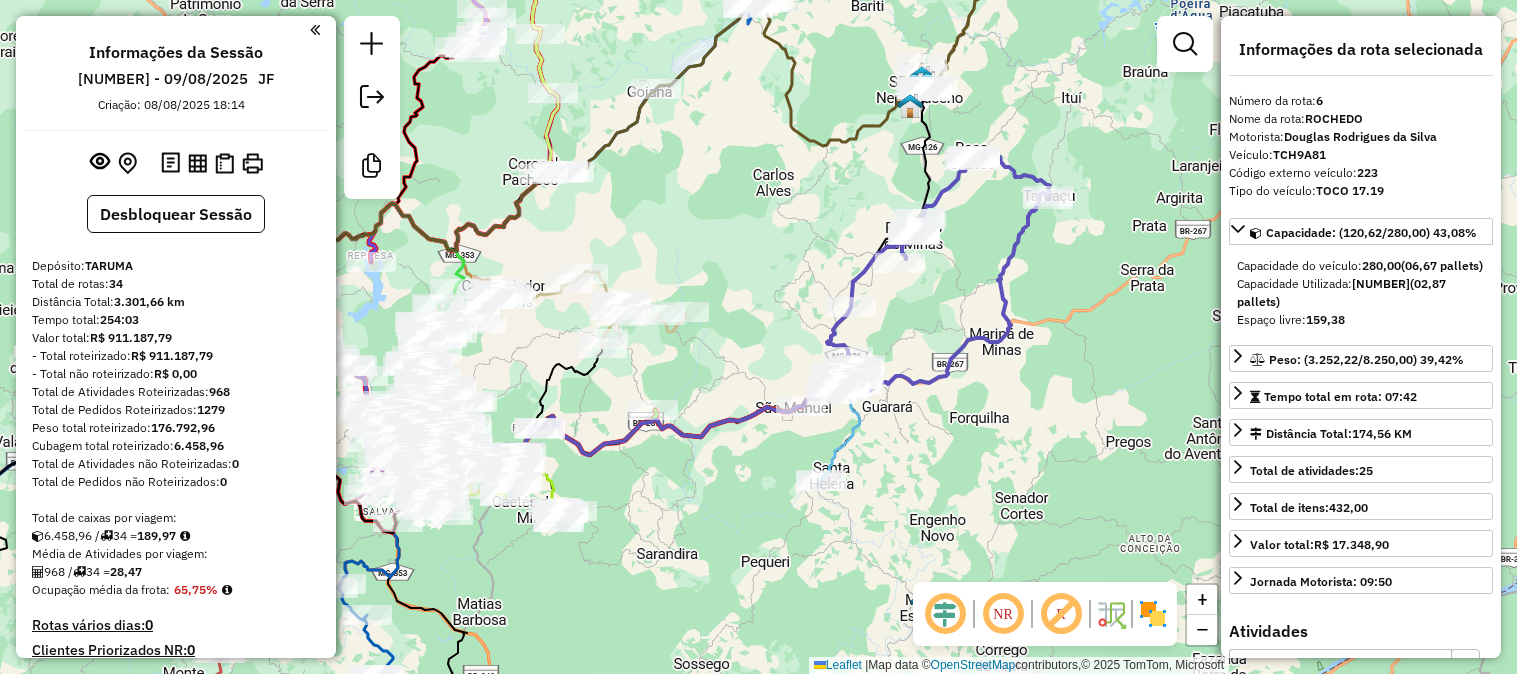 select on "*********" 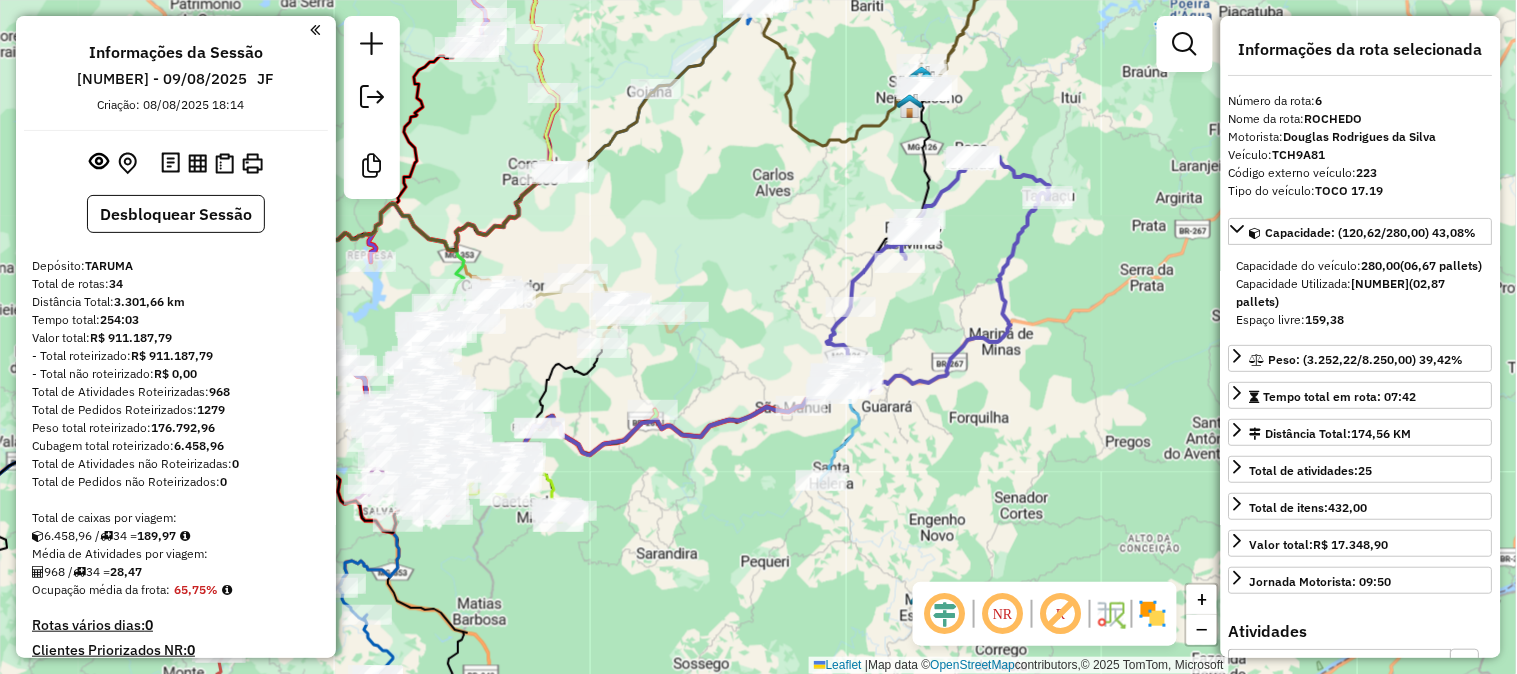 scroll, scrollTop: 1293, scrollLeft: 0, axis: vertical 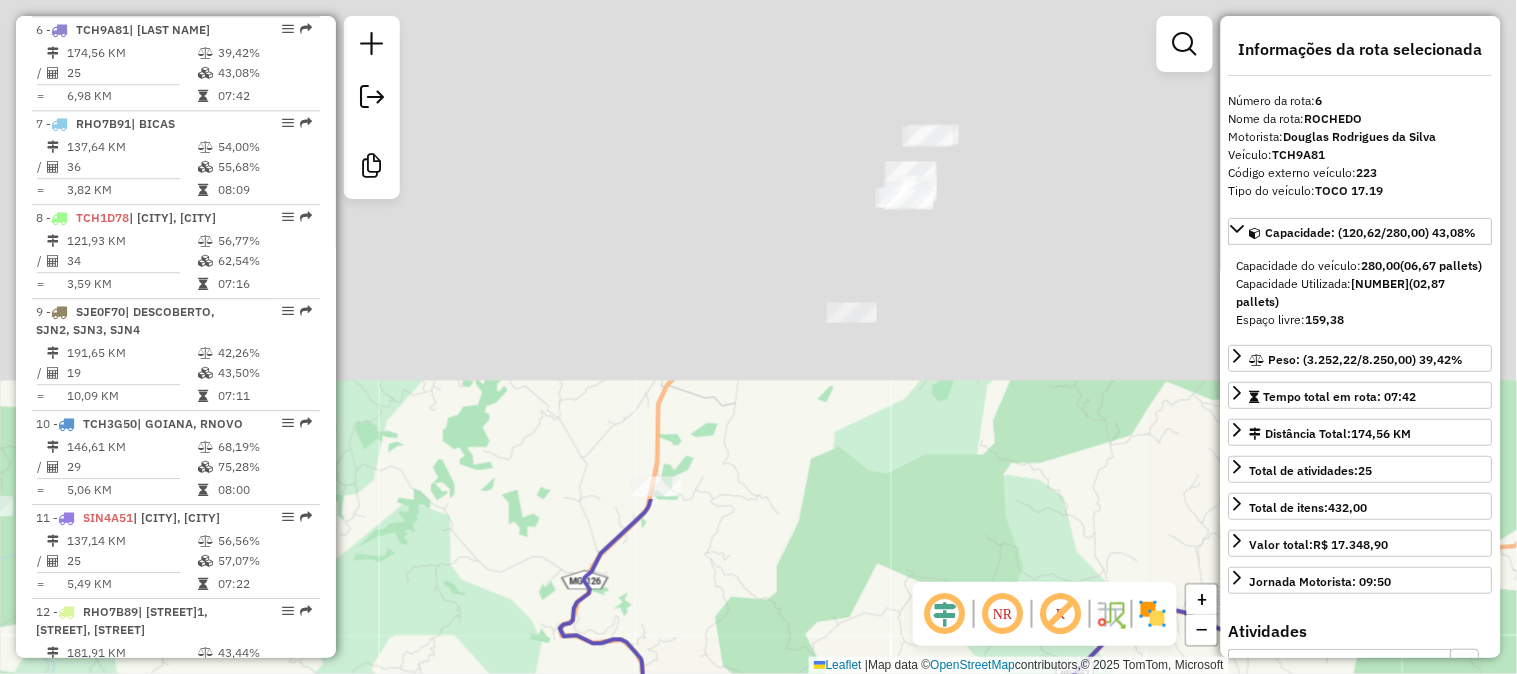 drag, startPoint x: 940, startPoint y: 617, endPoint x: 864, endPoint y: 717, distance: 125.60255 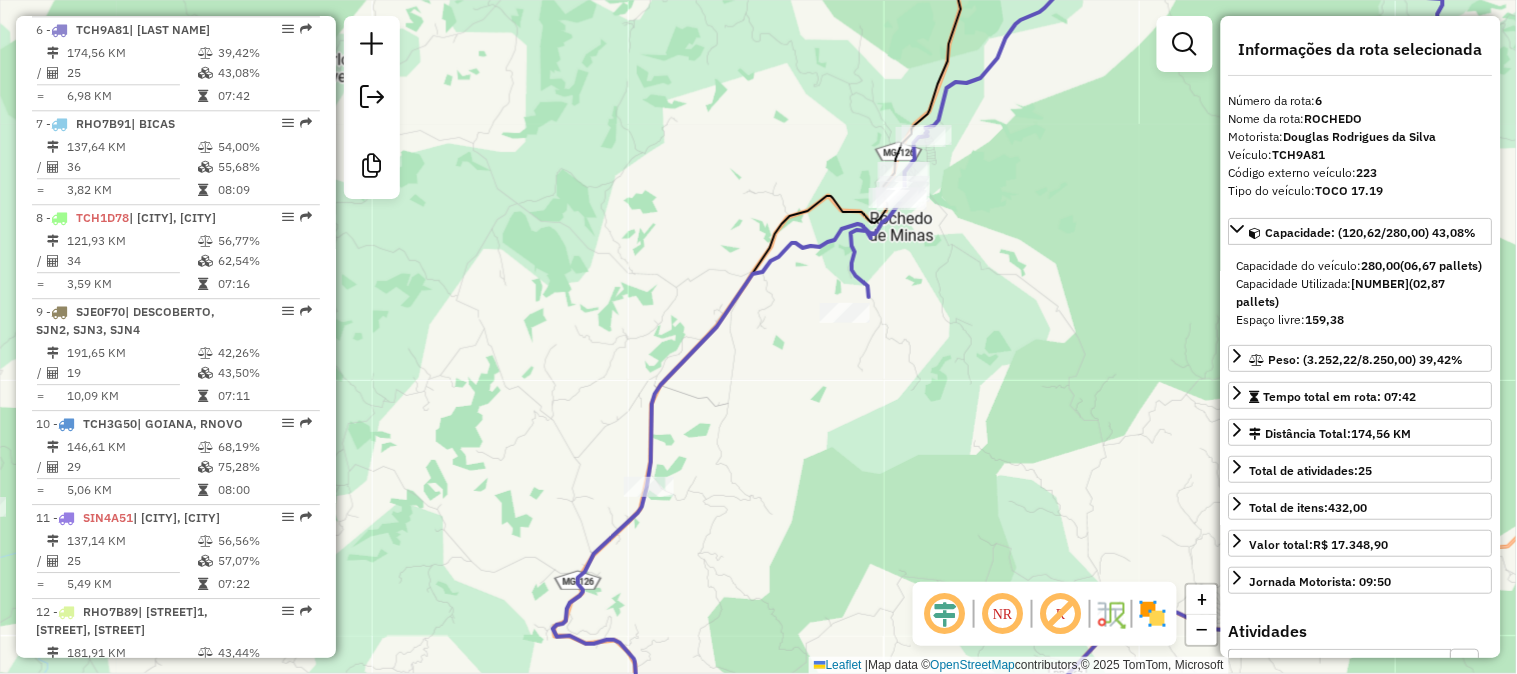 drag, startPoint x: 922, startPoint y: 366, endPoint x: 894, endPoint y: 616, distance: 251.56311 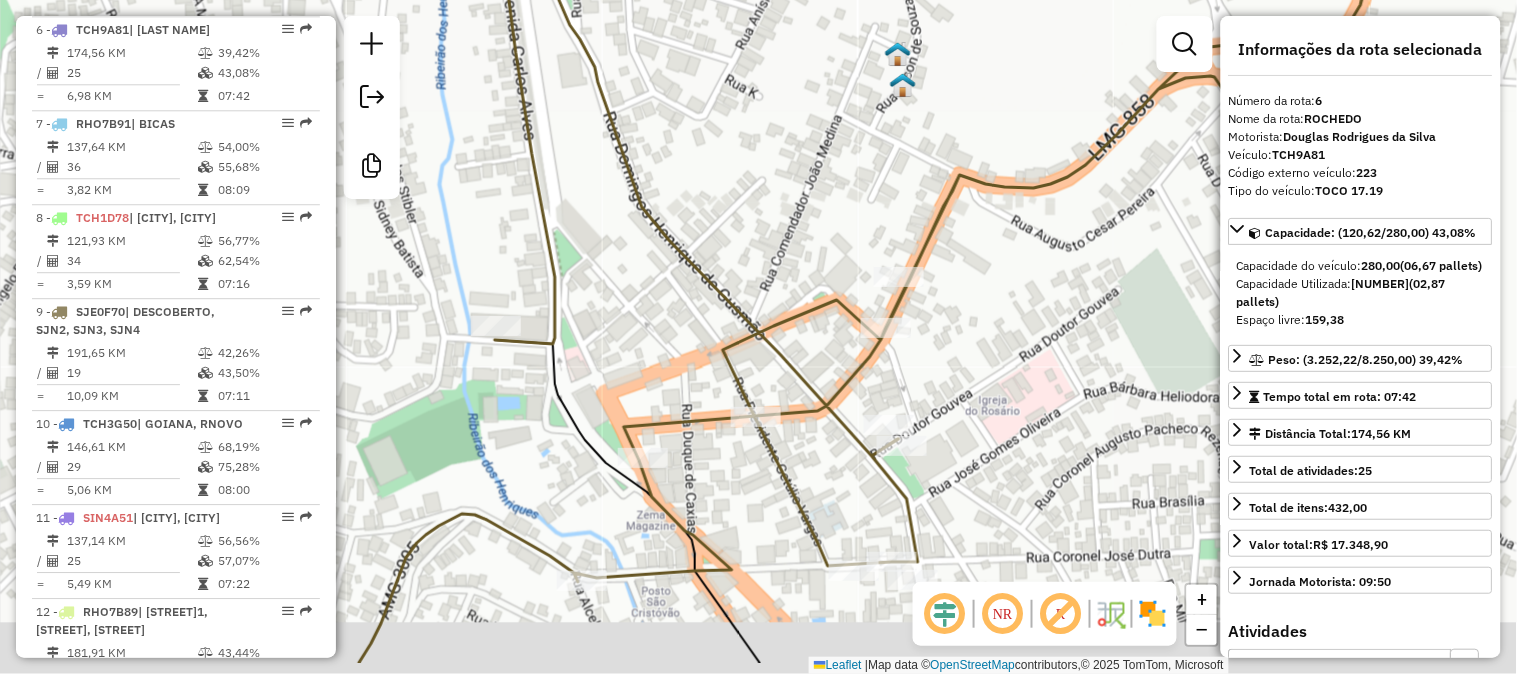 drag, startPoint x: 903, startPoint y: 407, endPoint x: 905, endPoint y: 334, distance: 73.02739 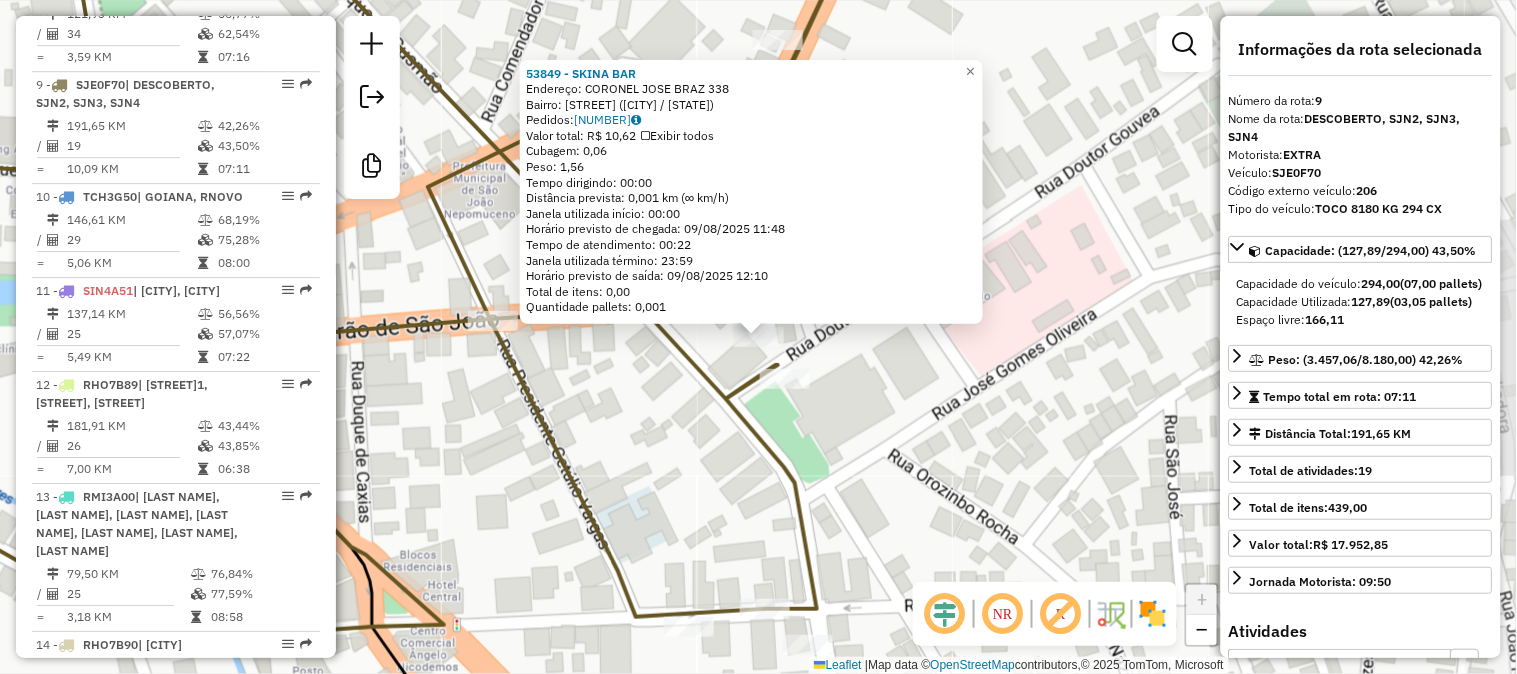 scroll, scrollTop: 1575, scrollLeft: 0, axis: vertical 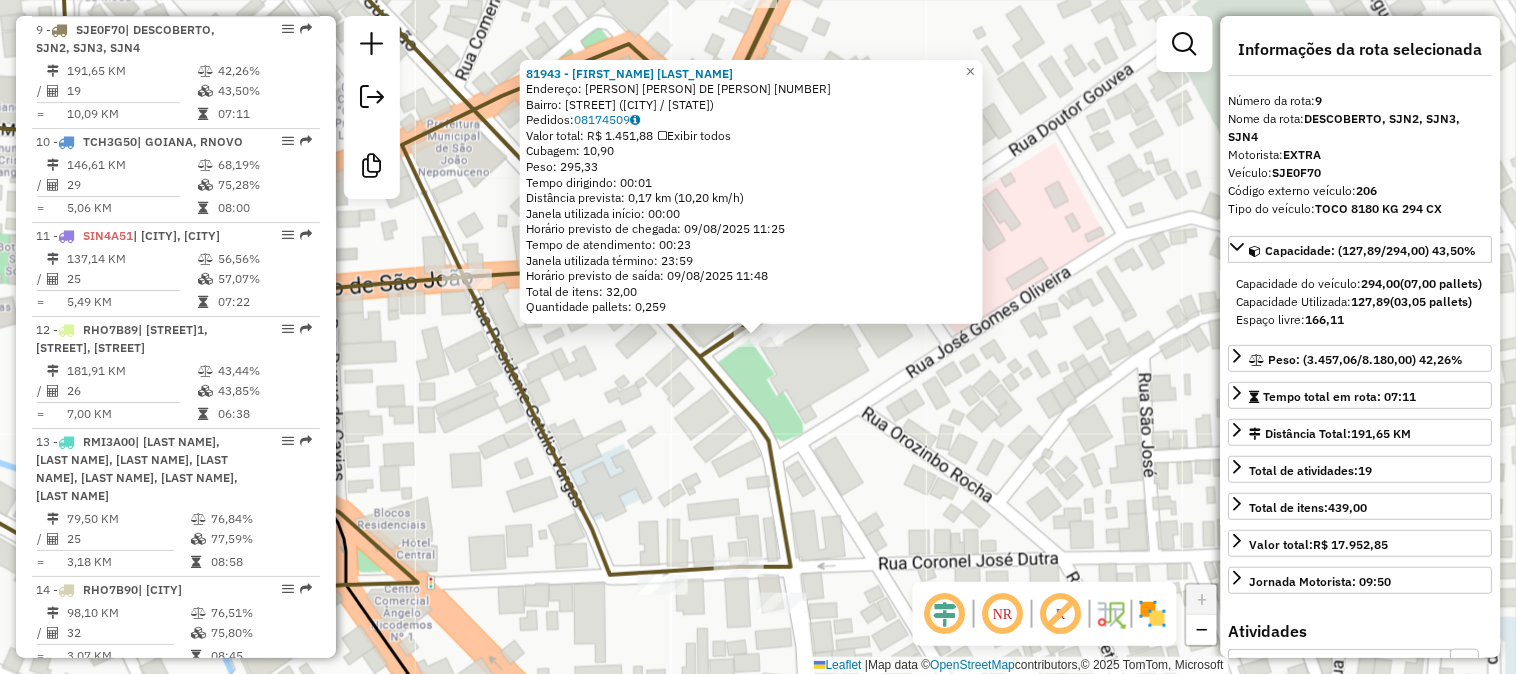 click on "Rota 9 - Placa [PLATE] 81943 - [FIRST_NAME] [LAST_NAME] 81943 - [FIRST_NAME] [LAST_NAME] Endereço: [STREET_NAME] Bairro: [NEIGHBORHOOD] ([CITY] / [STATE]) Pedidos: 08174509 Valor total: R$ 1.451,88 Exibir todos Cubagem: 10,90 Peso: 295,33 Tempo dirigindo: 00:01 Distância prevista: 0,17 km (10,20 km/h) Janela utilizada início: 00:00 Horário previsto de chegada: 09/08/2025 11:25 Tempo de atendimento: 00:23 Janela utilizada término: 23:59 Horário previsto de saída: 09/08/2025 11:48 Total de itens: 32,00 Quantidade pallets: 0,259 × Janela de atendimento Grade de atendimento Capacidade Transportadoras Veículos Cliente Pedidos Rotas Selecione os dias de semana para filtrar as janelas de atendimento Seg Ter Qua Qui Sex Sáb Dom Informe o período da janela de atendimento: De: Até: Filtrar exatamente a janela do cliente Considerar janela de atendimento padrão Selecione os dias de semana para filtrar as grades de atendimento Seg Ter Qua Qui Sex Sáb Dom Considerar clientes sem dia de atendimento cadastrado Clientes fora do dia de atendimento selecionado Filtrar as atividades entre os valores definidos abaixo: Peso mínimo: Peso máximo: Cubagem mínima: Cubagem máxima: De: Até: Filtrar as atividades entre o tempo de atendimento definido abaixo: De: Até: Transportadora: Tipo de veículo:" 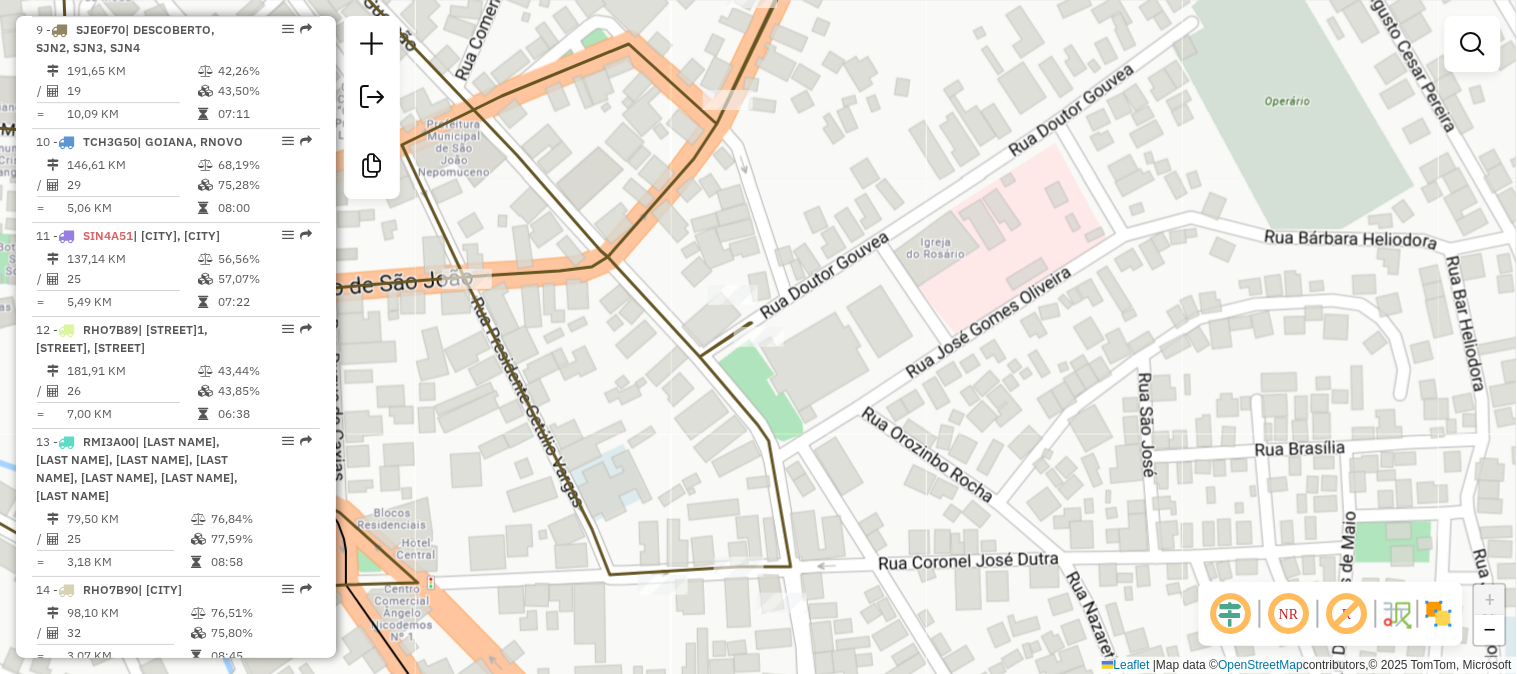 drag, startPoint x: 843, startPoint y: 353, endPoint x: 954, endPoint y: 353, distance: 111 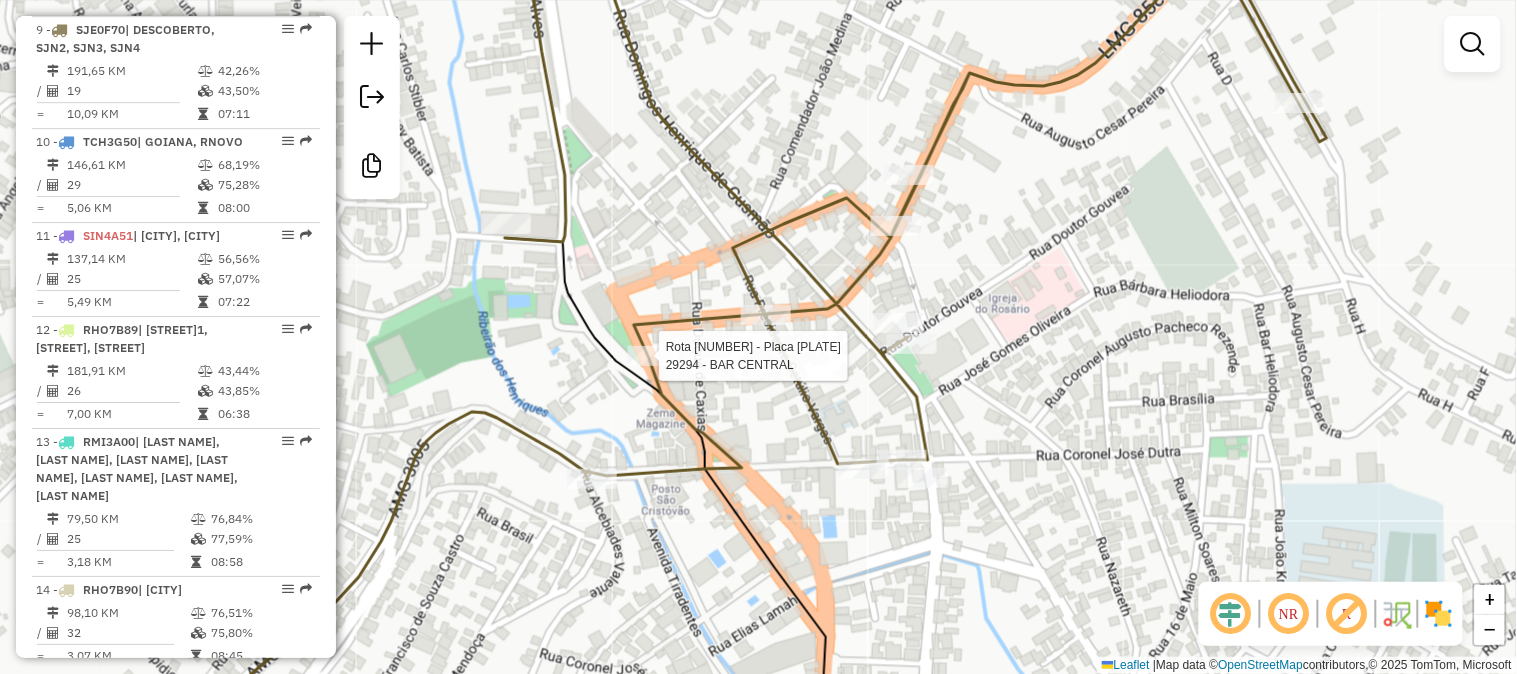 select on "*********" 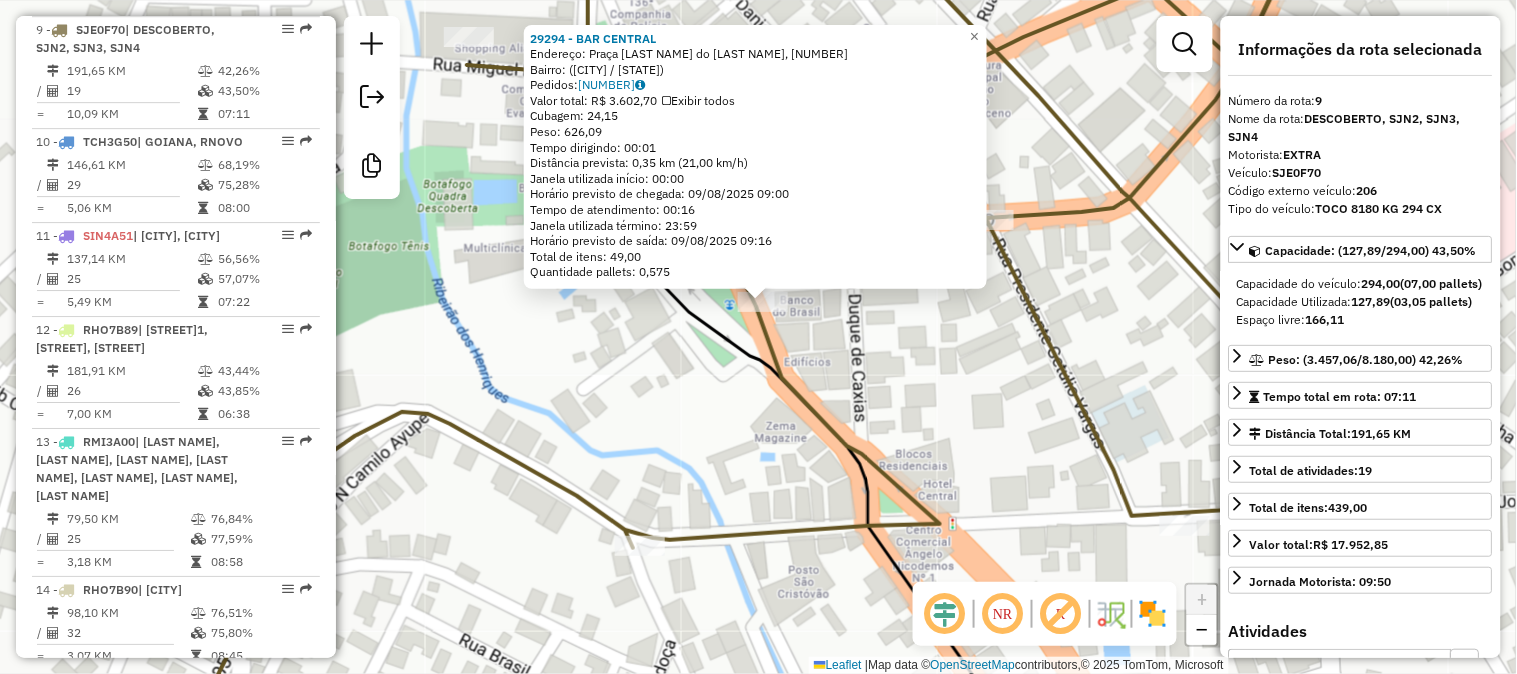 click on "Endereço: [STREET], [NUMBER]   Bairro:  ([CITY] / [STATE])   Pedidos:  [NUMBER]   Valor total: [CURRENCY] [NUMBER]   Exibir todos   Cubagem: [NUMBER]  Peso: [NUMBER]  Tempo dirigindo: [TIME]   Distância prevista: [NUMBER] km ([NUMBER] km/h)   Janela utilizada início: [TIME]   Horário previsto de chegada: [DATE] [TIME]   Tempo de atendimento: [TIME]   Janela utilizada término: [TIME]   Horário previsto de saída: [DATE] [TIME]   Total de itens: [NUMBER]   Quantidade pallets: [NUMBER]  × Janela de atendimento Grade de atendimento Capacidade Transportadoras Veículos Cliente Pedidos  Rotas Selecione os dias de semana para filtrar as janelas de atendimento  Seg   Ter   Qua   Qui   Sex   Sáb   Dom  Informe o período da janela de atendimento: De: [TIME]   Até: [TIME]  Filtrar exatamente a janela do cliente  Considerar janela de atendimento padrão  Selecione os dias de semana para filtrar as grades de atendimento  Seg   Ter   Qua   Qui   Sex   Sáb   Dom   Peso mínimo:   Peso máximo:   De:   Até:" 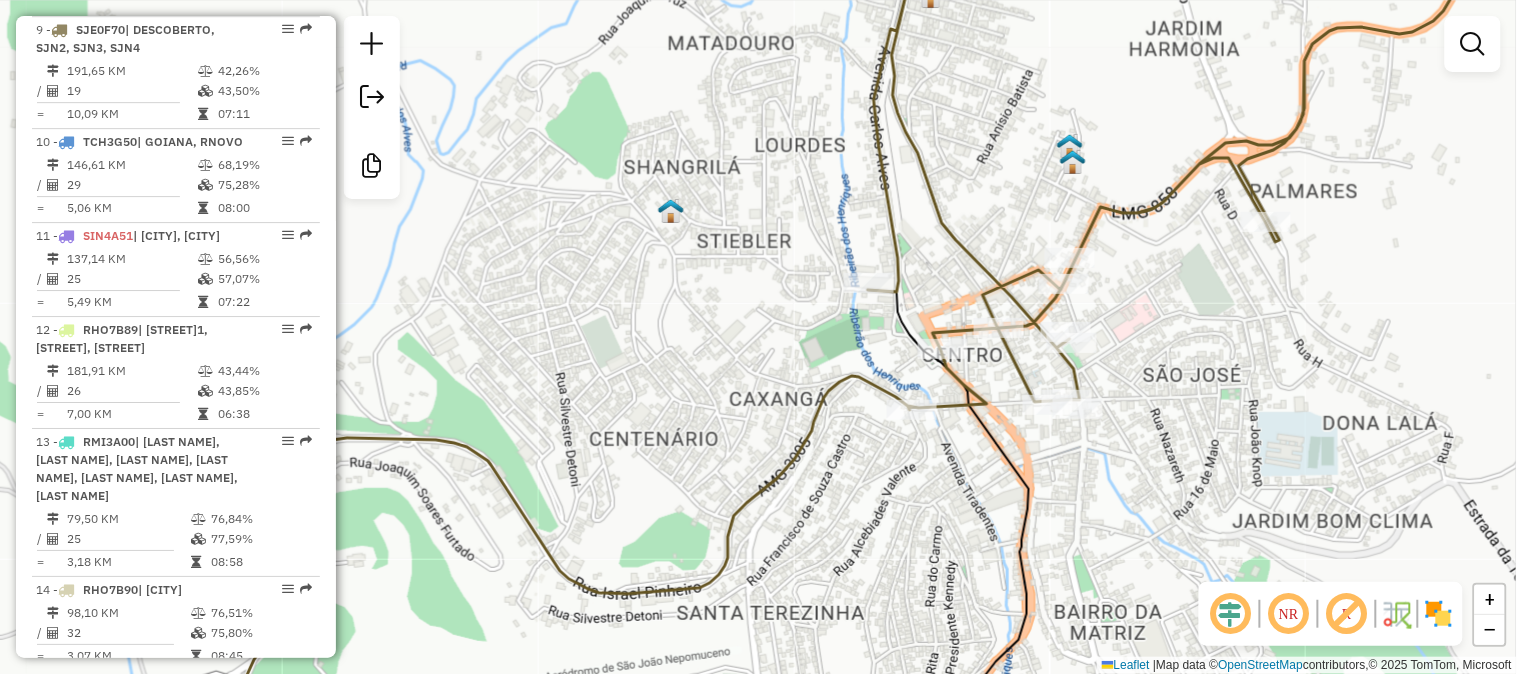 drag, startPoint x: 1260, startPoint y: 347, endPoint x: 1097, endPoint y: 412, distance: 175.4822 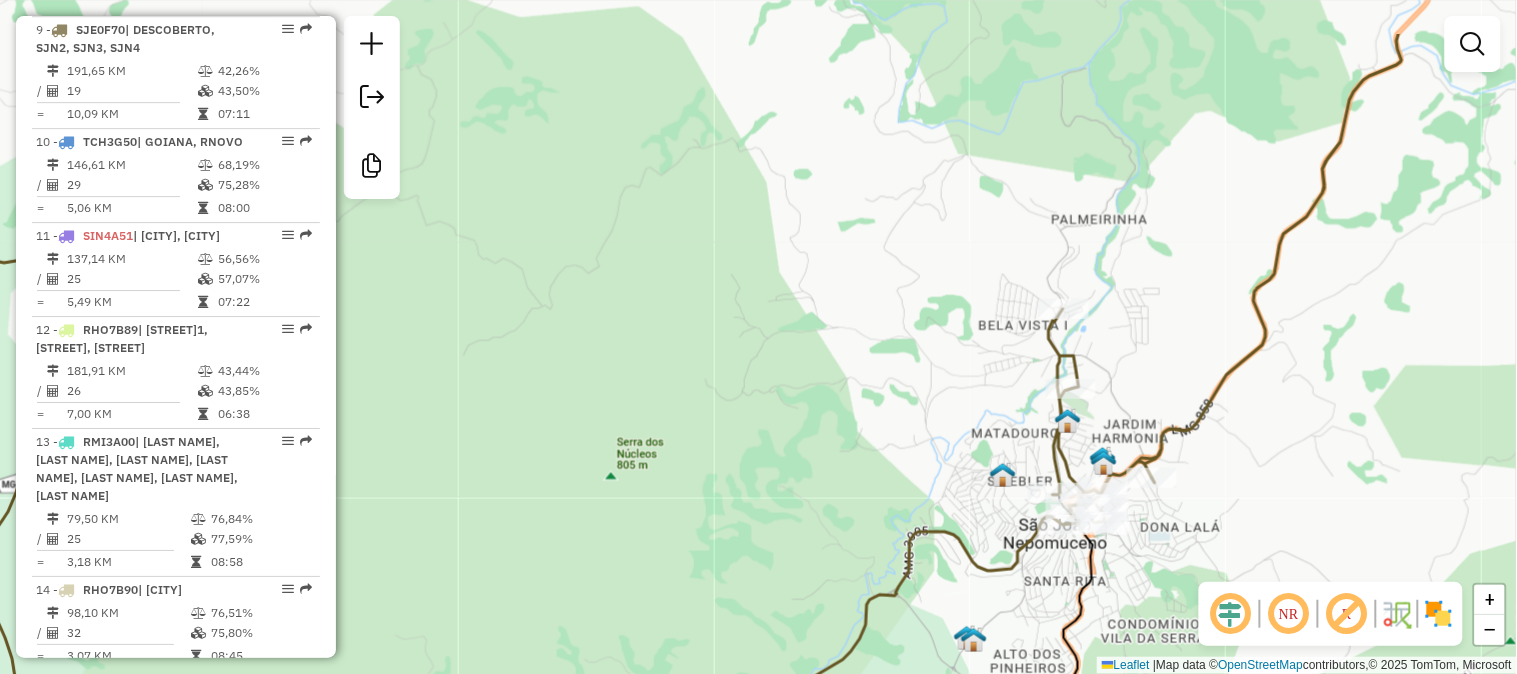 drag, startPoint x: 1085, startPoint y: 316, endPoint x: 1142, endPoint y: 417, distance: 115.97414 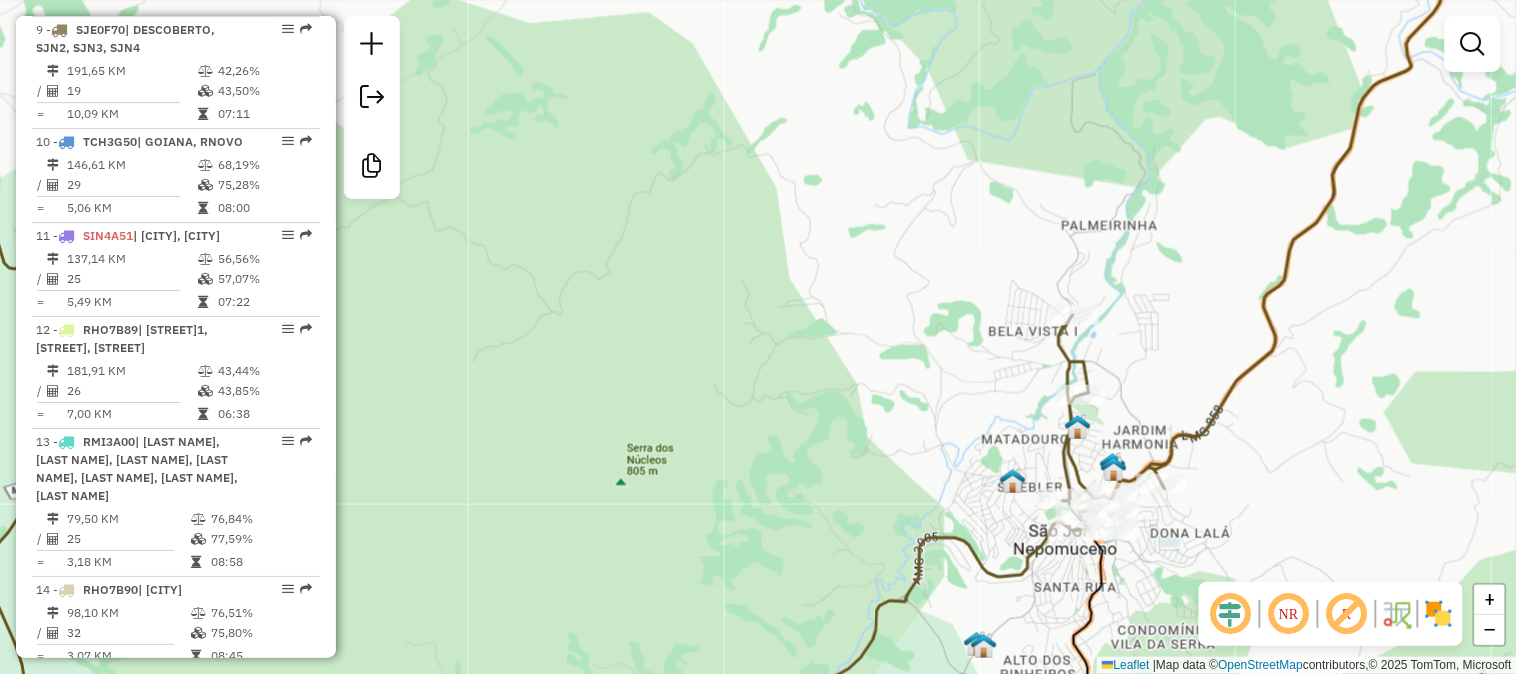 drag, startPoint x: 1020, startPoint y: 344, endPoint x: 1172, endPoint y: 411, distance: 166.1114 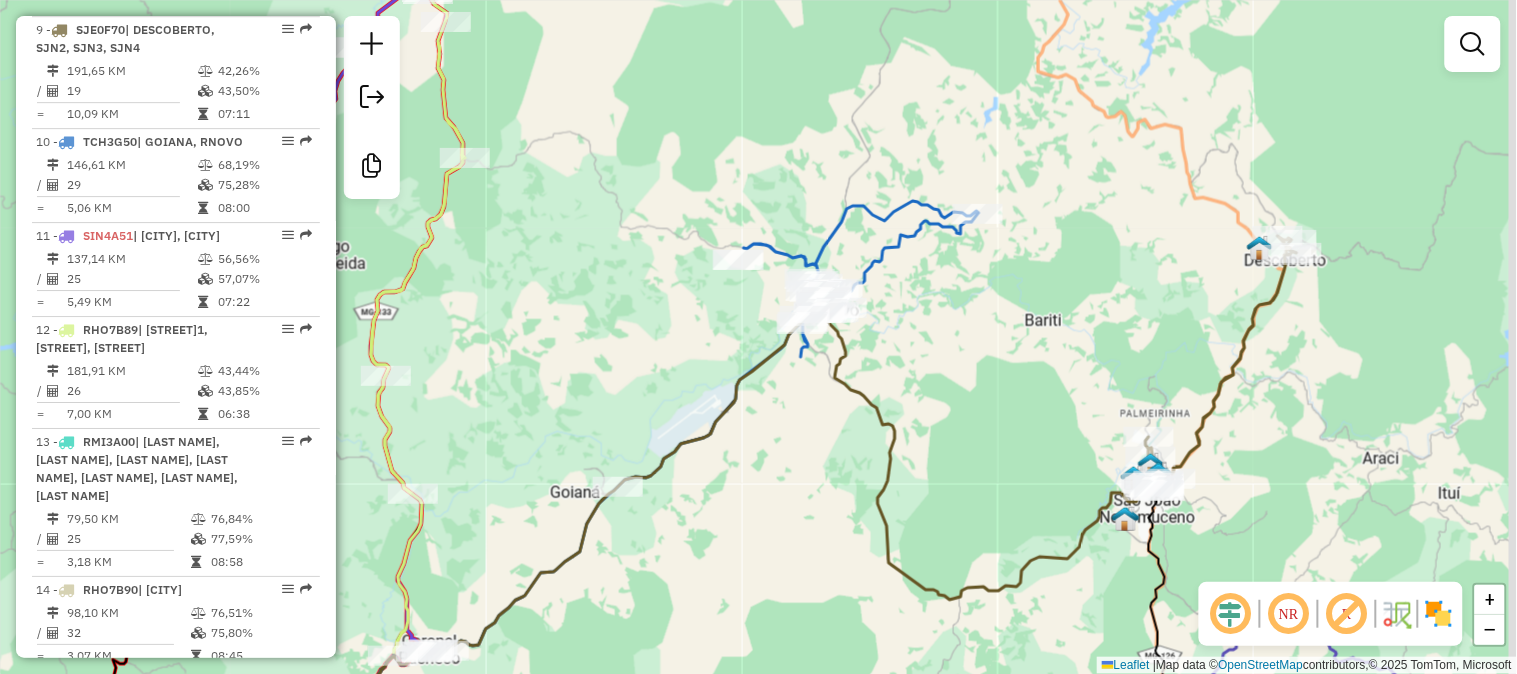 drag, startPoint x: 1207, startPoint y: 324, endPoint x: 1123, endPoint y: 363, distance: 92.61209 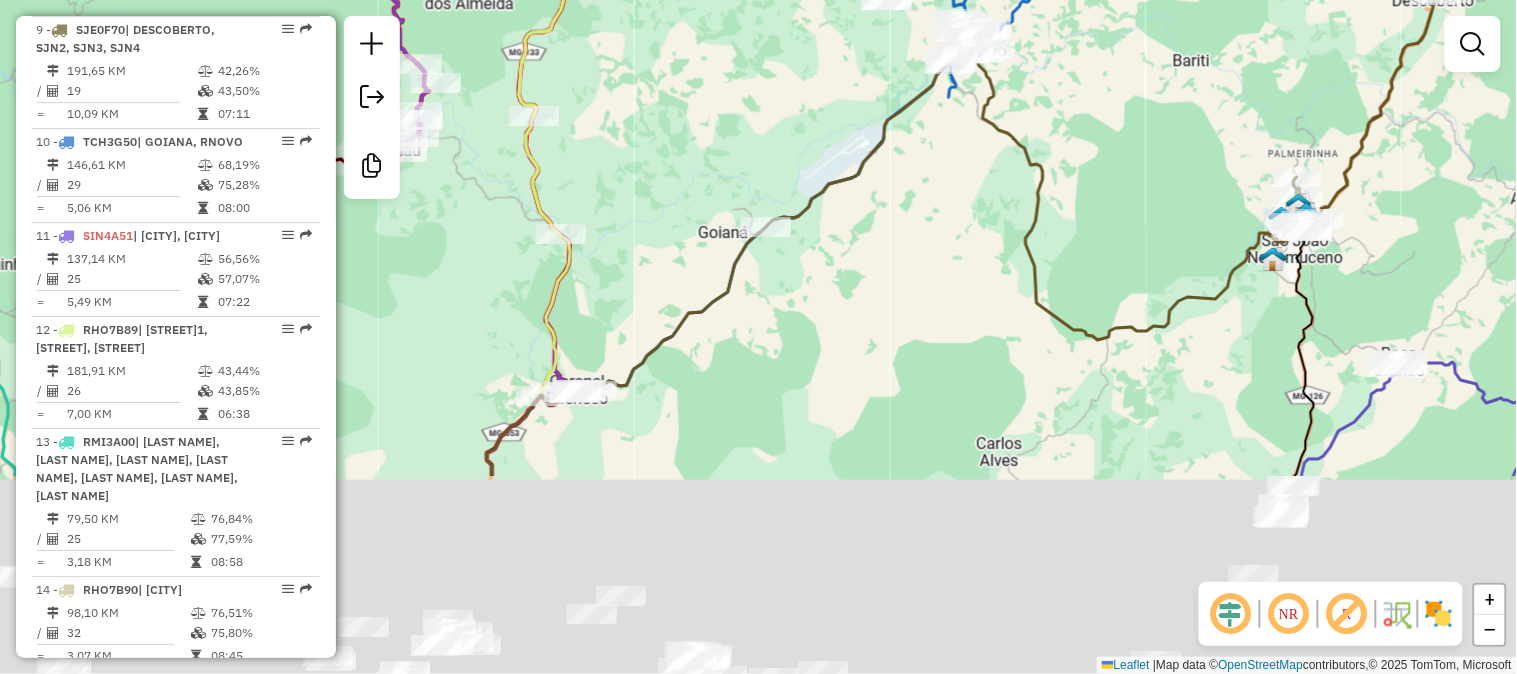 drag, startPoint x: 1036, startPoint y: 170, endPoint x: 1122, endPoint y: 17, distance: 175.51353 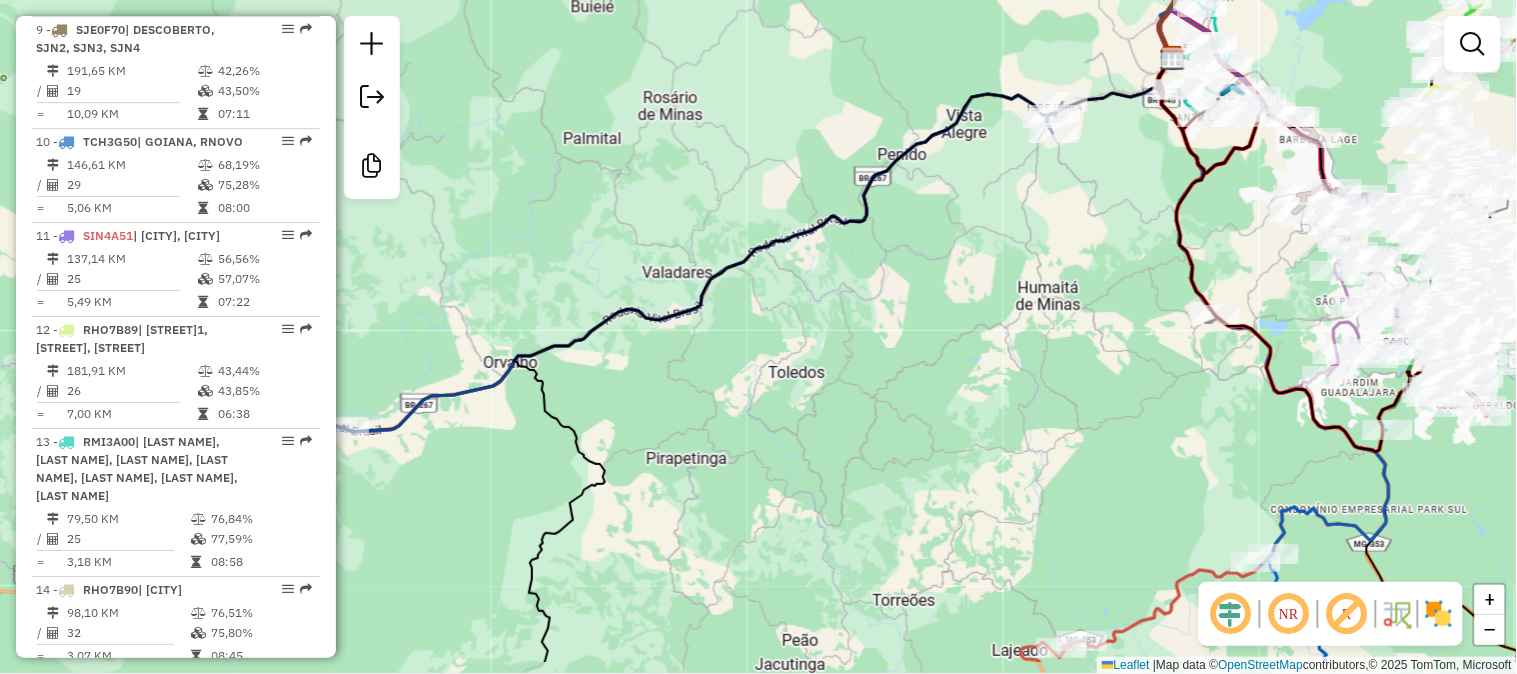 drag, startPoint x: 771, startPoint y: 353, endPoint x: 1158, endPoint y: 1, distance: 523.13763 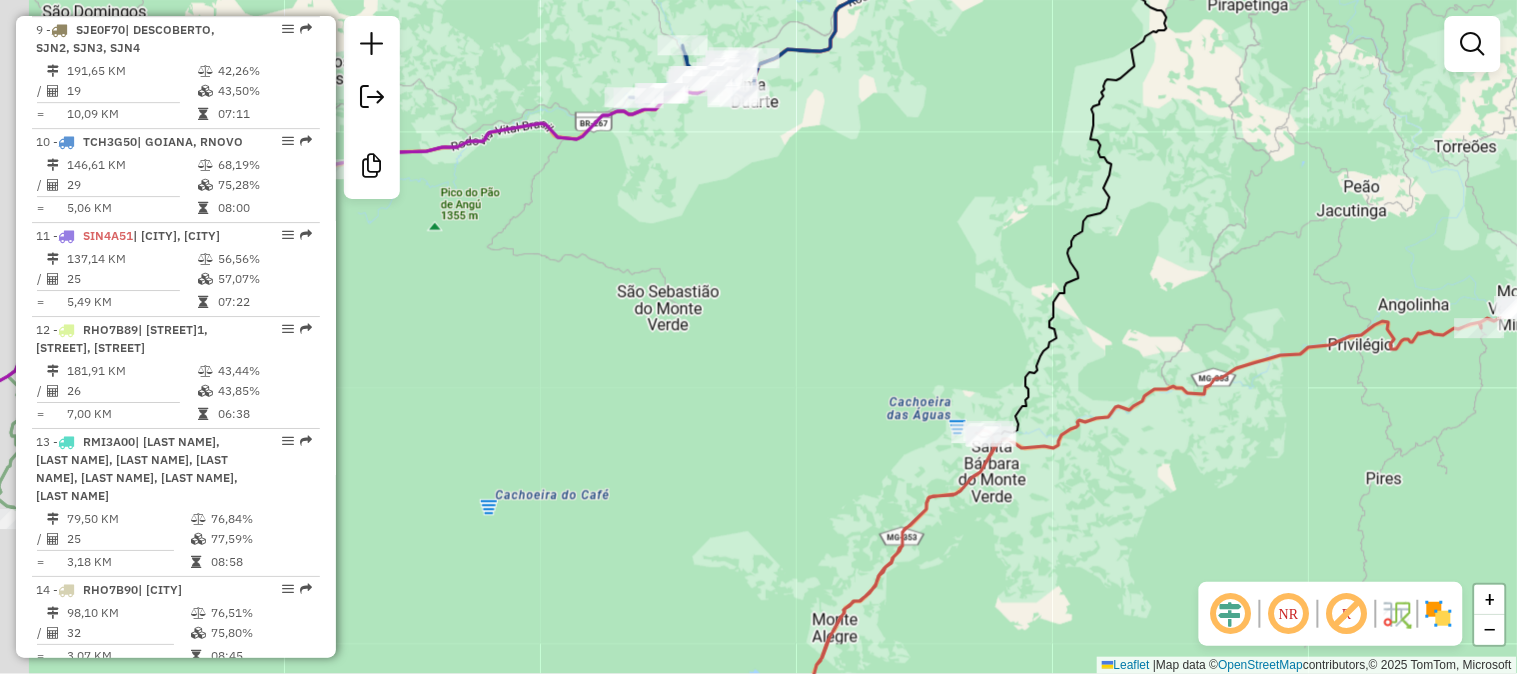 drag, startPoint x: 784, startPoint y: 136, endPoint x: 1095, endPoint y: 321, distance: 361.86462 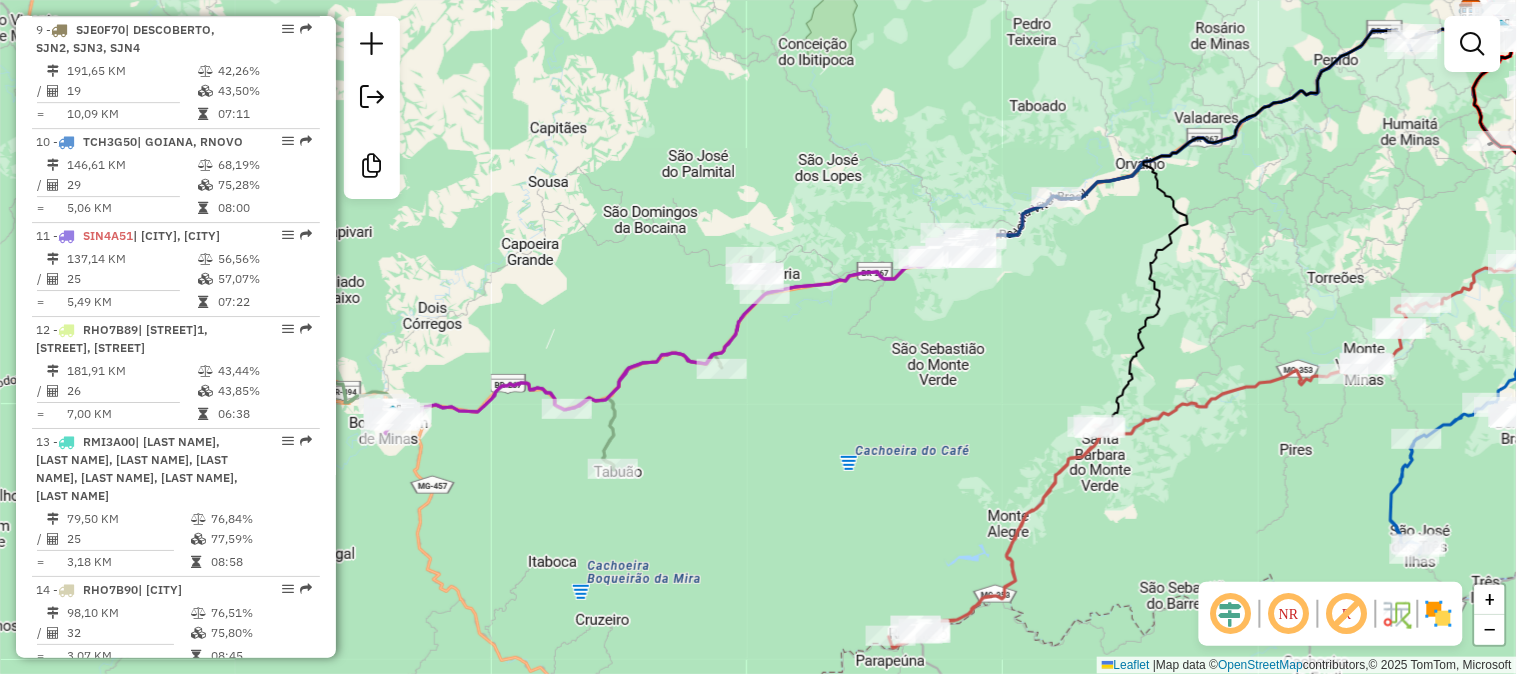 click 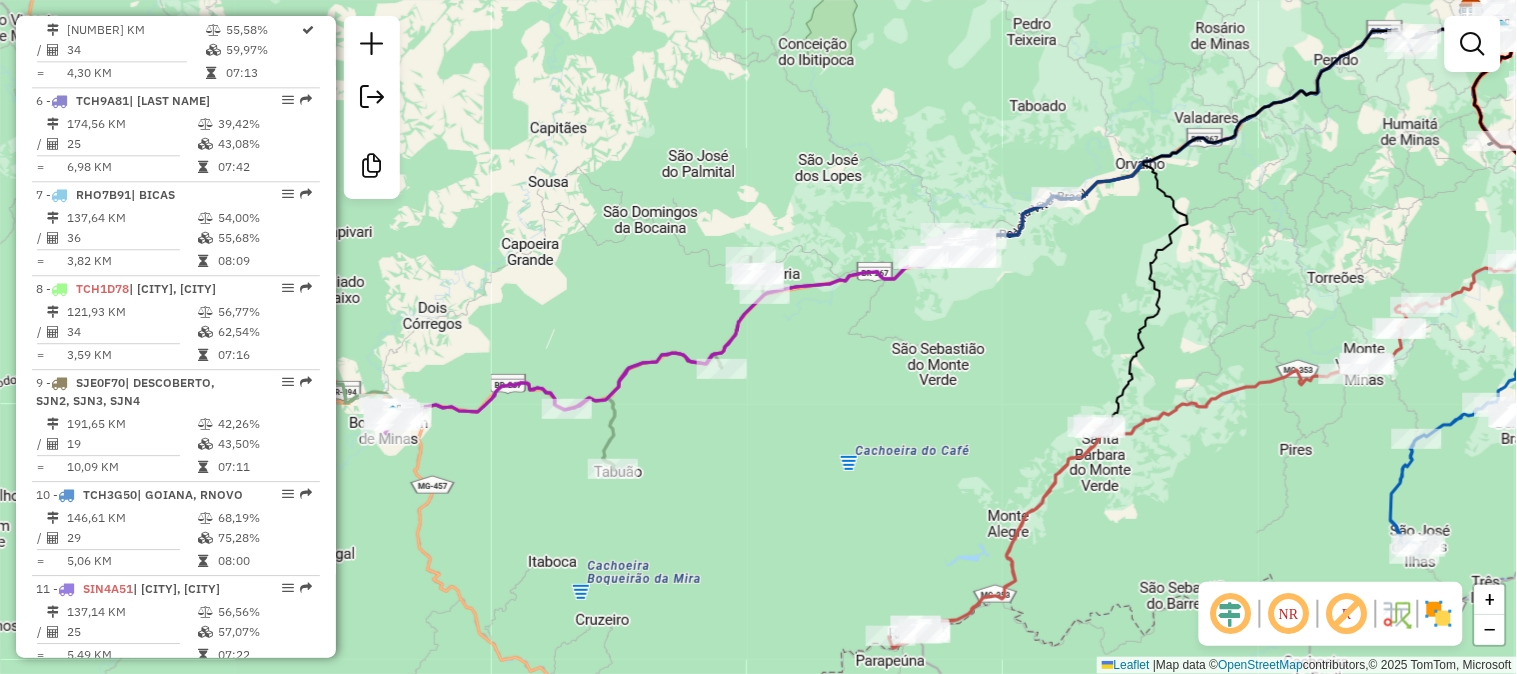 select on "*********" 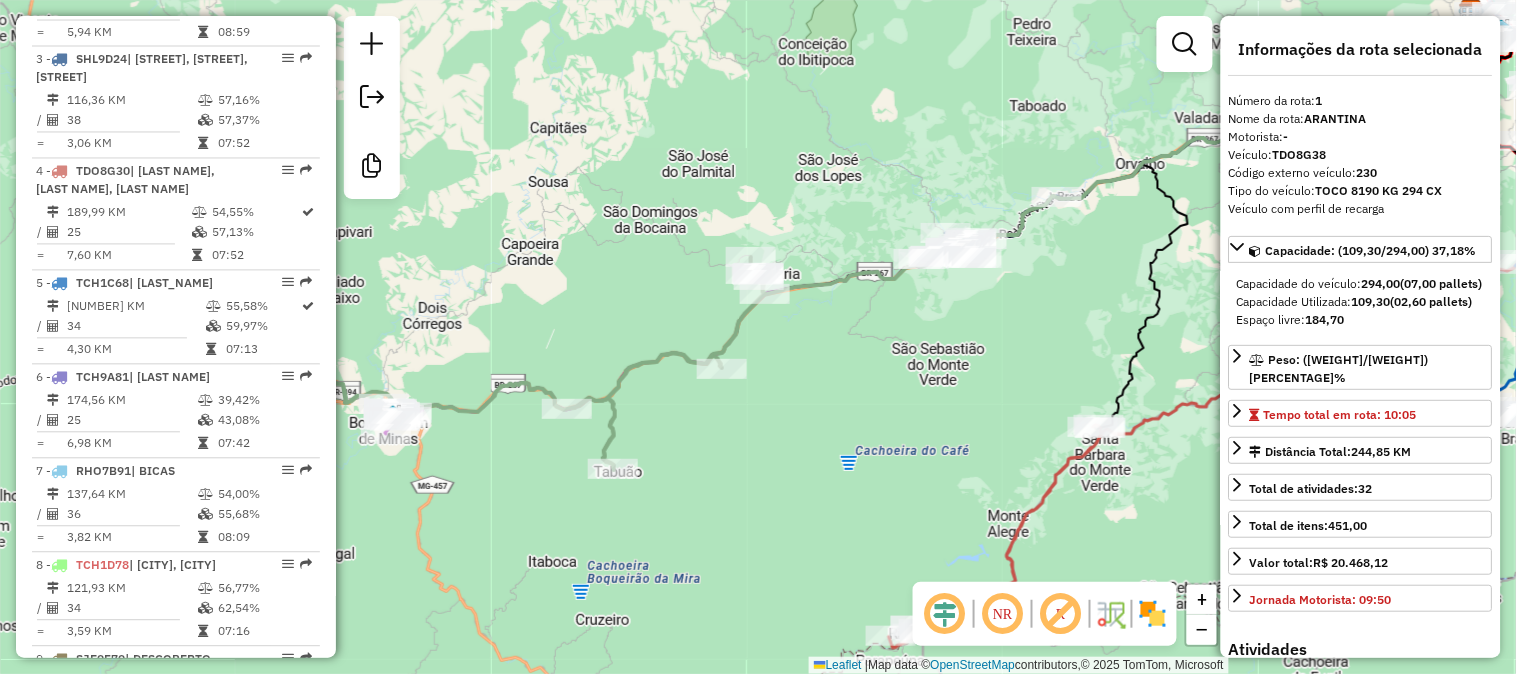 scroll, scrollTop: 787, scrollLeft: 0, axis: vertical 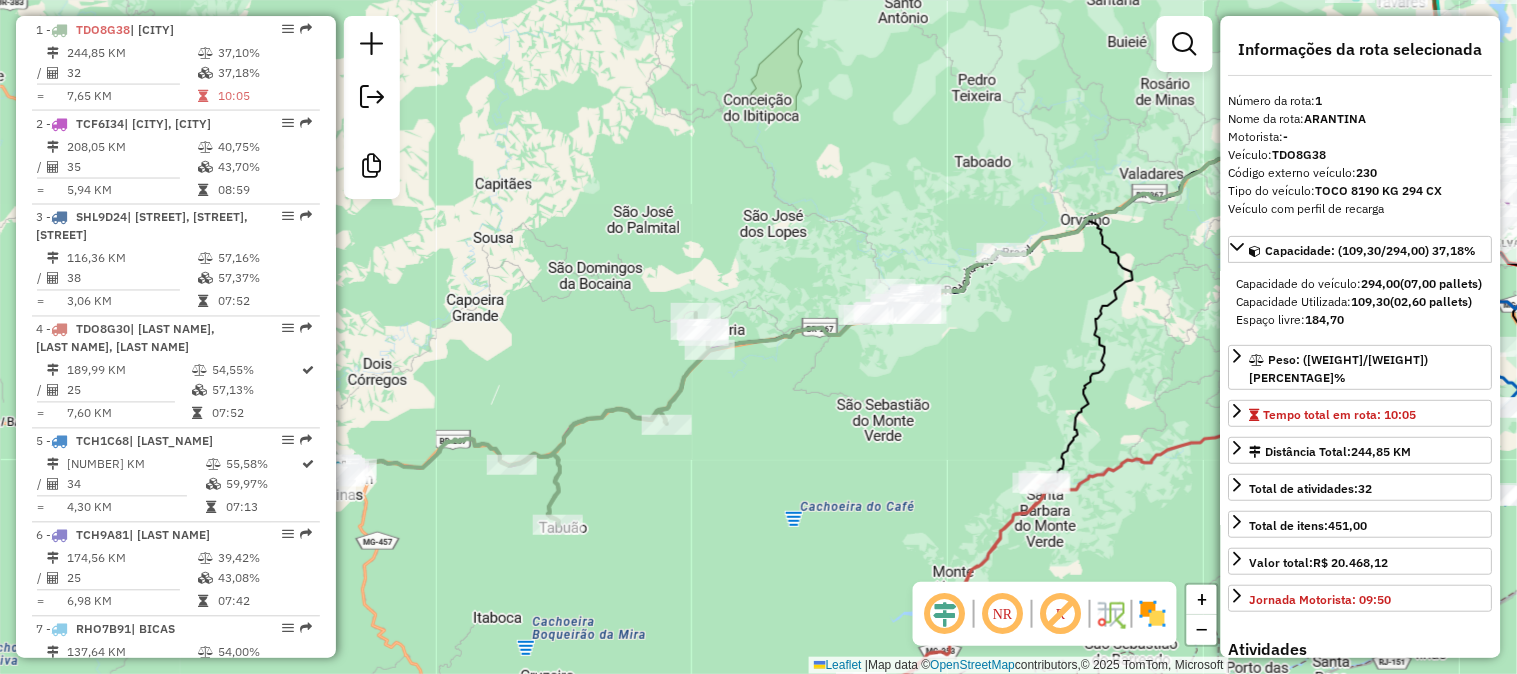 drag, startPoint x: 878, startPoint y: 392, endPoint x: 816, endPoint y: 462, distance: 93.50936 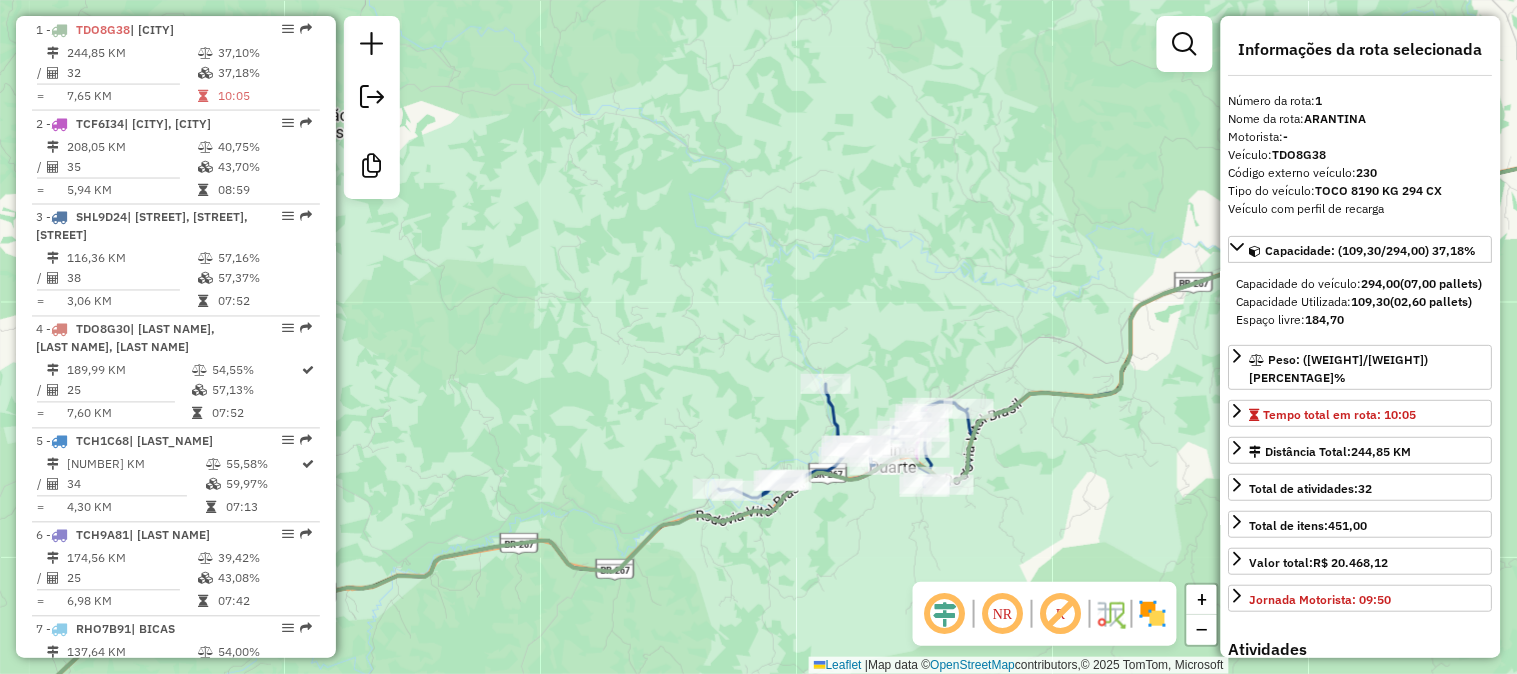drag, startPoint x: 1025, startPoint y: 456, endPoint x: 876, endPoint y: 386, distance: 164.62381 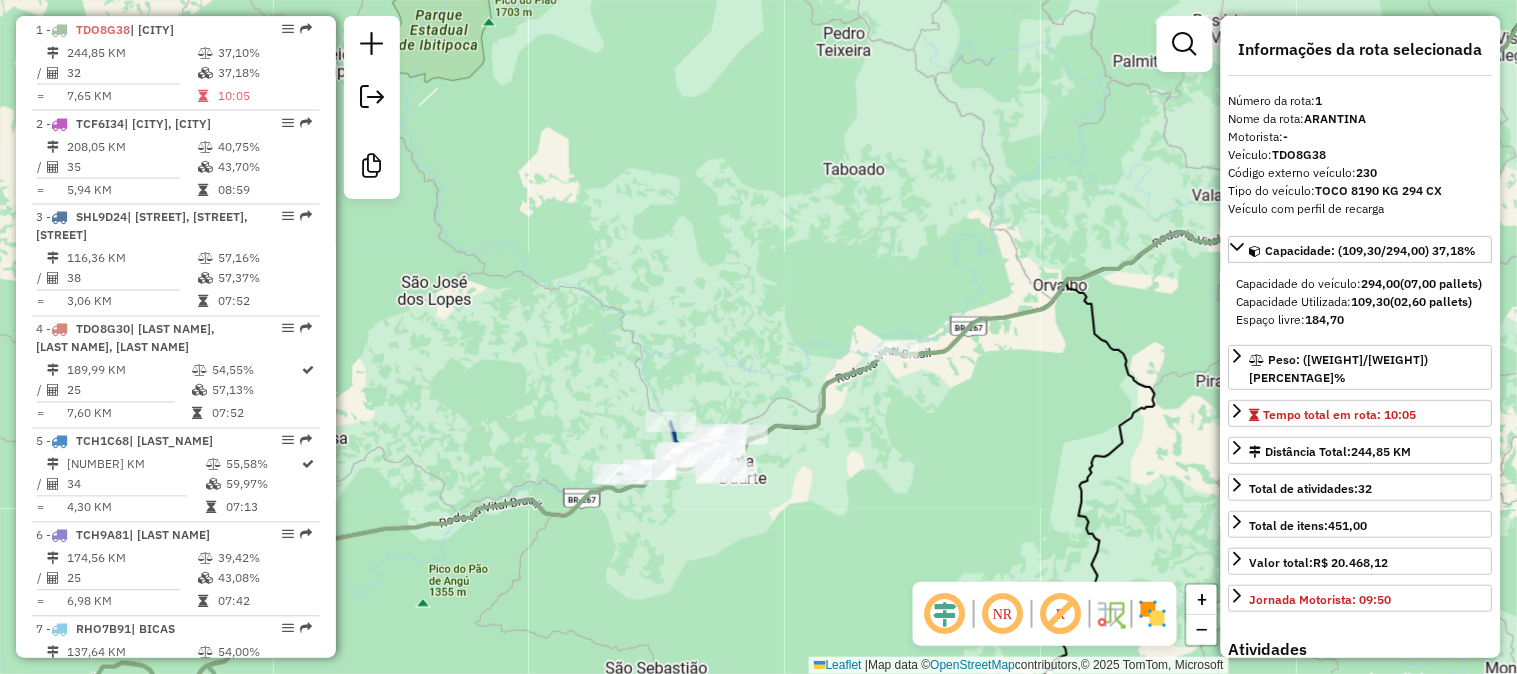 drag, startPoint x: 945, startPoint y: 380, endPoint x: 787, endPoint y: 468, distance: 180.85353 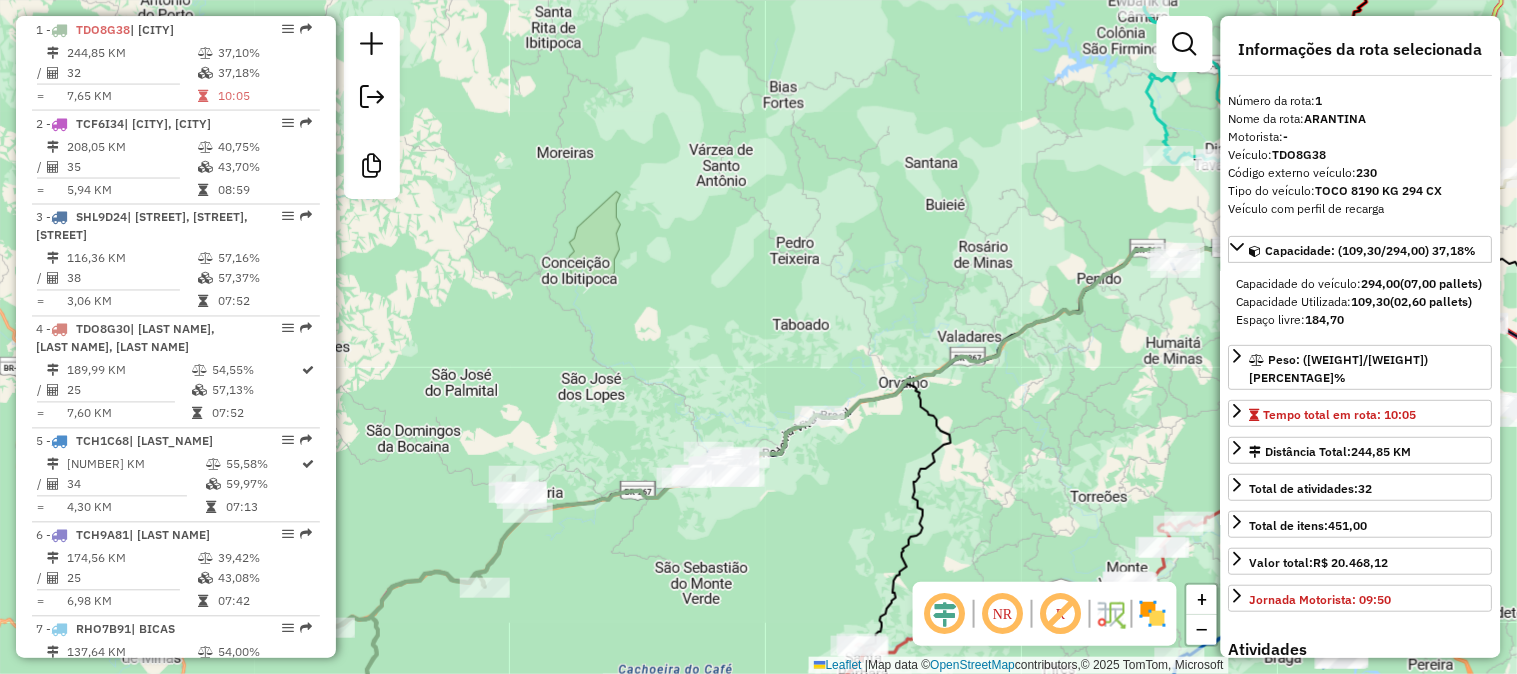 drag, startPoint x: 1114, startPoint y: 344, endPoint x: 953, endPoint y: 450, distance: 192.7615 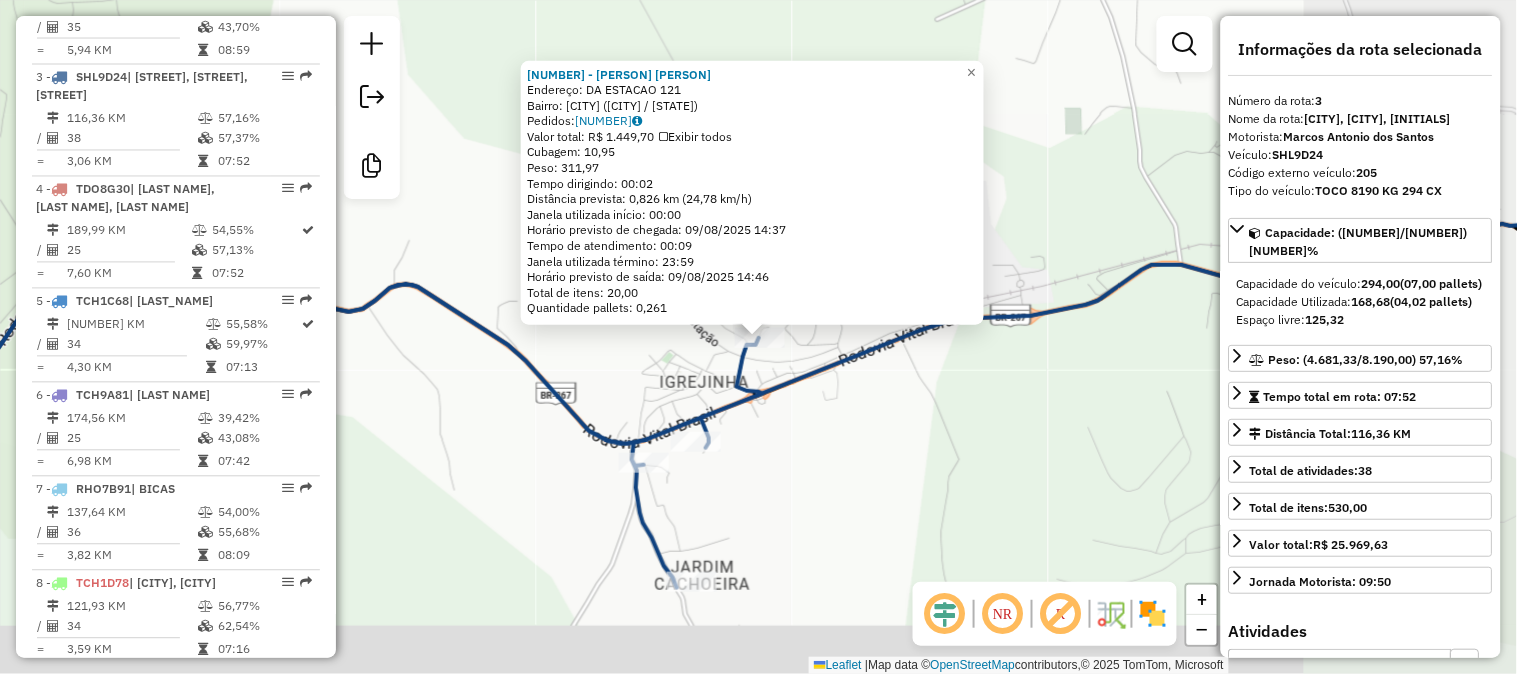 scroll, scrollTop: 975, scrollLeft: 0, axis: vertical 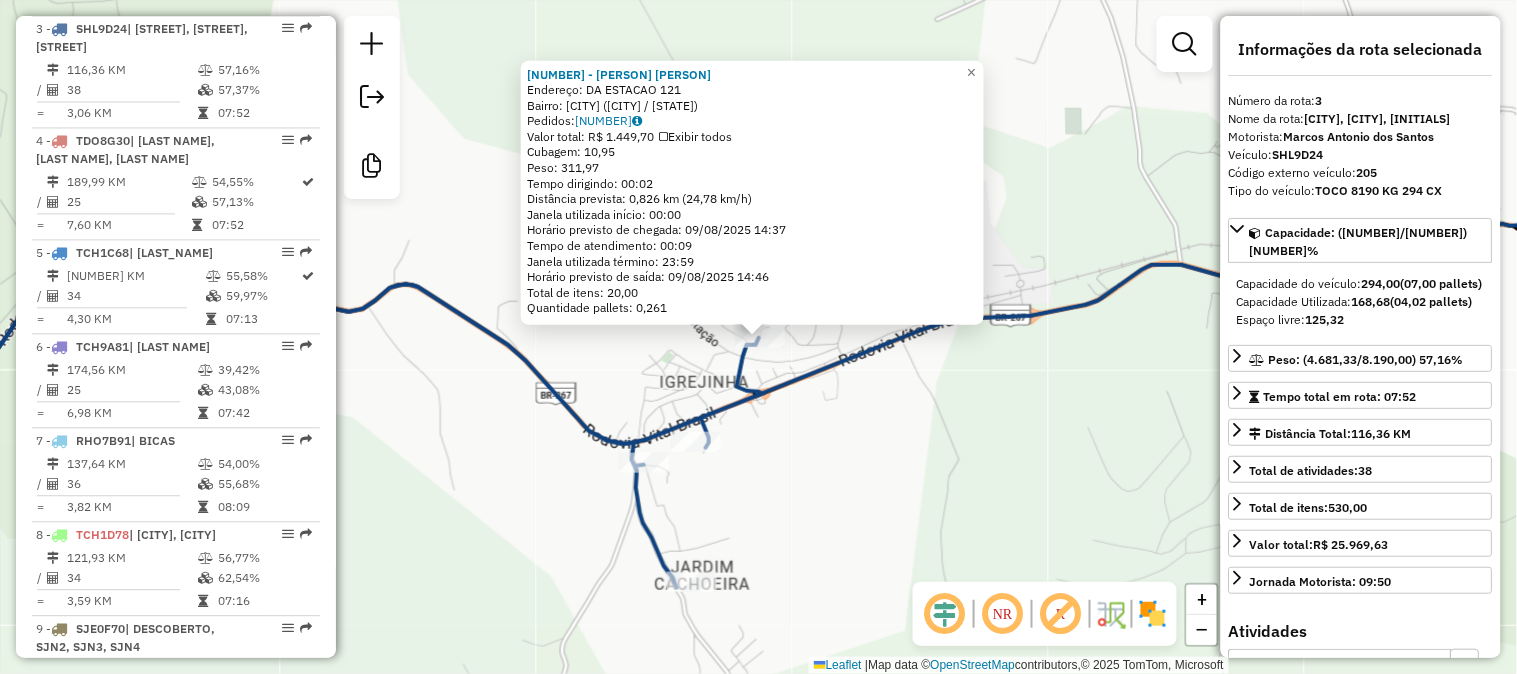 click on "61166 - FABIANO PEREIRA  Endereço:  DA ESTACAO 121   Bairro: IGREJINHA (JUIZ DE FORA / MG)   Pedidos:  08175074   Valor total: R$ 1.449,70   Exibir todos   Cubagem: 10,95  Peso: 311,97  Tempo dirigindo: 00:02   Distância prevista: 0,826 km (24,78 km/h)   Janela utilizada início: 00:00   Horário previsto de chegada: 09/08/2025 14:37   Tempo de atendimento: 00:09   Janela utilizada término: 23:59   Horário previsto de saída: 09/08/2025 14:46   Total de itens: 20,00   Quantidade pallets: 0,261  × Janela de atendimento Grade de atendimento Capacidade Transportadoras Veículos Cliente Pedidos  Rotas Selecione os dias de semana para filtrar as janelas de atendimento  Seg   Ter   Qua   Qui   Sex   Sáb   Dom  Informe o período da janela de atendimento: De: Até:  Filtrar exatamente a janela do cliente  Considerar janela de atendimento padrão  Selecione os dias de semana para filtrar as grades de atendimento  Seg   Ter   Qua   Qui   Sex   Sáb   Dom   Considerar clientes sem dia de atendimento cadastrado +" 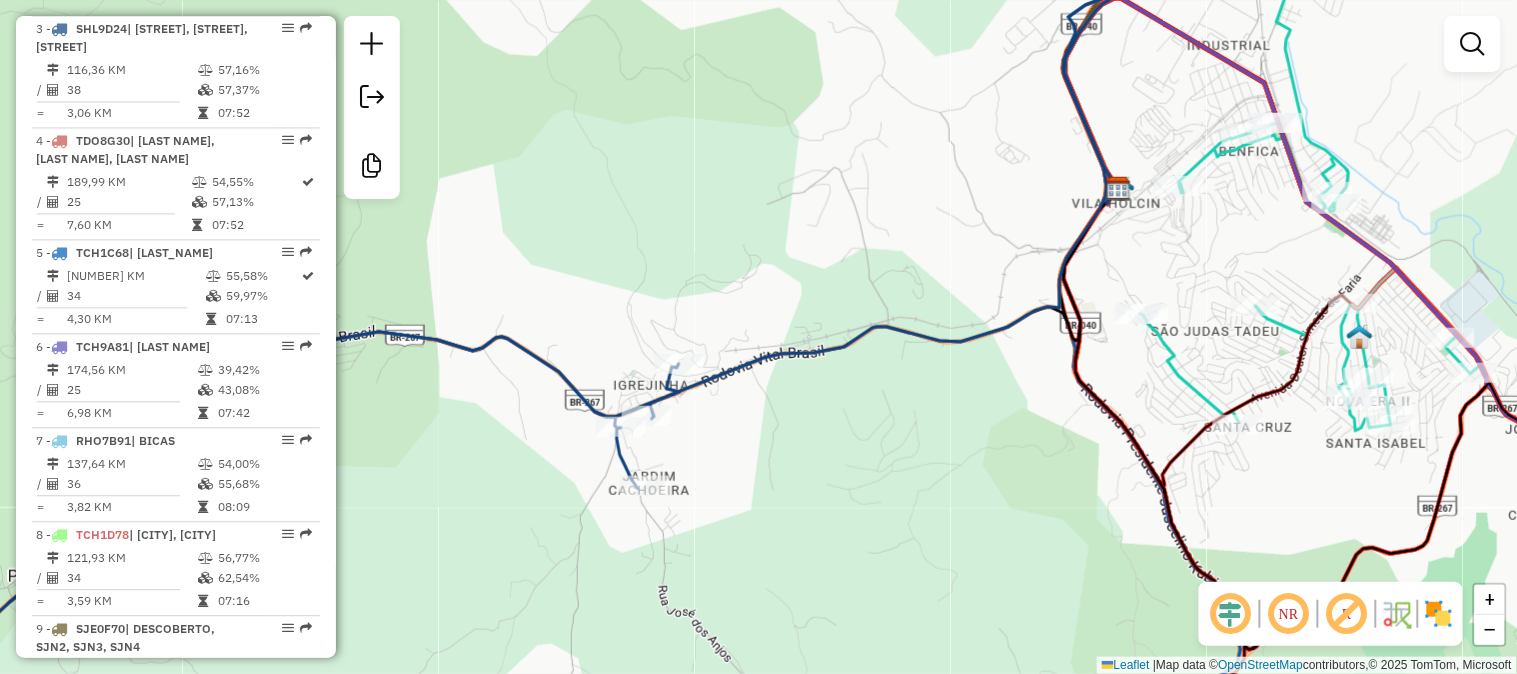 drag, startPoint x: 502, startPoint y: 470, endPoint x: 544, endPoint y: 364, distance: 114.01754 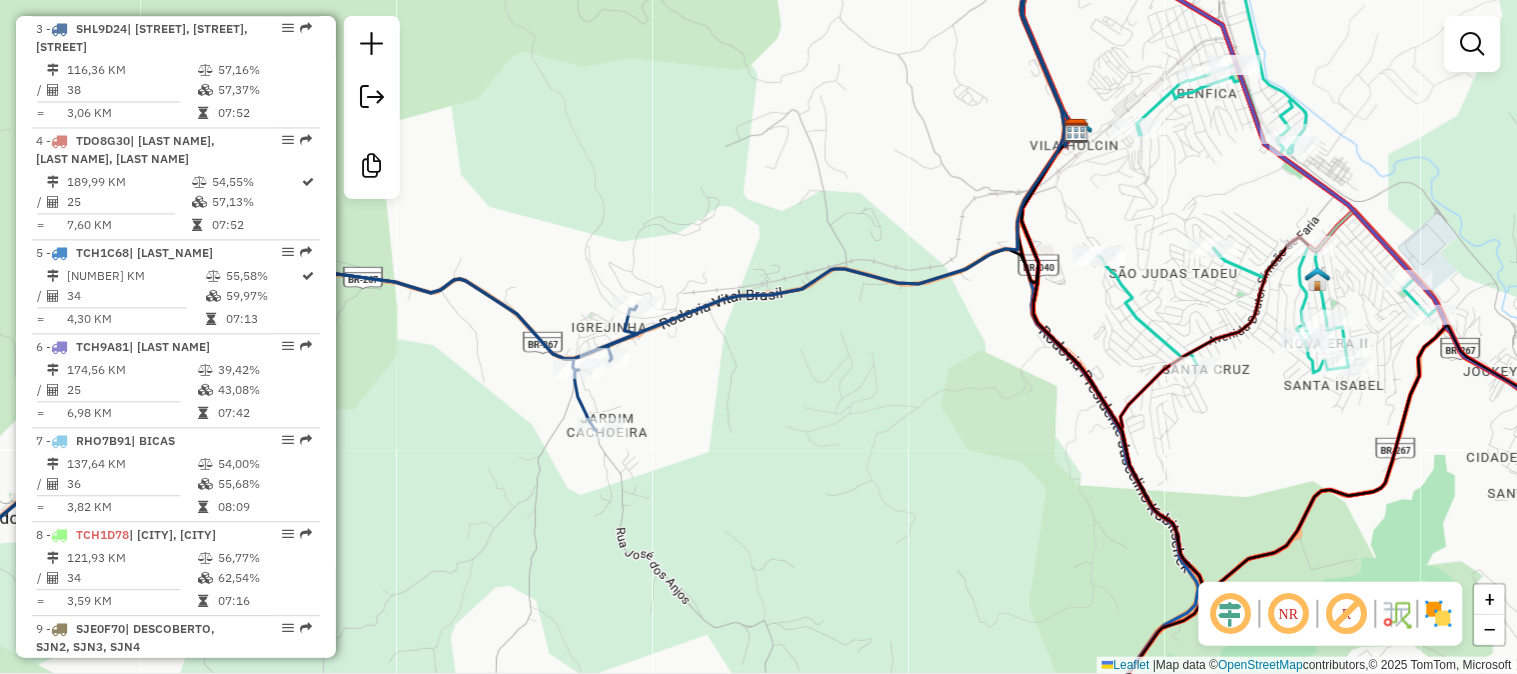 drag, startPoint x: 1180, startPoint y: 388, endPoint x: 853, endPoint y: 18, distance: 493.79044 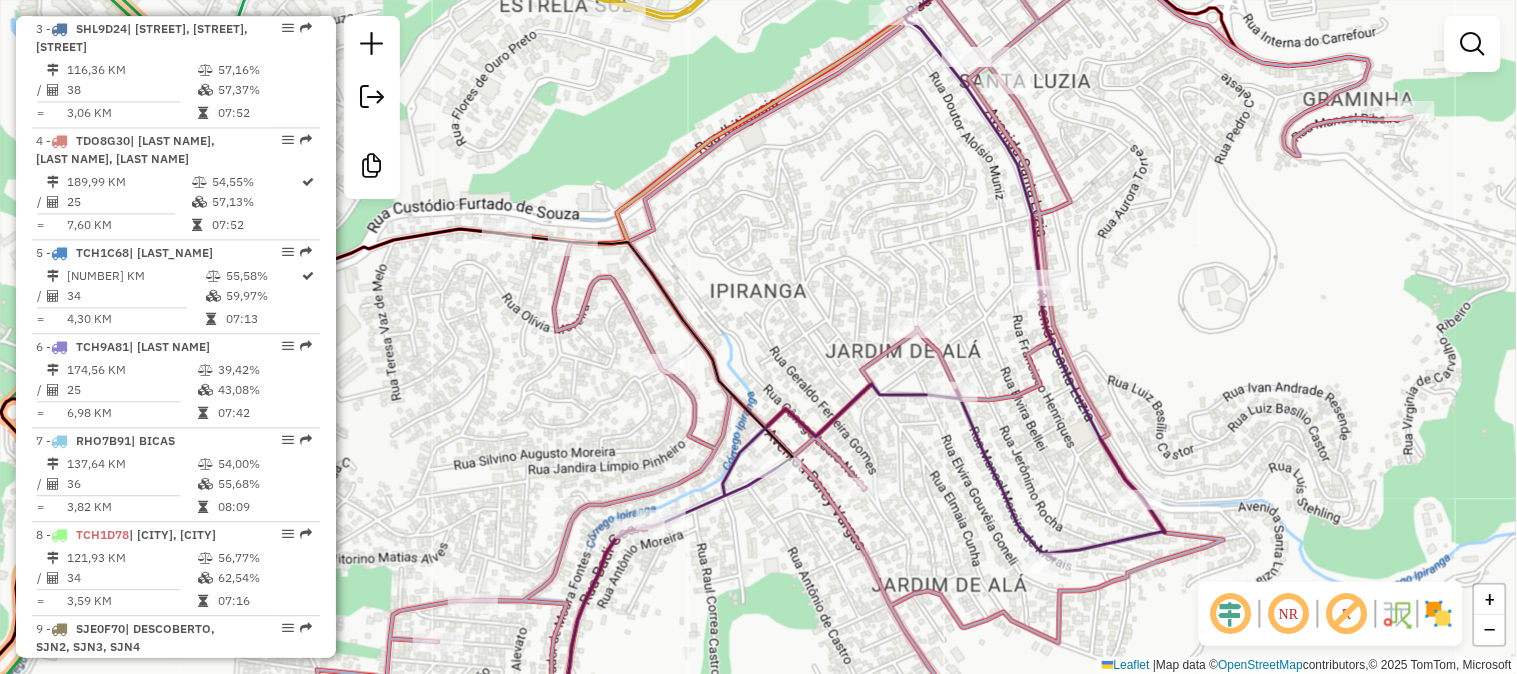 click 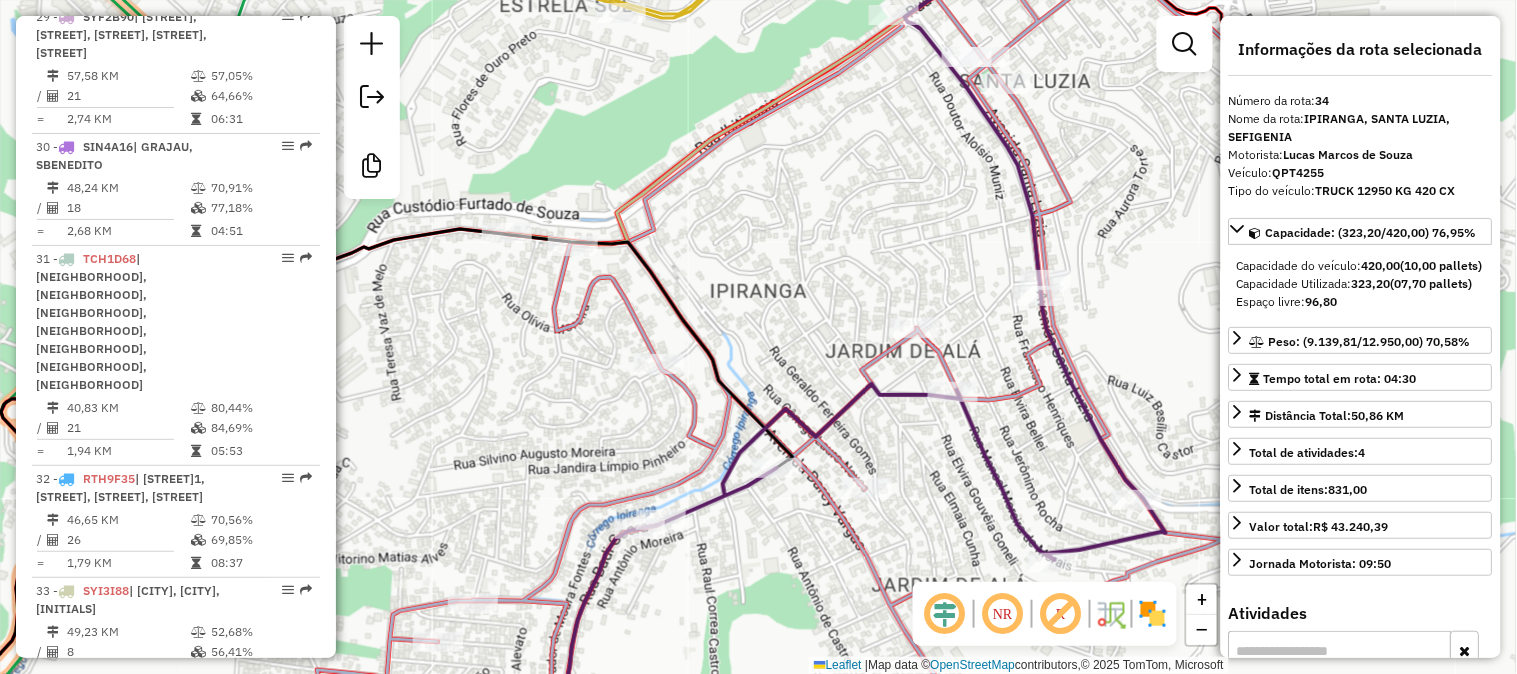 scroll, scrollTop: 3858, scrollLeft: 0, axis: vertical 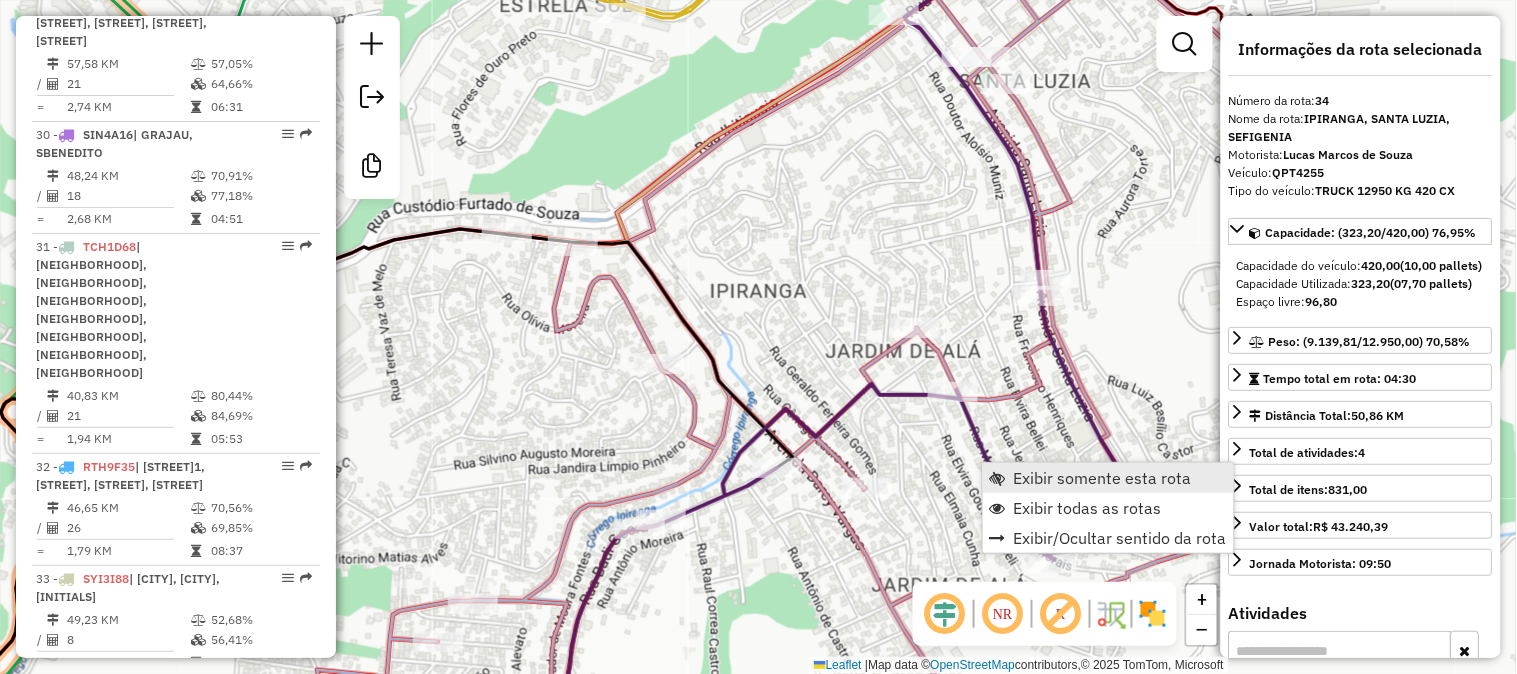 click on "Exibir somente esta rota" at bounding box center (1108, 478) 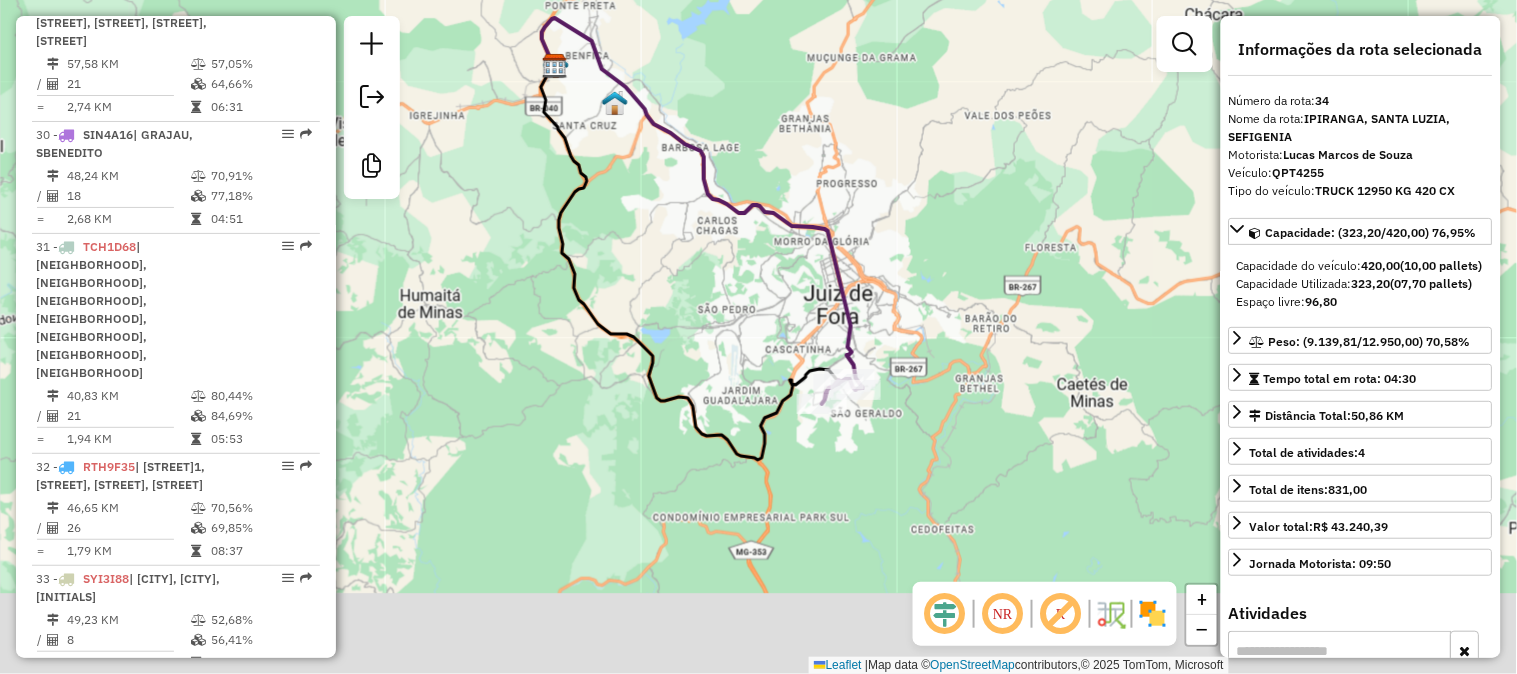 drag, startPoint x: 972, startPoint y: 455, endPoint x: 757, endPoint y: 345, distance: 241.50569 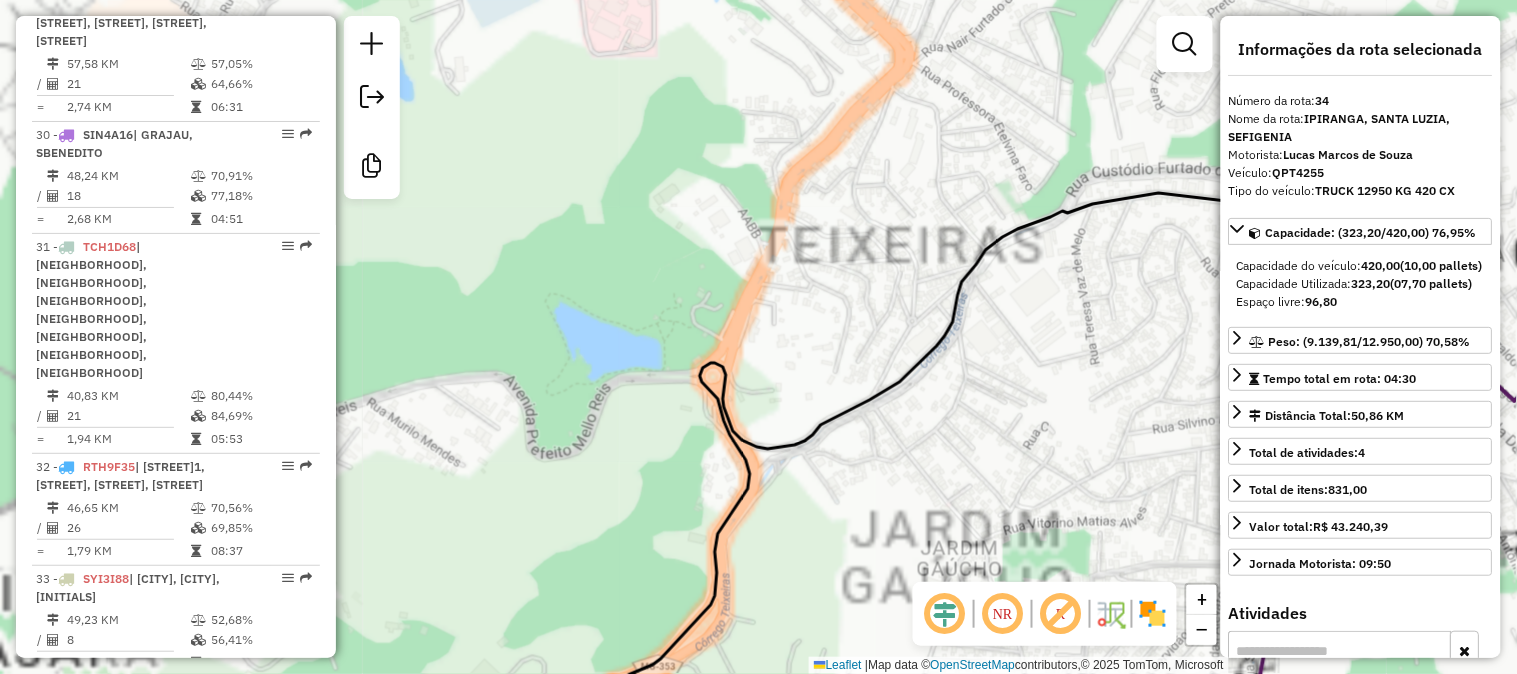 drag, startPoint x: 1066, startPoint y: 366, endPoint x: 690, endPoint y: 135, distance: 441.29016 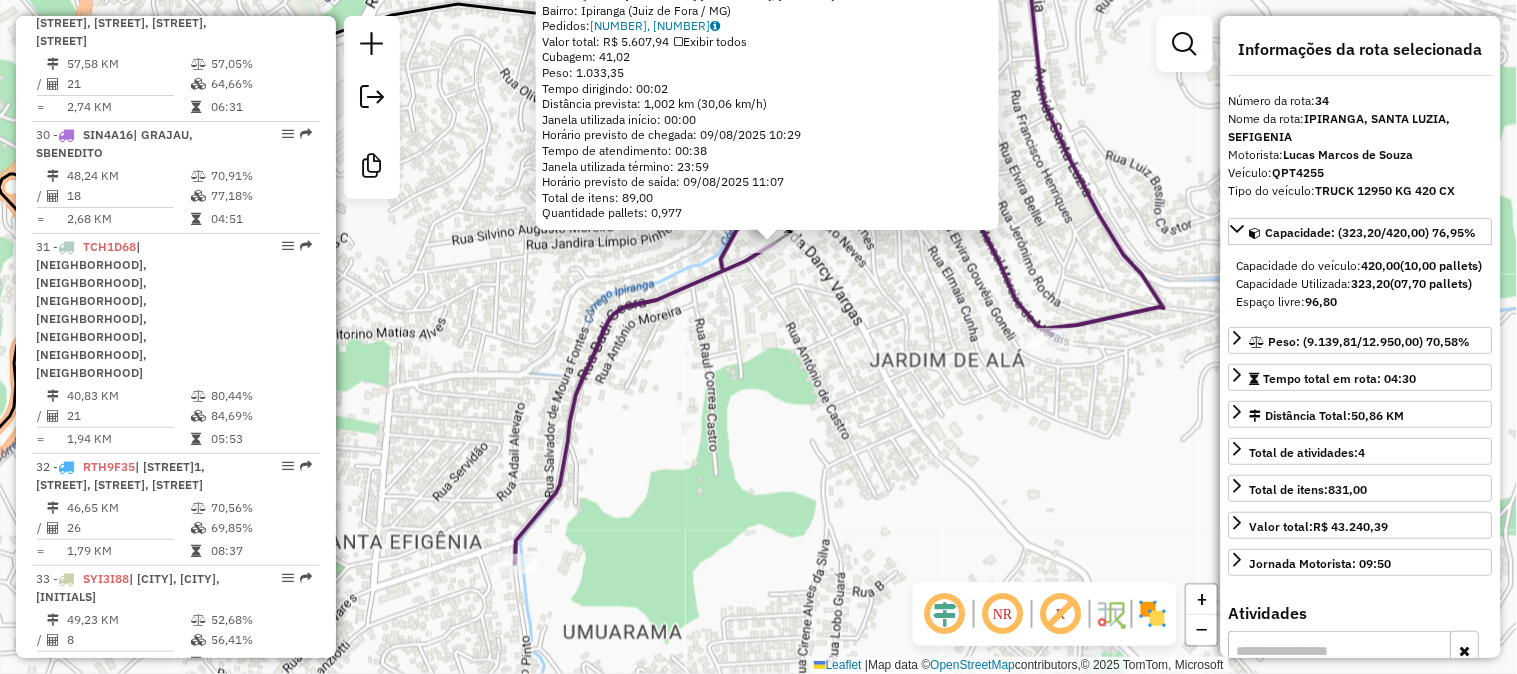 drag, startPoint x: 728, startPoint y: 426, endPoint x: 744, endPoint y: 332, distance: 95.35198 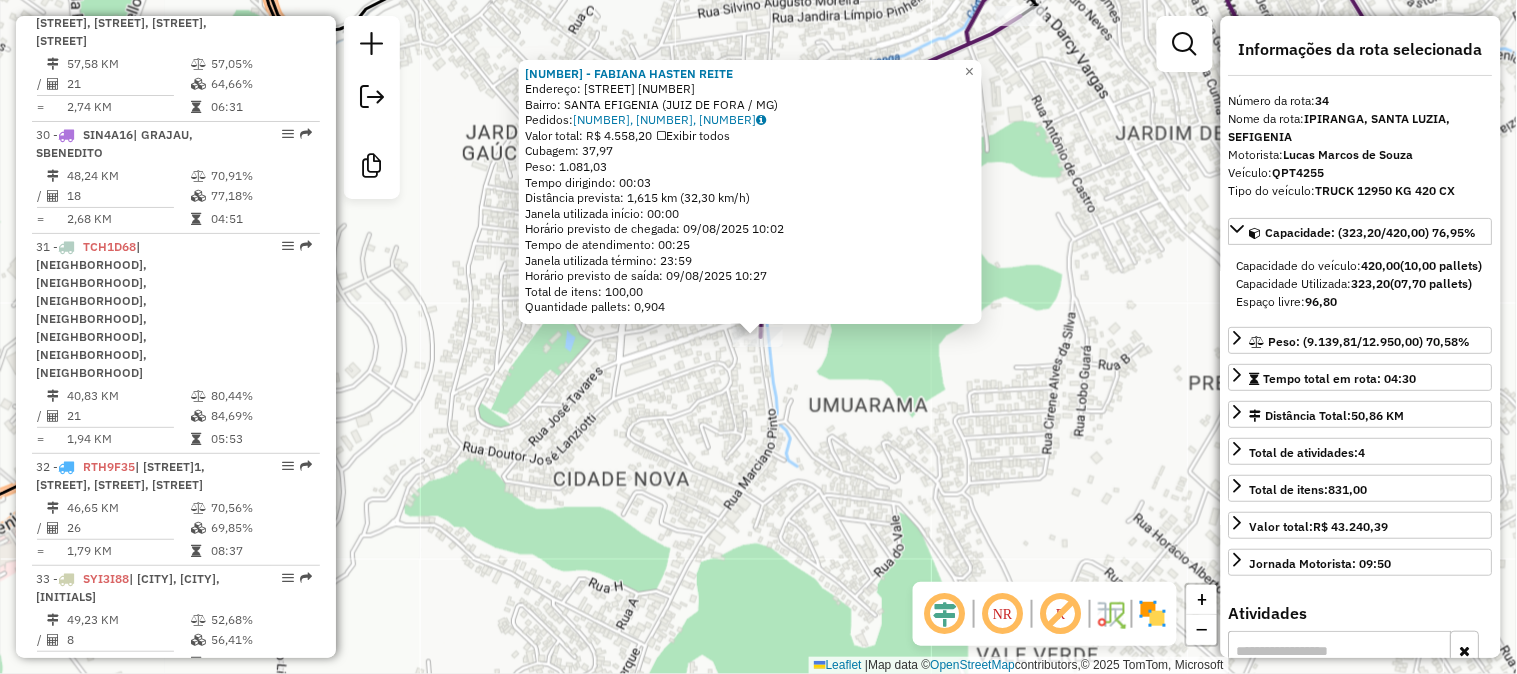 click on "35695 - FABIANA HASTEN REITE  Endereço:  MARCIANO PINTO 425   Bairro: SANTA EFIGENIA (JUIZ DE FORA / MG)   Pedidos:  08174127, 08174896, 08174128   Valor total: R$ 4.558,20   Exibir todos   Cubagem: 37,97  Peso: 1.081,03  Tempo dirigindo: 00:03   Distância prevista: 1,615 km (32,30 km/h)   Janela utilizada início: 00:00   Horário previsto de chegada: 09/08/2025 10:02   Tempo de atendimento: 00:25   Janela utilizada término: 23:59   Horário previsto de saída: 09/08/2025 10:27   Total de itens: 100,00   Quantidade pallets: 0,904  × Janela de atendimento Grade de atendimento Capacidade Transportadoras Veículos Cliente Pedidos  Rotas Selecione os dias de semana para filtrar as janelas de atendimento  Seg   Ter   Qua   Qui   Sex   Sáb   Dom  Informe o período da janela de atendimento: De: Até:  Filtrar exatamente a janela do cliente  Considerar janela de atendimento padrão  Selecione os dias de semana para filtrar as grades de atendimento  Seg   Ter   Qua   Qui   Sex   Sáb   Dom   Peso mínimo:  De:" 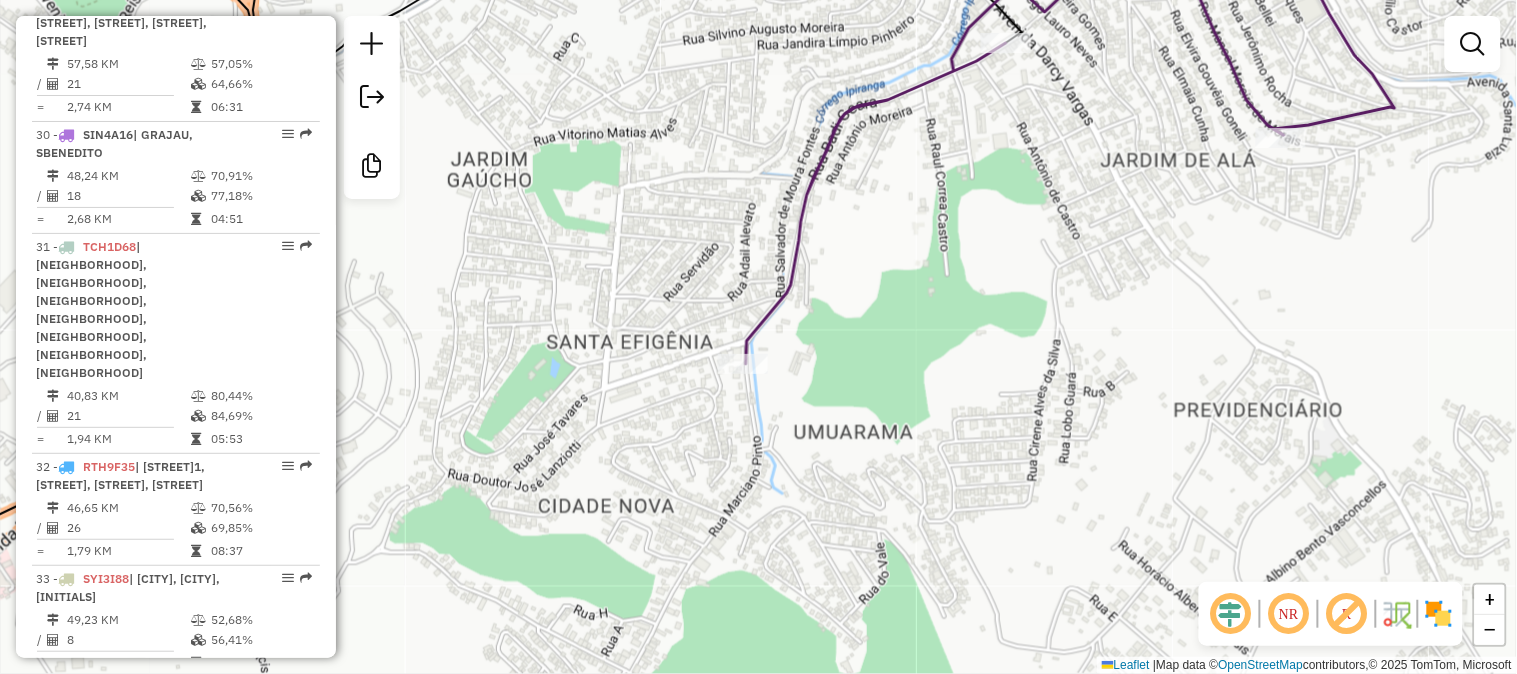 drag, startPoint x: 1096, startPoint y: 247, endPoint x: 948, endPoint y: 540, distance: 328.2575 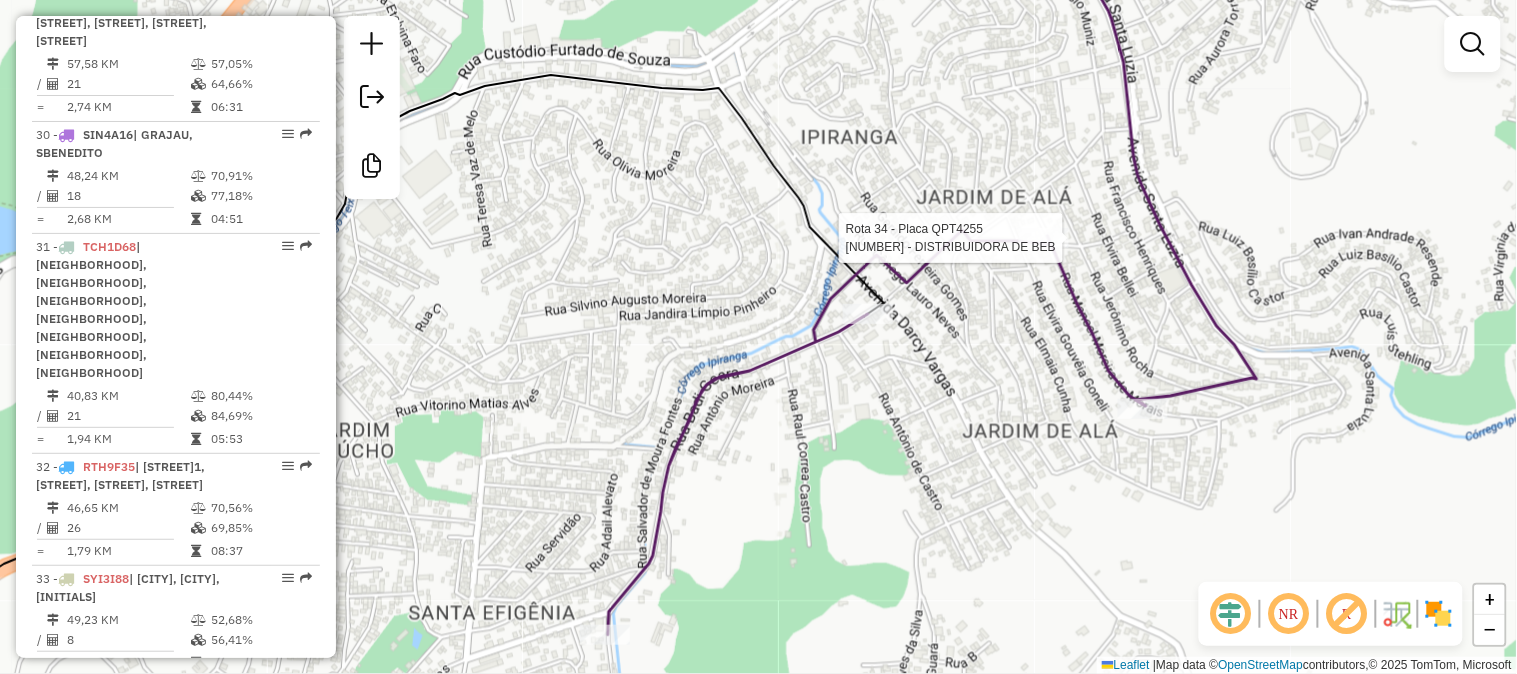 select on "*********" 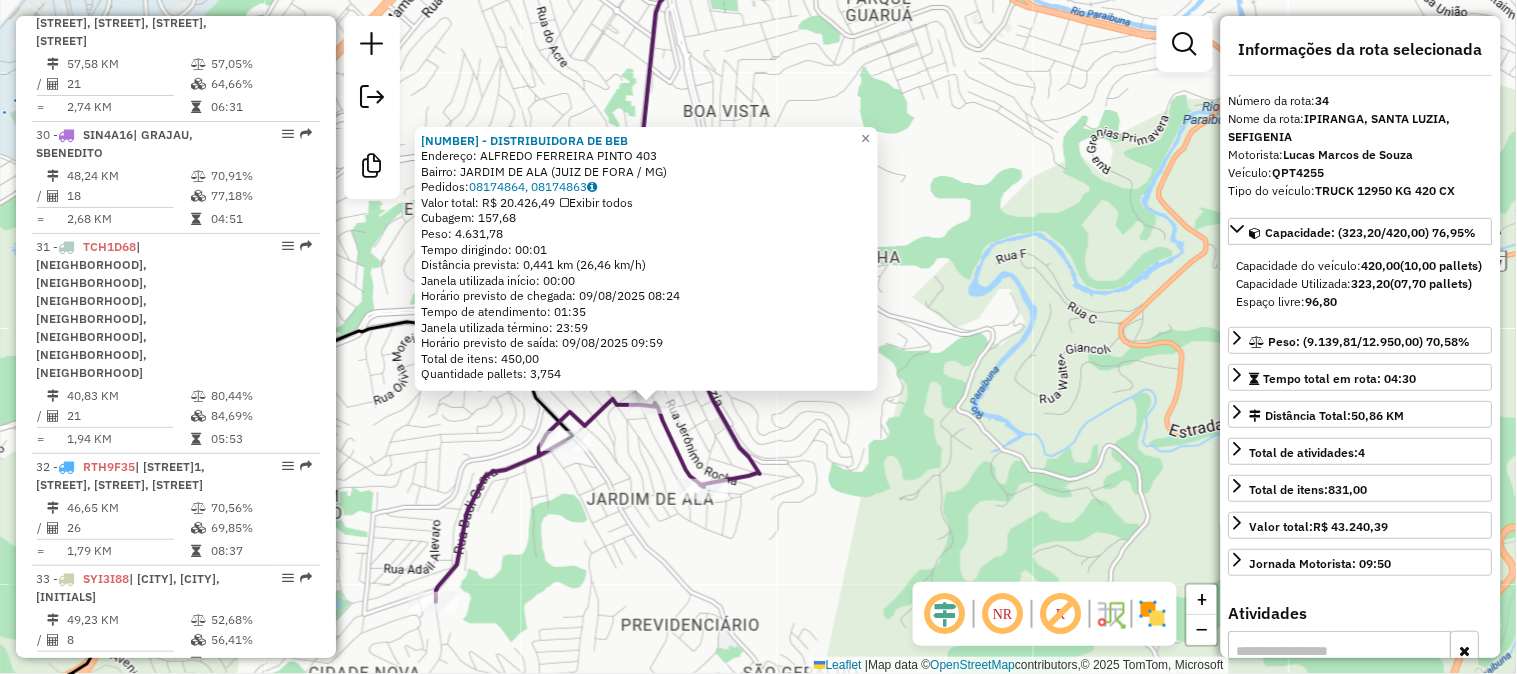 click on "60205 - DISTRIBUIDORA DE BEB  Endereço:  ALFREDO FERREIRA PINTO 403   Bairro: JARDIM DE ALA (JUIZ DE FORA / MG)   Pedidos:  08174864, 08174863   Valor total: R$ 20.426,49   Exibir todos   Cubagem: 157,68  Peso: 4.631,78  Tempo dirigindo: 00:01   Distância prevista: 0,441 km (26,46 km/h)   Janela utilizada início: 00:00   Horário previsto de chegada: 09/08/2025 08:24   Tempo de atendimento: 01:35   Janela utilizada término: 23:59   Horário previsto de saída: 09/08/2025 09:59   Total de itens: 450,00   Quantidade pallets: 3,754  × Janela de atendimento Grade de atendimento Capacidade Transportadoras Veículos Cliente Pedidos  Rotas Selecione os dias de semana para filtrar as janelas de atendimento  Seg   Ter   Qua   Qui   Sex   Sáb   Dom  Informe o período da janela de atendimento: De: Até:  Filtrar exatamente a janela do cliente  Considerar janela de atendimento padrão  Selecione os dias de semana para filtrar as grades de atendimento  Seg   Ter   Qua   Qui   Sex   Sáb   Dom   Peso mínimo:   De:" 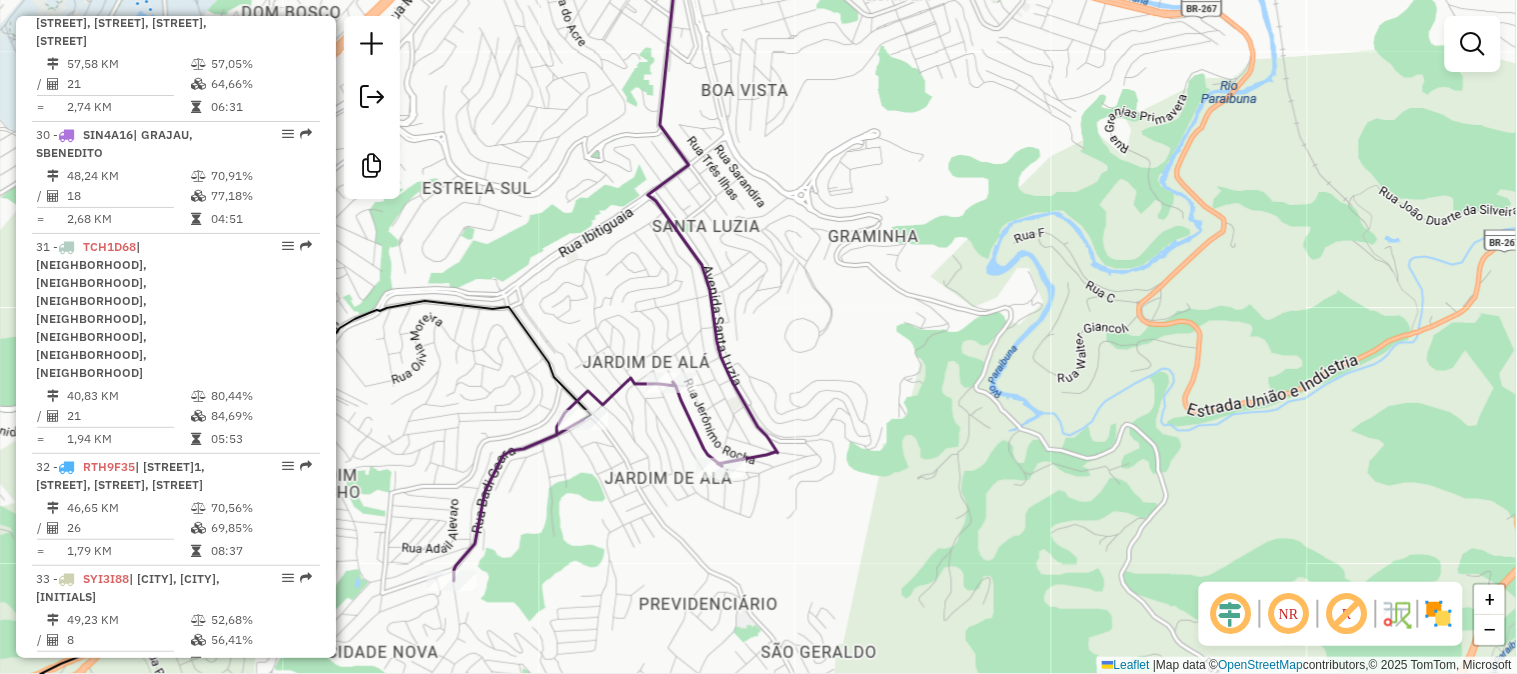 drag, startPoint x: 568, startPoint y: 480, endPoint x: 577, endPoint y: 462, distance: 20.12461 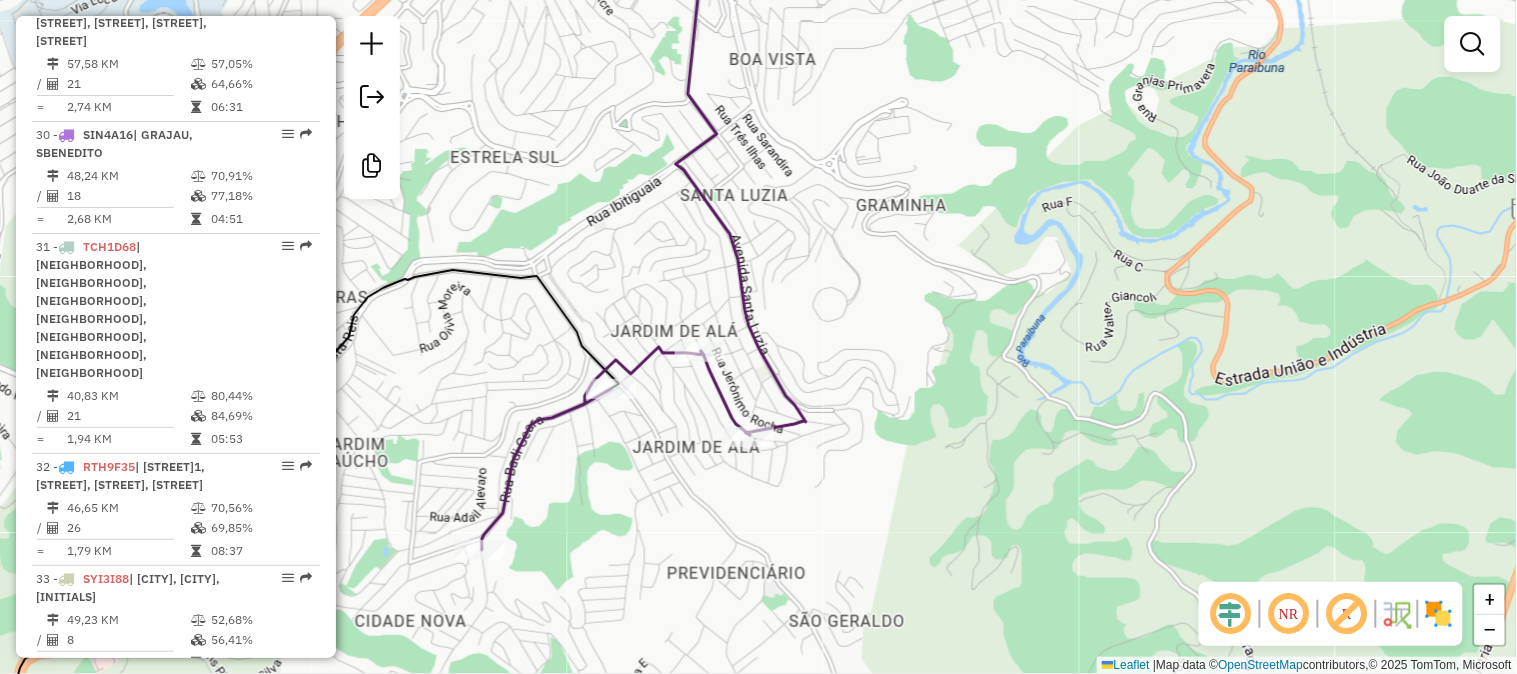 drag, startPoint x: 605, startPoint y: 444, endPoint x: 614, endPoint y: 433, distance: 14.21267 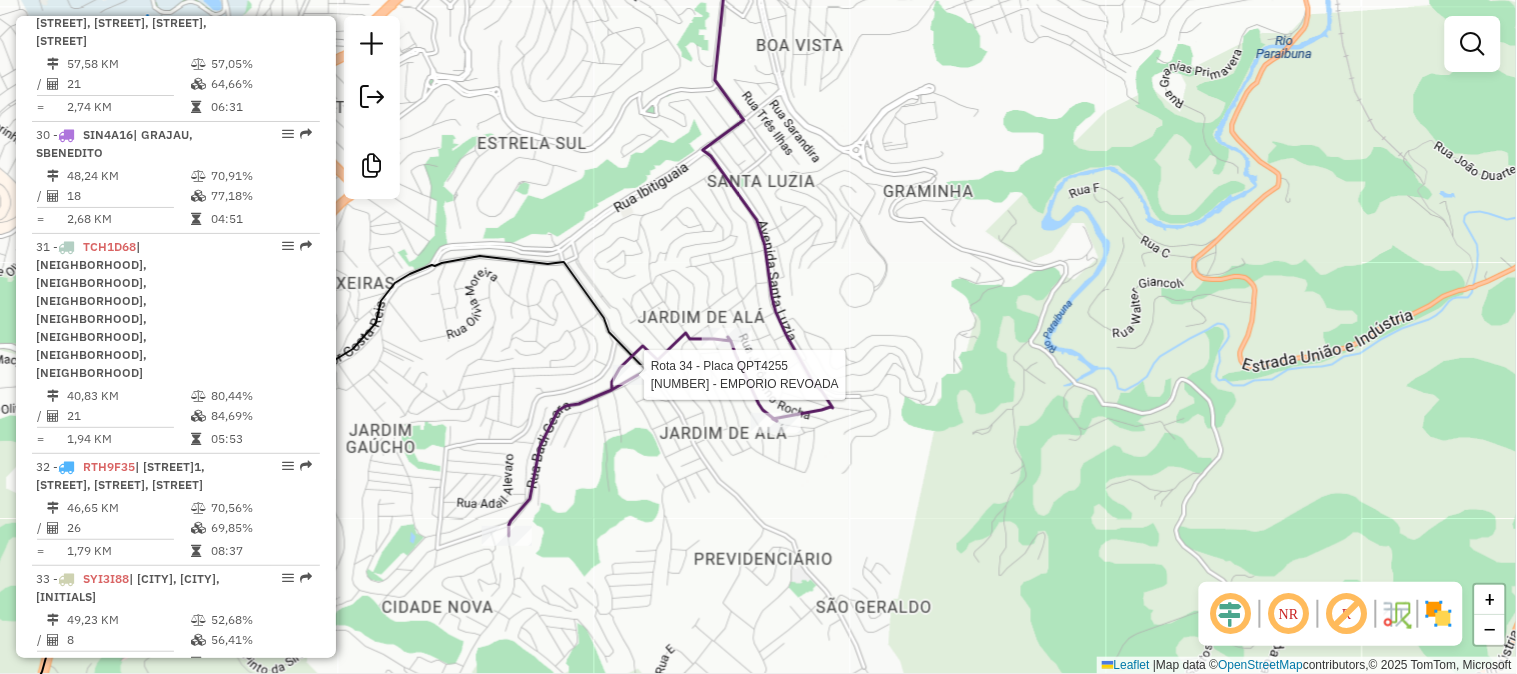 click 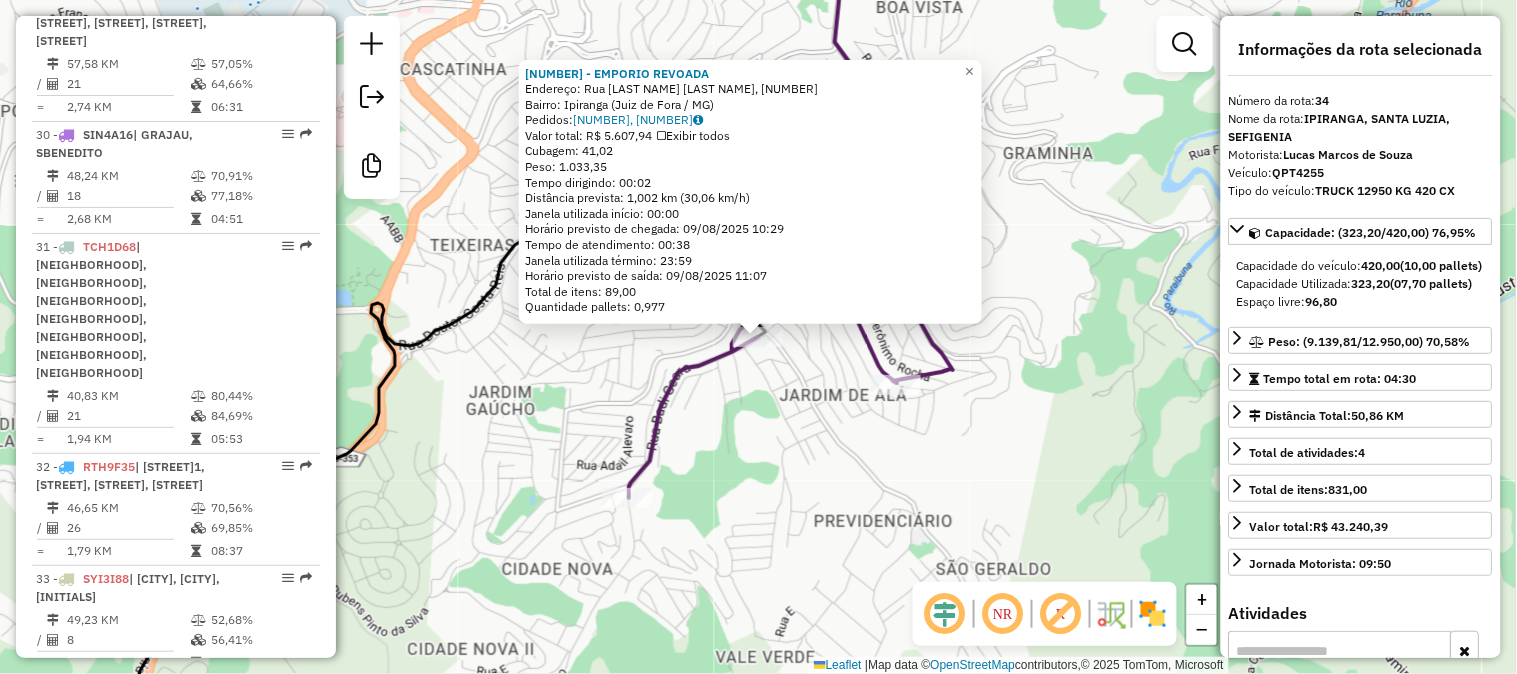 click on "34863 - EMPORIO REVOADA  Endereço: Rua Bady Geara, 138   Bairro: Ipiranga (Juiz de Fora / MG)   Pedidos:  08175266, 08175115   Valor total: R$ 5.607,94   Exibir todos   Cubagem: 41,02  Peso: 1.033,35  Tempo dirigindo: 00:02   Distância prevista: 1,002 km (30,06 km/h)   Janela utilizada início: 00:00   Horário previsto de chegada: 09/08/2025 10:29   Tempo de atendimento: 00:38   Janela utilizada término: 23:59   Horário previsto de saída: 09/08/2025 11:07   Total de itens: 89,00   Quantidade pallets: 0,977  × Janela de atendimento Grade de atendimento Capacidade Transportadoras Veículos Cliente Pedidos  Rotas Selecione os dias de semana para filtrar as janelas de atendimento  Seg   Ter   Qua   Qui   Sex   Sáb   Dom  Informe o período da janela de atendimento: De: Até:  Filtrar exatamente a janela do cliente  Considerar janela de atendimento padrão  Selecione os dias de semana para filtrar as grades de atendimento  Seg   Ter   Qua   Qui   Sex   Sáb   Dom   Peso mínimo:   Peso máximo:   De:  De:" 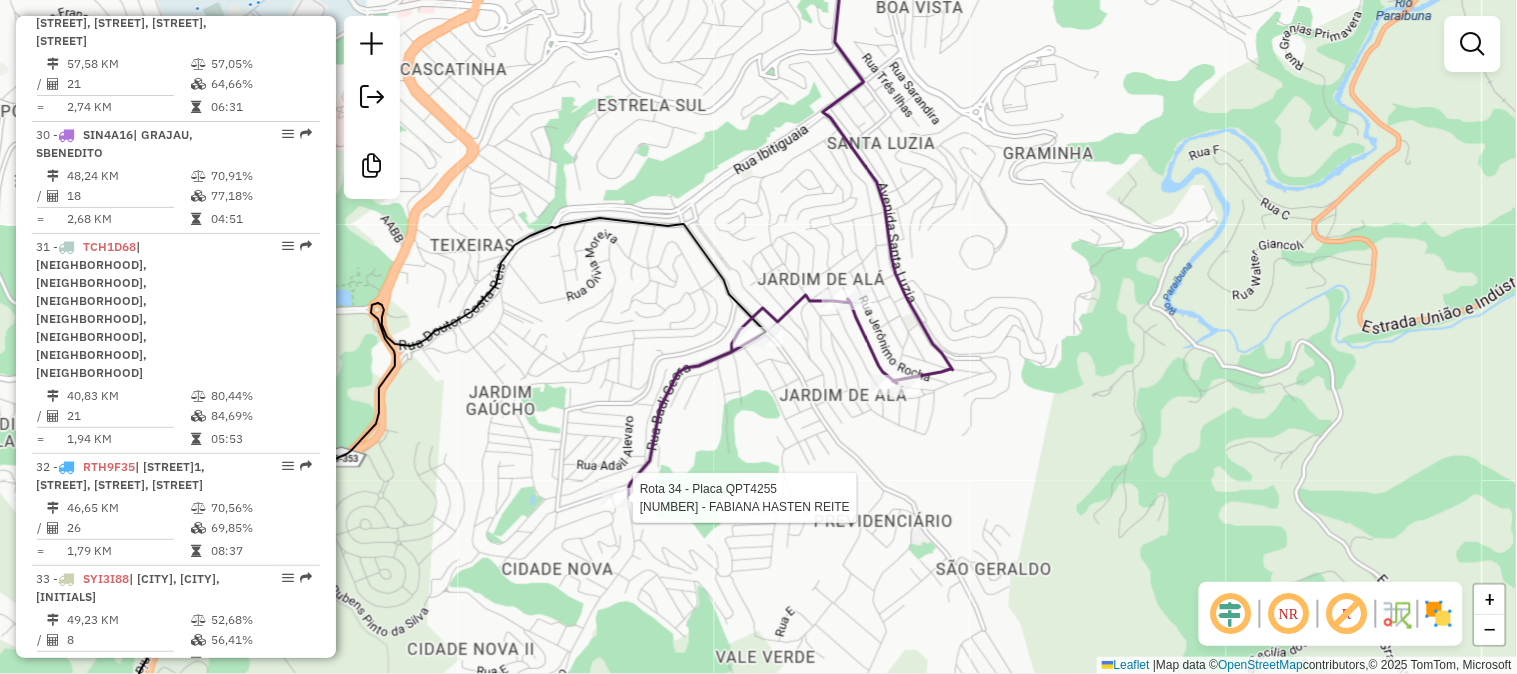 select on "*********" 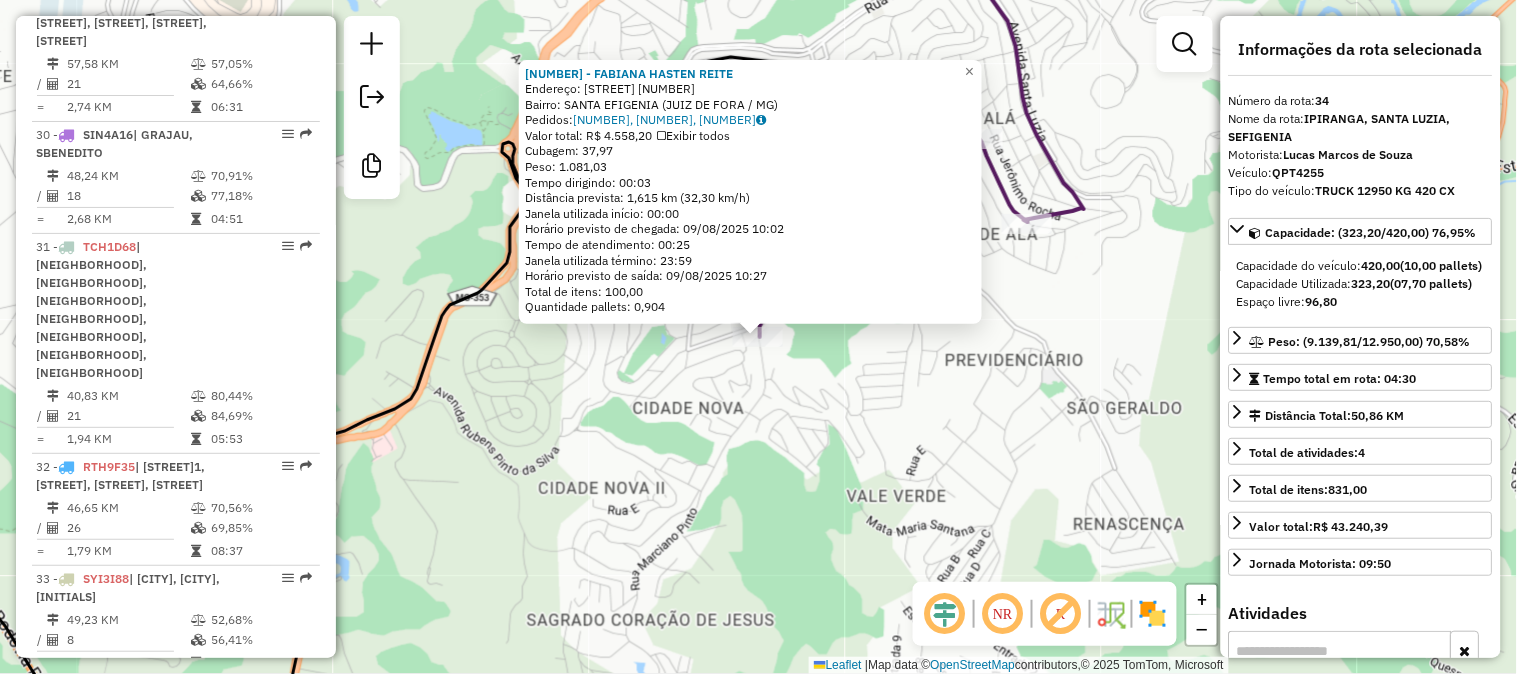 click on "35695 - FABIANA HASTEN REITE  Endereço:  MARCIANO PINTO 425   Bairro: SANTA EFIGENIA (JUIZ DE FORA / MG)   Pedidos:  08174127, 08174896, 08174128   Valor total: R$ 4.558,20   Exibir todos   Cubagem: 37,97  Peso: 1.081,03  Tempo dirigindo: 00:03   Distância prevista: 1,615 km (32,30 km/h)   Janela utilizada início: 00:00   Horário previsto de chegada: 09/08/2025 10:02   Tempo de atendimento: 00:25   Janela utilizada término: 23:59   Horário previsto de saída: 09/08/2025 10:27   Total de itens: 100,00   Quantidade pallets: 0,904  × Janela de atendimento Grade de atendimento Capacidade Transportadoras Veículos Cliente Pedidos  Rotas Selecione os dias de semana para filtrar as janelas de atendimento  Seg   Ter   Qua   Qui   Sex   Sáb   Dom  Informe o período da janela de atendimento: De: Até:  Filtrar exatamente a janela do cliente  Considerar janela de atendimento padrão  Selecione os dias de semana para filtrar as grades de atendimento  Seg   Ter   Qua   Qui   Sex   Sáb   Dom   Peso mínimo:  De:" 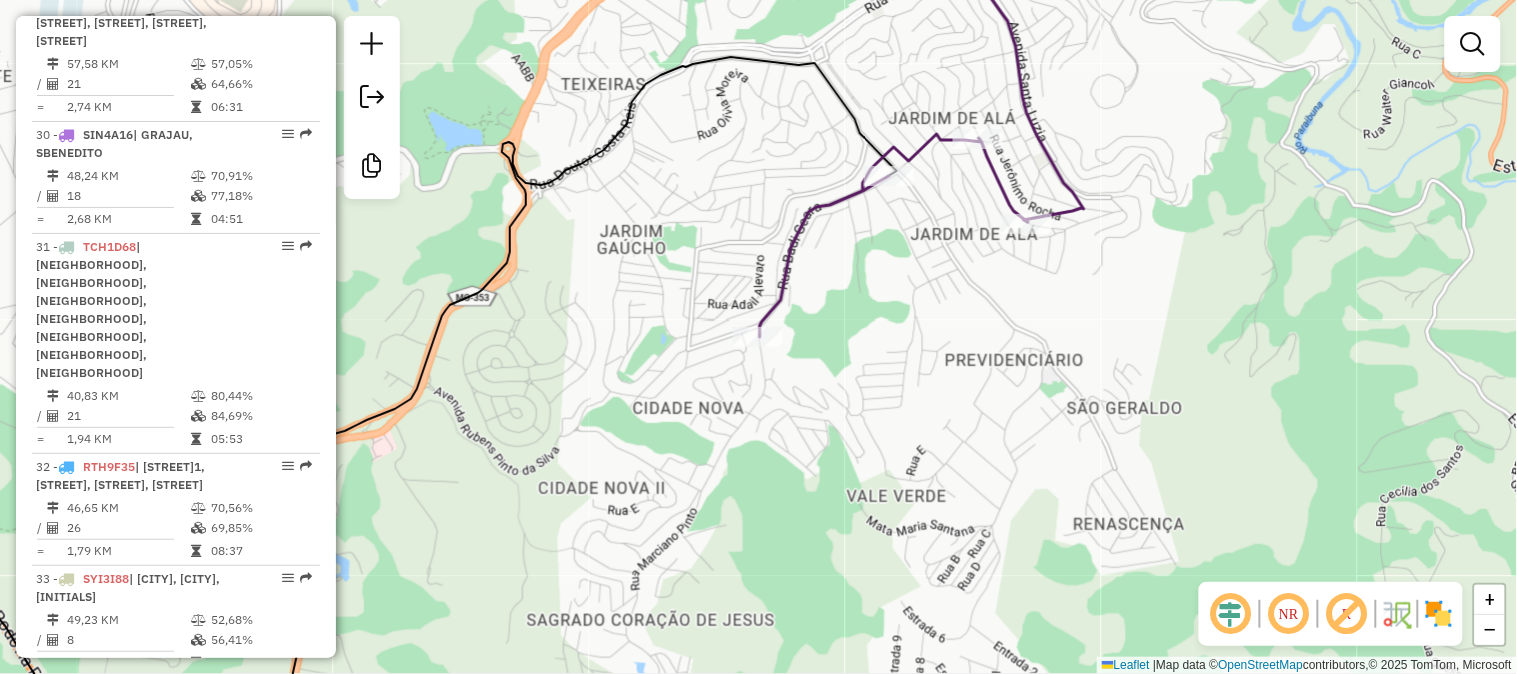 drag, startPoint x: 950, startPoint y: 254, endPoint x: 937, endPoint y: 338, distance: 85 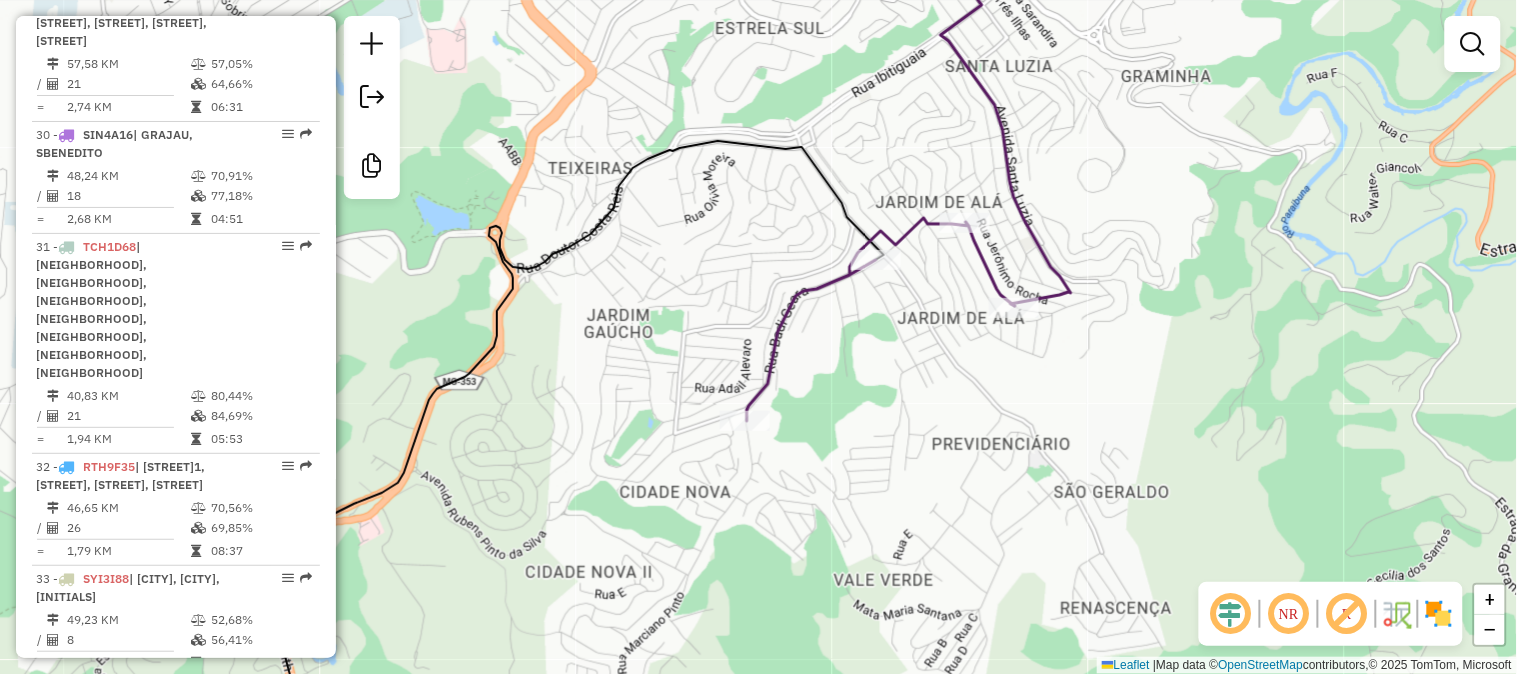 click 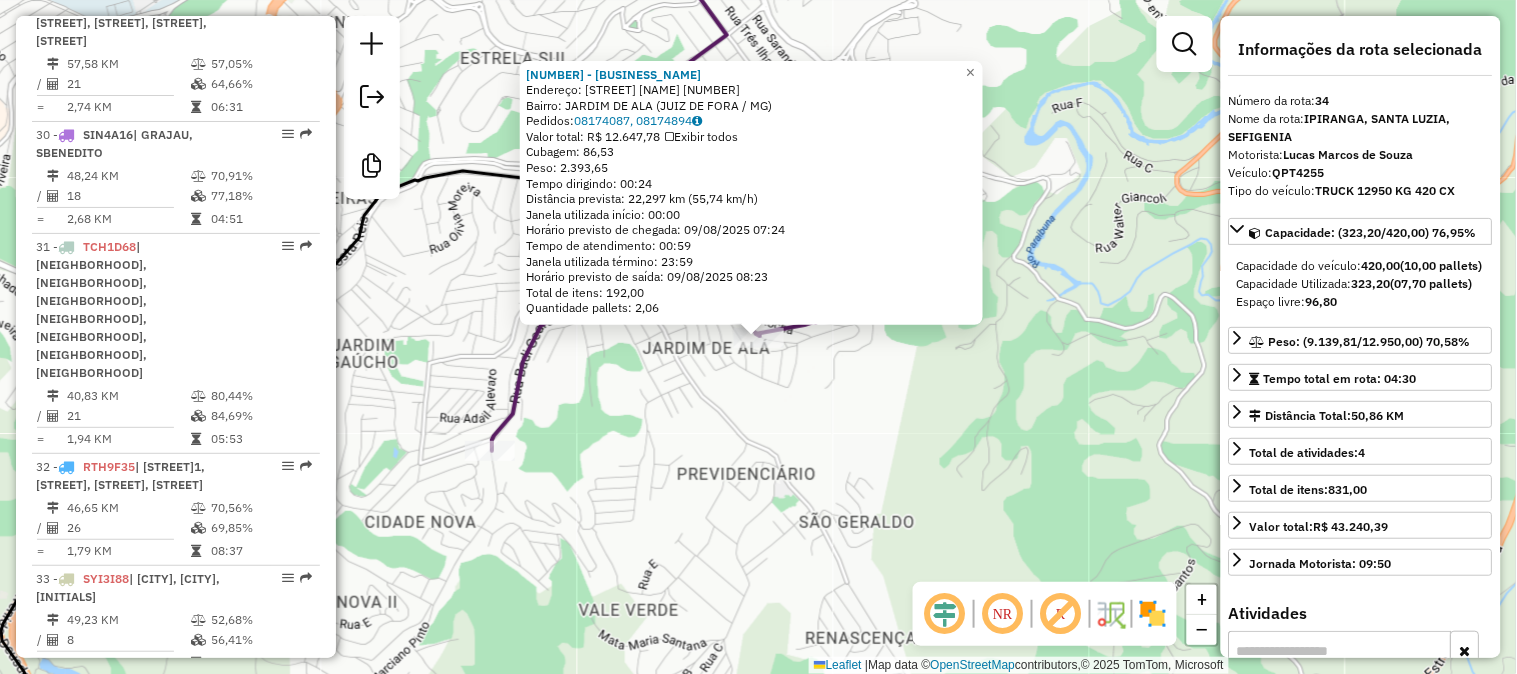 click on "33555 - DISTRUIBUIDORA DO BE  Endereço:  MANOEL MOREIRA DE MORAIS 1184   Bairro: JARDIM DE ALA (JUIZ DE FORA / MG)   Pedidos:  08174087, 08174894   Valor total: R$ 12.647,78   Exibir todos   Cubagem: 86,53  Peso: 2.393,65  Tempo dirigindo: 00:24   Distância prevista: 22,297 km (55,74 km/h)   Janela utilizada início: 00:00   Horário previsto de chegada: 09/08/2025 07:24   Tempo de atendimento: 00:59   Janela utilizada término: 23:59   Horário previsto de saída: 09/08/2025 08:23   Total de itens: 192,00   Quantidade pallets: 2,06  × Janela de atendimento Grade de atendimento Capacidade Transportadoras Veículos Cliente Pedidos  Rotas Selecione os dias de semana para filtrar as janelas de atendimento  Seg   Ter   Qua   Qui   Sex   Sáb   Dom  Informe o período da janela de atendimento: De: Até:  Filtrar exatamente a janela do cliente  Considerar janela de atendimento padrão  Selecione os dias de semana para filtrar as grades de atendimento  Seg   Ter   Qua   Qui   Sex   Sáb   Dom   Peso mínimo:  De:" 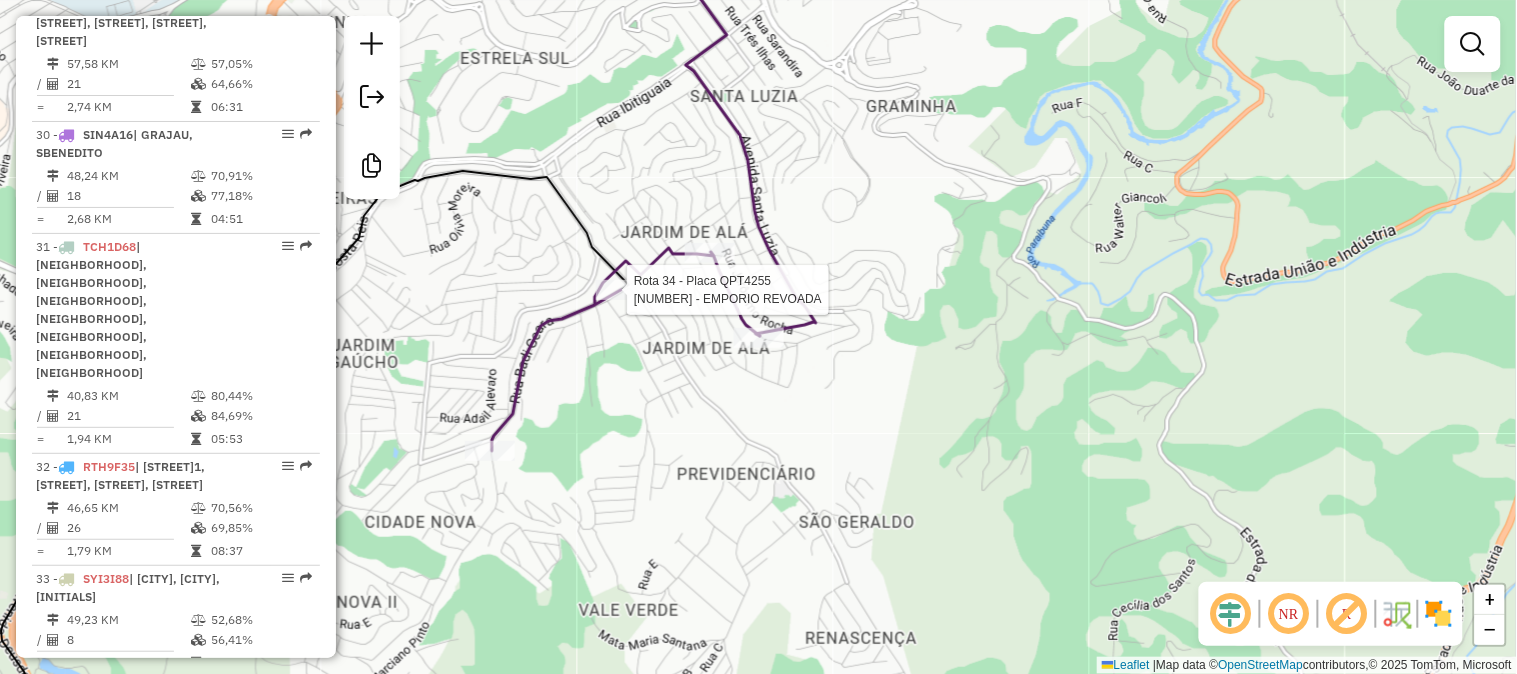 select on "*********" 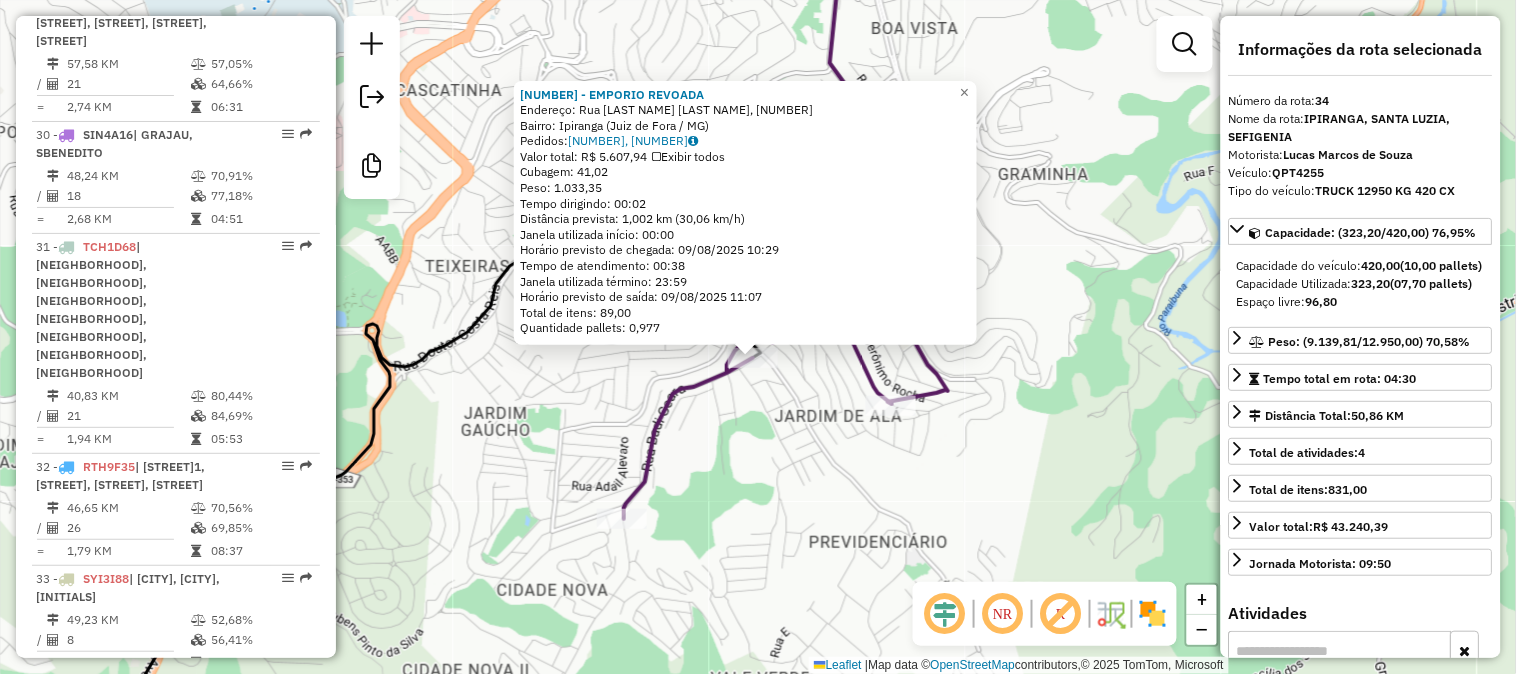 drag, startPoint x: 905, startPoint y: 364, endPoint x: 860, endPoint y: 473, distance: 117.923706 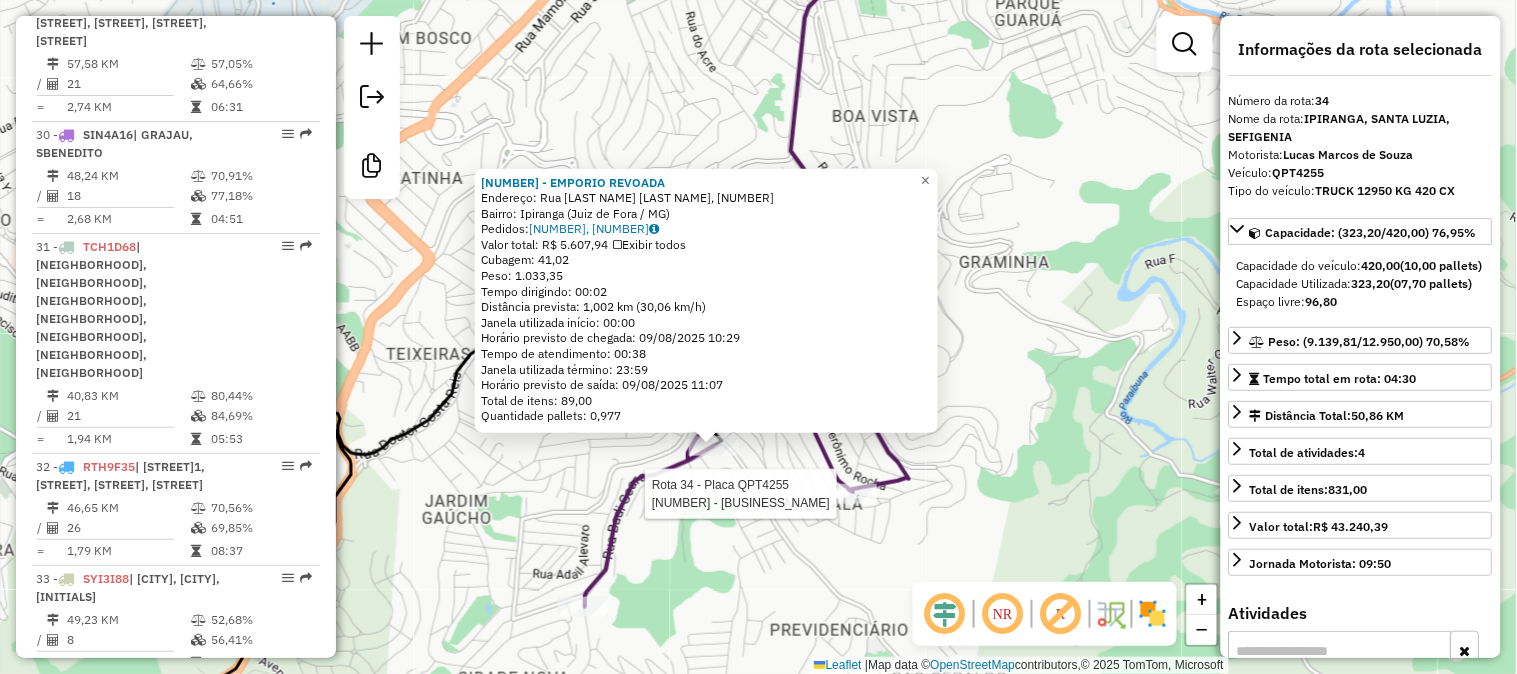 click on "Rota 34 - Placa QPT4255  33555 - DISTRUIBUIDORA DO BE 34863 - EMPORIO REVOADA  Endereço: Rua Bady Geara, 138   Bairro: Ipiranga (Juiz de Fora / MG)   Pedidos:  08175266, 08175115   Valor total: R$ 5.607,94   Exibir todos   Cubagem: 41,02  Peso: 1.033,35  Tempo dirigindo: 00:02   Distância prevista: 1,002 km (30,06 km/h)   Janela utilizada início: 00:00   Horário previsto de chegada: 09/08/2025 10:29   Tempo de atendimento: 00:38   Janela utilizada término: 23:59   Horário previsto de saída: 09/08/2025 11:07   Total de itens: 89,00   Quantidade pallets: 0,977  × Janela de atendimento Grade de atendimento Capacidade Transportadoras Veículos Cliente Pedidos  Rotas Selecione os dias de semana para filtrar as janelas de atendimento  Seg   Ter   Qua   Qui   Sex   Sáb   Dom  Informe o período da janela de atendimento: De: Até:  Filtrar exatamente a janela do cliente  Considerar janela de atendimento padrão  Selecione os dias de semana para filtrar as grades de atendimento  Seg   Ter   Qua   Qui   Sex  +" 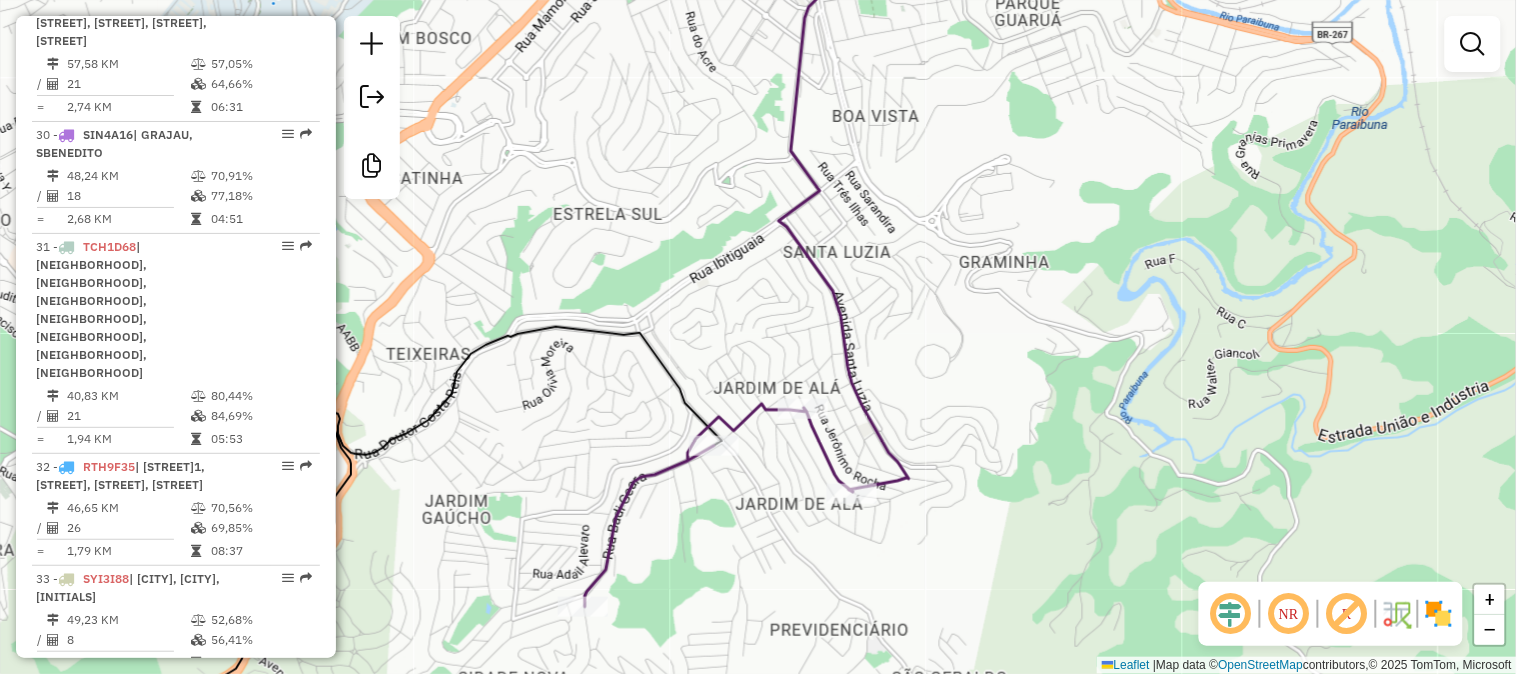 drag, startPoint x: 1112, startPoint y: 142, endPoint x: 1035, endPoint y: 505, distance: 371.0768 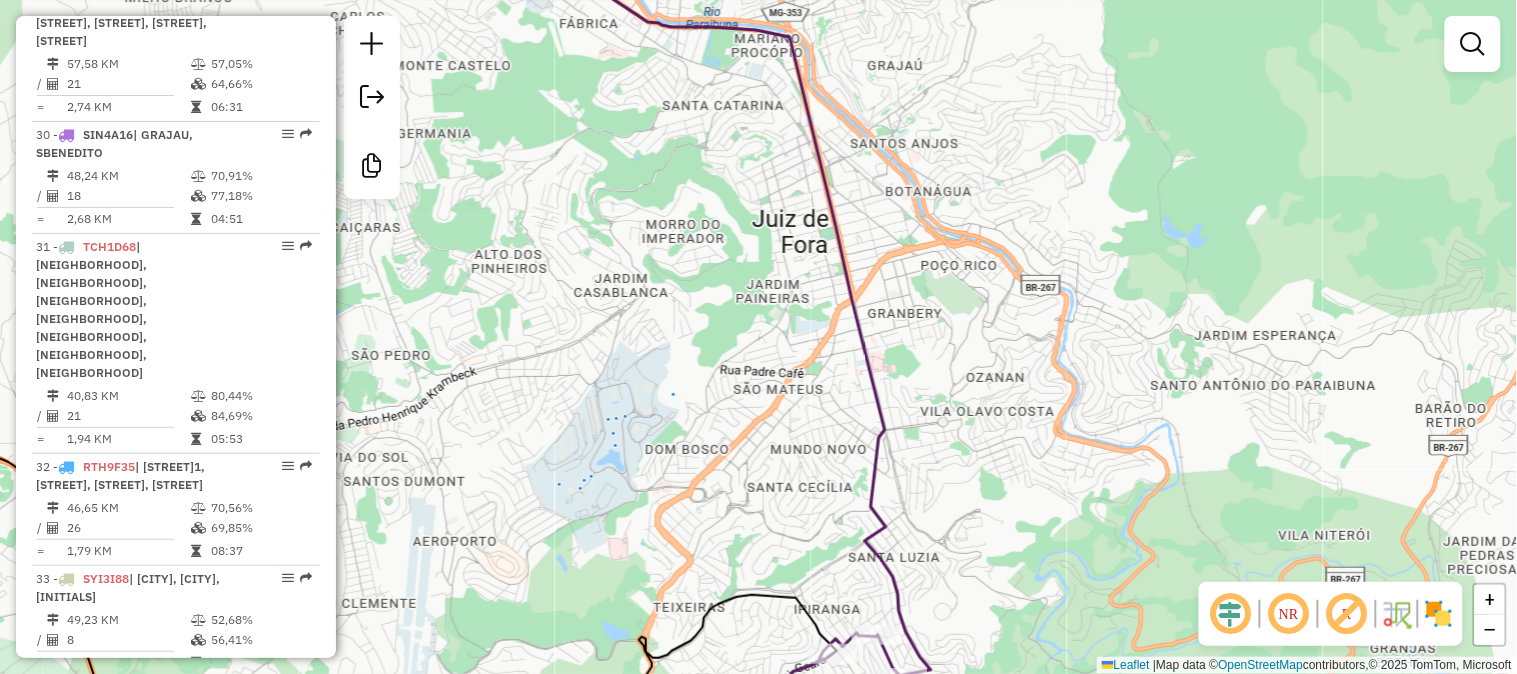 drag, startPoint x: 982, startPoint y: 290, endPoint x: 1001, endPoint y: 402, distance: 113.600174 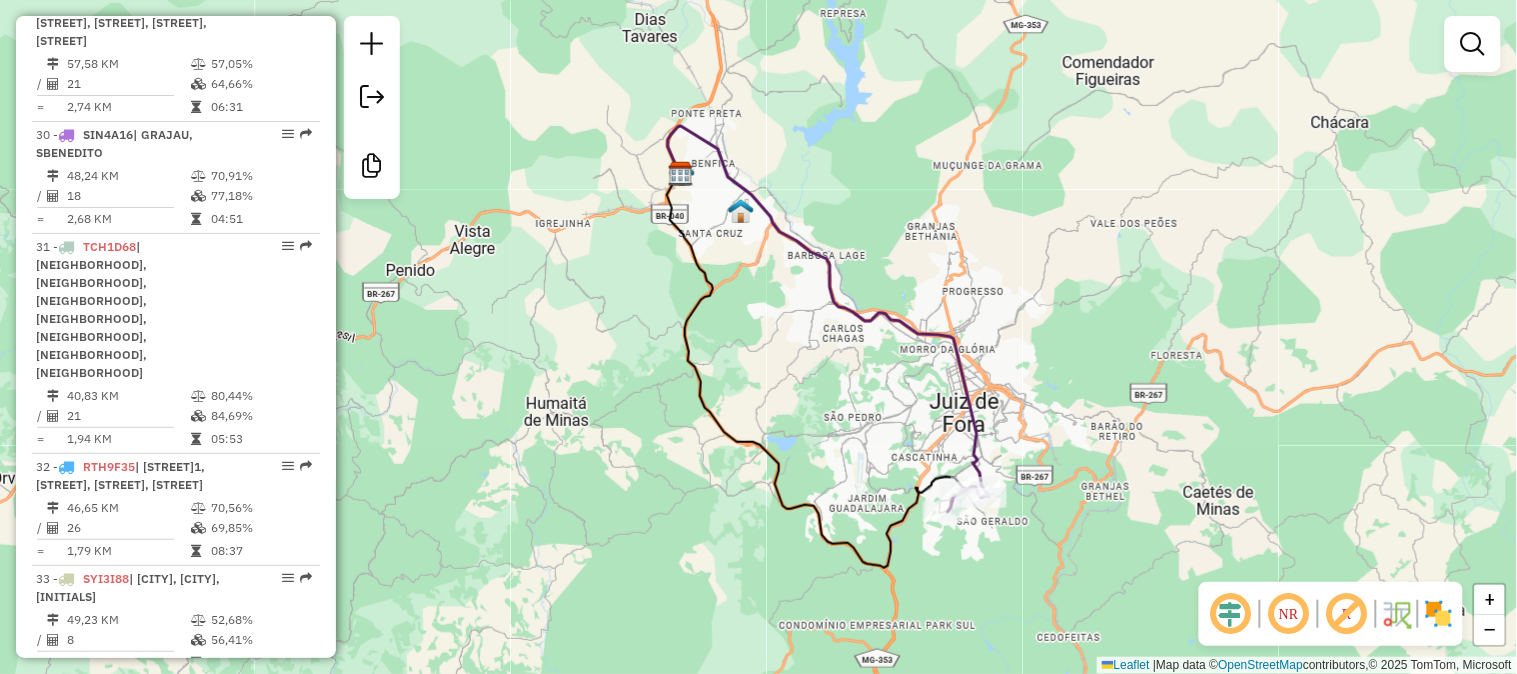 select on "*********" 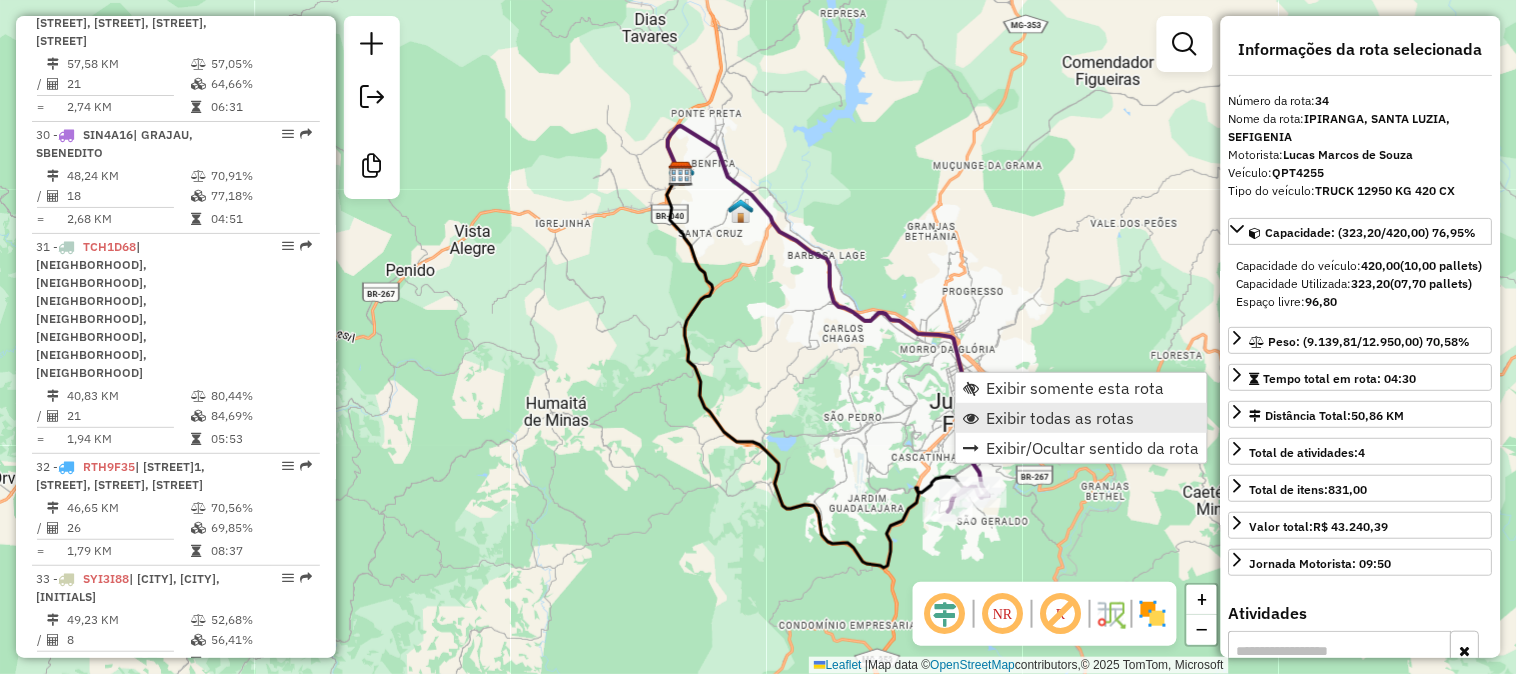 click on "Exibir todas as rotas" at bounding box center (1061, 418) 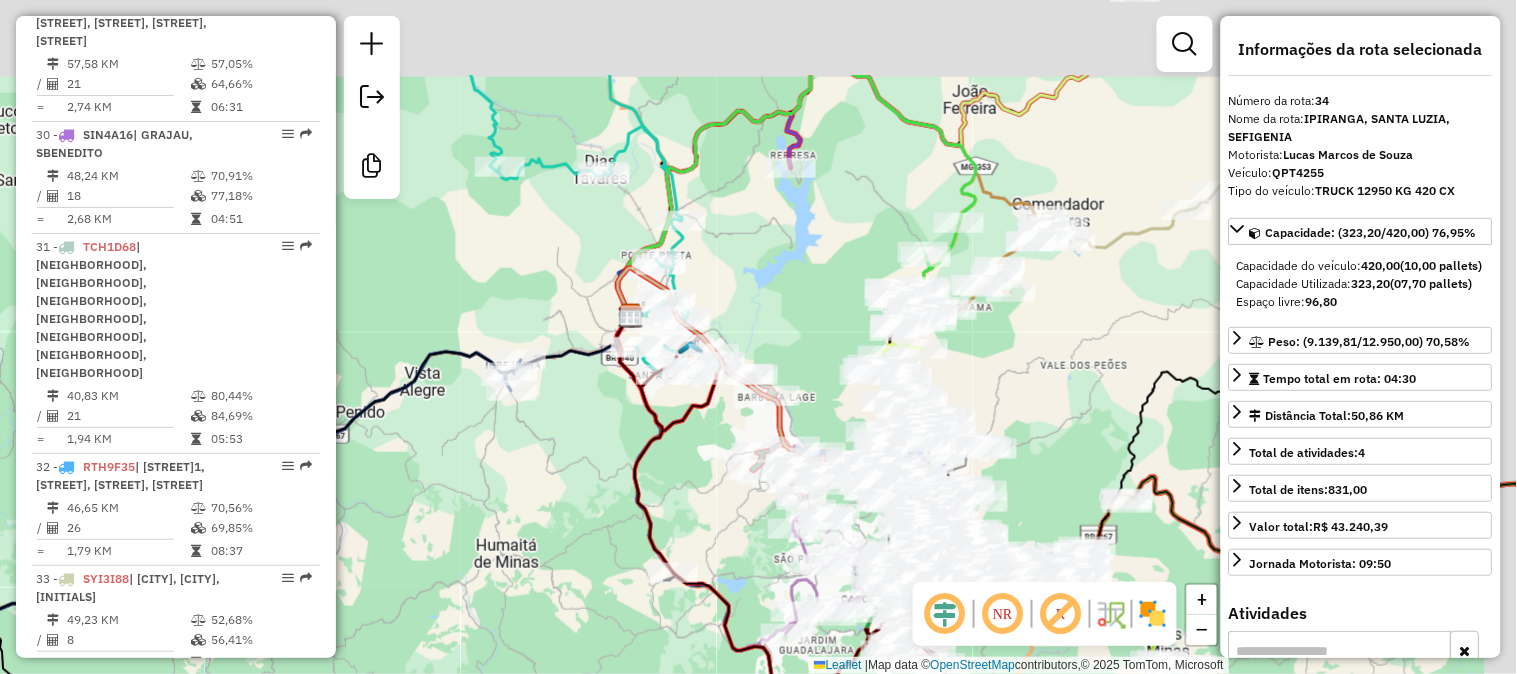 drag, startPoint x: 902, startPoint y: 178, endPoint x: 738, endPoint y: 490, distance: 352.47696 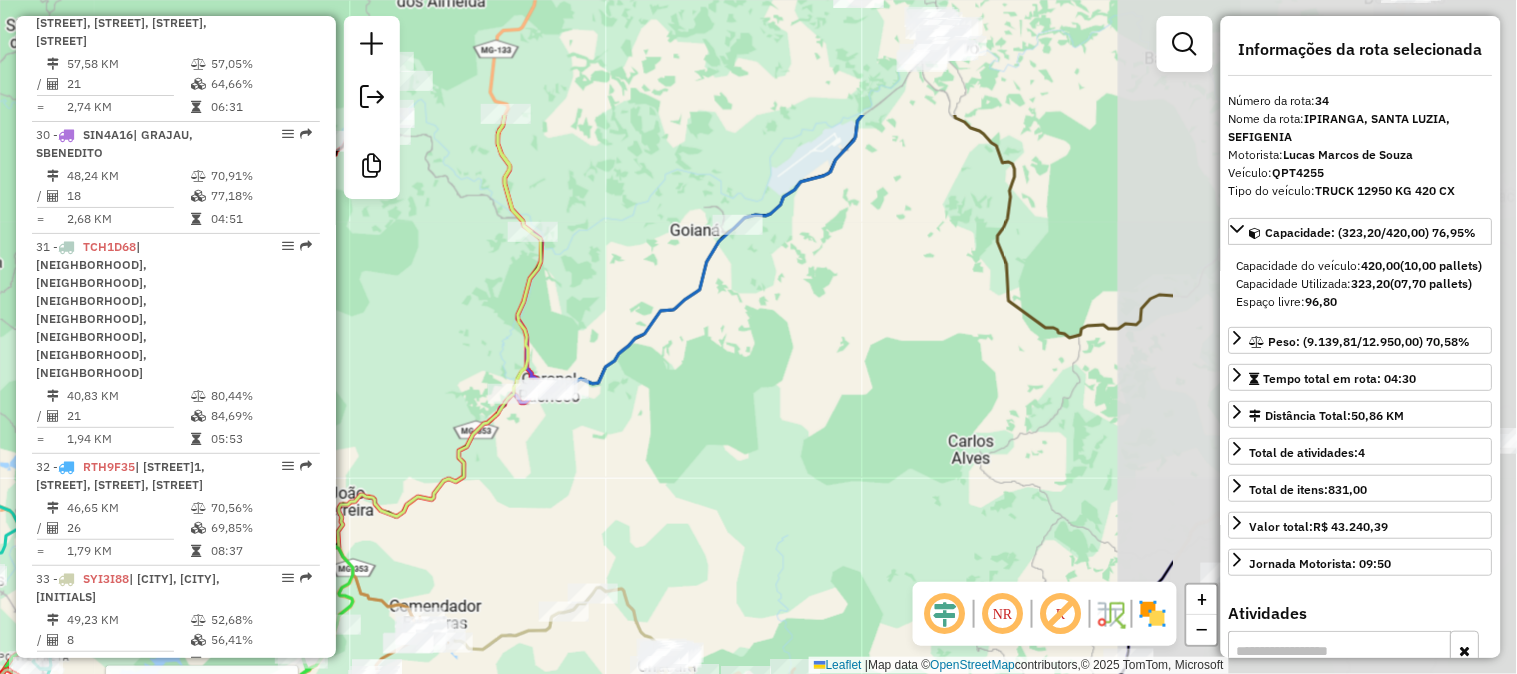 drag, startPoint x: 1006, startPoint y: 304, endPoint x: 504, endPoint y: 490, distance: 535.35034 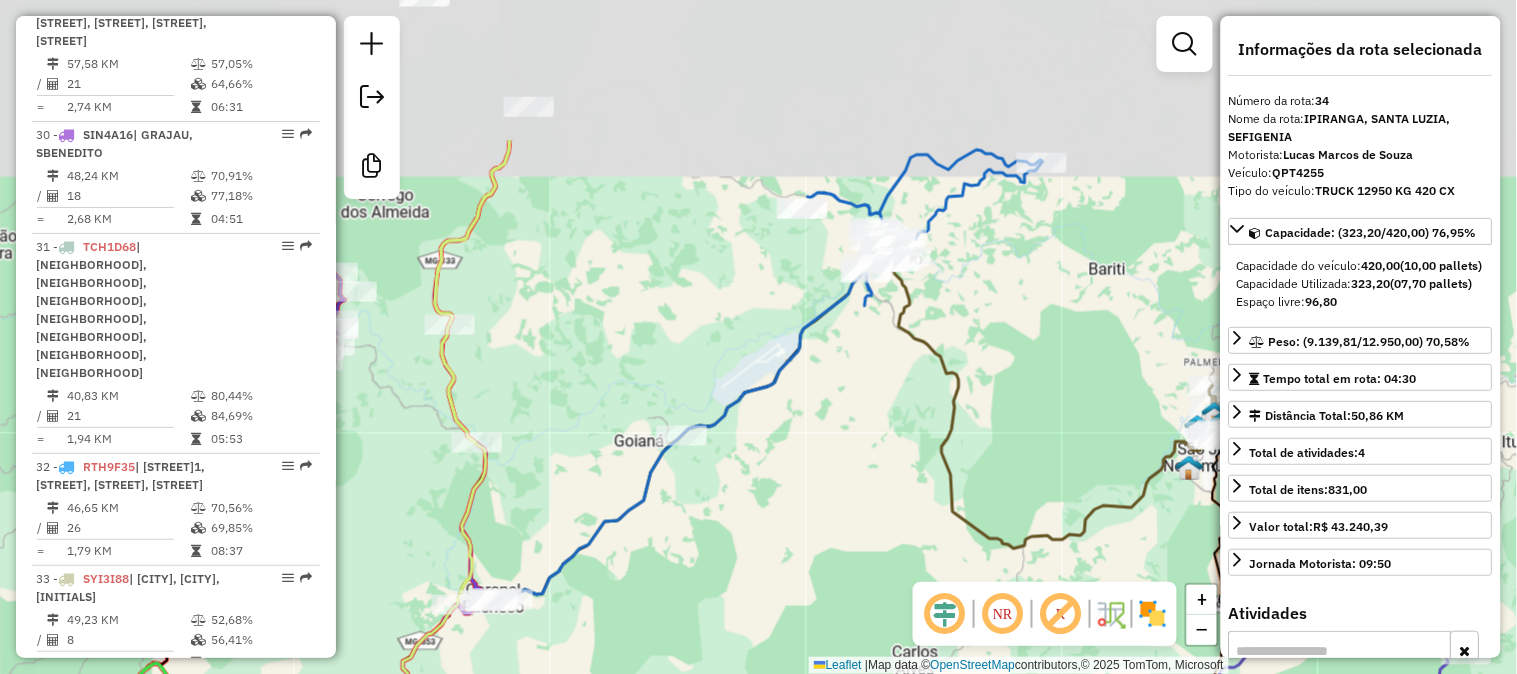 drag, startPoint x: 834, startPoint y: 205, endPoint x: 862, endPoint y: 334, distance: 132.00378 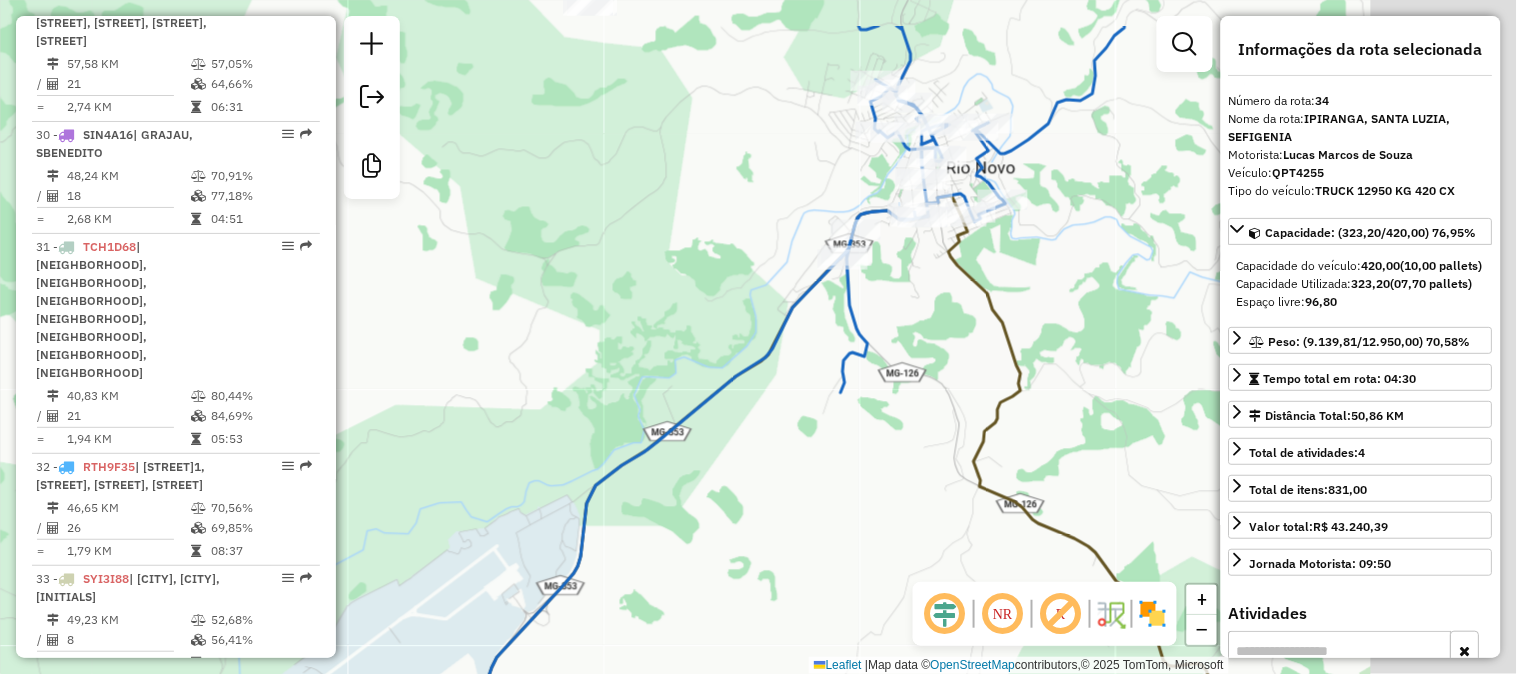 drag, startPoint x: 1052, startPoint y: 248, endPoint x: 708, endPoint y: 304, distance: 348.52832 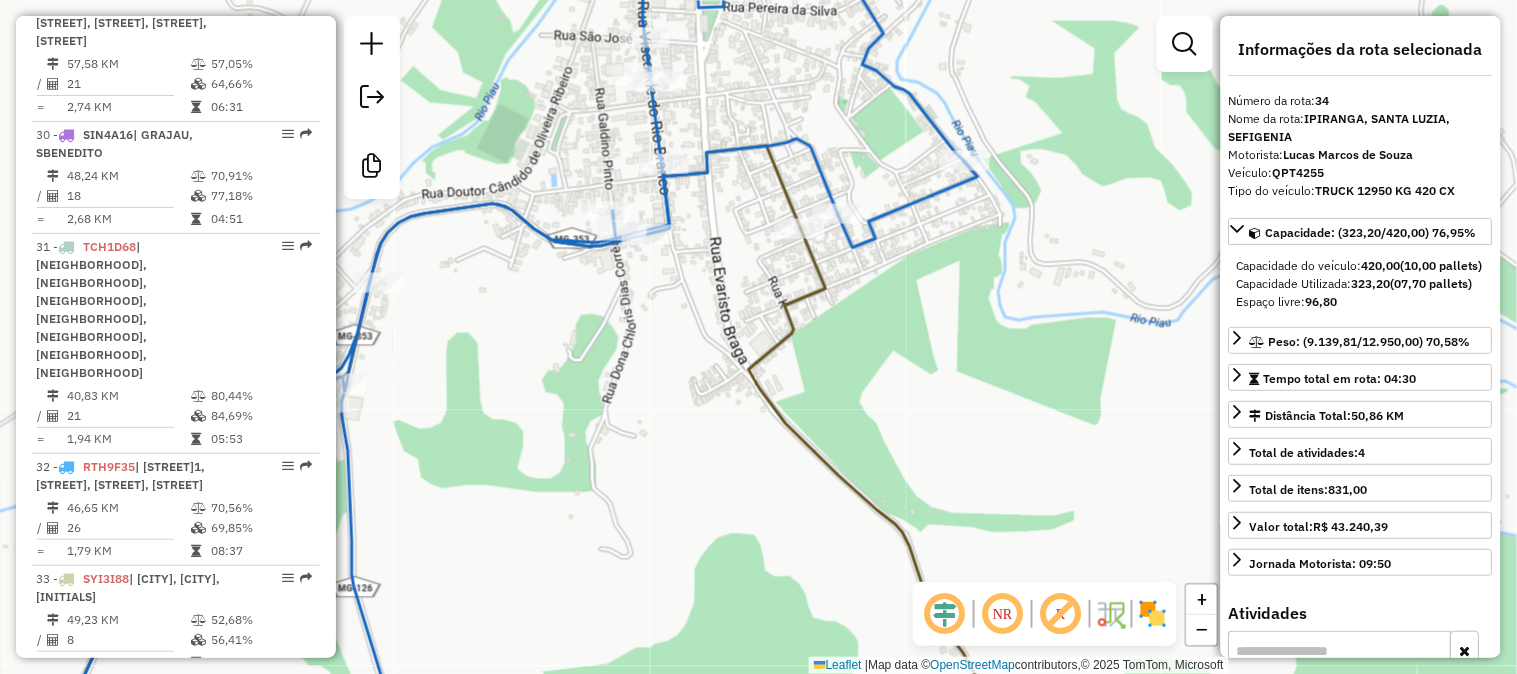 drag, startPoint x: 763, startPoint y: 300, endPoint x: 854, endPoint y: 317, distance: 92.574295 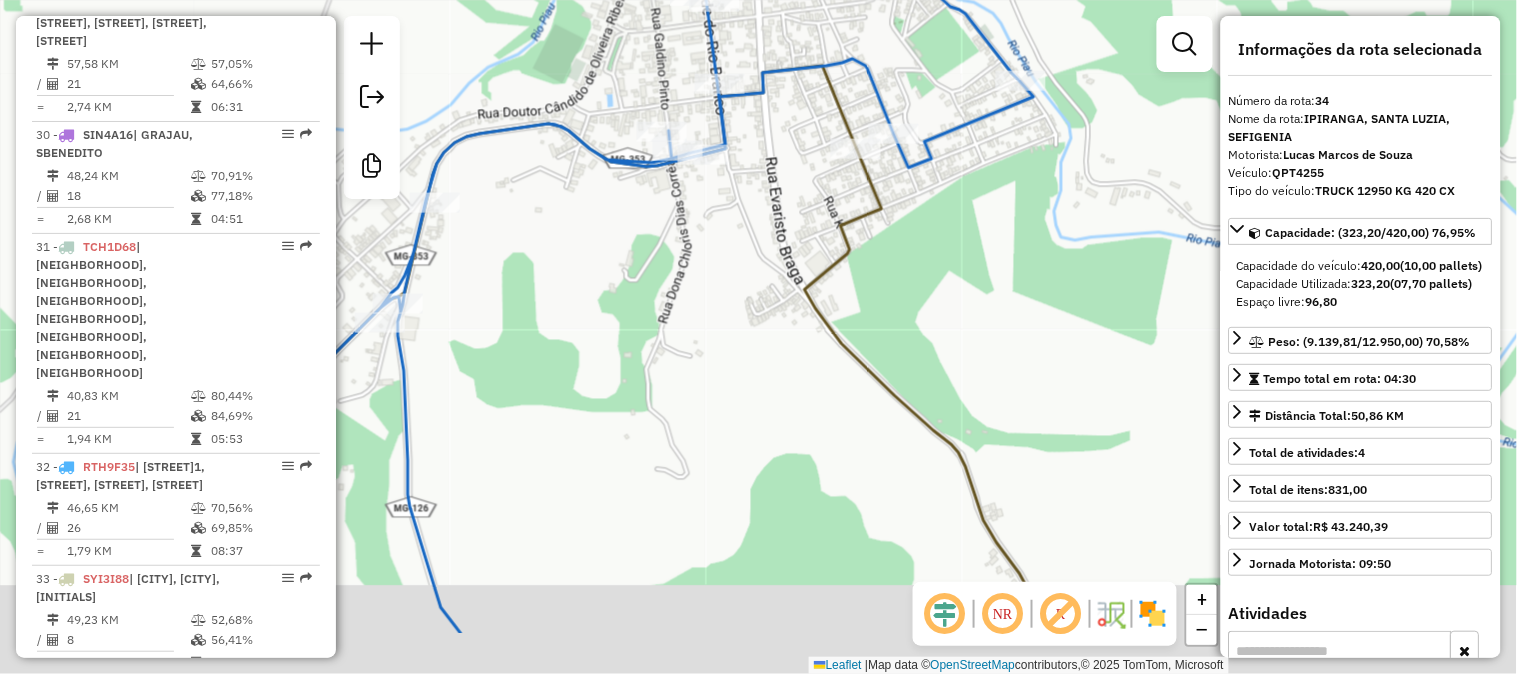 drag, startPoint x: 844, startPoint y: 225, endPoint x: 812, endPoint y: 77, distance: 151.41995 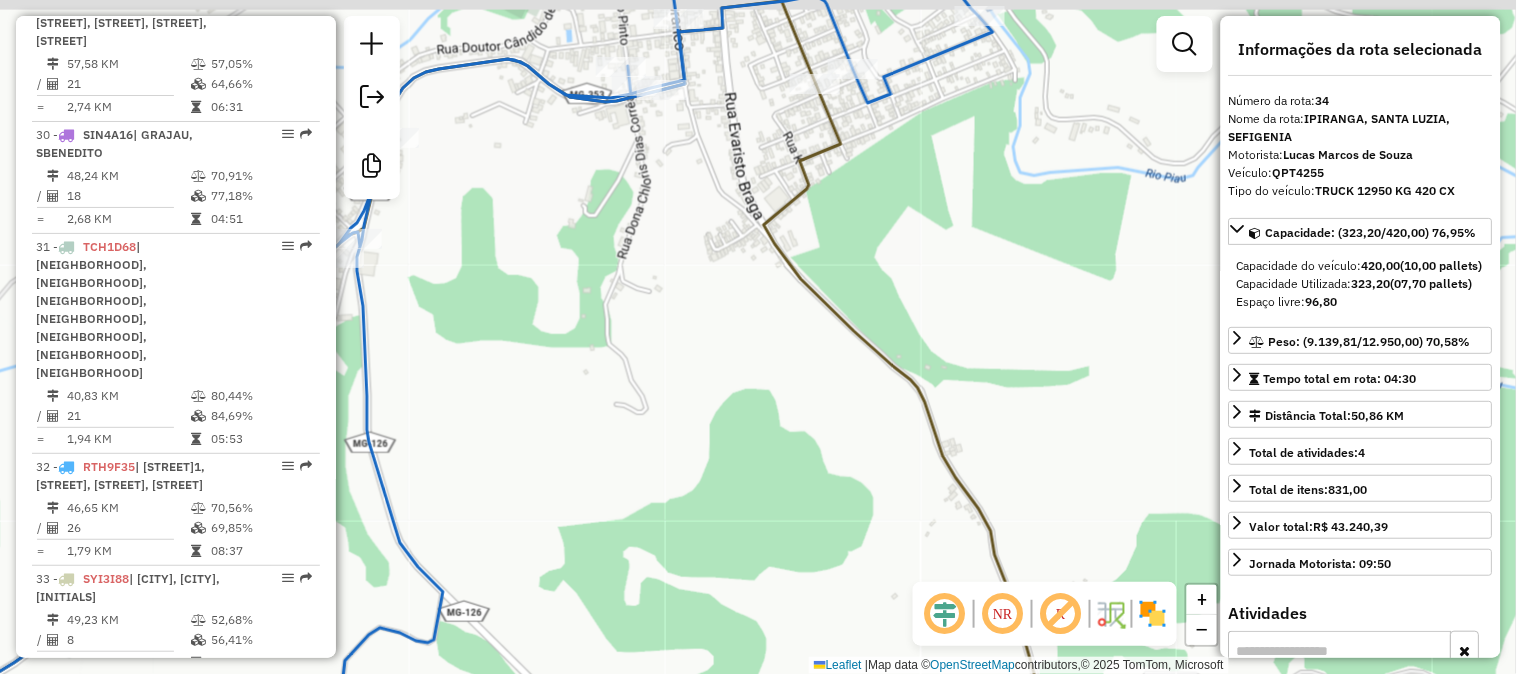 drag, startPoint x: 783, startPoint y: 101, endPoint x: 681, endPoint y: 206, distance: 146.38647 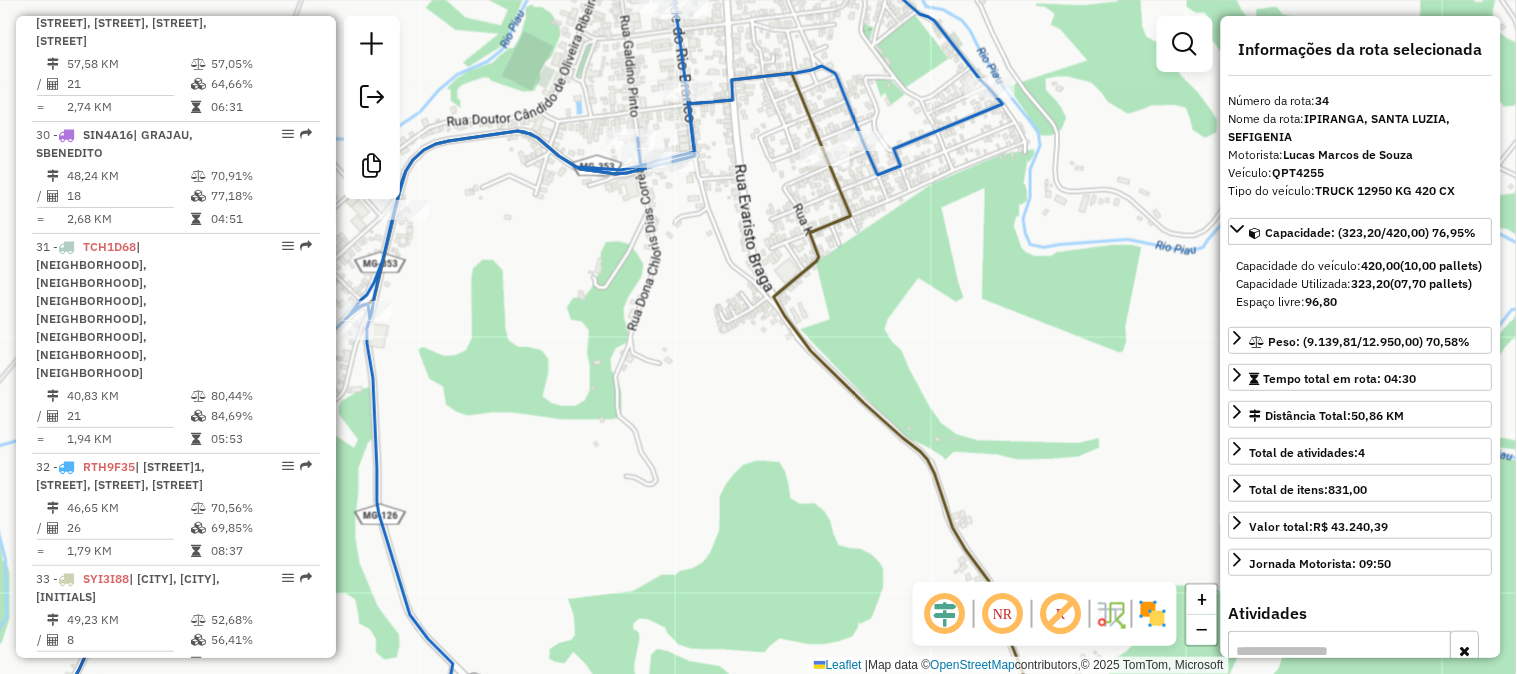 drag, startPoint x: 890, startPoint y: 187, endPoint x: 857, endPoint y: 228, distance: 52.63079 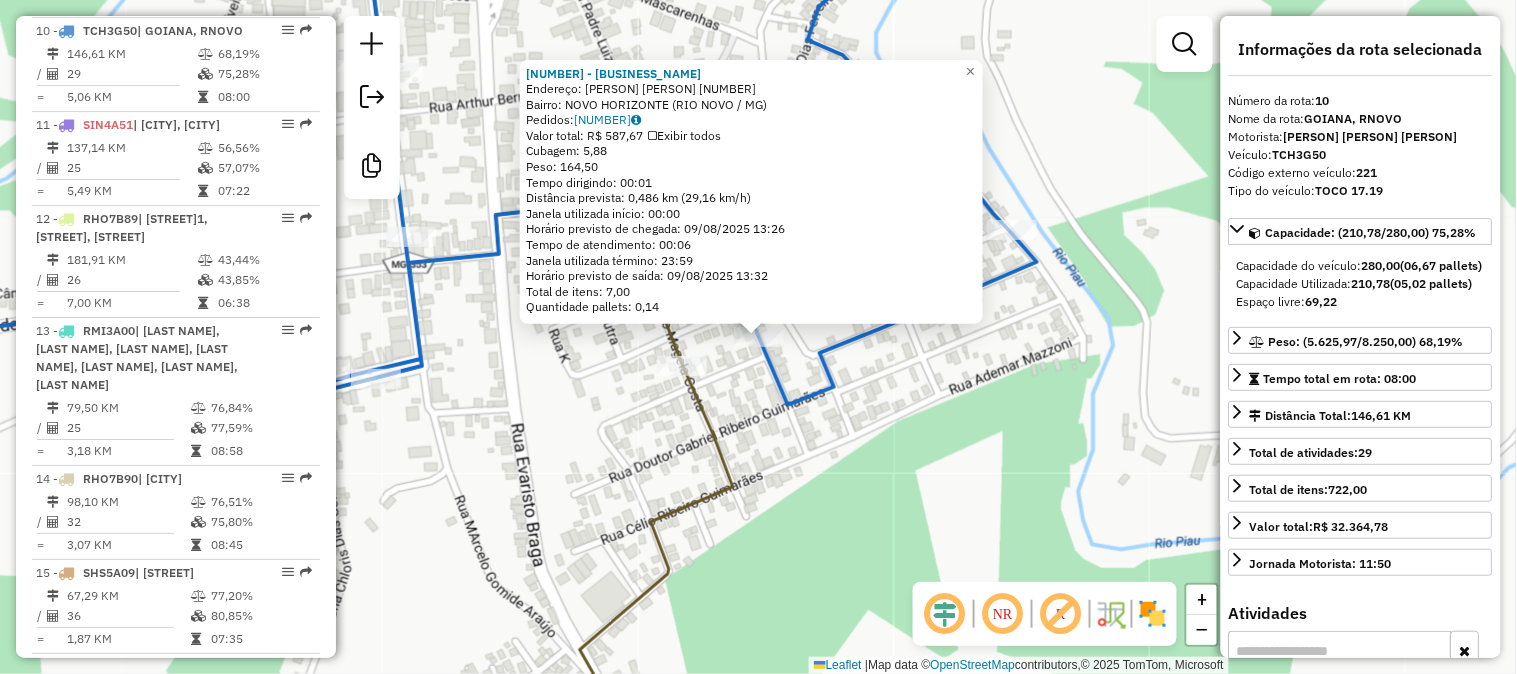 scroll, scrollTop: 1686, scrollLeft: 0, axis: vertical 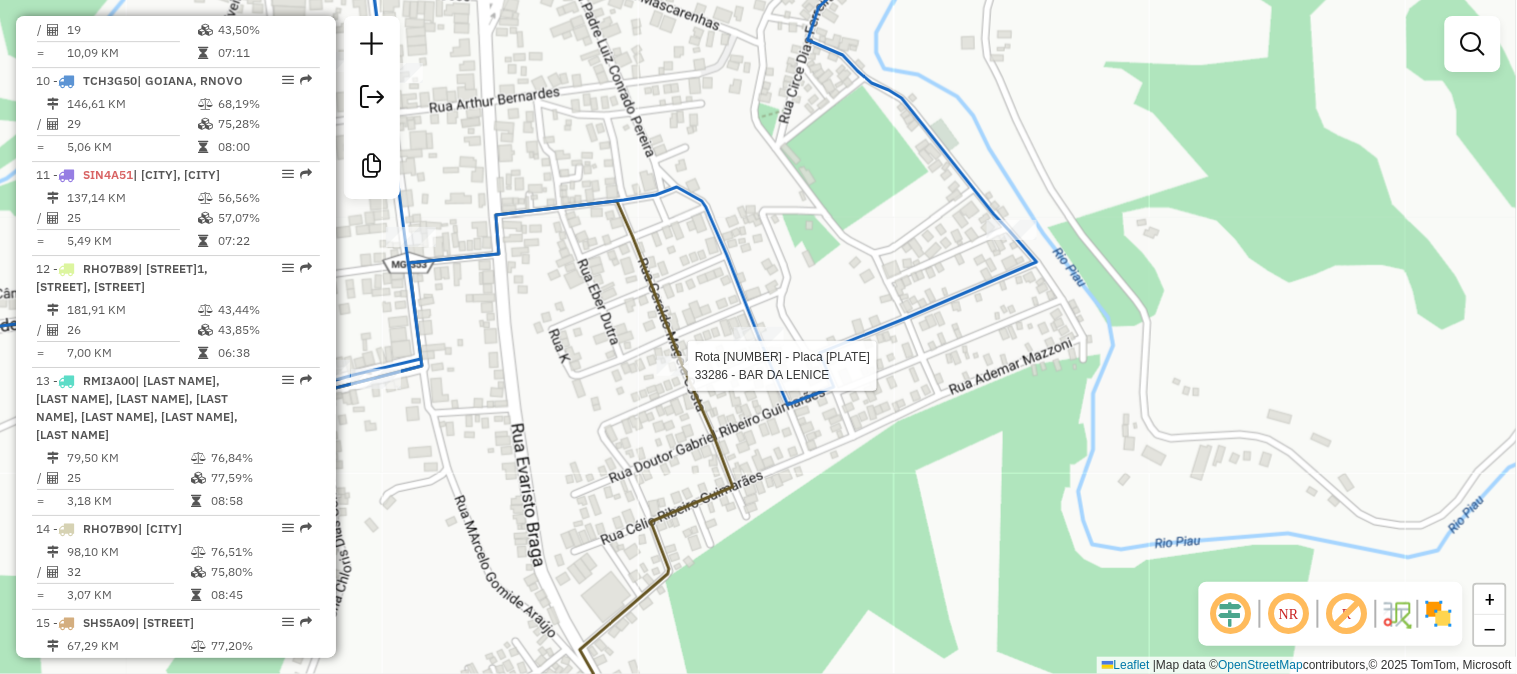 select on "*********" 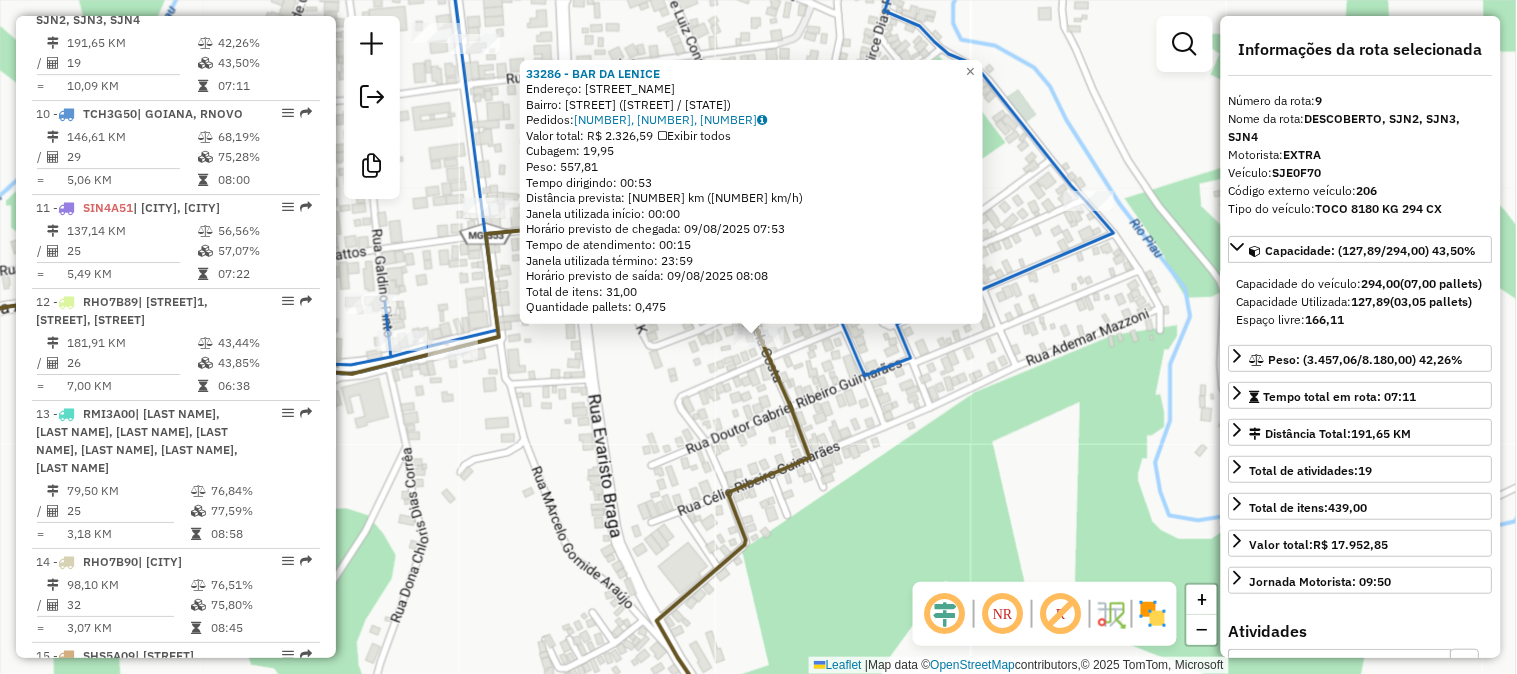 scroll, scrollTop: 1575, scrollLeft: 0, axis: vertical 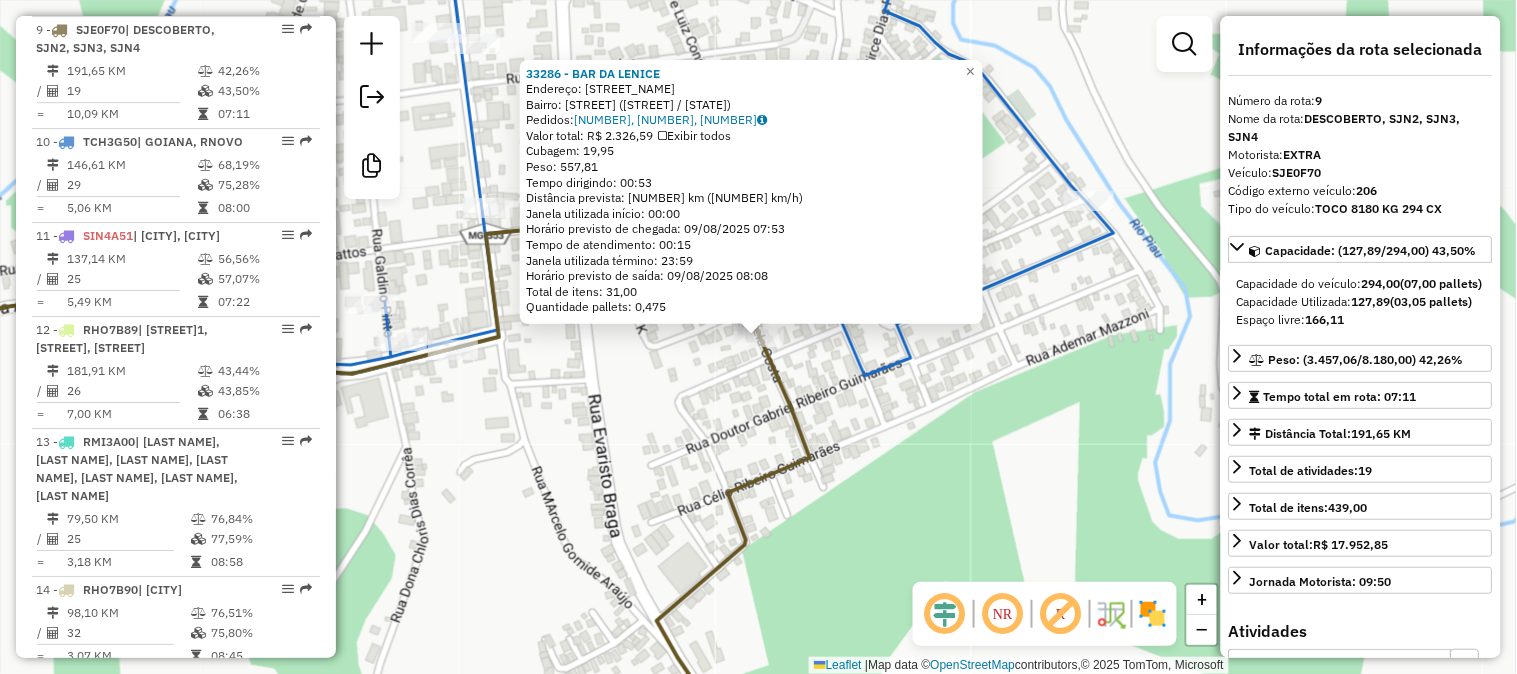 drag, startPoint x: 635, startPoint y: 152, endPoint x: 584, endPoint y: 154, distance: 51.0392 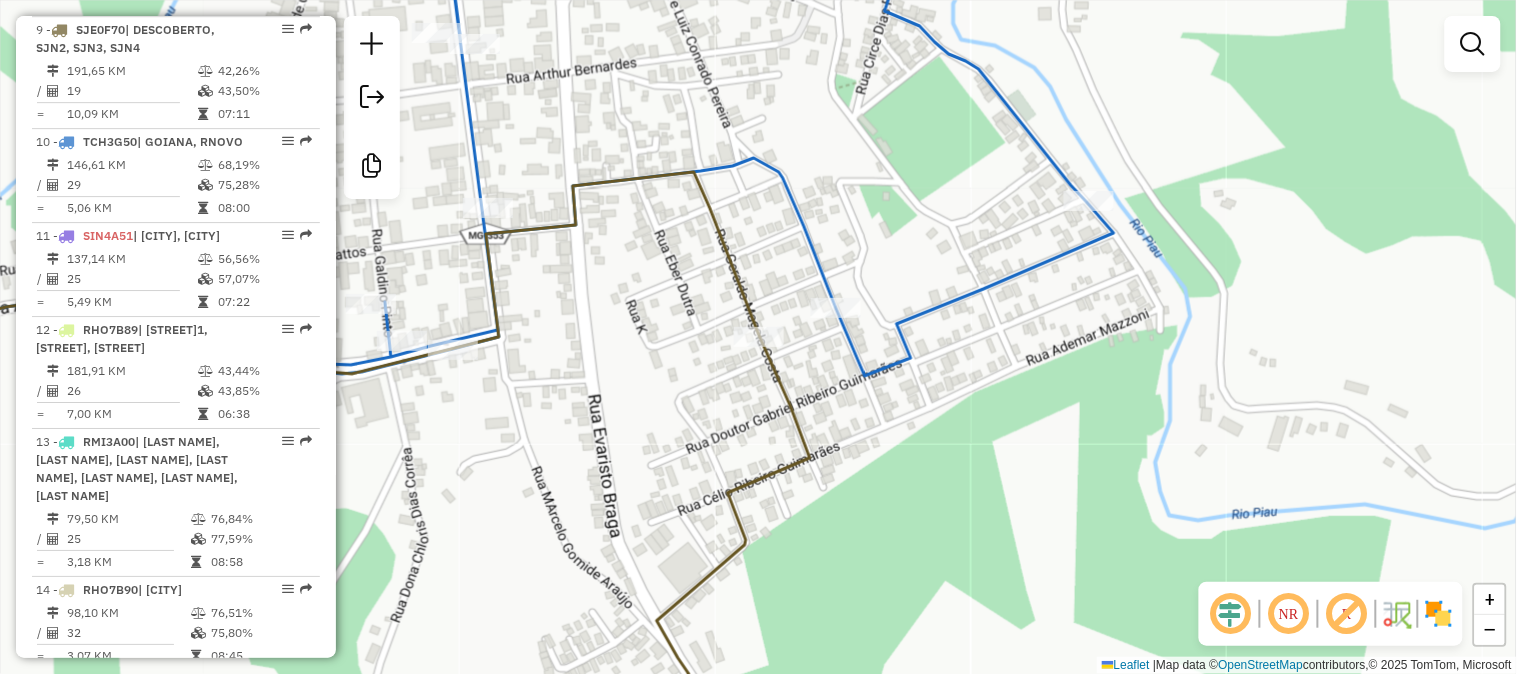 click 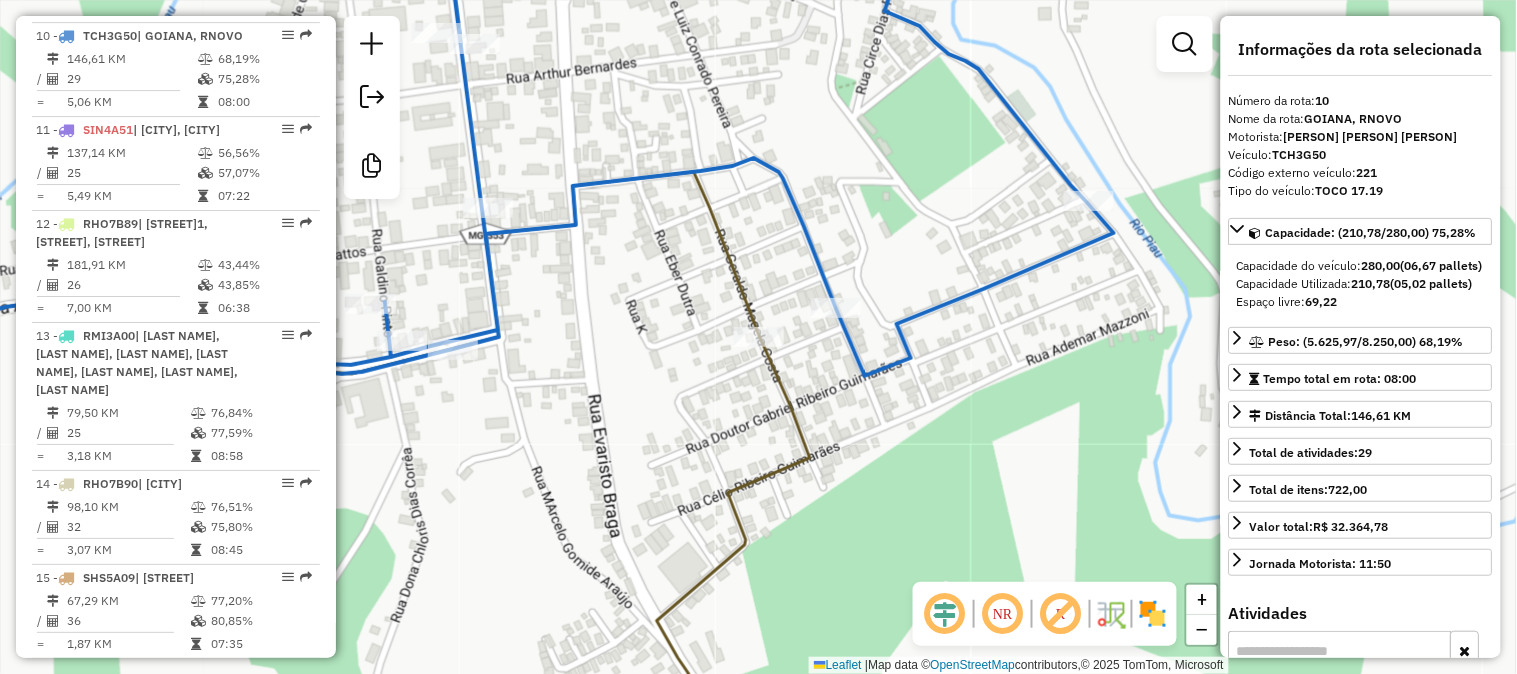 scroll, scrollTop: 1686, scrollLeft: 0, axis: vertical 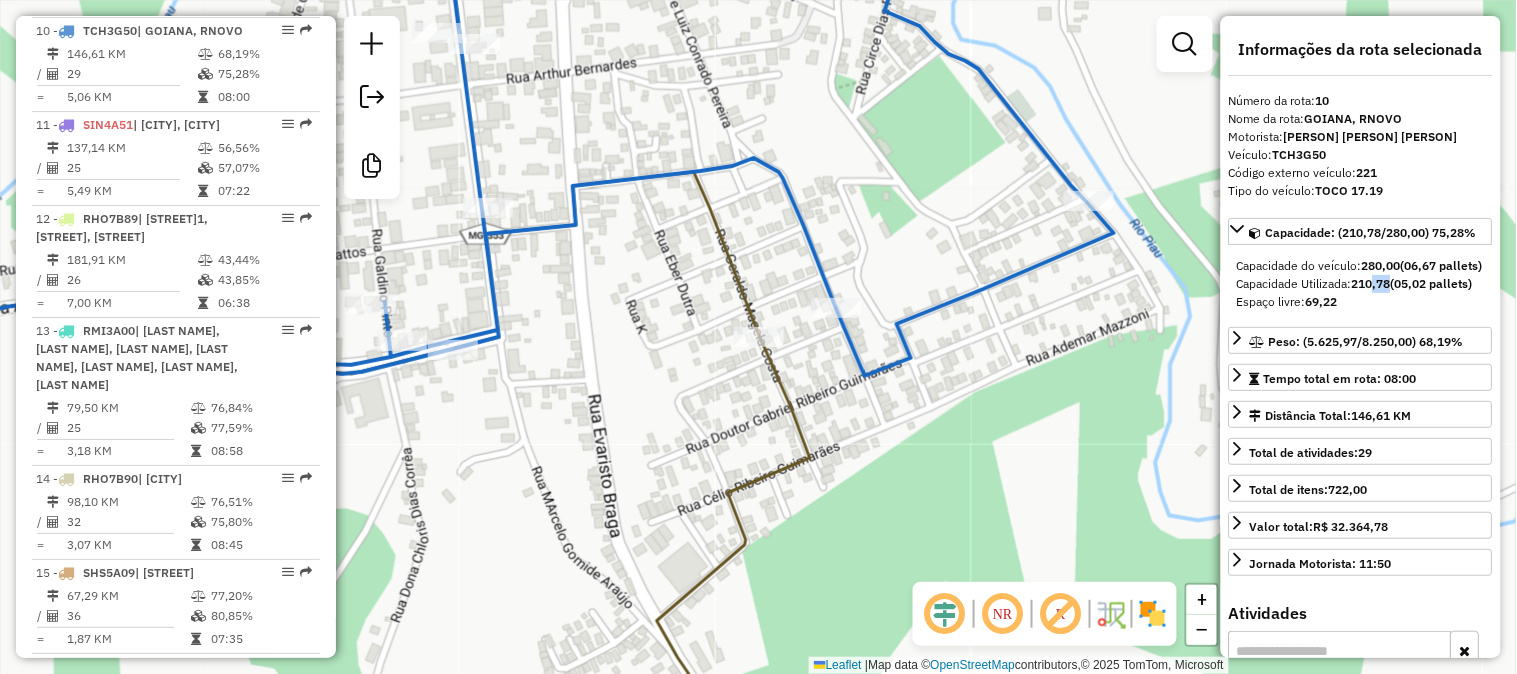 drag, startPoint x: 1375, startPoint y: 306, endPoint x: 1395, endPoint y: 302, distance: 20.396078 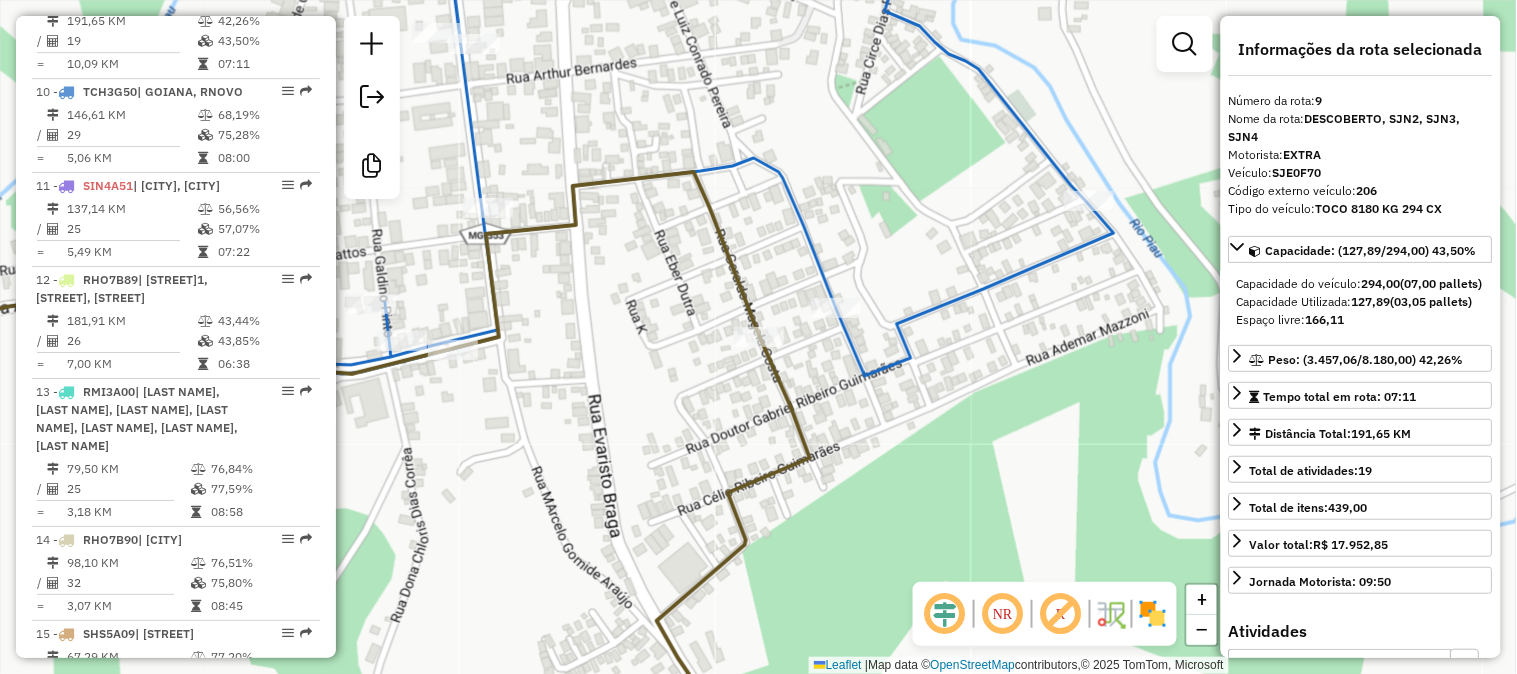 scroll, scrollTop: 1575, scrollLeft: 0, axis: vertical 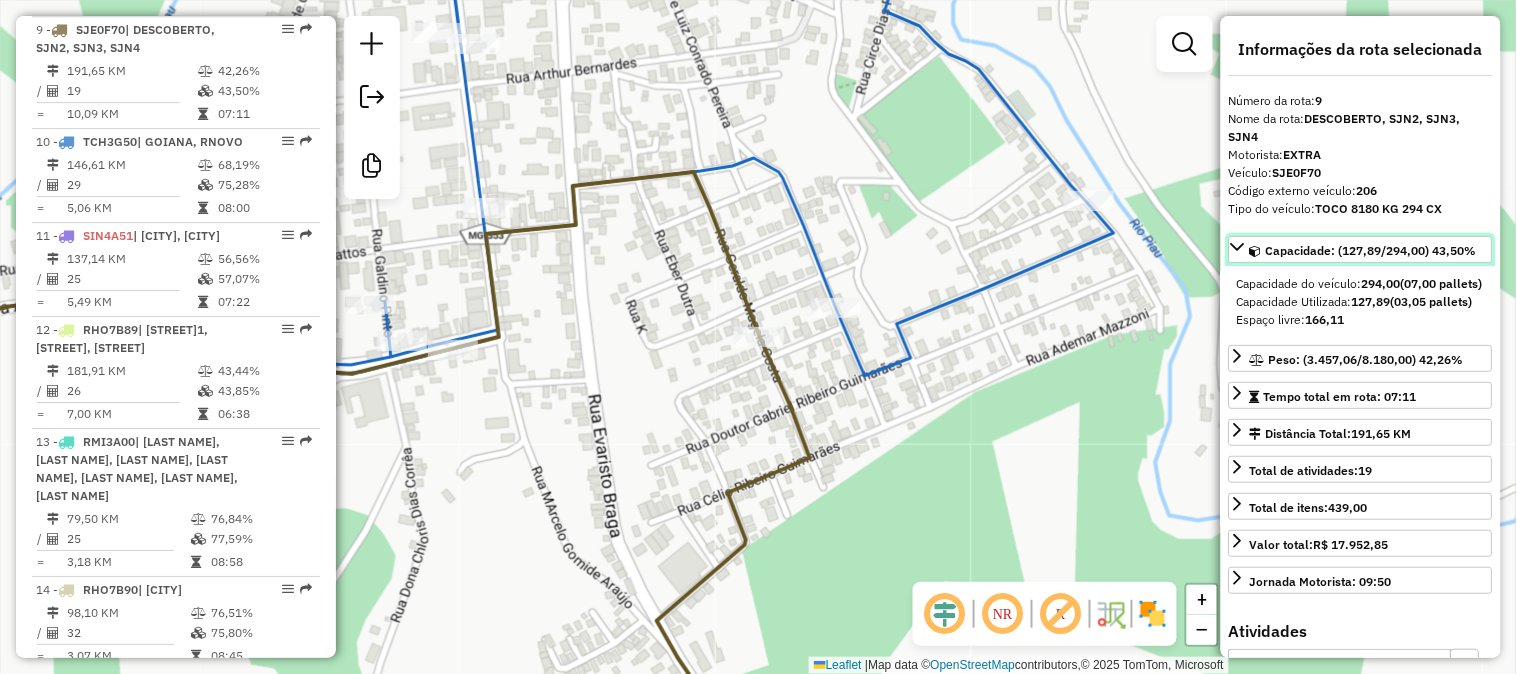 drag, startPoint x: 1357, startPoint y: 248, endPoint x: 1372, endPoint y: 248, distance: 15 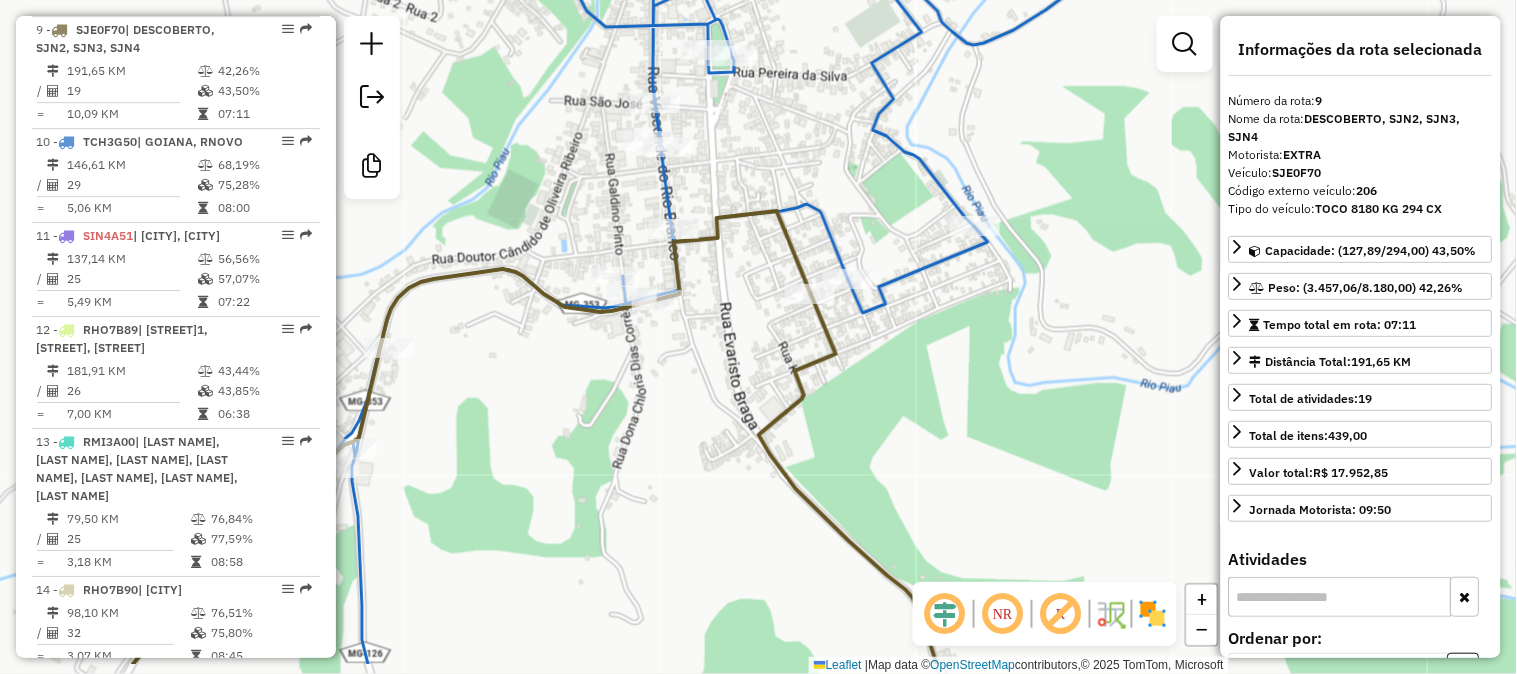 drag, startPoint x: 684, startPoint y: 463, endPoint x: 755, endPoint y: 327, distance: 153.41772 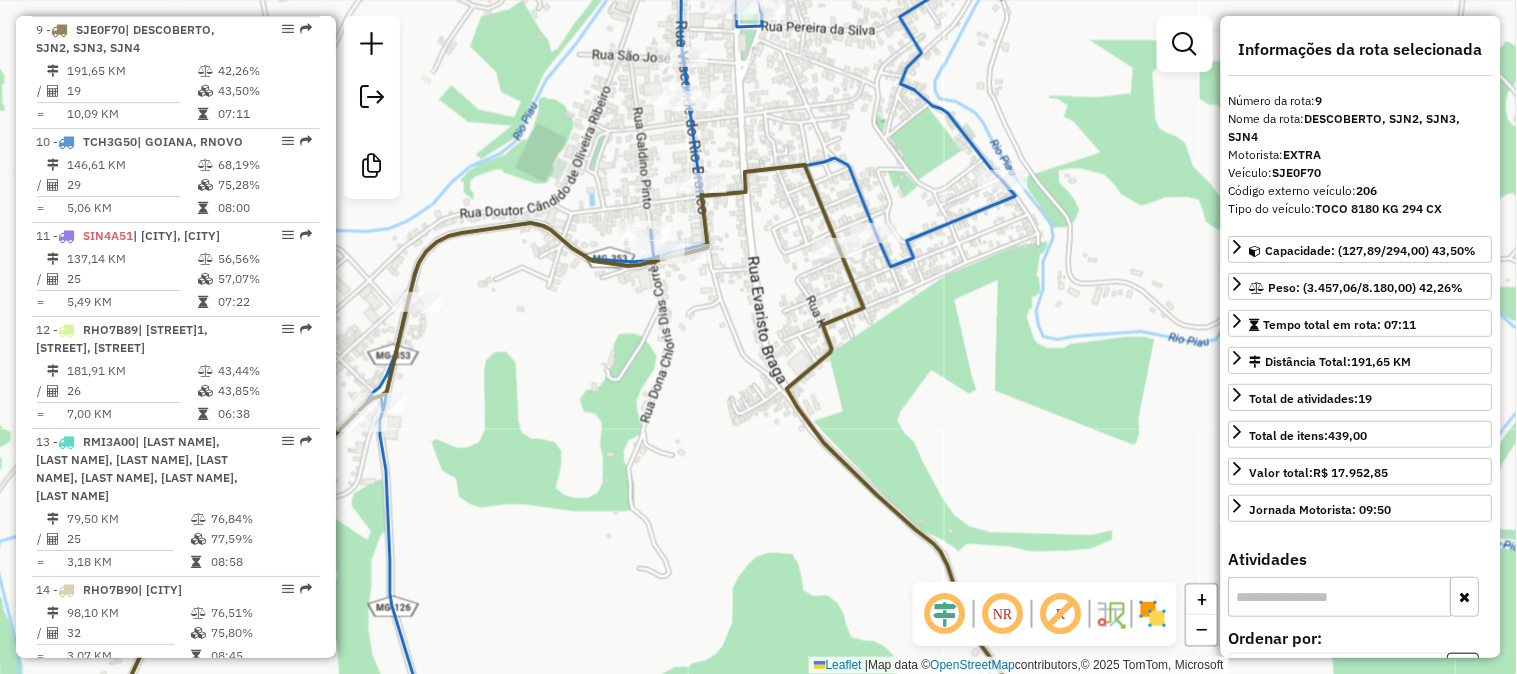 drag, startPoint x: 756, startPoint y: 274, endPoint x: 754, endPoint y: 507, distance: 233.00859 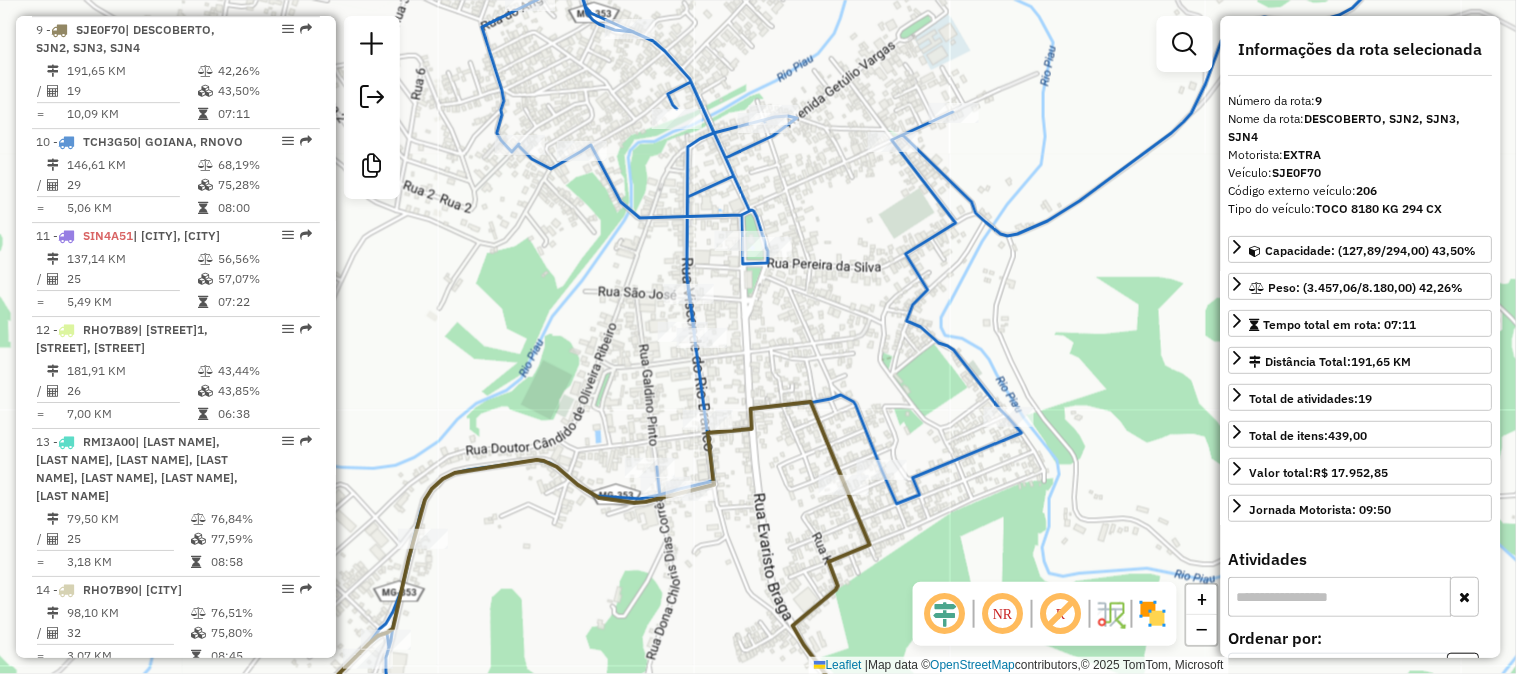 drag, startPoint x: 680, startPoint y: 202, endPoint x: 845, endPoint y: 401, distance: 258.50726 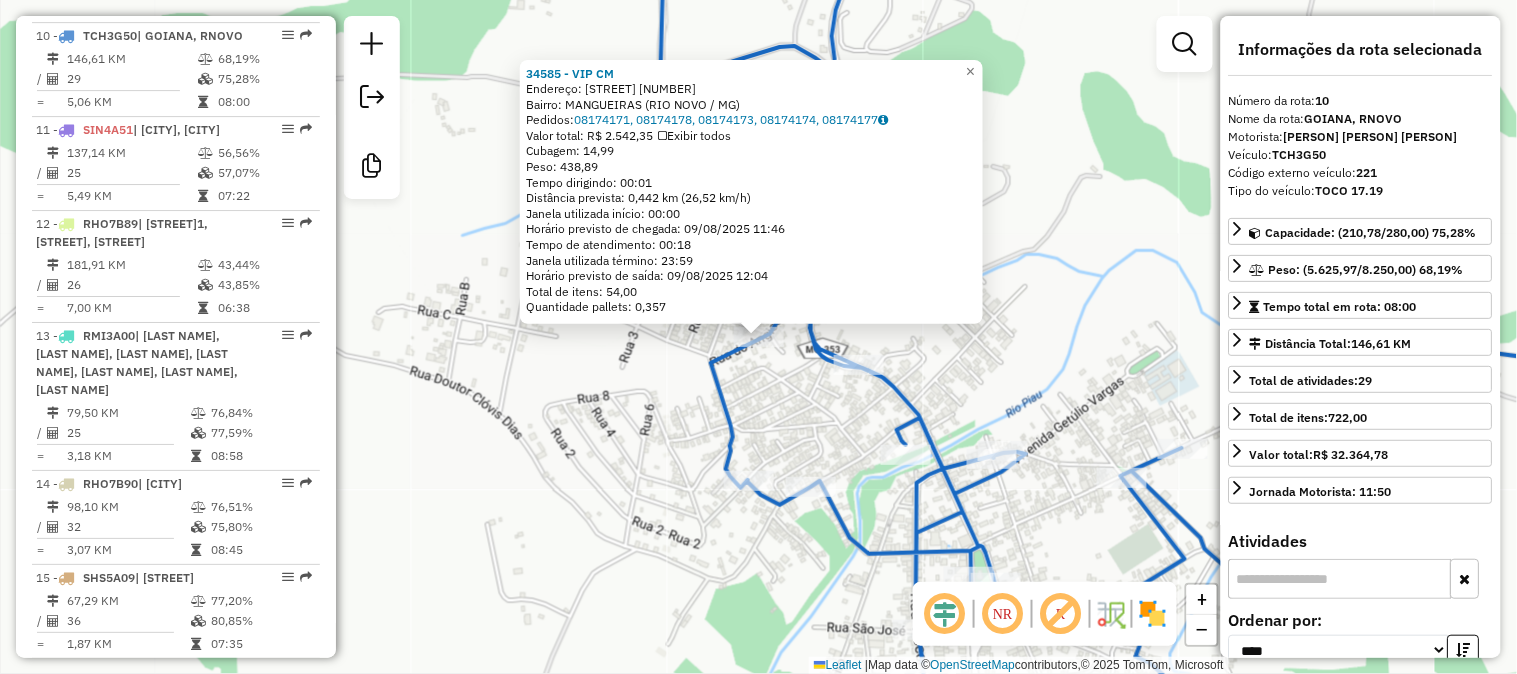 scroll, scrollTop: 1686, scrollLeft: 0, axis: vertical 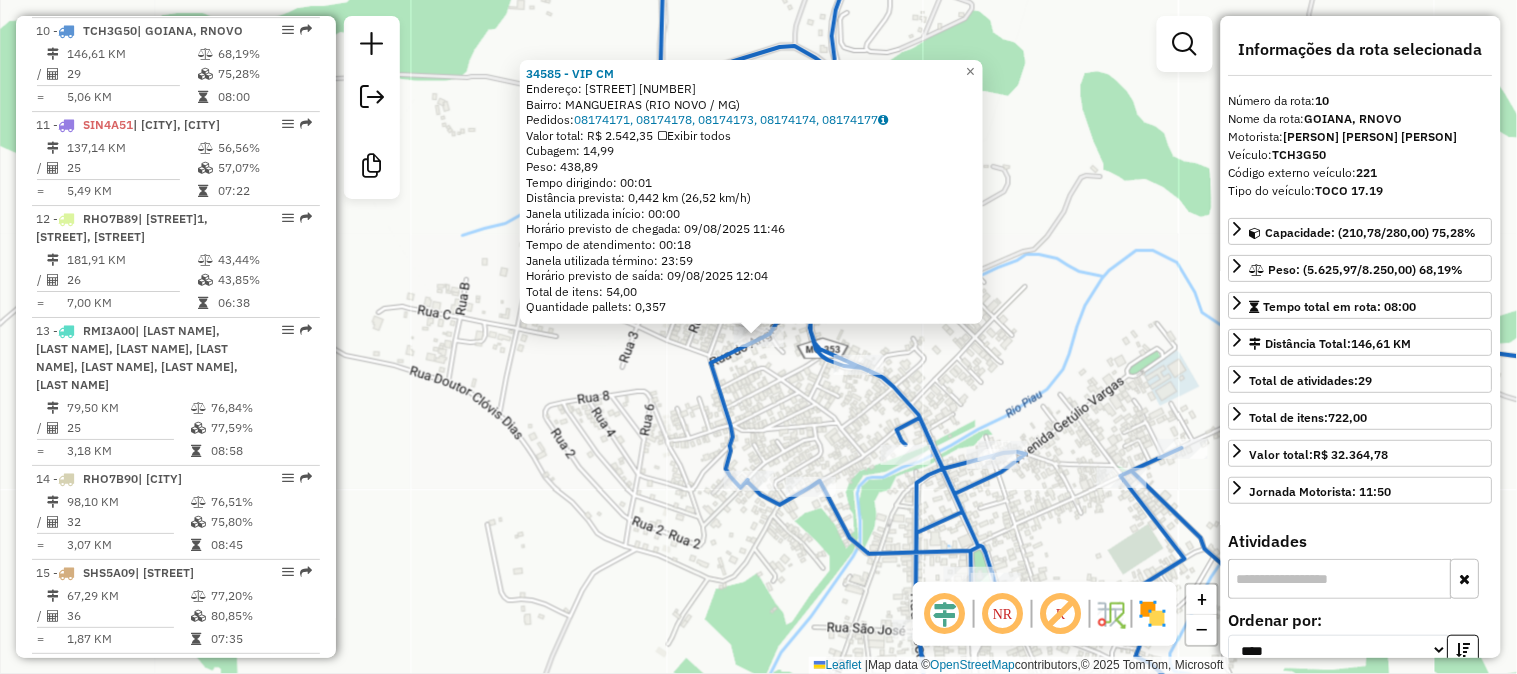 drag, startPoint x: 764, startPoint y: 385, endPoint x: 748, endPoint y: 348, distance: 40.311287 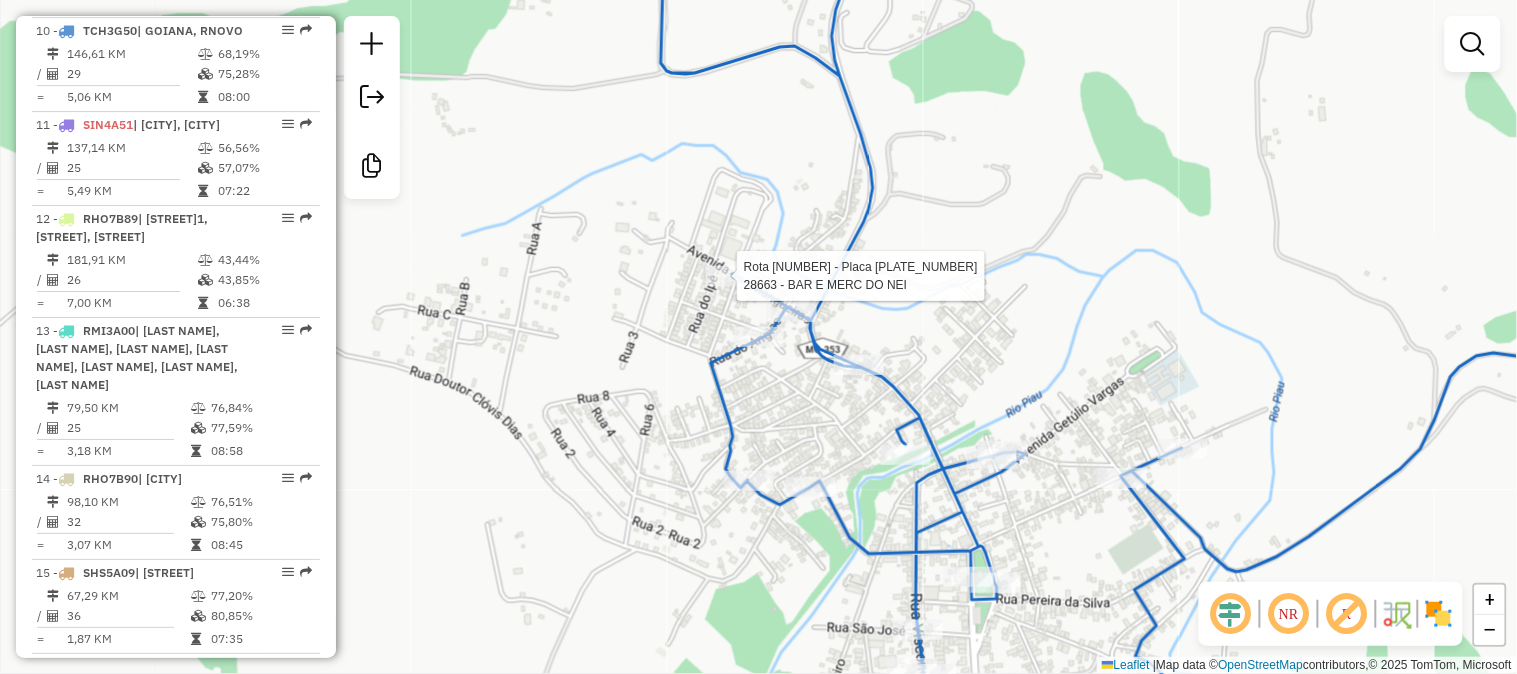 select on "*********" 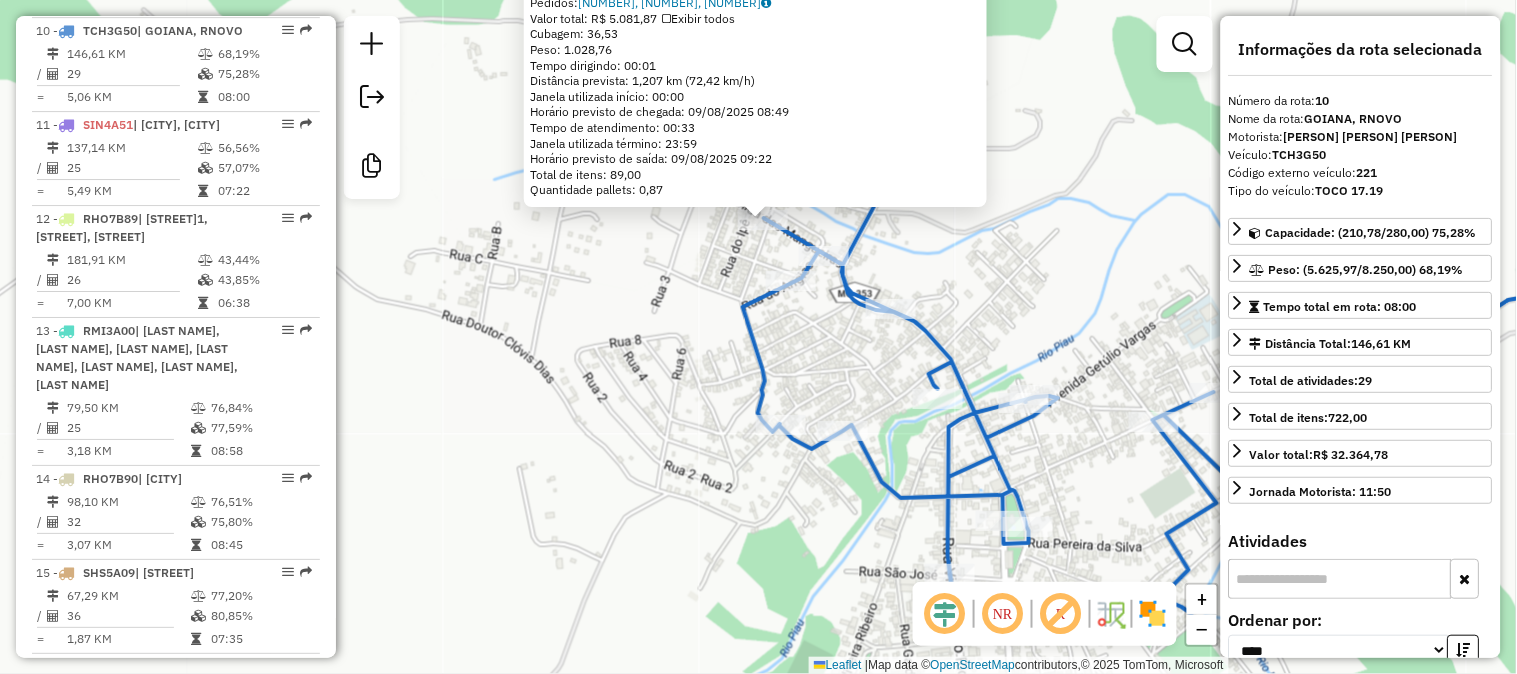 drag, startPoint x: 852, startPoint y: 404, endPoint x: 857, endPoint y: 280, distance: 124.10077 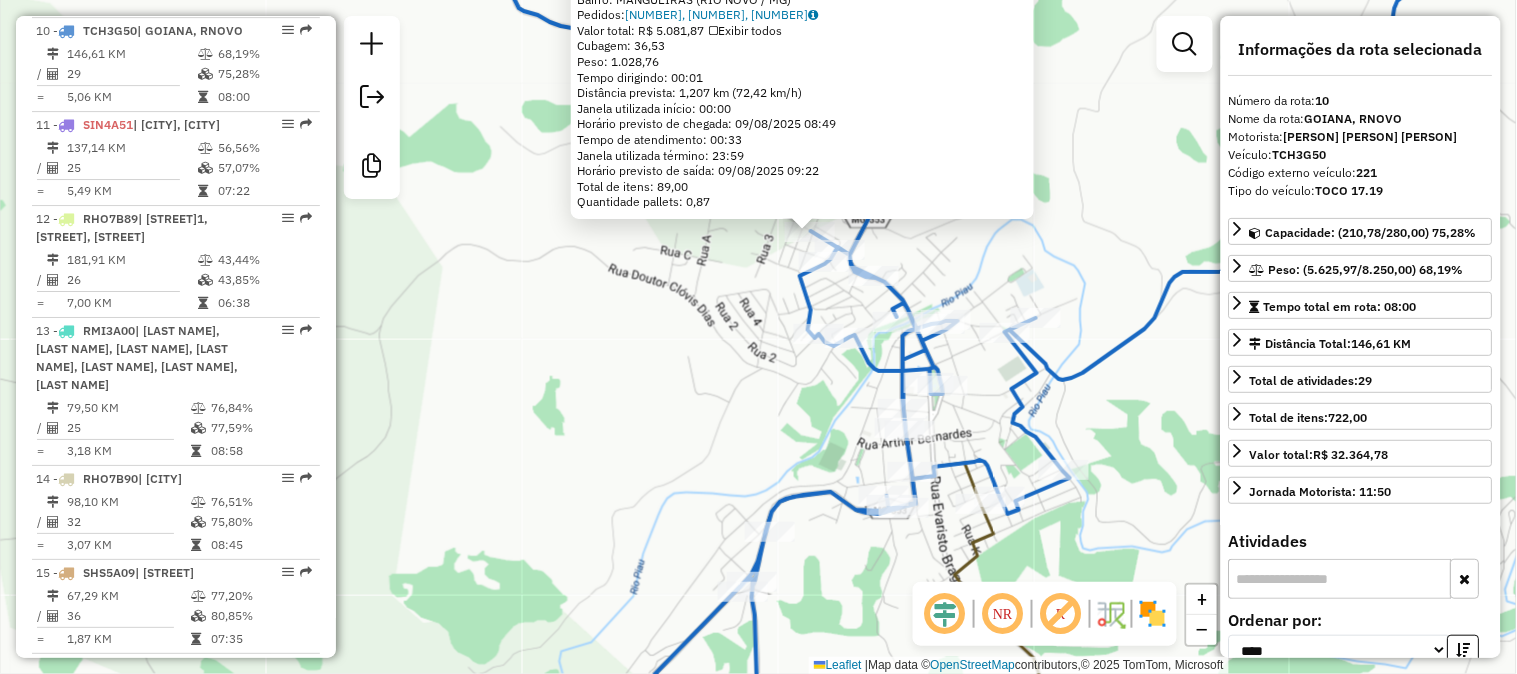 drag, startPoint x: 1058, startPoint y: 501, endPoint x: 1054, endPoint y: 237, distance: 264.0303 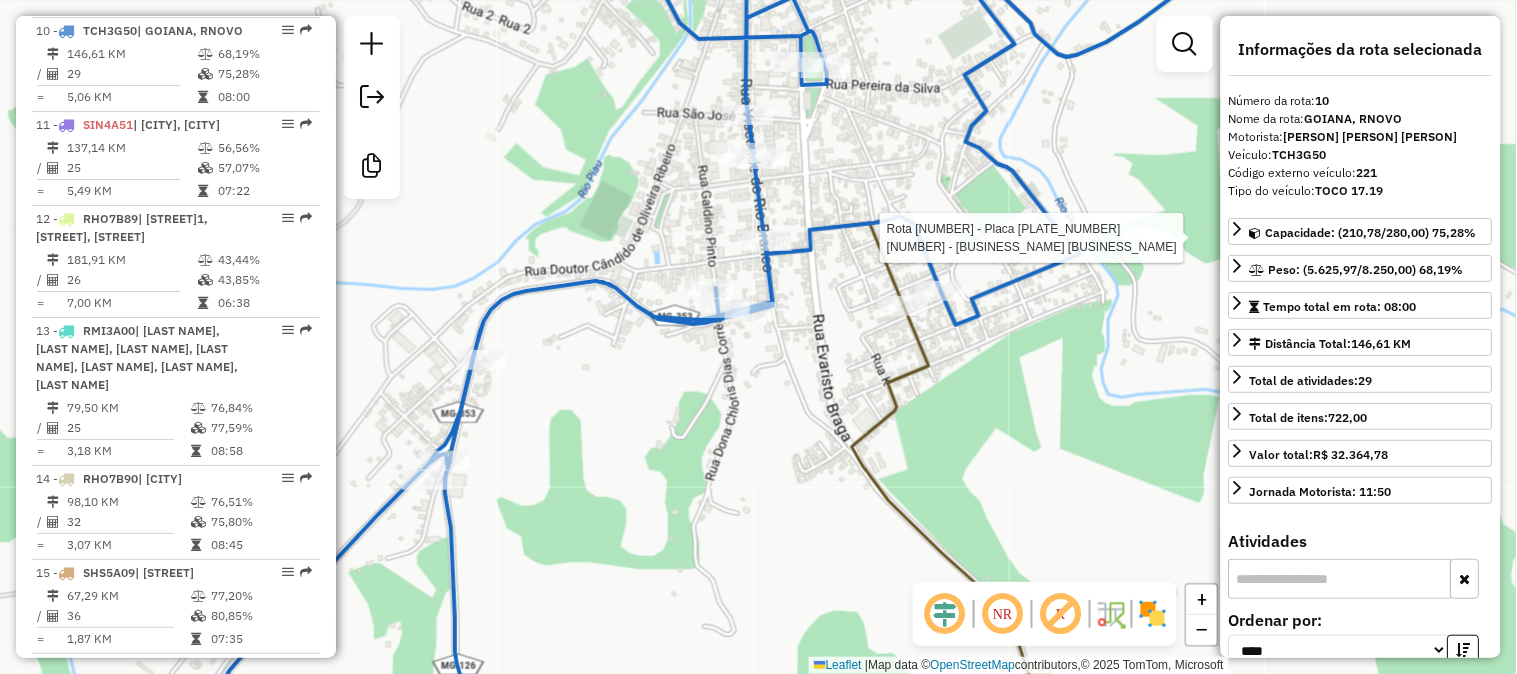 drag, startPoint x: 1010, startPoint y: 295, endPoint x: 997, endPoint y: 370, distance: 76.11833 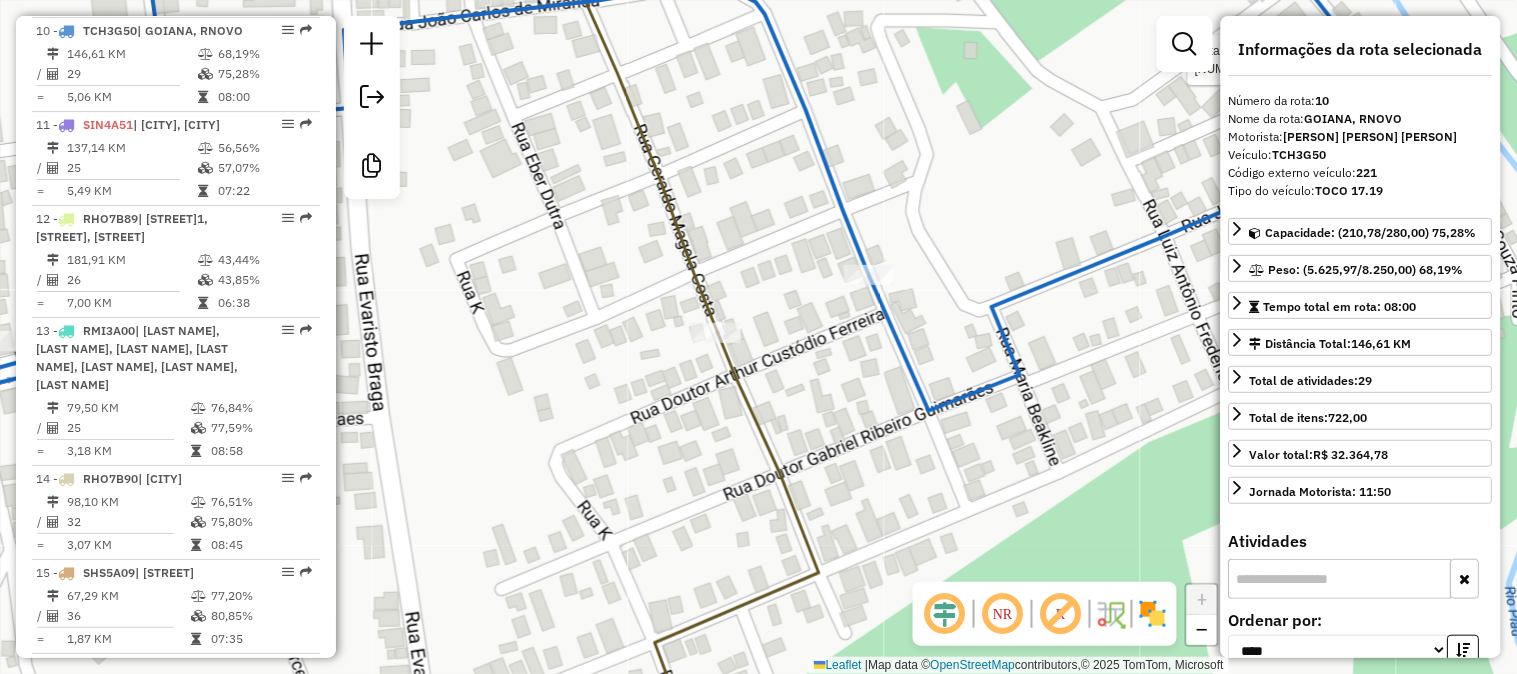 click on "Rota 10 - Placa TCH3G50  7102 - SILVA MOYSES E CIA L 28663 - BAR E MERC DO NEI  Endereço:  DAS MANGUEIRAS 180   Bairro: MANGUEIRAS (RIO NOVO / MG)   Pedidos:  08174809, 08175343, 08174808   Valor total: R$ 5.081,87   Exibir todos   Cubagem: 36,53  Peso: 1.028,76  Tempo dirigindo: 00:01   Distância prevista: 1,207 km (72,42 km/h)   Janela utilizada início: 00:00   Horário previsto de chegada: 09/08/2025 08:49   Tempo de atendimento: 00:33   Janela utilizada término: 23:59   Horário previsto de saída: 09/08/2025 09:22   Total de itens: 89,00   Quantidade pallets: 0,87  × Janela de atendimento Grade de atendimento Capacidade Transportadoras Veículos Cliente Pedidos  Rotas Selecione os dias de semana para filtrar as janelas de atendimento  Seg   Ter   Qua   Qui   Sex   Sáb   Dom  Informe o período da janela de atendimento: De: Até:  Filtrar exatamente a janela do cliente  Considerar janela de atendimento padrão  Selecione os dias de semana para filtrar as grades de atendimento  Seg   Ter   Qua   Qui" 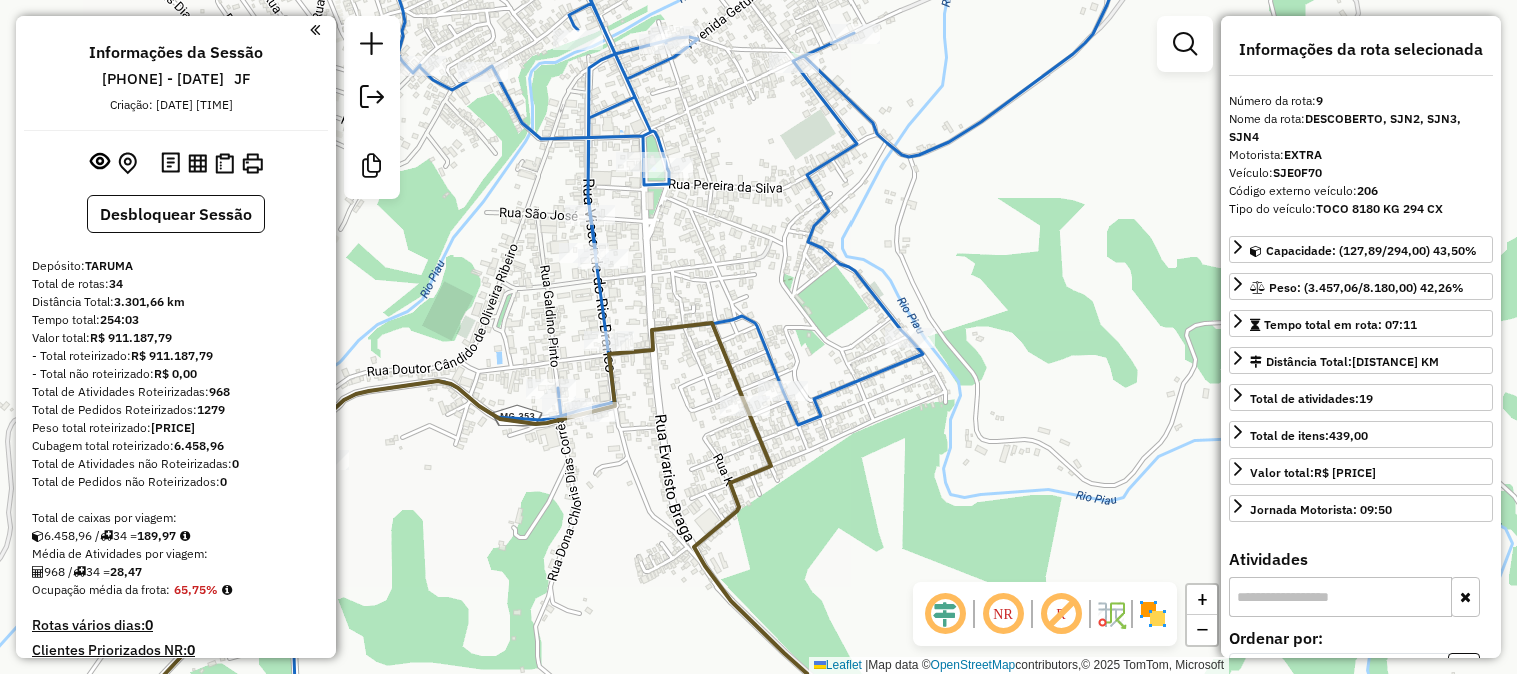 select on "*********" 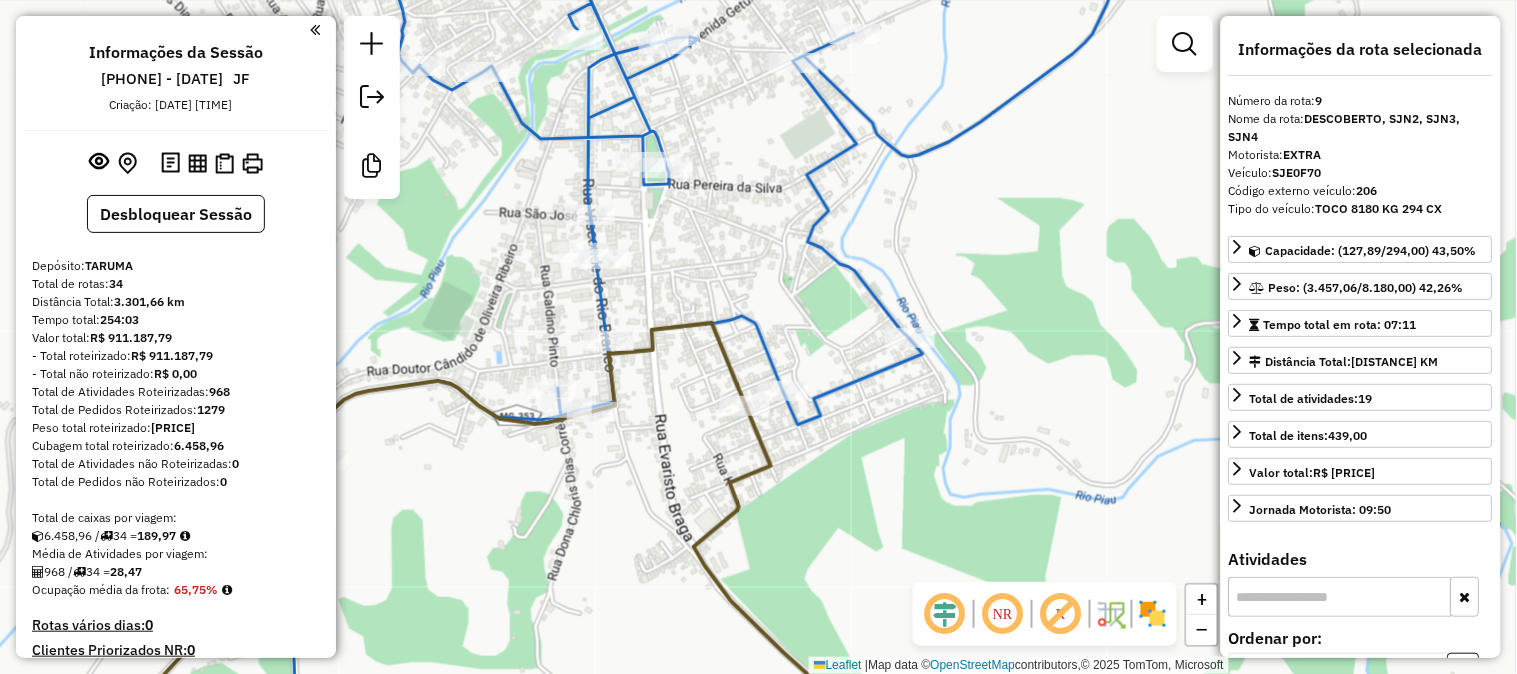 scroll, scrollTop: 1575, scrollLeft: 0, axis: vertical 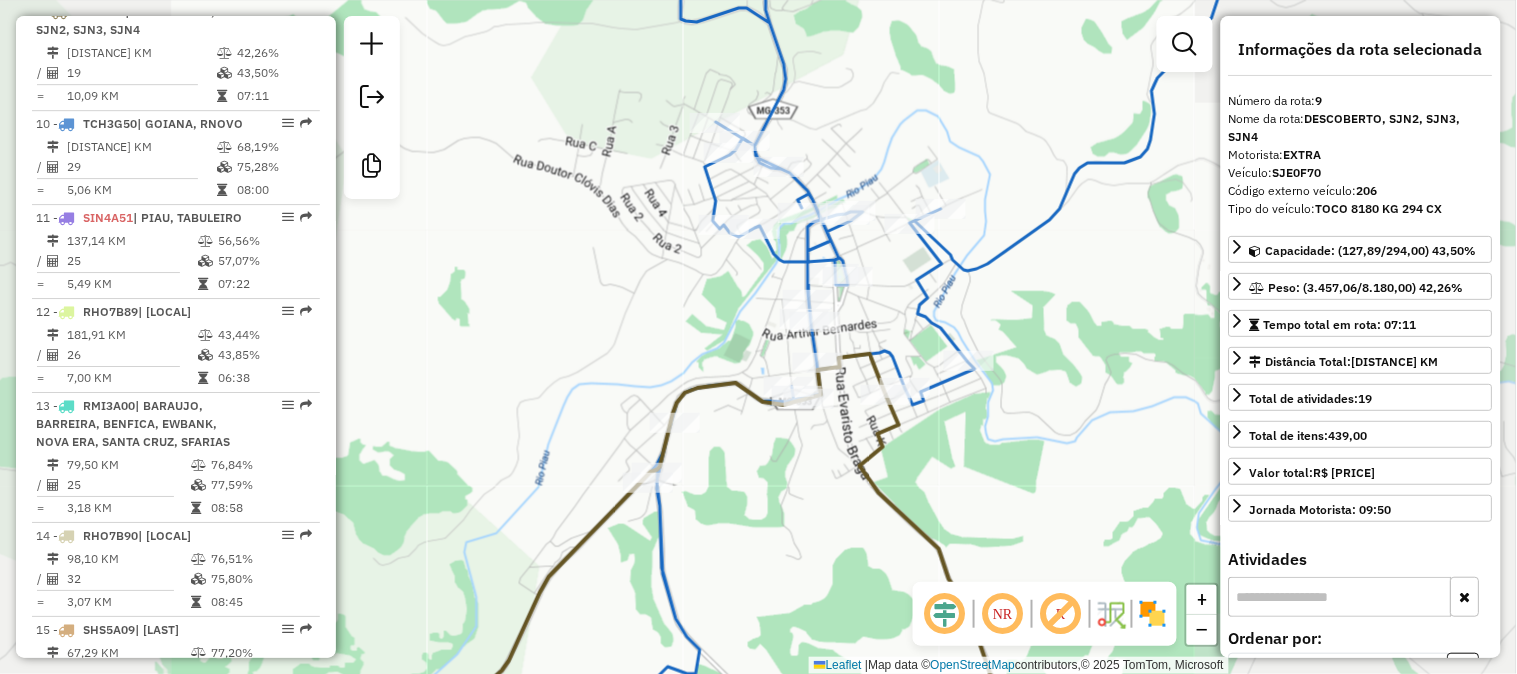 drag, startPoint x: 1026, startPoint y: 376, endPoint x: 1015, endPoint y: 413, distance: 38.600517 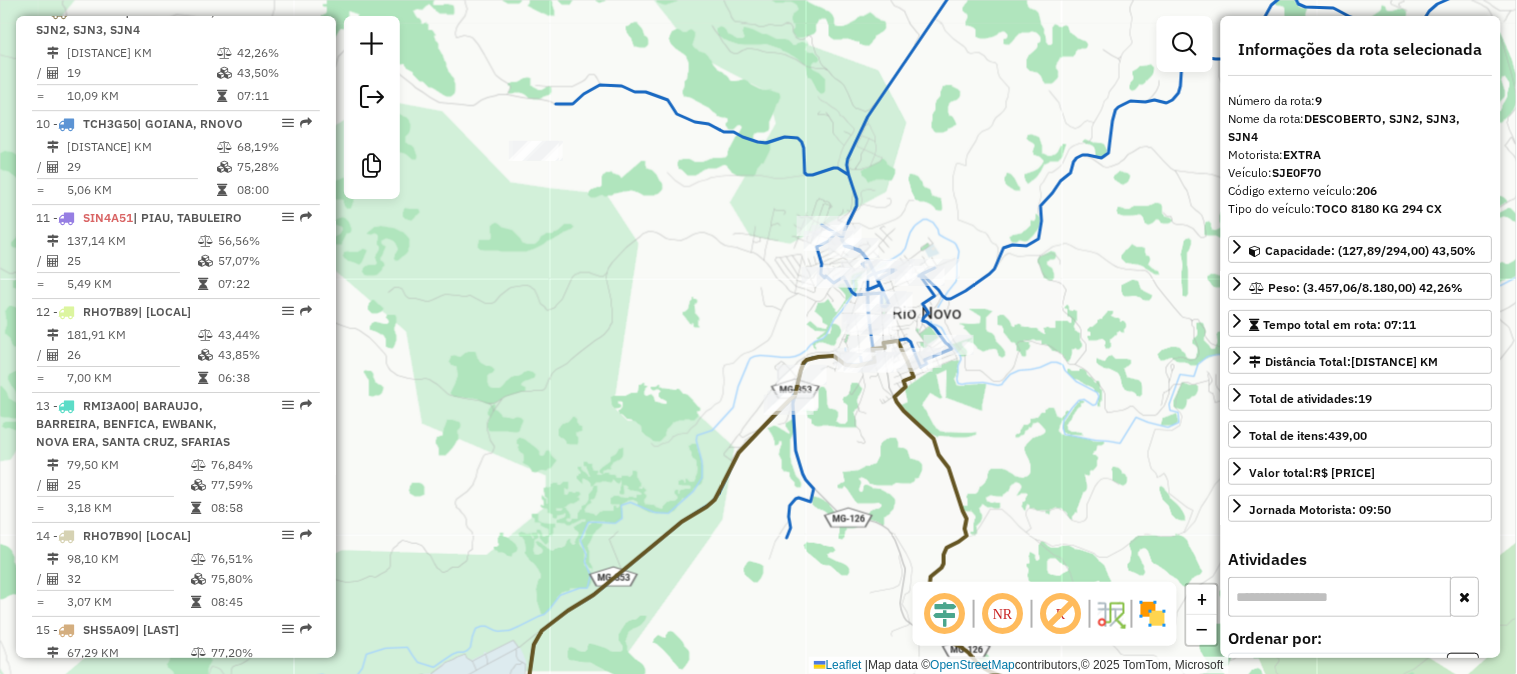 drag, startPoint x: 978, startPoint y: 457, endPoint x: 942, endPoint y: 331, distance: 131.04198 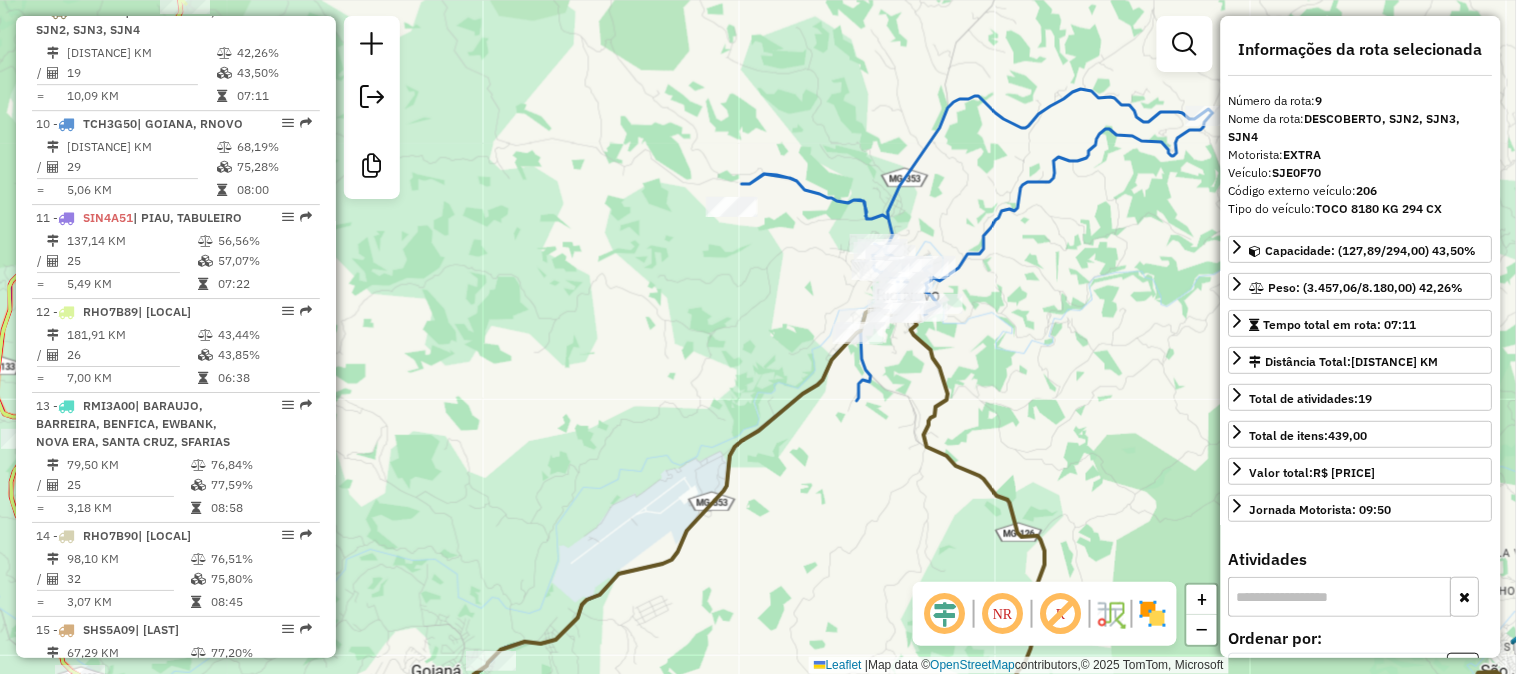 click on "Janela de atendimento Grade de atendimento Capacidade Transportadoras Veículos Cliente Pedidos  Rotas Selecione os dias de semana para filtrar as janelas de atendimento  Seg   Ter   Qua   Qui   Sex   Sáb   Dom  Informe o período da janela de atendimento: De: Até:  Filtrar exatamente a janela do cliente  Considerar janela de atendimento padrão  Selecione os dias de semana para filtrar as grades de atendimento  Seg   Ter   Qua   Qui   Sex   Sáb   Dom   Considerar clientes sem dia de atendimento cadastrado  Clientes fora do dia de atendimento selecionado Filtrar as atividades entre os valores definidos abaixo:  Peso mínimo:   Peso máximo:   Cubagem mínima:   Cubagem máxima:   De:   Até:  Filtrar as atividades entre o tempo de atendimento definido abaixo:  De:   Até:   Considerar capacidade total dos clientes não roteirizados Transportadora: Selecione um ou mais itens Tipo de veículo: Selecione um ou mais itens Veículo: Selecione um ou mais itens Motorista: Selecione um ou mais itens Nome: Rótulo:" 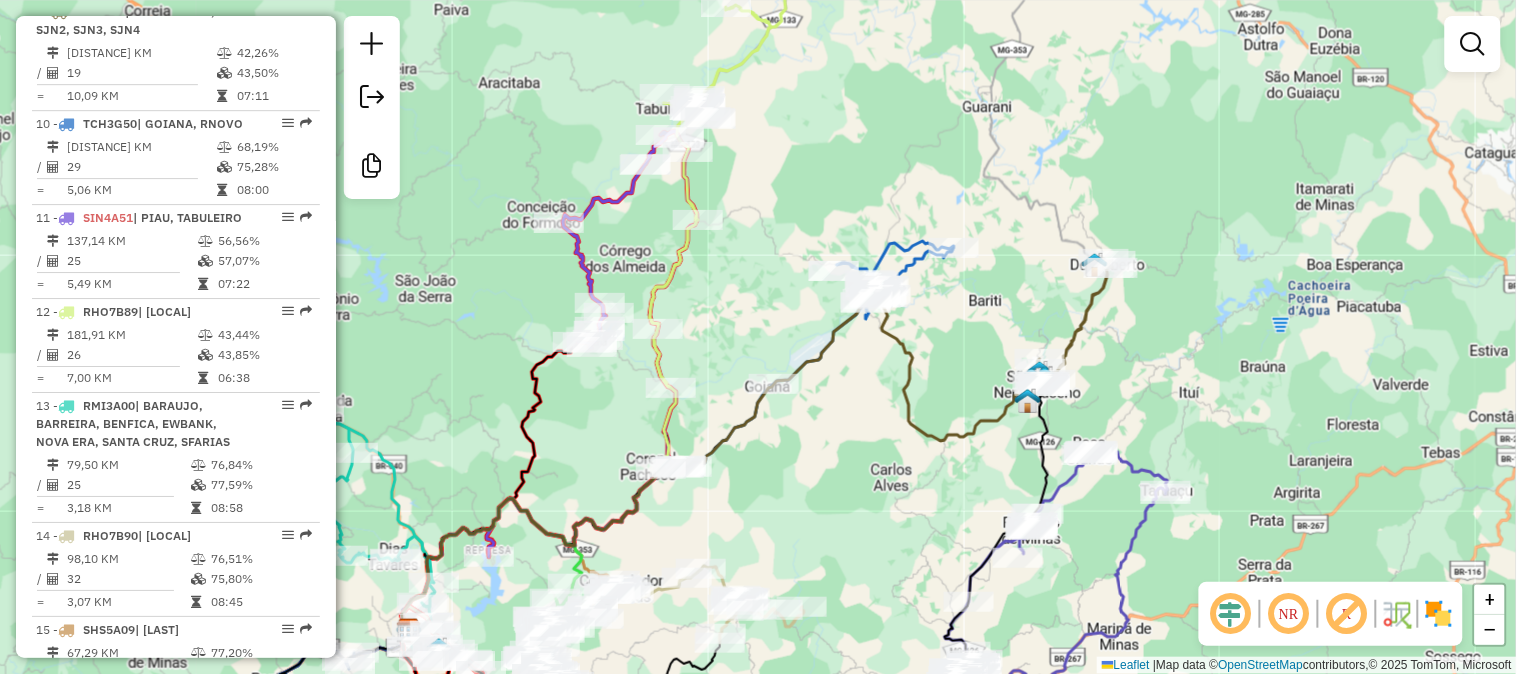 click on "Janela de atendimento Grade de atendimento Capacidade Transportadoras Veículos Cliente Pedidos  Rotas Selecione os dias de semana para filtrar as janelas de atendimento  Seg   Ter   Qua   Qui   Sex   Sáb   Dom  Informe o período da janela de atendimento: De: Até:  Filtrar exatamente a janela do cliente  Considerar janela de atendimento padrão  Selecione os dias de semana para filtrar as grades de atendimento  Seg   Ter   Qua   Qui   Sex   Sáb   Dom   Considerar clientes sem dia de atendimento cadastrado  Clientes fora do dia de atendimento selecionado Filtrar as atividades entre os valores definidos abaixo:  Peso mínimo:   Peso máximo:   Cubagem mínima:   Cubagem máxima:   De:   Até:  Filtrar as atividades entre o tempo de atendimento definido abaixo:  De:   Até:   Considerar capacidade total dos clientes não roteirizados Transportadora: Selecione um ou mais itens Tipo de veículo: Selecione um ou mais itens Veículo: Selecione um ou mais itens Motorista: Selecione um ou mais itens Nome: Rótulo:" 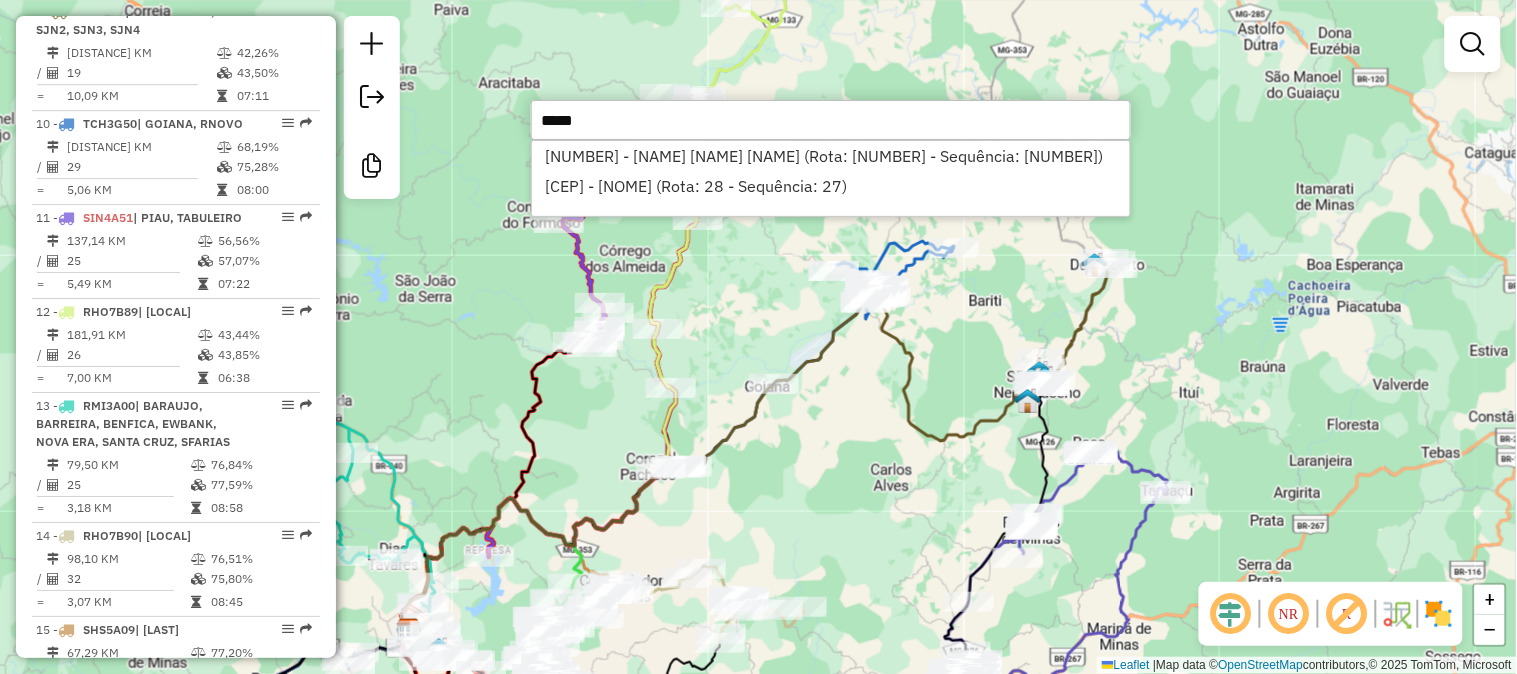 type on "******" 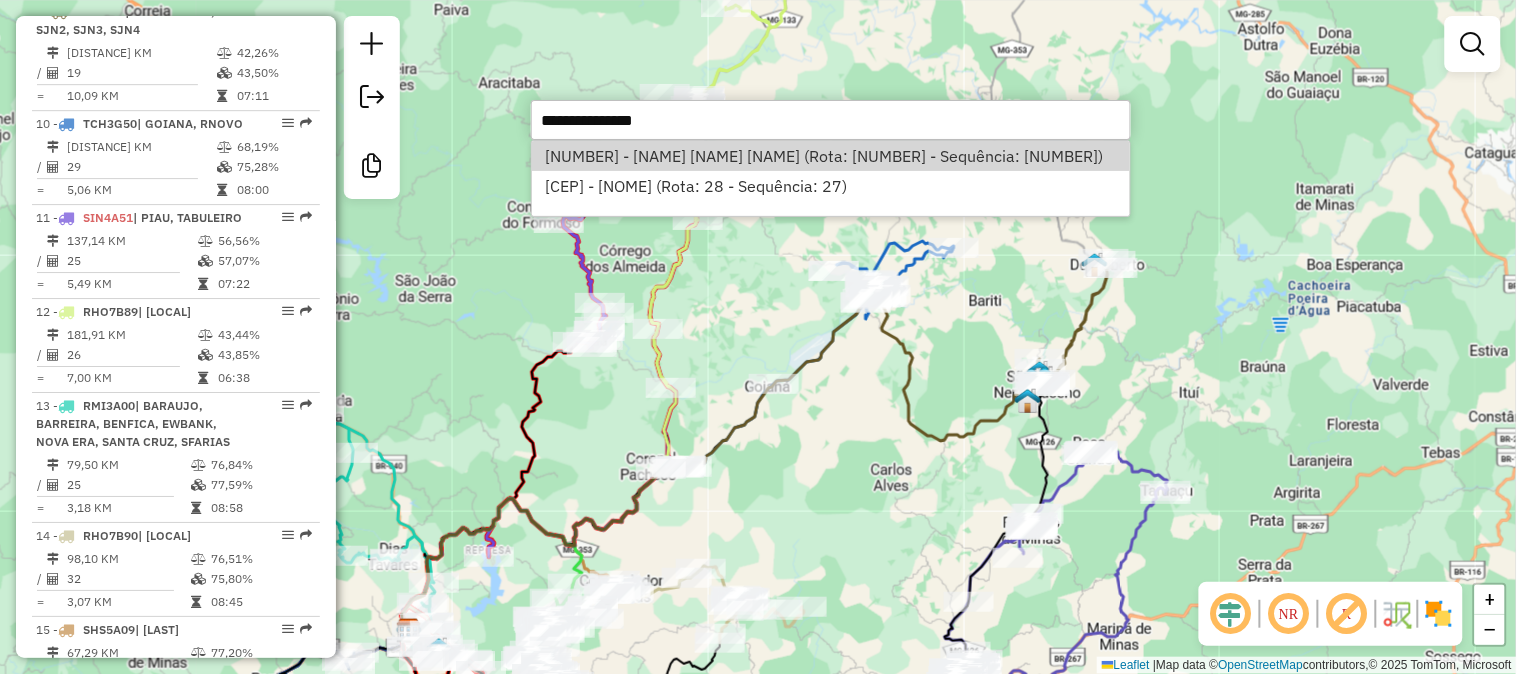 select on "*********" 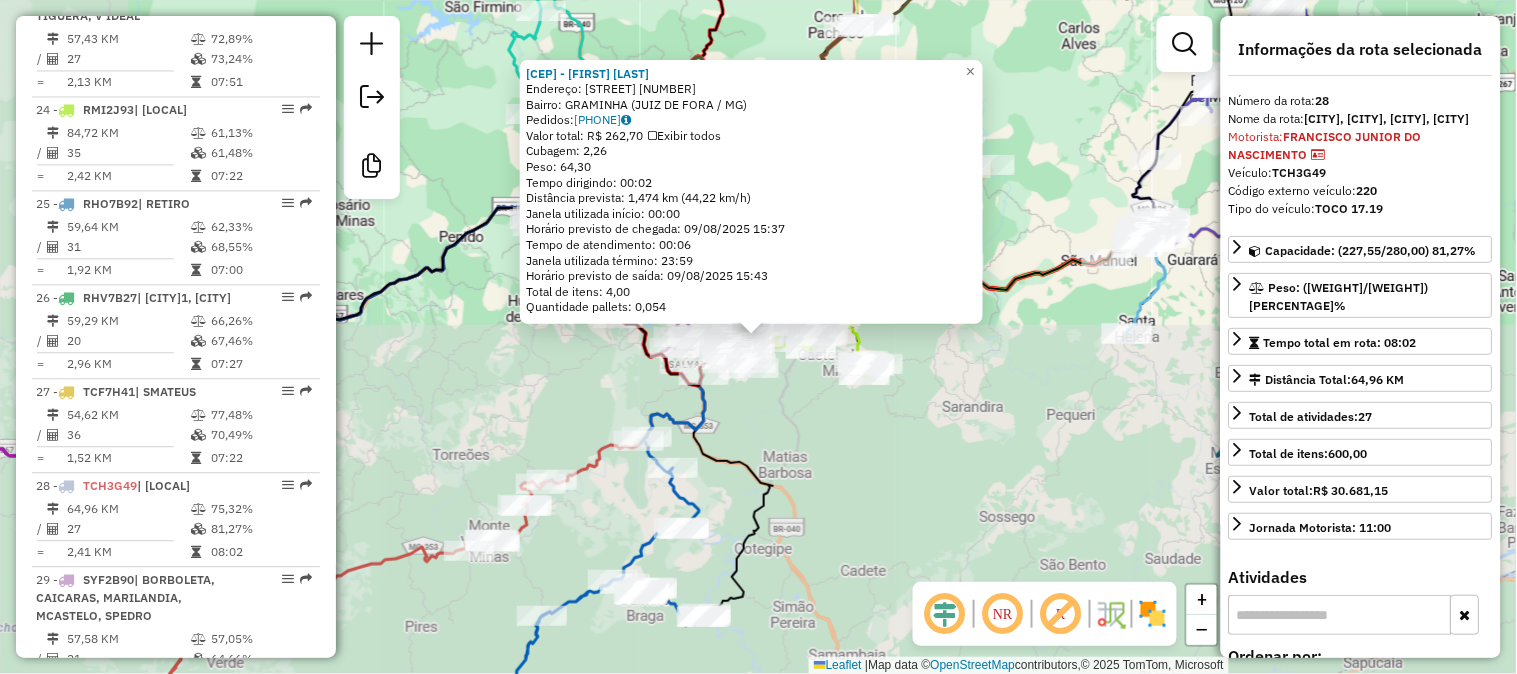 scroll, scrollTop: 3630, scrollLeft: 0, axis: vertical 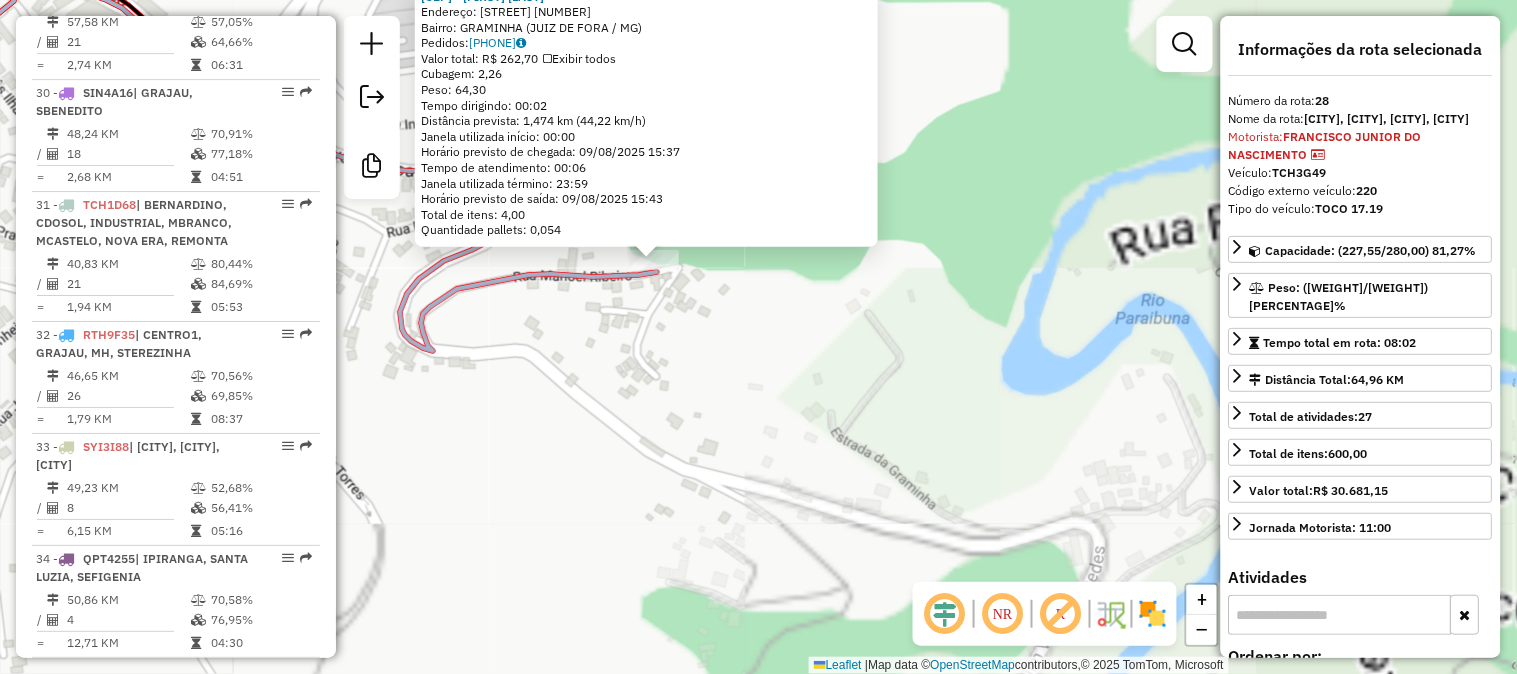 click on "62632 - LOURDES LEVINDA  Endereço:  MANOEL RIBEIRO 182   Bairro: GRAMINHA (JUIZ DE FORA / MG)   Pedidos:  08175183   Valor total: R$ 262,70   Exibir todos   Cubagem: 2,26  Peso: 64,30  Tempo dirigindo: 00:02   Distância prevista: 1,474 km (44,22 km/h)   Janela utilizada início: 00:00   Horário previsto de chegada: 09/08/2025 15:37   Tempo de atendimento: 00:06   Janela utilizada término: 23:59   Horário previsto de saída: 09/08/2025 15:43   Total de itens: 4,00   Quantidade pallets: 0,054  × Janela de atendimento Grade de atendimento Capacidade Transportadoras Veículos Cliente Pedidos  Rotas Selecione os dias de semana para filtrar as janelas de atendimento  Seg   Ter   Qua   Qui   Sex   Sáb   Dom  Informe o período da janela de atendimento: De: Até:  Filtrar exatamente a janela do cliente  Considerar janela de atendimento padrão  Selecione os dias de semana para filtrar as grades de atendimento  Seg   Ter   Qua   Qui   Sex   Sáb   Dom   Considerar clientes sem dia de atendimento cadastrado De:" 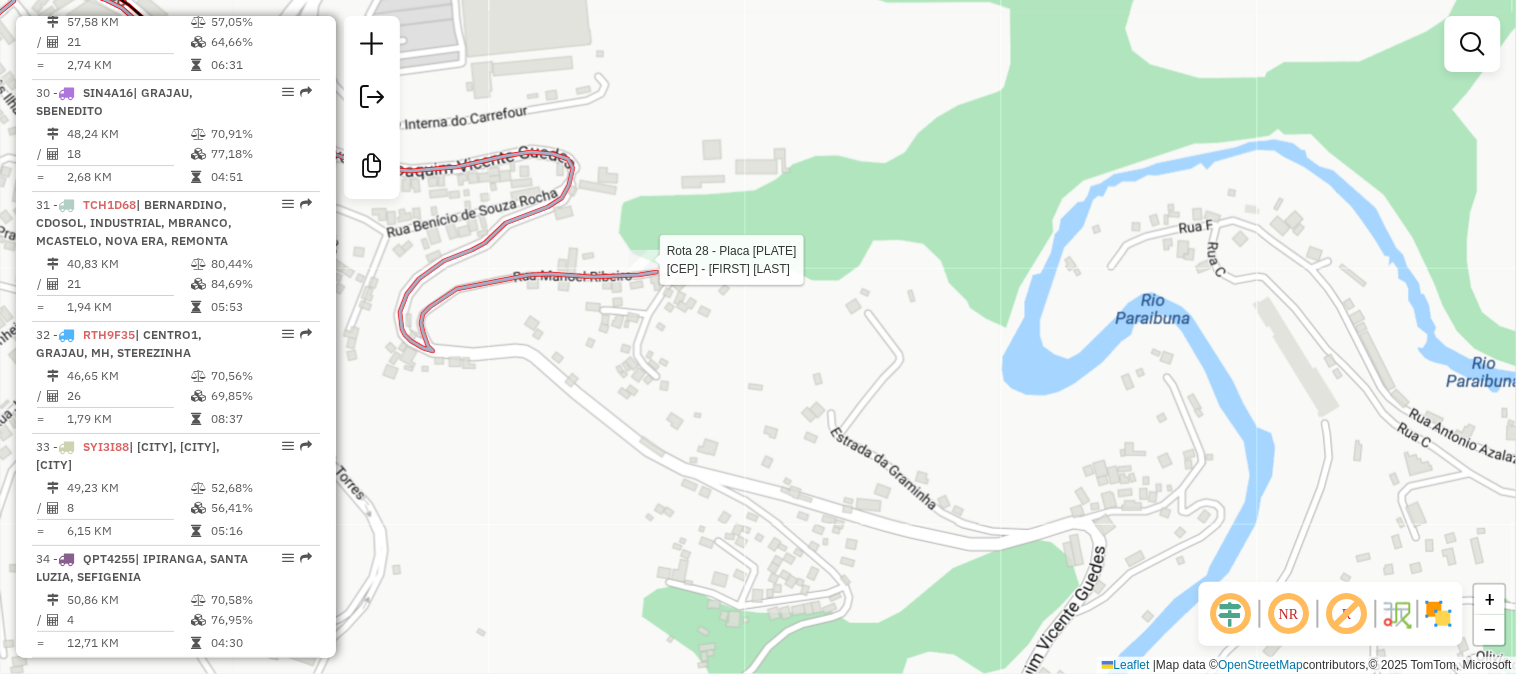 select on "*********" 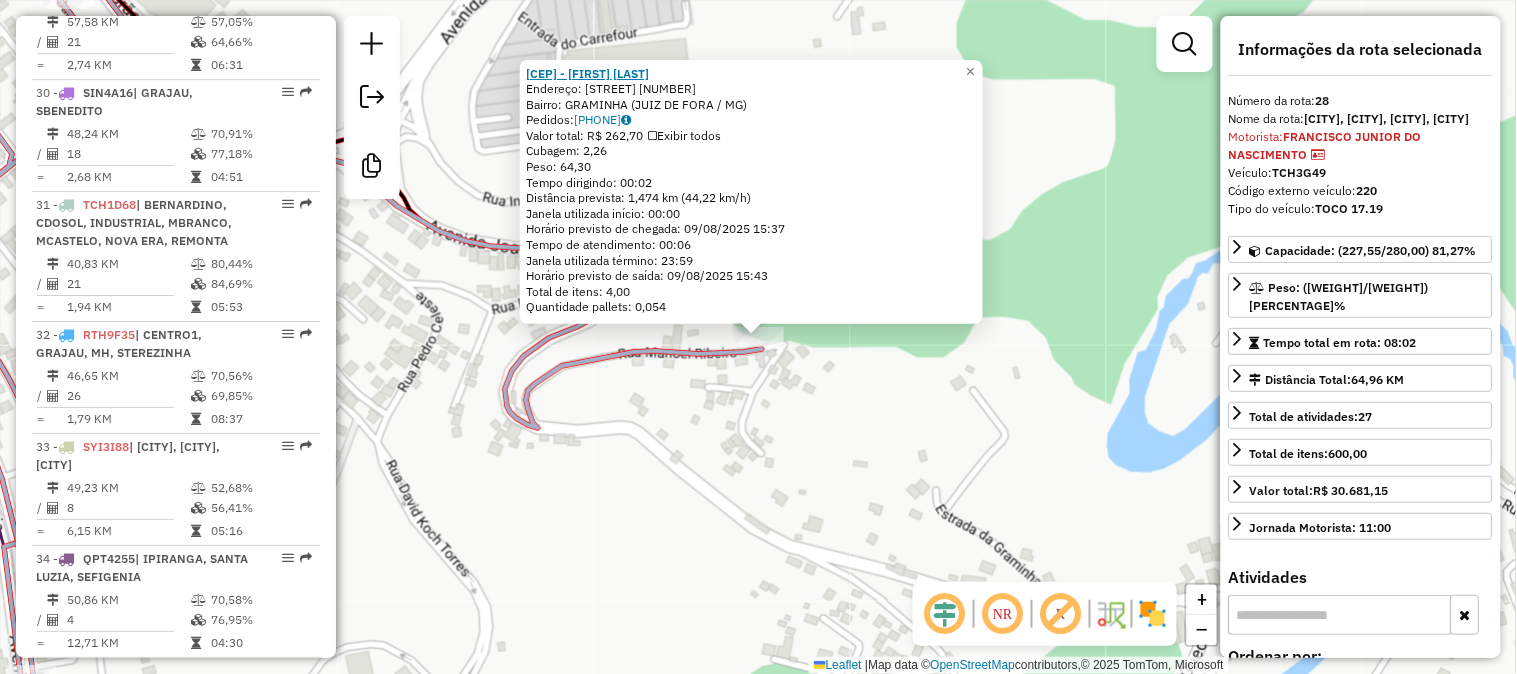 click on "62632 - LOURDES LEVINDA" 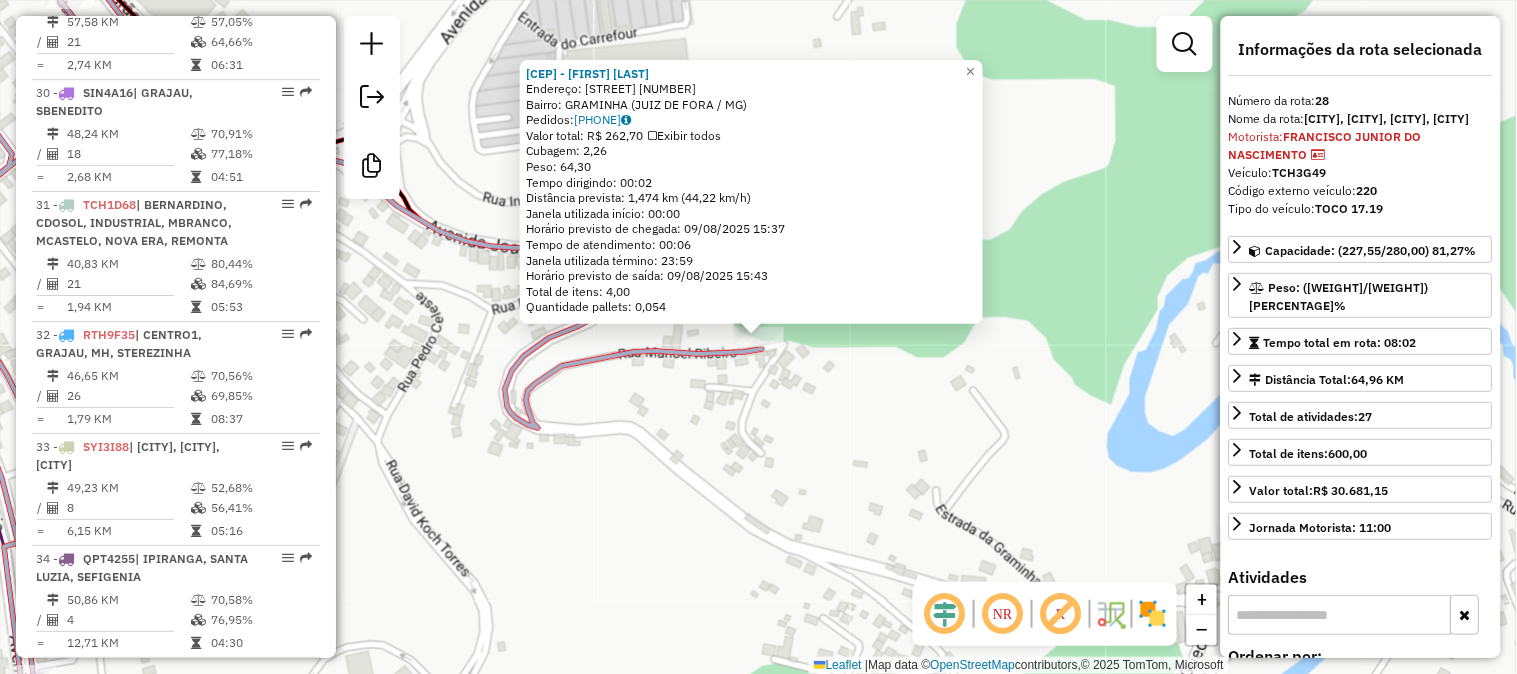 click on "62632 - LOURDES LEVINDA  Endereço:  MANOEL RIBEIRO 182   Bairro: GRAMINHA (JUIZ DE FORA / MG)   Pedidos:  08175183   Valor total: R$ 262,70   Exibir todos   Cubagem: 2,26  Peso: 64,30  Tempo dirigindo: 00:02   Distância prevista: 1,474 km (44,22 km/h)   Janela utilizada início: 00:00   Horário previsto de chegada: 09/08/2025 15:37   Tempo de atendimento: 00:06   Janela utilizada término: 23:59   Horário previsto de saída: 09/08/2025 15:43   Total de itens: 4,00   Quantidade pallets: 0,054  × Janela de atendimento Grade de atendimento Capacidade Transportadoras Veículos Cliente Pedidos  Rotas Selecione os dias de semana para filtrar as janelas de atendimento  Seg   Ter   Qua   Qui   Sex   Sáb   Dom  Informe o período da janela de atendimento: De: Até:  Filtrar exatamente a janela do cliente  Considerar janela de atendimento padrão  Selecione os dias de semana para filtrar as grades de atendimento  Seg   Ter   Qua   Qui   Sex   Sáb   Dom   Considerar clientes sem dia de atendimento cadastrado De:" 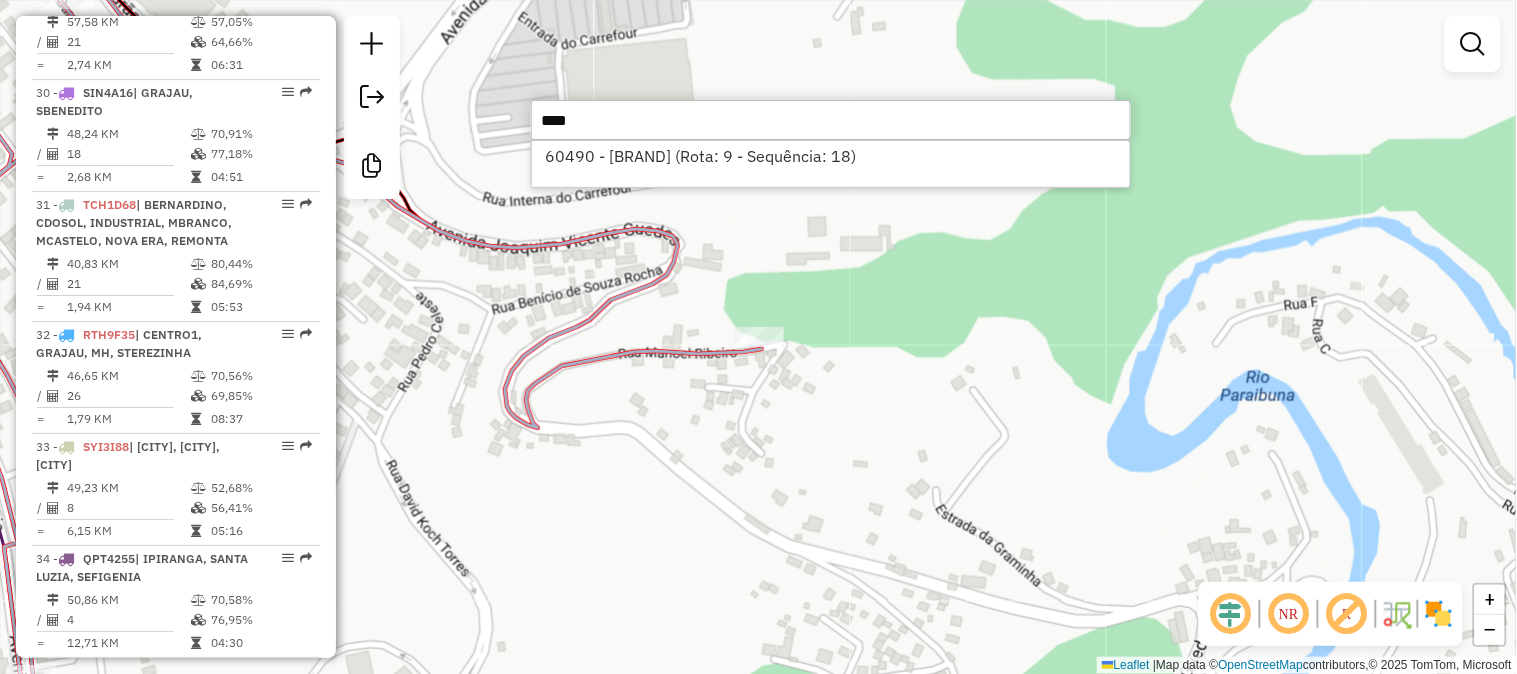 type on "*****" 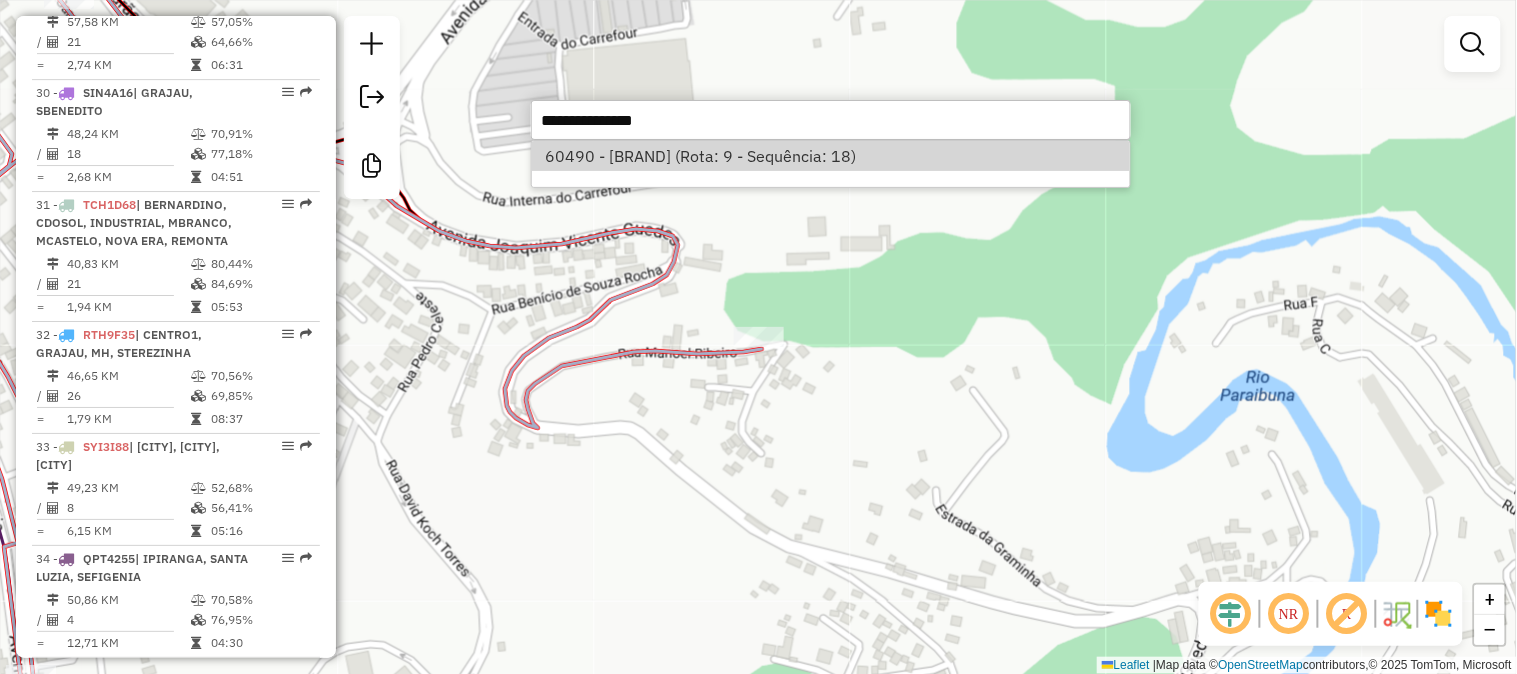 select on "*********" 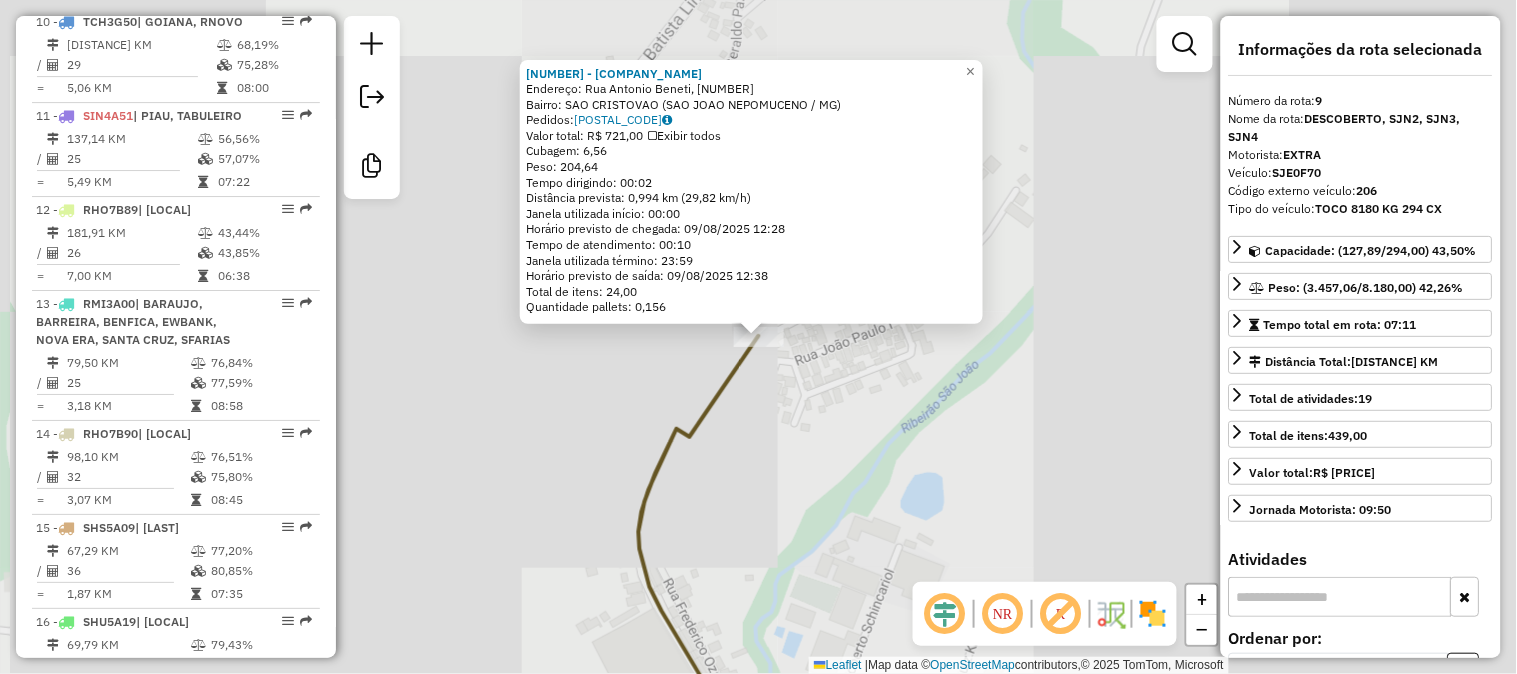 scroll, scrollTop: 1575, scrollLeft: 0, axis: vertical 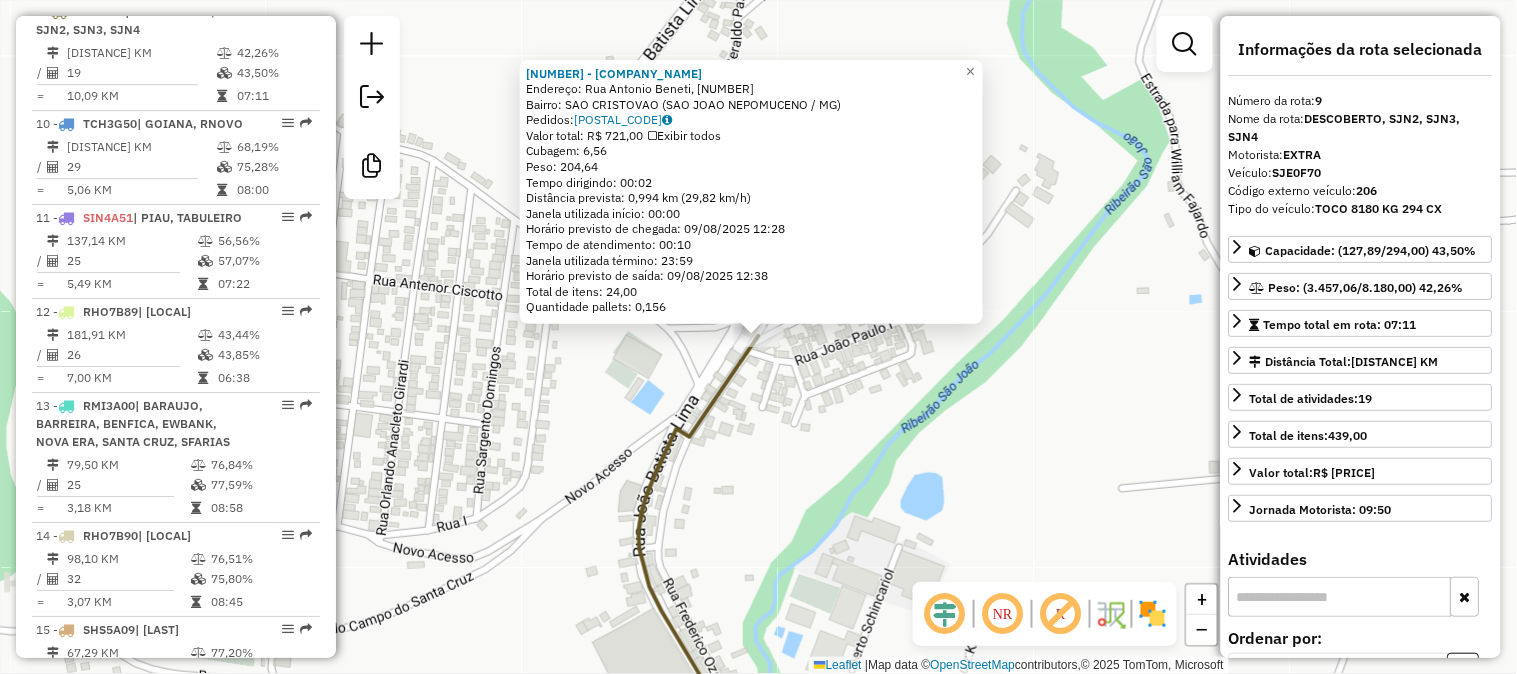 click on "60490 - SABORES DO CAMPO  Endereço:  Rua Antonio Beneti 18   Bairro: SAO CRISTOVAO (SAO JOAO NEPOMUCENO / MG)   Pedidos:  08175301   Valor total: R$ 721,00   Exibir todos   Cubagem: 6,56  Peso: 204,64  Tempo dirigindo: 00:02   Distância prevista: 0,994 km (29,82 km/h)   Janela utilizada início: 00:00   Horário previsto de chegada: 09/08/2025 12:28   Tempo de atendimento: 00:10   Janela utilizada término: 23:59   Horário previsto de saída: 09/08/2025 12:38   Total de itens: 24,00   Quantidade pallets: 0,156  × Janela de atendimento Grade de atendimento Capacidade Transportadoras Veículos Cliente Pedidos  Rotas Selecione os dias de semana para filtrar as janelas de atendimento  Seg   Ter   Qua   Qui   Sex   Sáb   Dom  Informe o período da janela de atendimento: De: Até:  Filtrar exatamente a janela do cliente  Considerar janela de atendimento padrão  Selecione os dias de semana para filtrar as grades de atendimento  Seg   Ter   Qua   Qui   Sex   Sáb   Dom   Peso mínimo:   Peso máximo:   De:  De:" 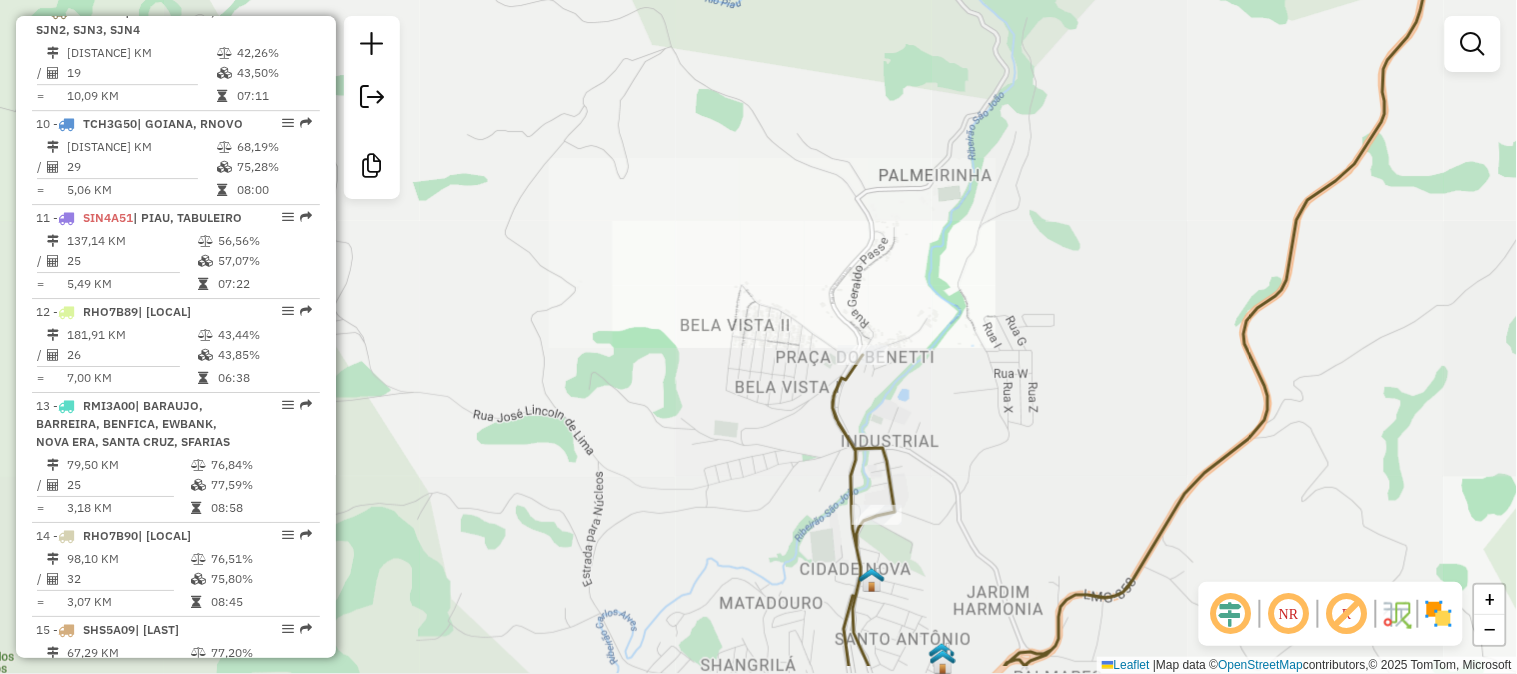 drag, startPoint x: 920, startPoint y: 421, endPoint x: 920, endPoint y: 312, distance: 109 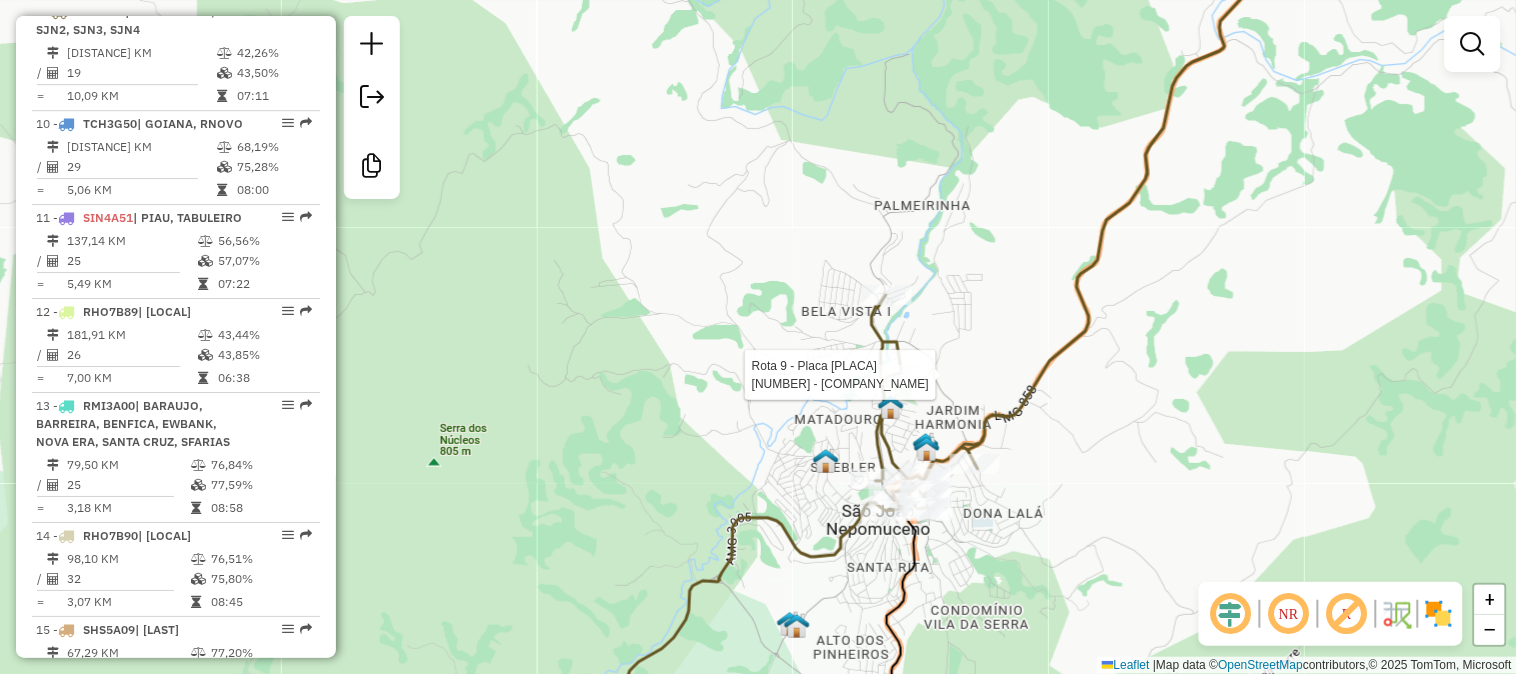 select on "*********" 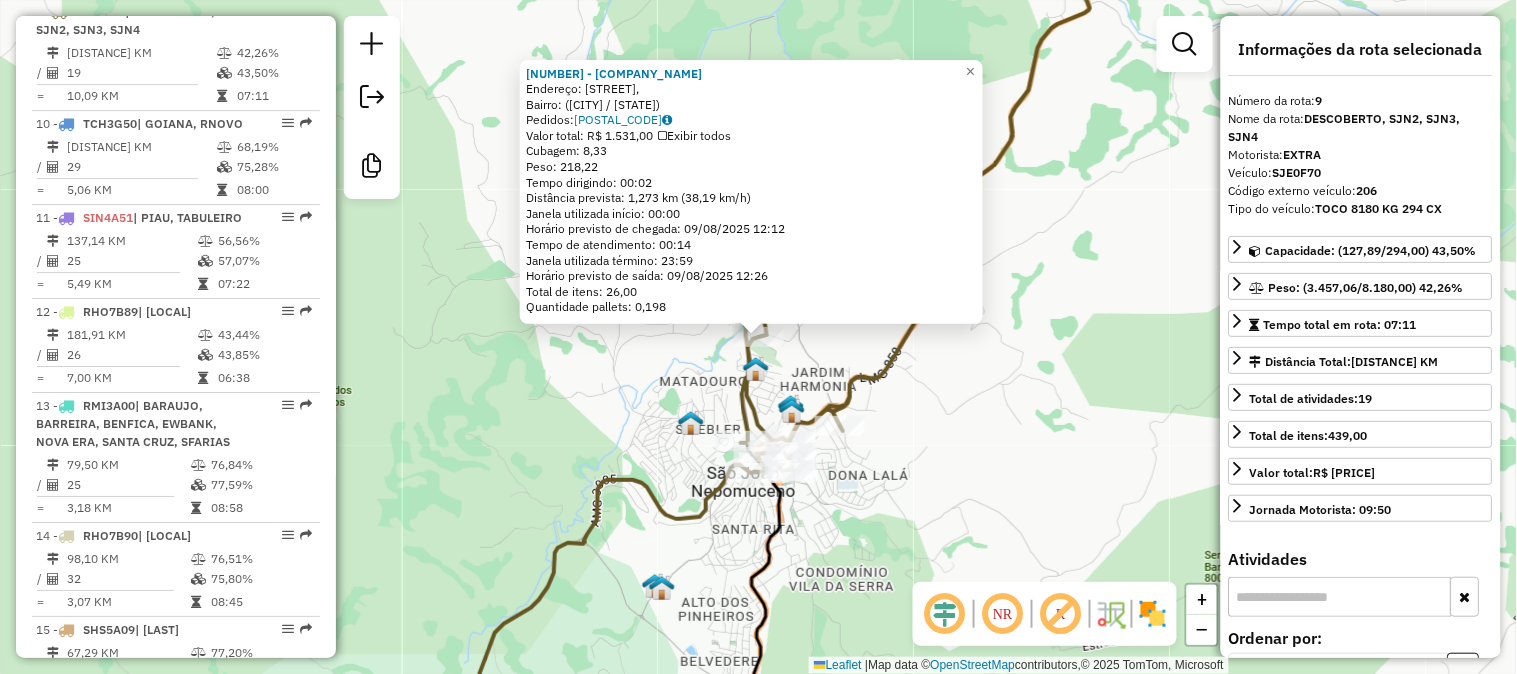 click on "24881 - KB + 1  Endereço: Rua dos Henriques,    Bairro:  (São João Nepomuceno / MG)   Pedidos:  08175215   Valor total: R$ 1.531,00   Exibir todos   Cubagem: 8,33  Peso: 218,22  Tempo dirigindo: 00:02   Distância prevista: 1,273 km (38,19 km/h)   Janela utilizada início: 00:00   Horário previsto de chegada: 09/08/2025 12:12   Tempo de atendimento: 00:14   Janela utilizada término: 23:59   Horário previsto de saída: 09/08/2025 12:26   Total de itens: 26,00   Quantidade pallets: 0,198  × Janela de atendimento Grade de atendimento Capacidade Transportadoras Veículos Cliente Pedidos  Rotas Selecione os dias de semana para filtrar as janelas de atendimento  Seg   Ter   Qua   Qui   Sex   Sáb   Dom  Informe o período da janela de atendimento: De: Até:  Filtrar exatamente a janela do cliente  Considerar janela de atendimento padrão  Selecione os dias de semana para filtrar as grades de atendimento  Seg   Ter   Qua   Qui   Sex   Sáb   Dom   Considerar clientes sem dia de atendimento cadastrado  De:  +" 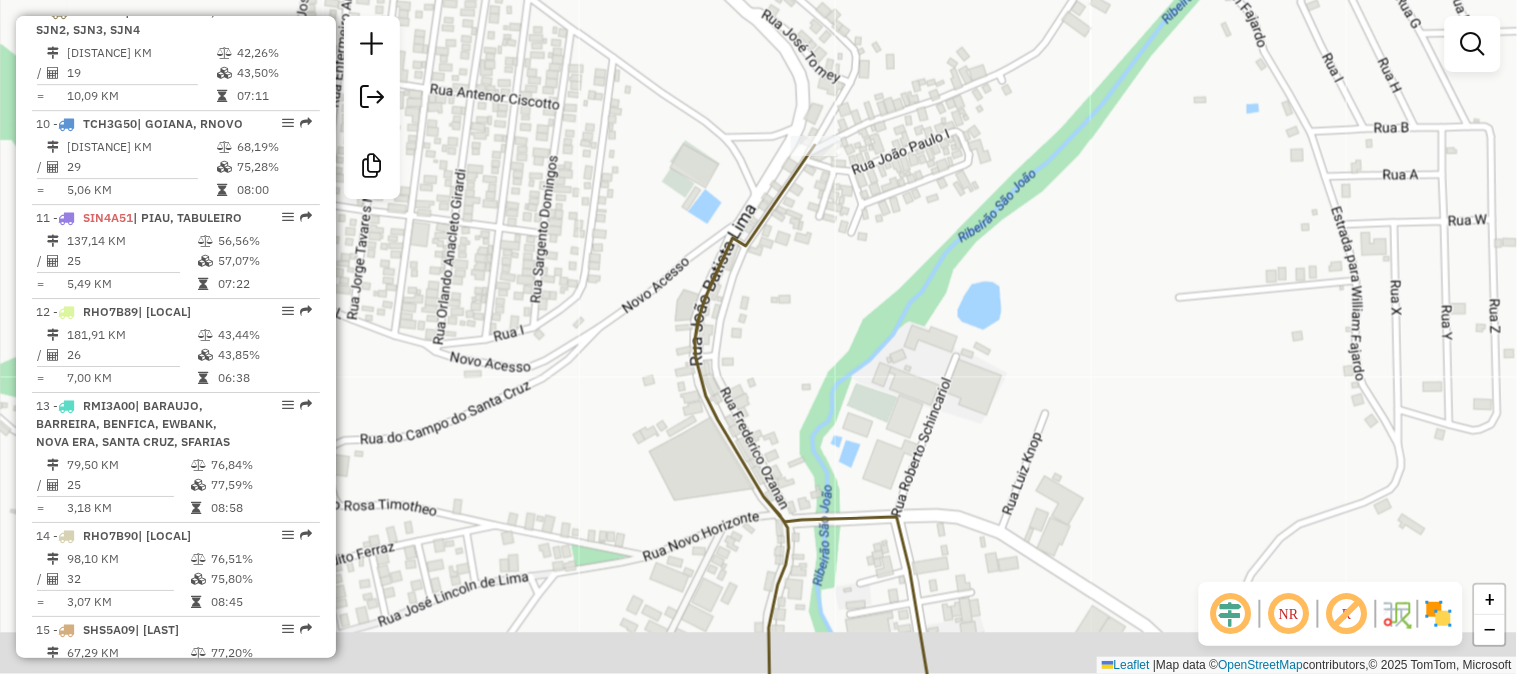 drag, startPoint x: 821, startPoint y: 316, endPoint x: 811, endPoint y: 290, distance: 27.856777 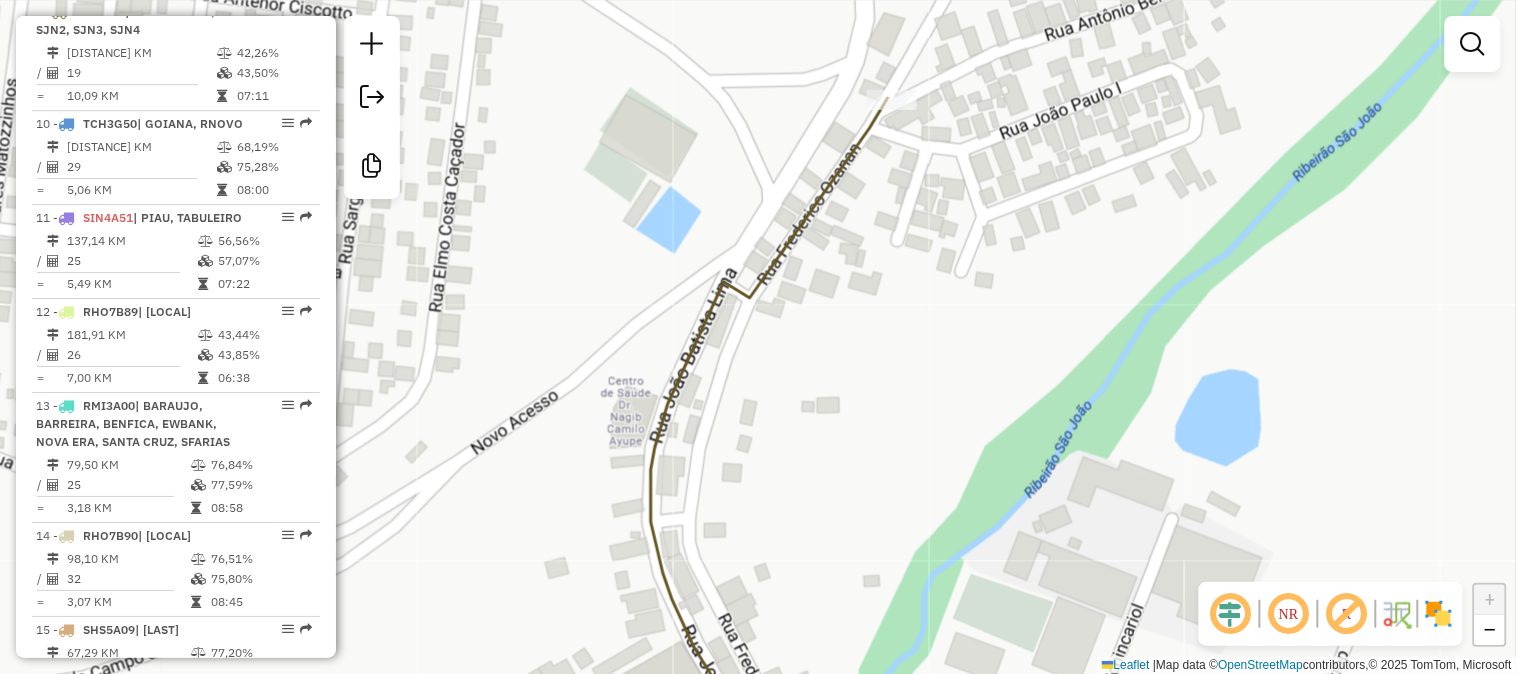 drag, startPoint x: 776, startPoint y: 237, endPoint x: 821, endPoint y: 354, distance: 125.35549 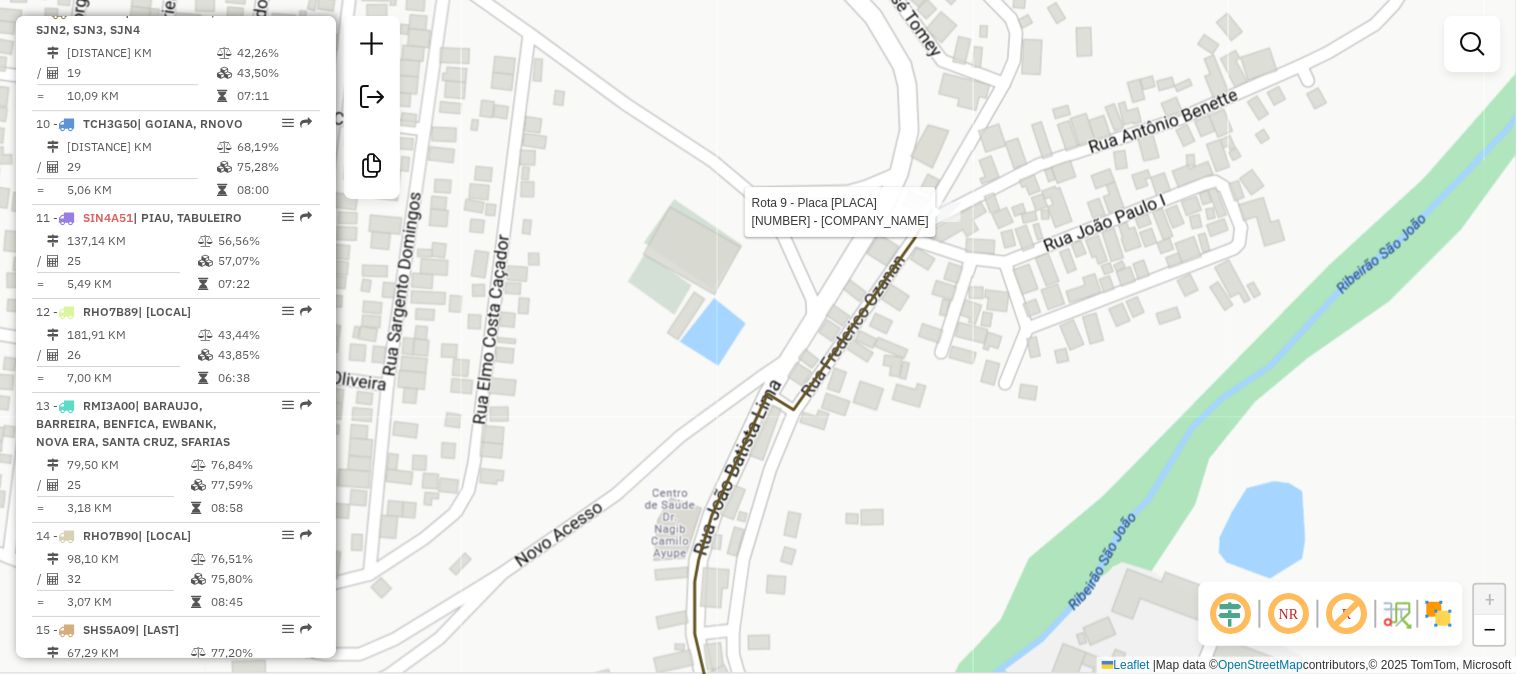 select on "*********" 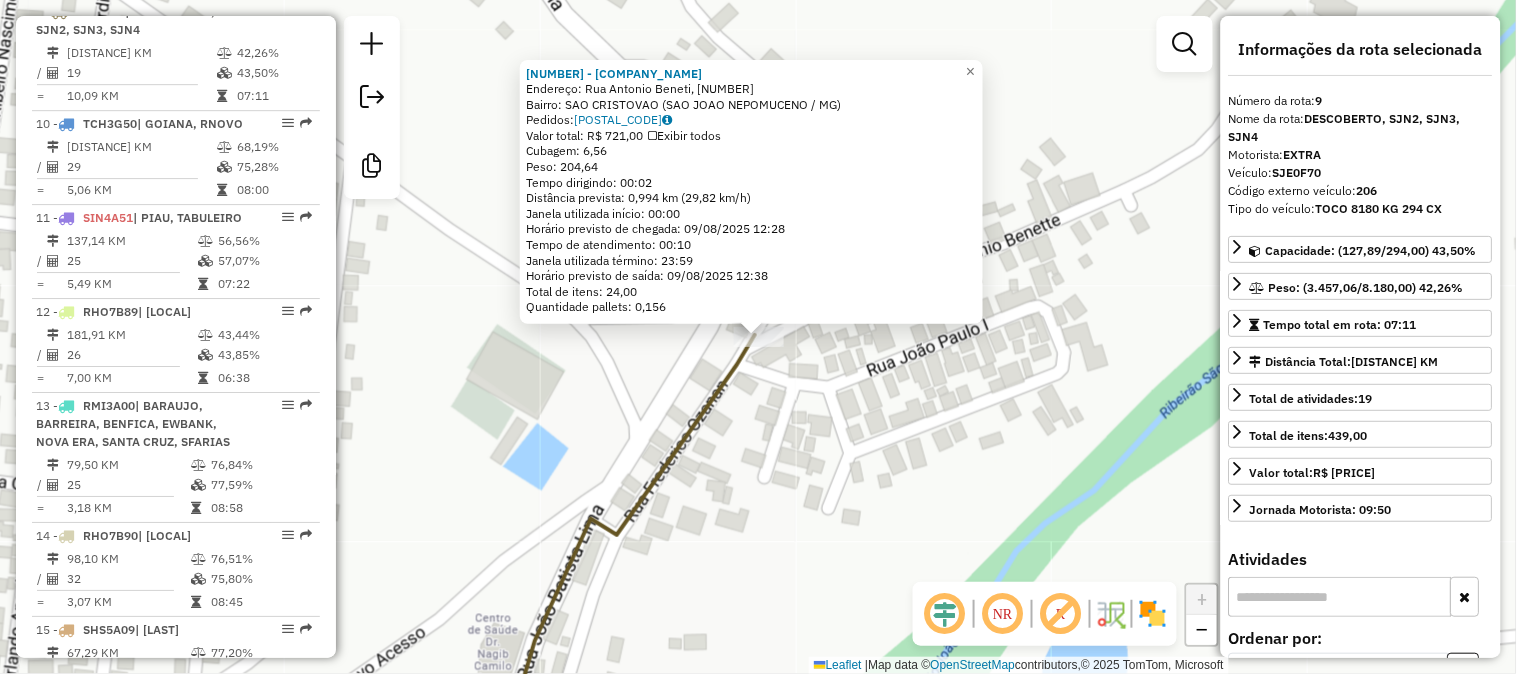 click on "60490 - SABORES DO CAMPO  Endereço:  Rua Antonio Beneti 18   Bairro: SAO CRISTOVAO (SAO JOAO NEPOMUCENO / MG)   Pedidos:  08175301   Valor total: R$ 721,00   Exibir todos   Cubagem: 6,56  Peso: 204,64  Tempo dirigindo: 00:02   Distância prevista: 0,994 km (29,82 km/h)   Janela utilizada início: 00:00   Horário previsto de chegada: 09/08/2025 12:28   Tempo de atendimento: 00:10   Janela utilizada término: 23:59   Horário previsto de saída: 09/08/2025 12:38   Total de itens: 24,00   Quantidade pallets: 0,156  × Janela de atendimento Grade de atendimento Capacidade Transportadoras Veículos Cliente Pedidos  Rotas Selecione os dias de semana para filtrar as janelas de atendimento  Seg   Ter   Qua   Qui   Sex   Sáb   Dom  Informe o período da janela de atendimento: De: Até:  Filtrar exatamente a janela do cliente  Considerar janela de atendimento padrão  Selecione os dias de semana para filtrar as grades de atendimento  Seg   Ter   Qua   Qui   Sex   Sáb   Dom   Peso mínimo:   Peso máximo:   De:  De:" 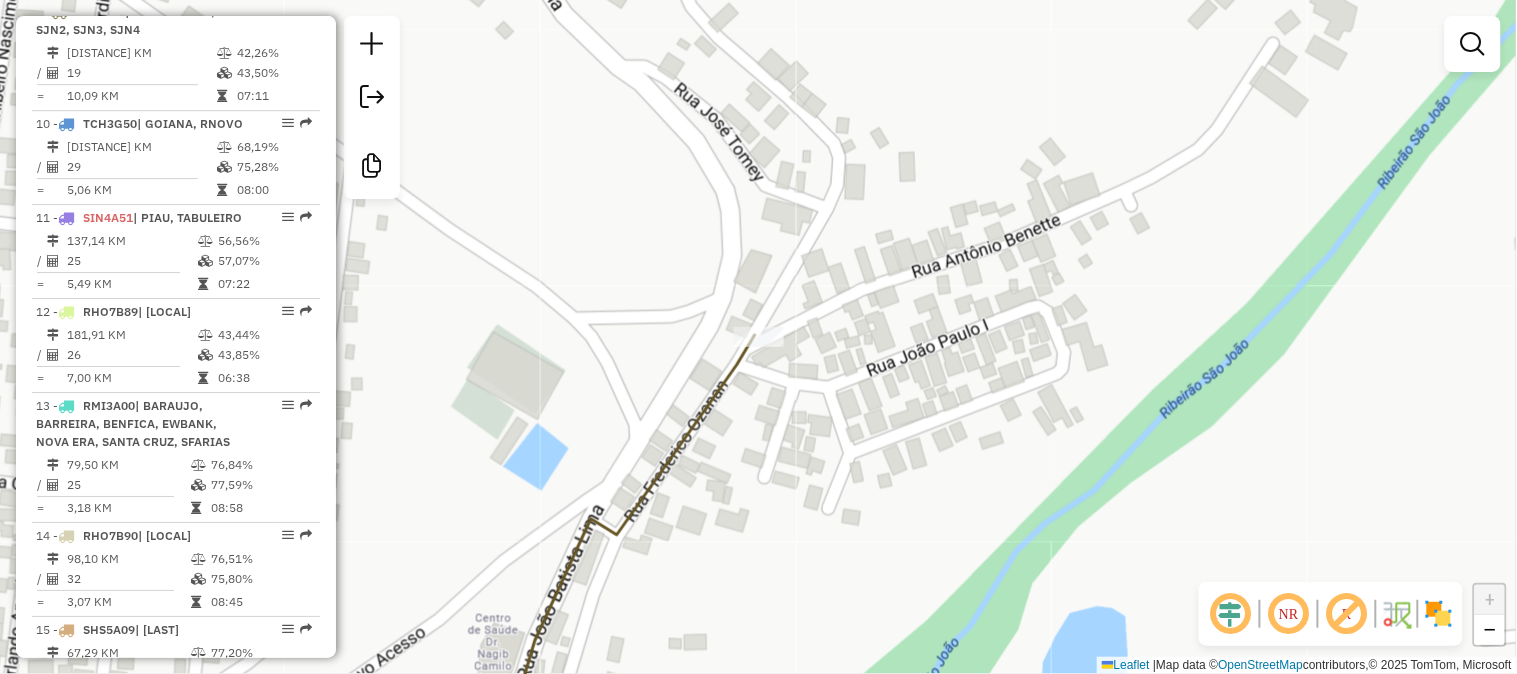 drag, startPoint x: 810, startPoint y: 522, endPoint x: 813, endPoint y: 292, distance: 230.01956 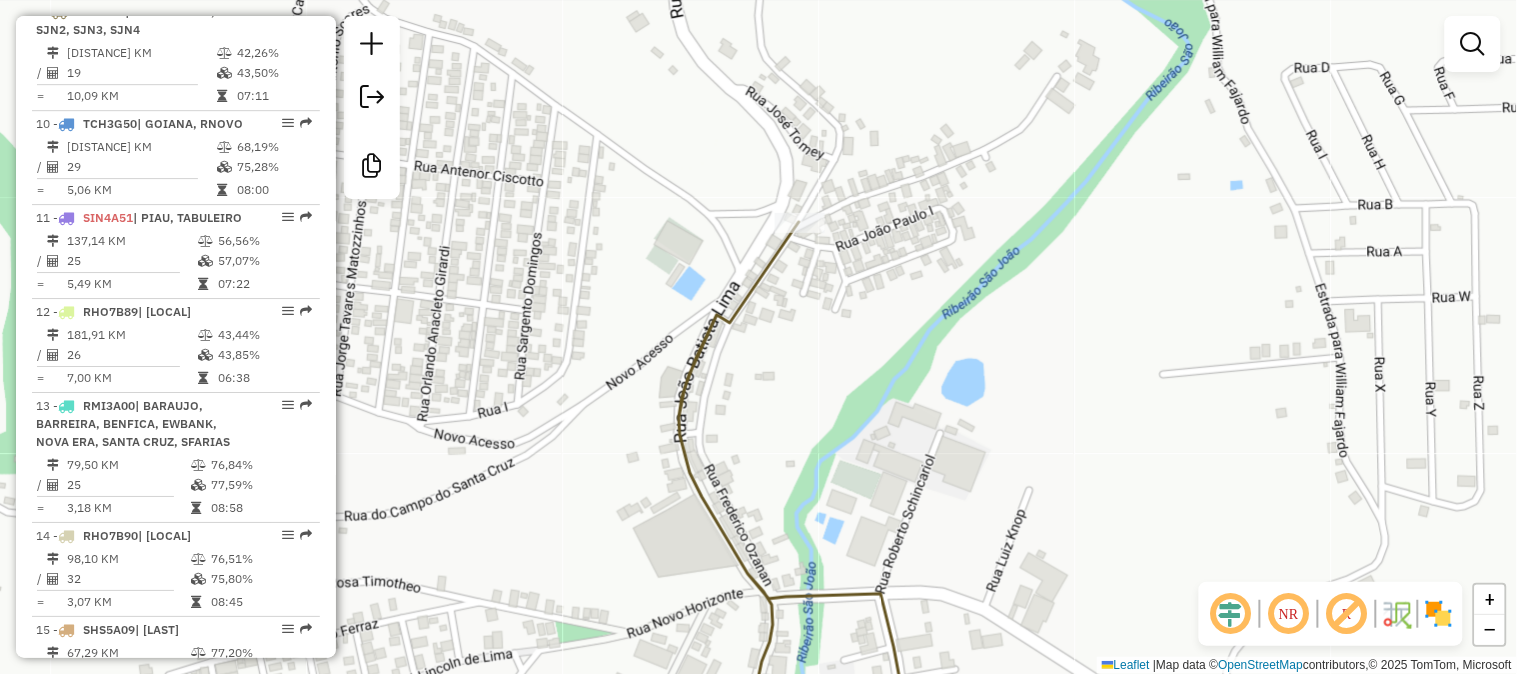 drag, startPoint x: 818, startPoint y: 250, endPoint x: 822, endPoint y: 304, distance: 54.147945 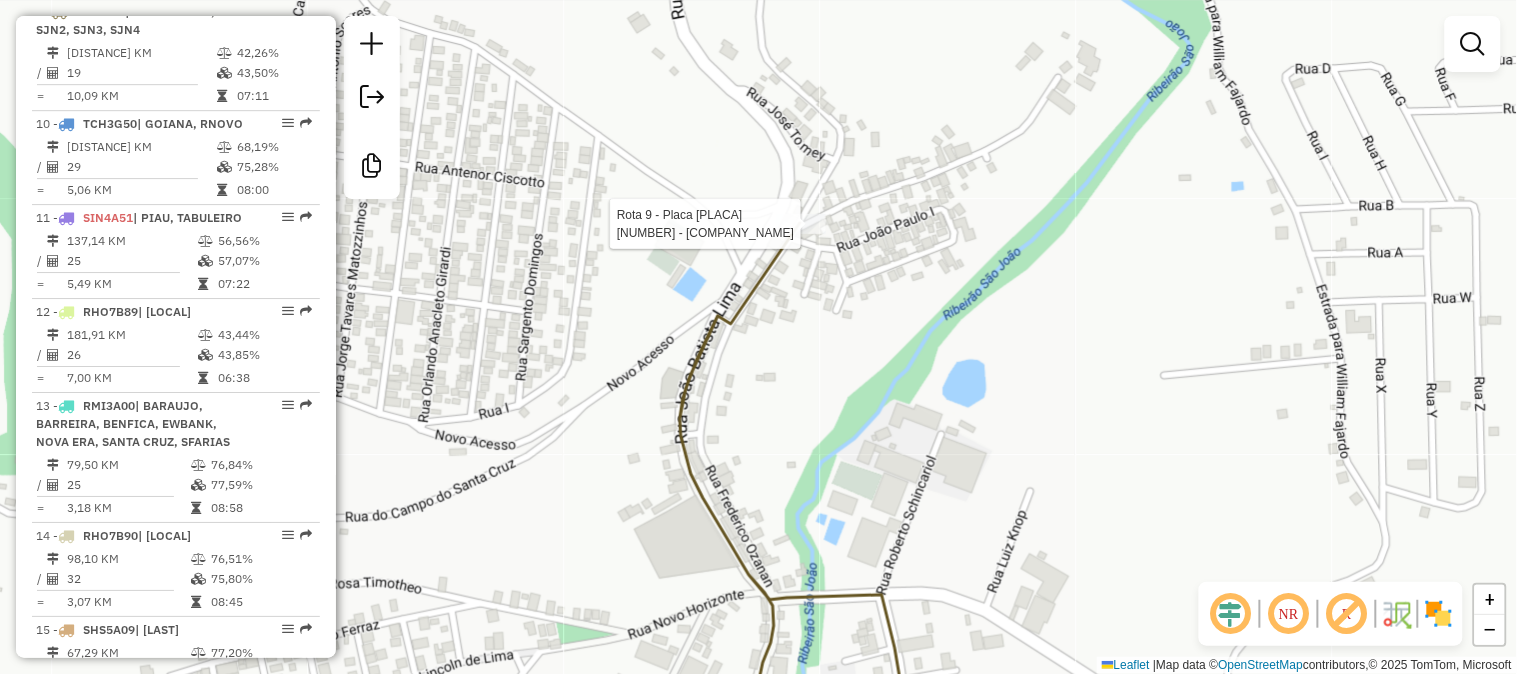 select on "*********" 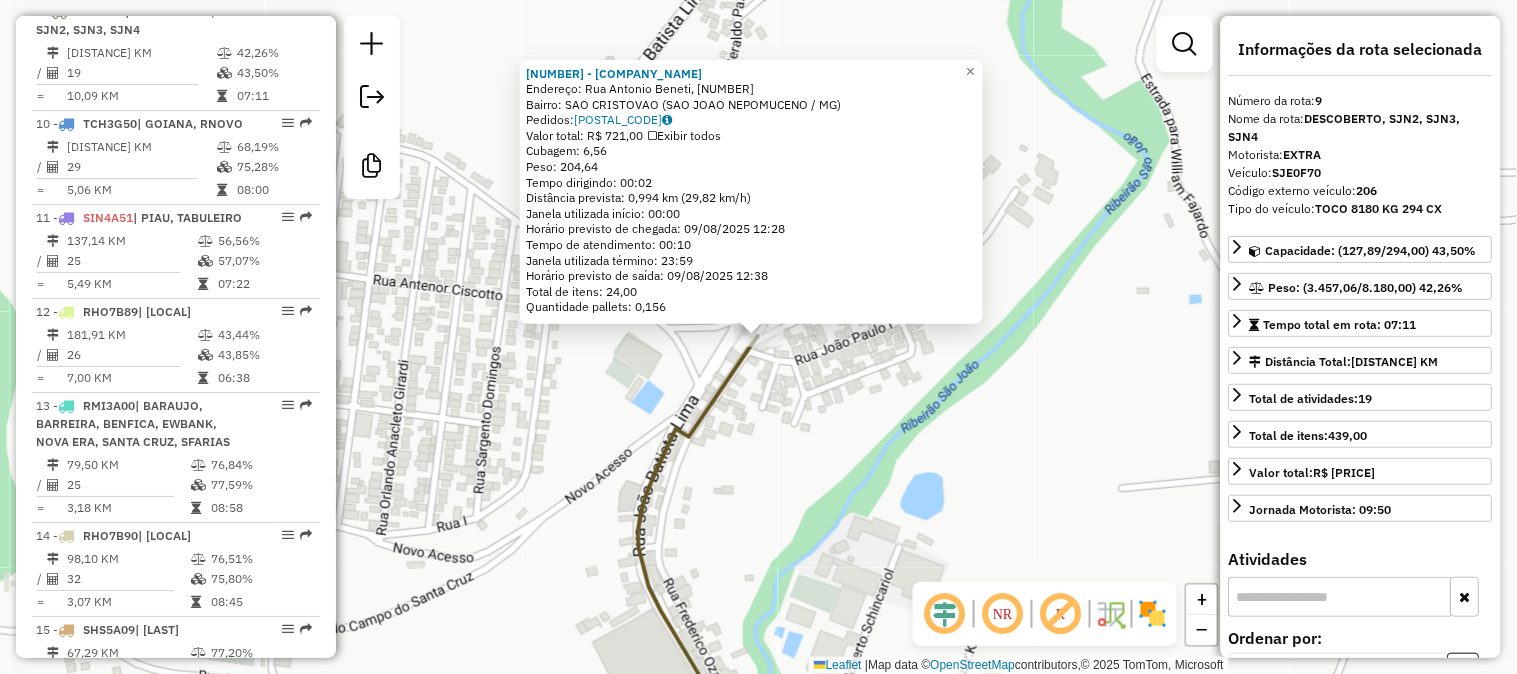 click on "Endereço:  Rua Antonio Beneti 18" 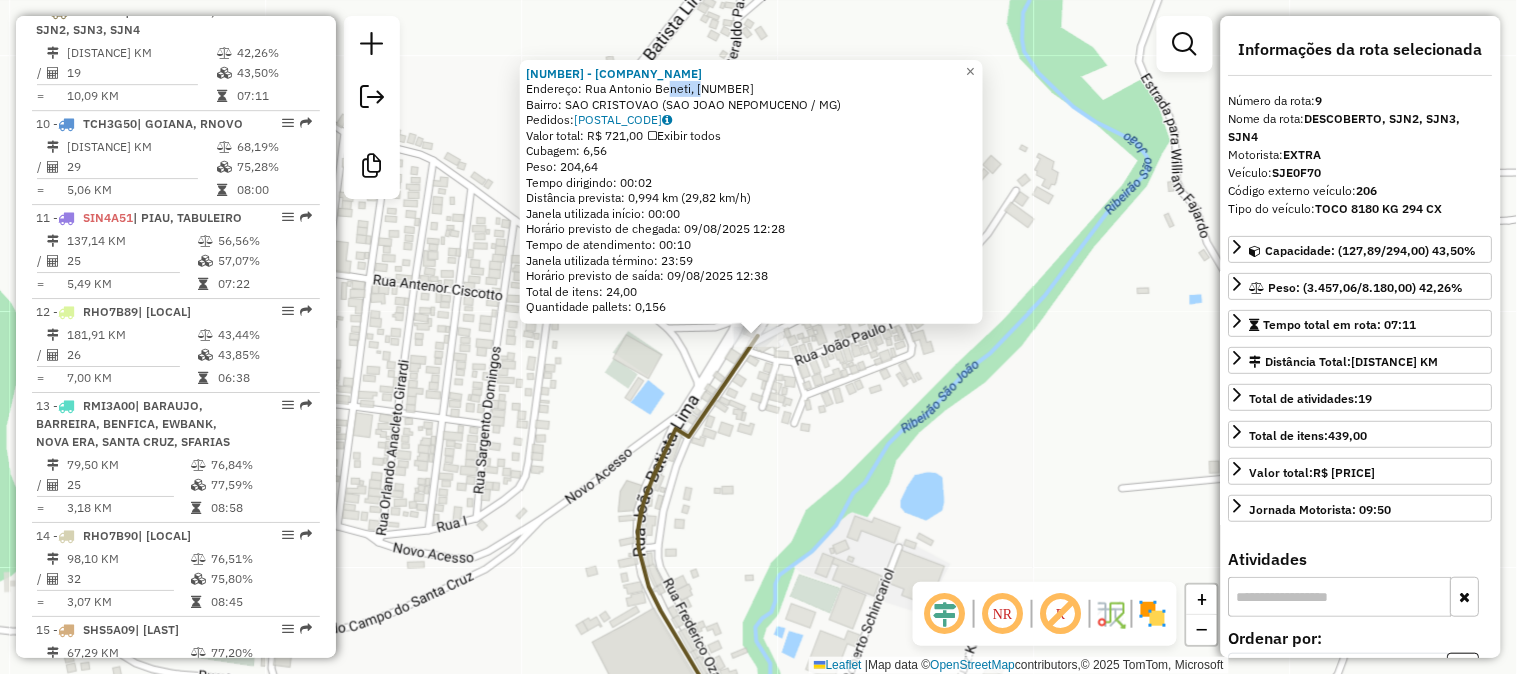 click on "Endereço:  Rua Antonio Beneti 18" 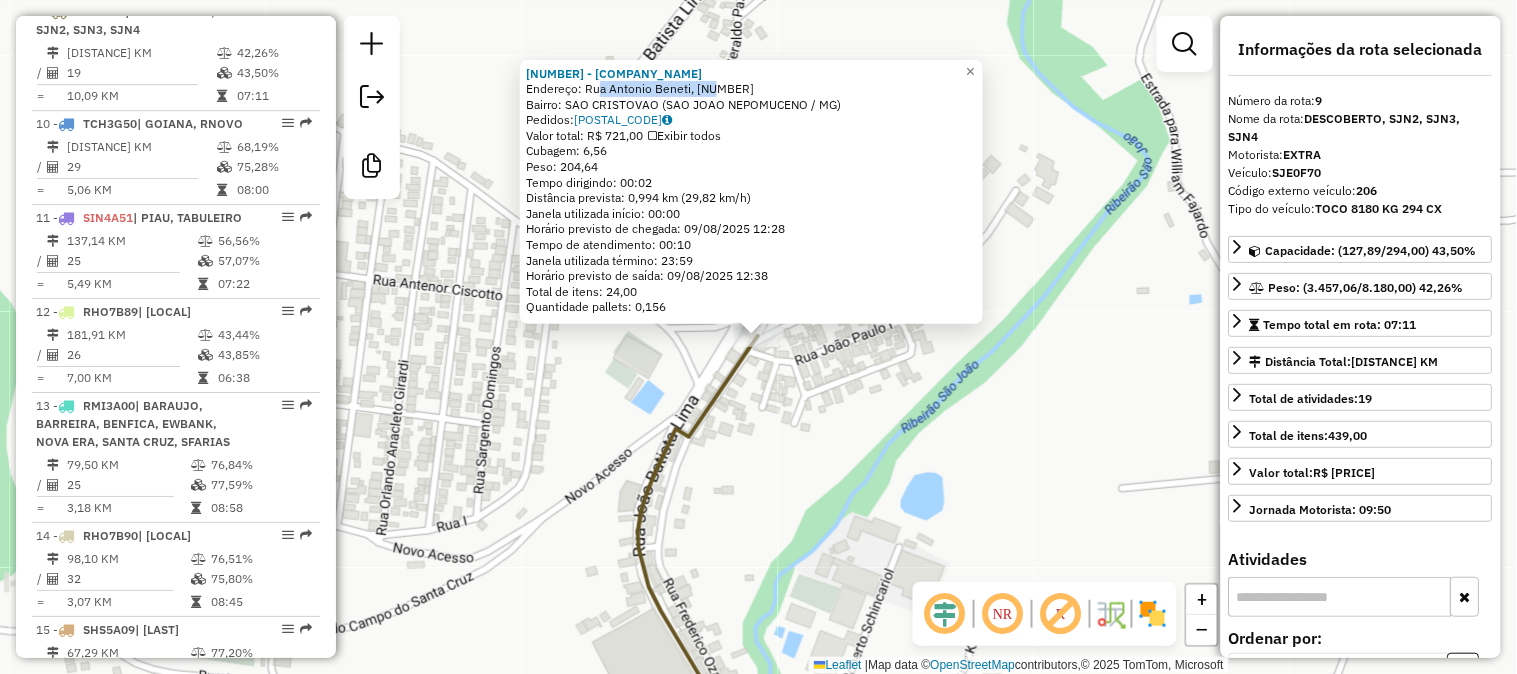 drag, startPoint x: 721, startPoint y: 87, endPoint x: 590, endPoint y: 87, distance: 131 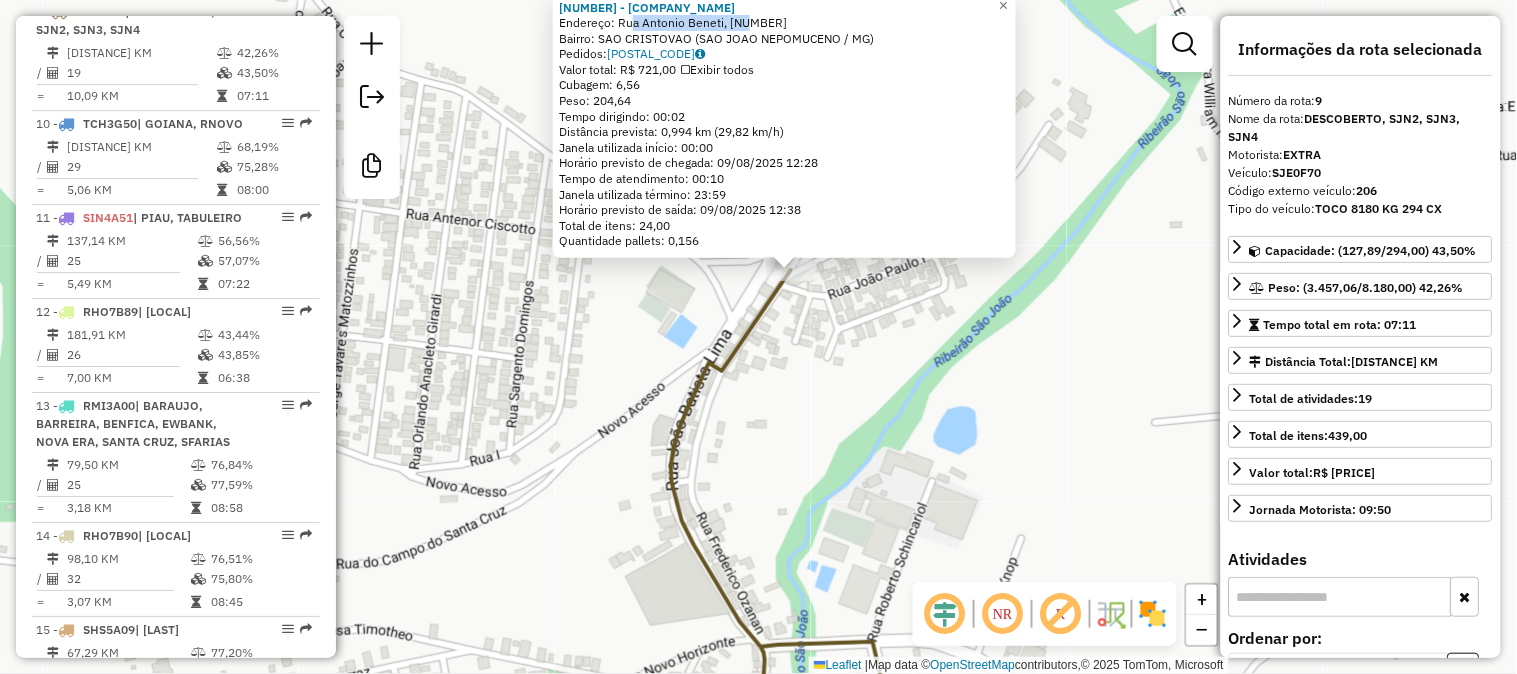 drag, startPoint x: 791, startPoint y: 382, endPoint x: 844, endPoint y: 191, distance: 198.21706 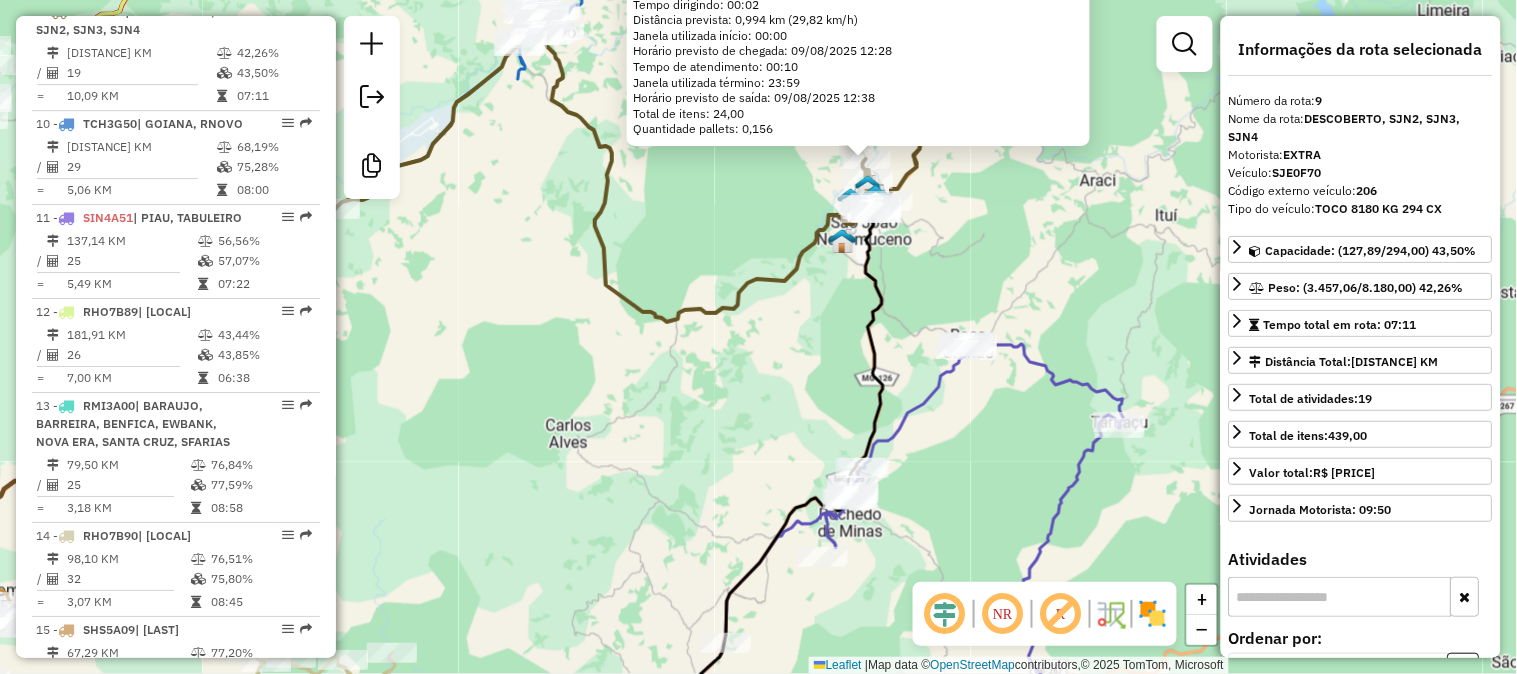 drag, startPoint x: 747, startPoint y: 444, endPoint x: 890, endPoint y: 274, distance: 222.14635 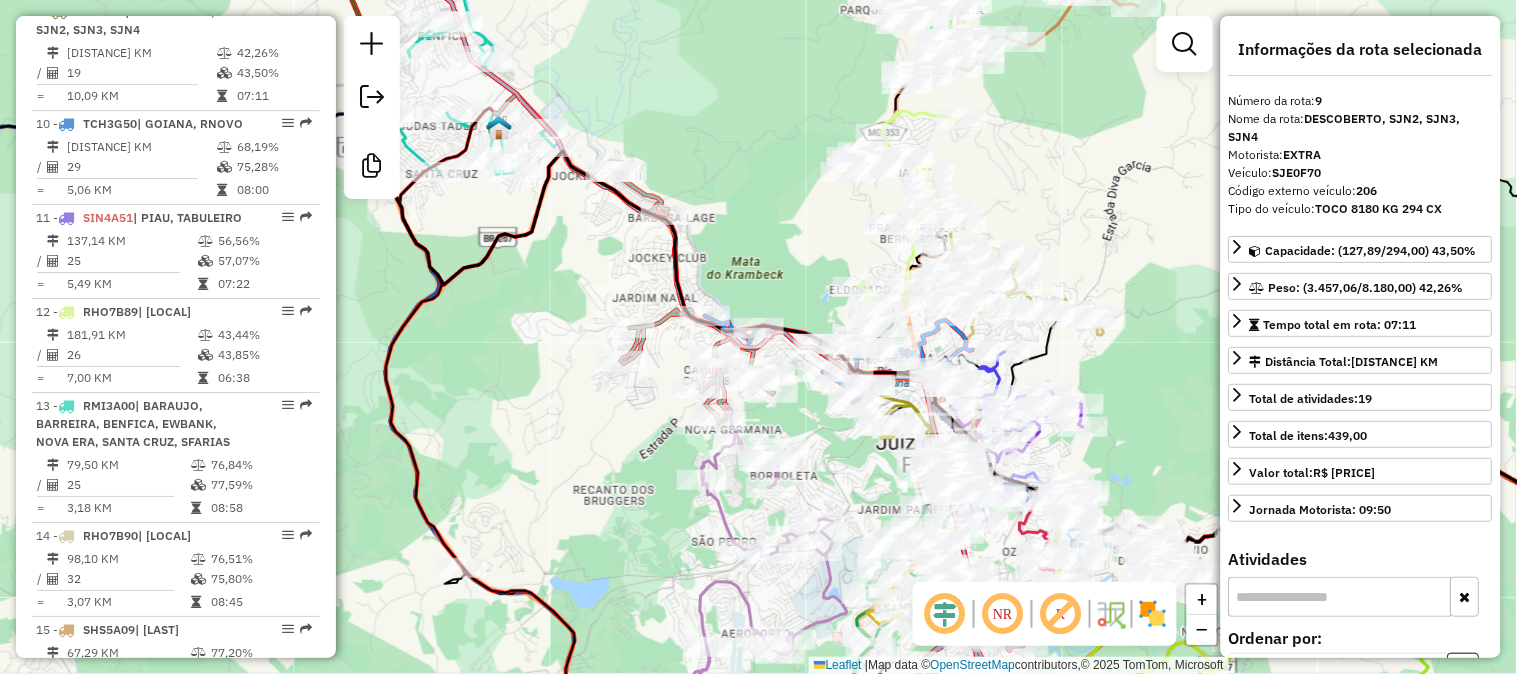 drag, startPoint x: 667, startPoint y: 474, endPoint x: 672, endPoint y: 376, distance: 98.12747 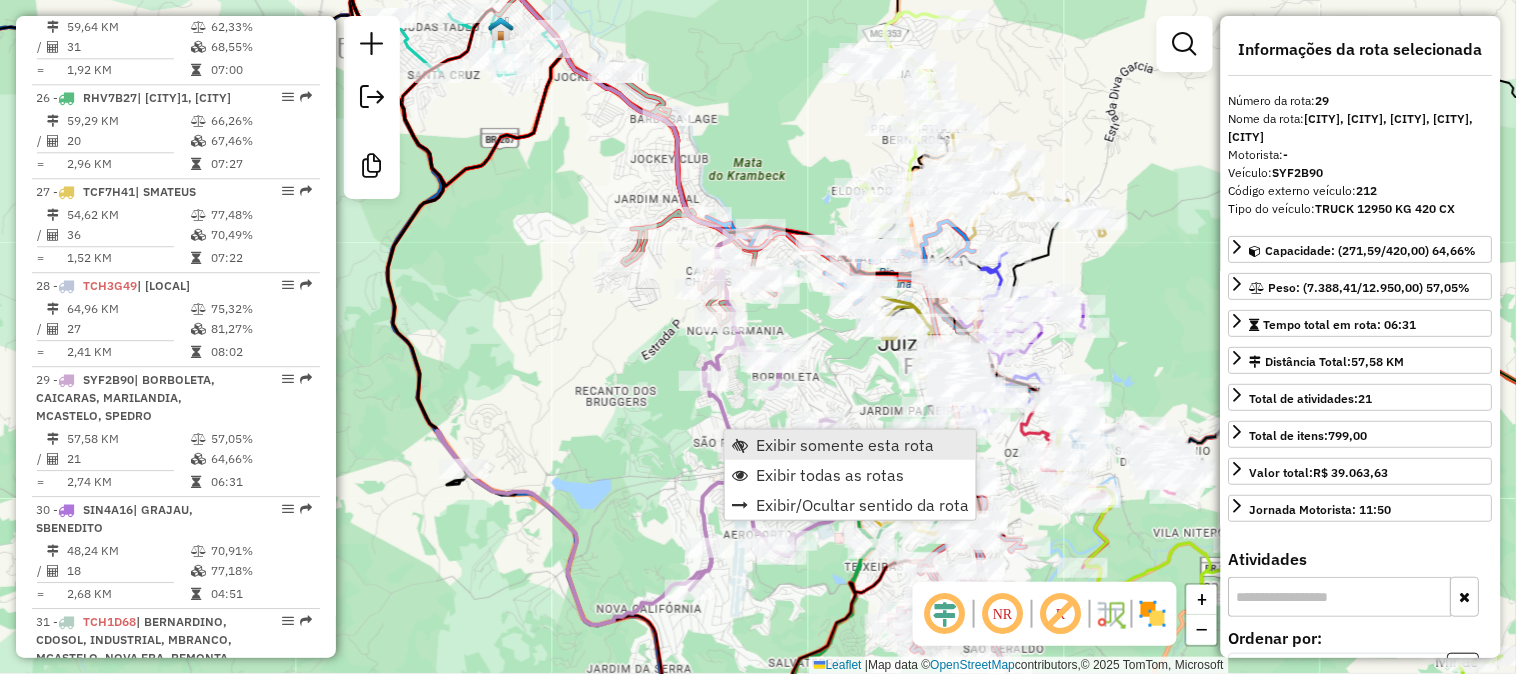 scroll, scrollTop: 3760, scrollLeft: 0, axis: vertical 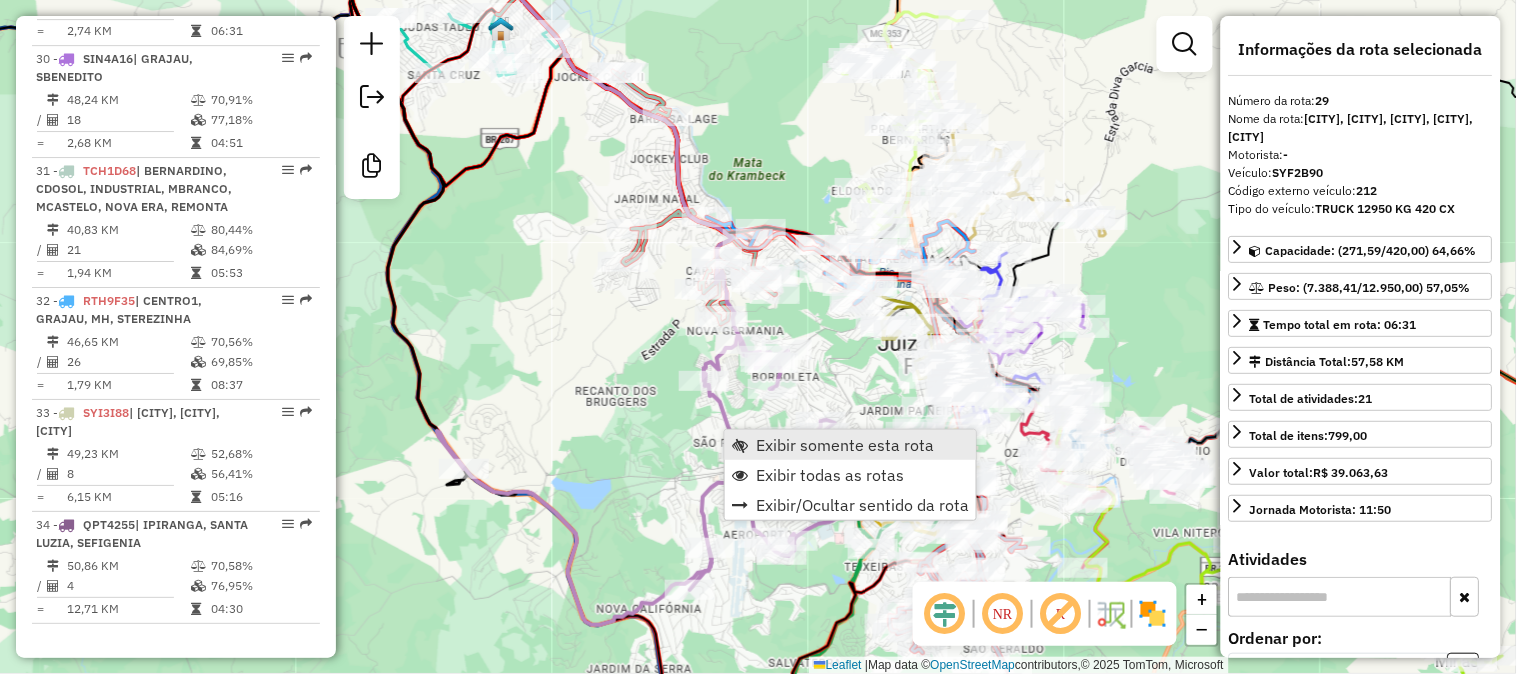 click on "Exibir somente esta rota" at bounding box center [845, 445] 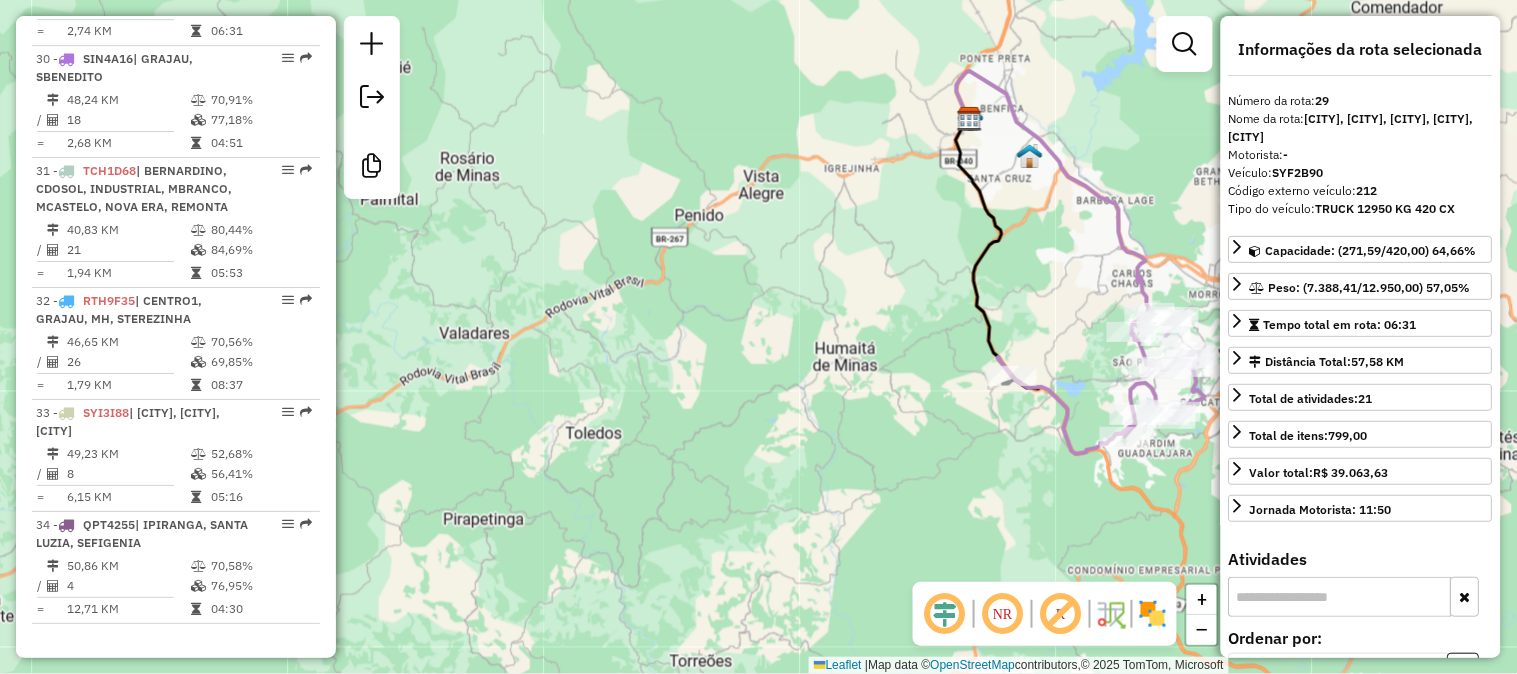 drag, startPoint x: 1156, startPoint y: 334, endPoint x: 975, endPoint y: 304, distance: 183.46935 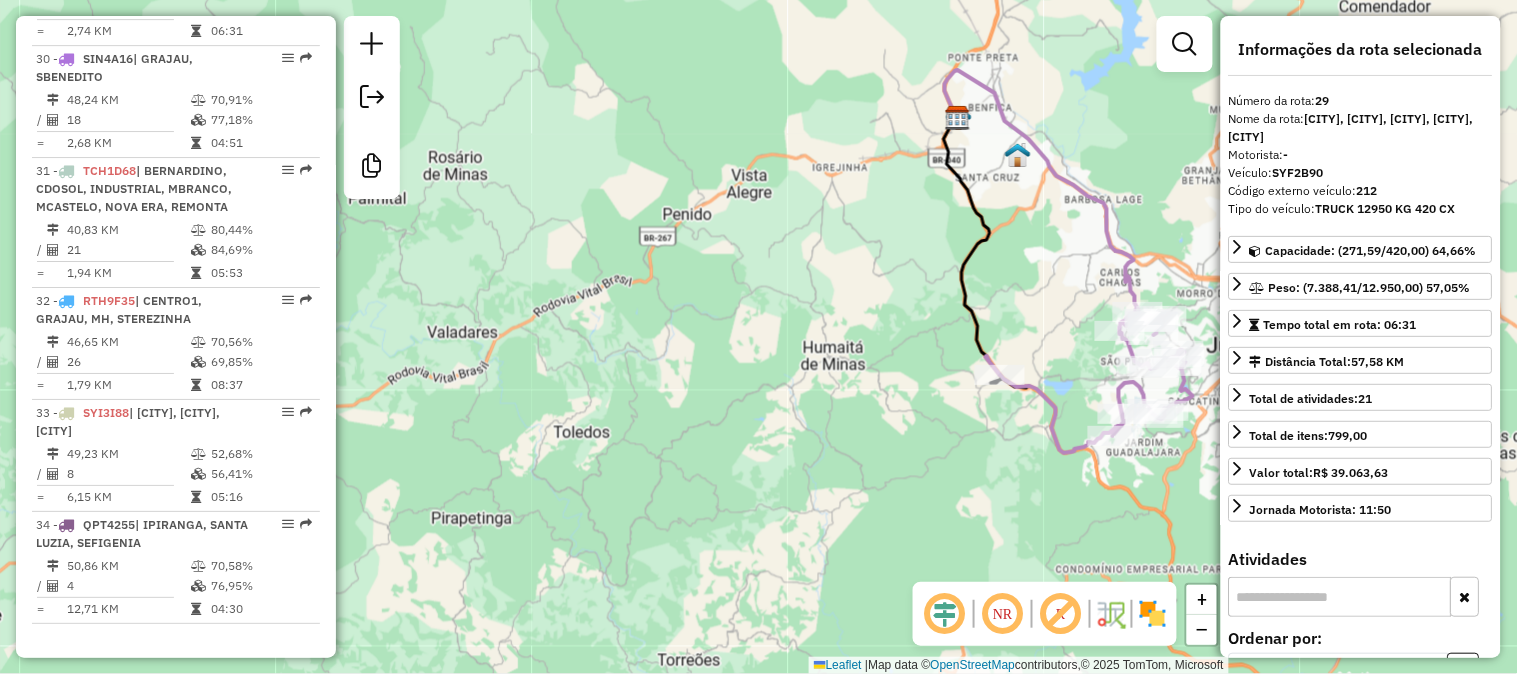 drag, startPoint x: 1102, startPoint y: 296, endPoint x: 935, endPoint y: 233, distance: 178.4881 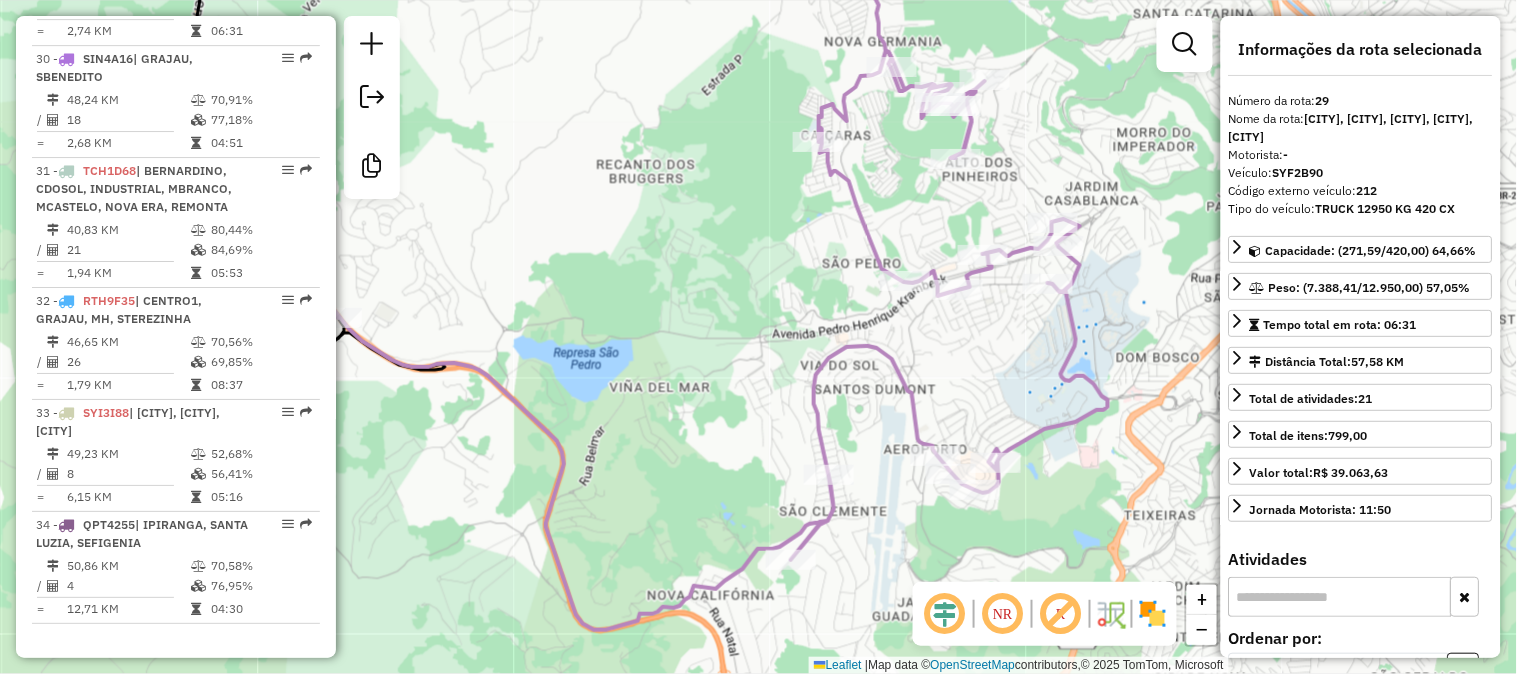 click 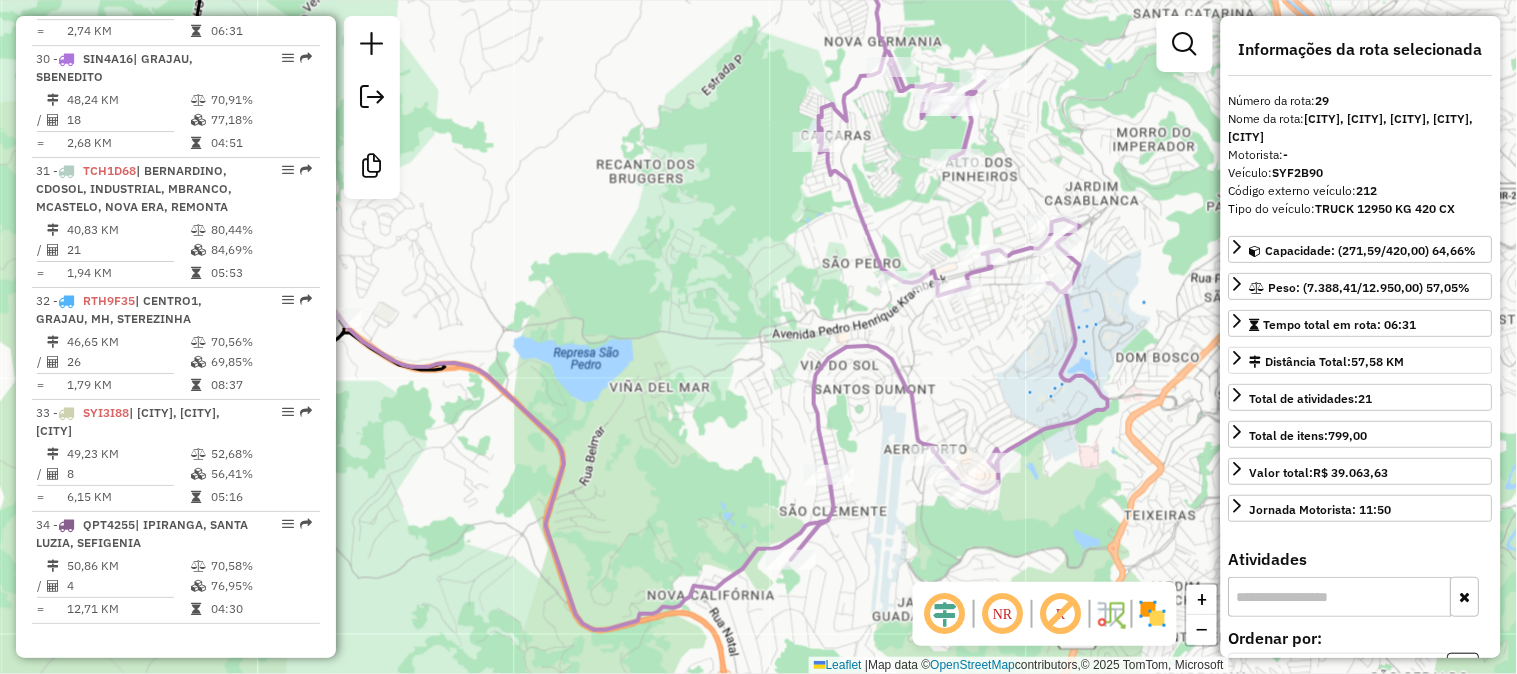 scroll, scrollTop: 222, scrollLeft: 0, axis: vertical 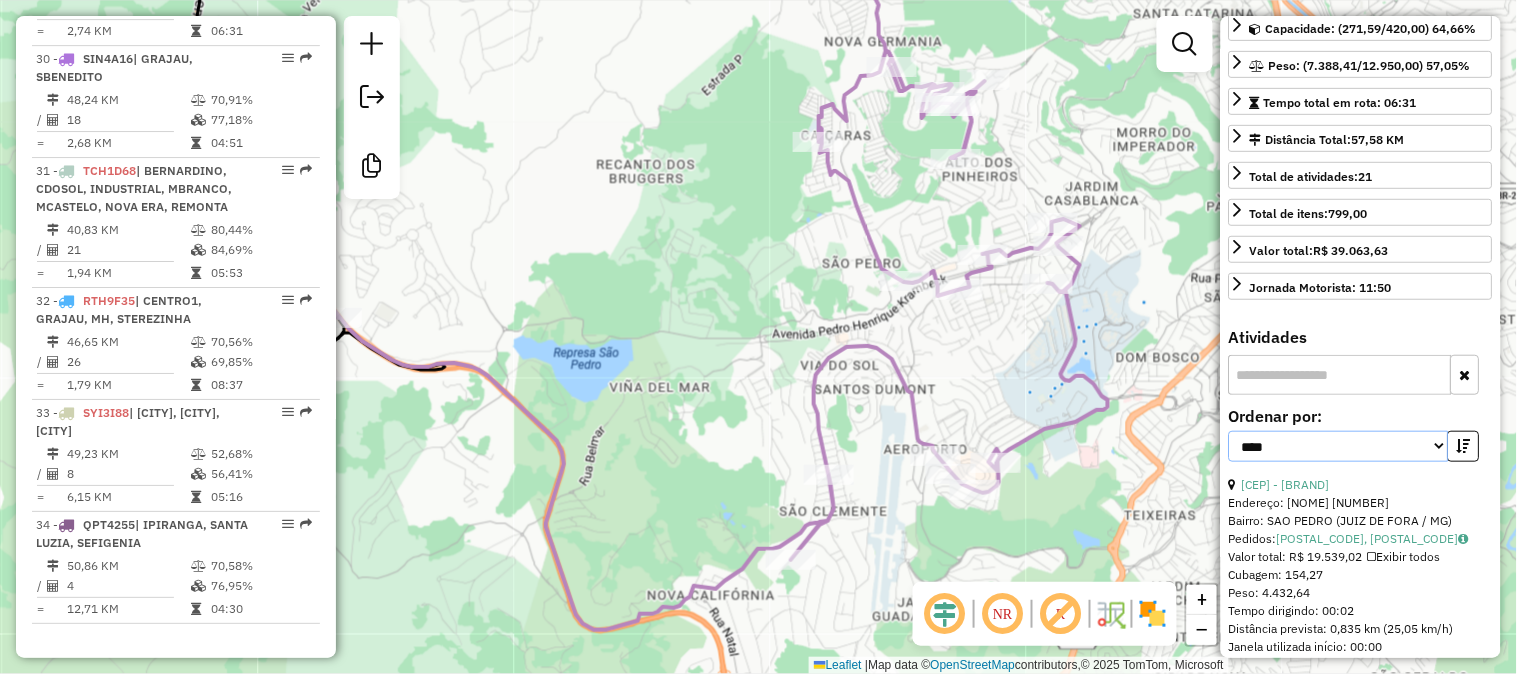 click on "**********" at bounding box center [1339, 446] 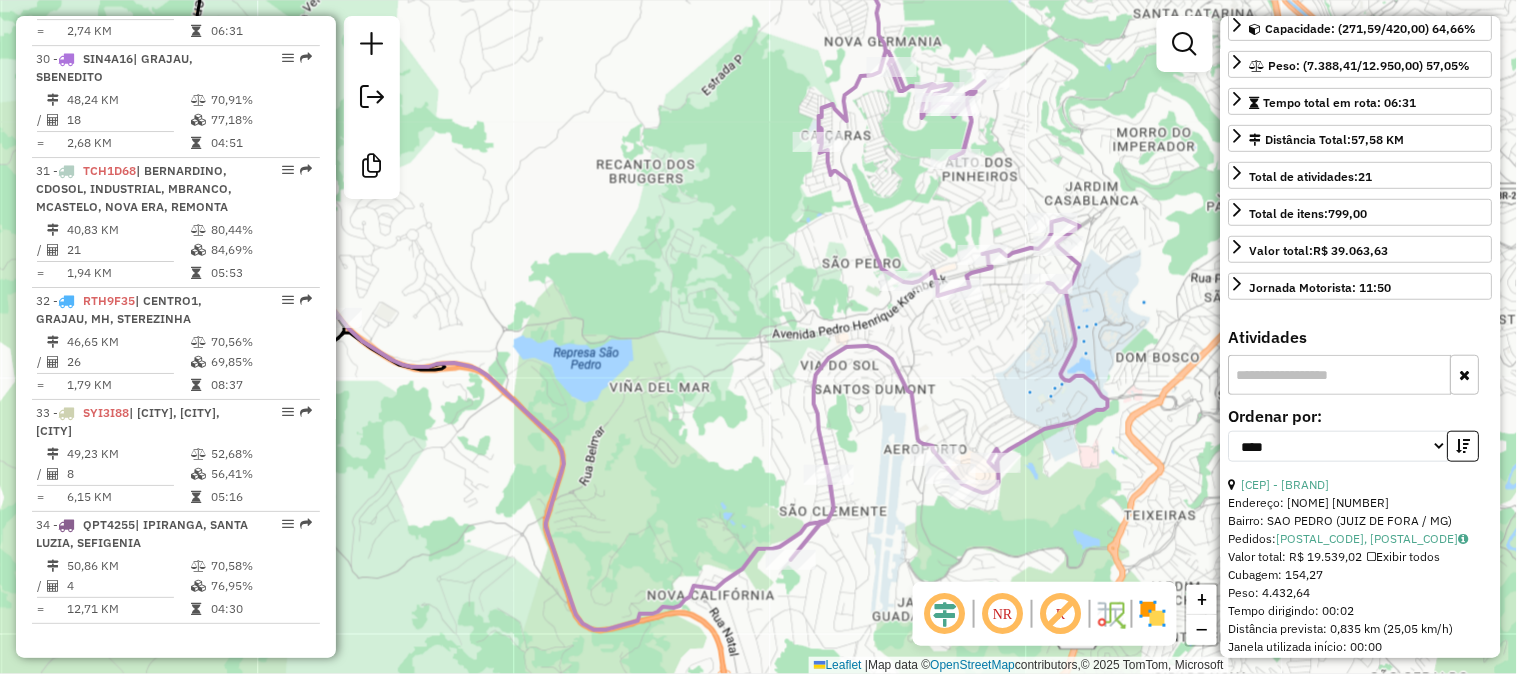 click 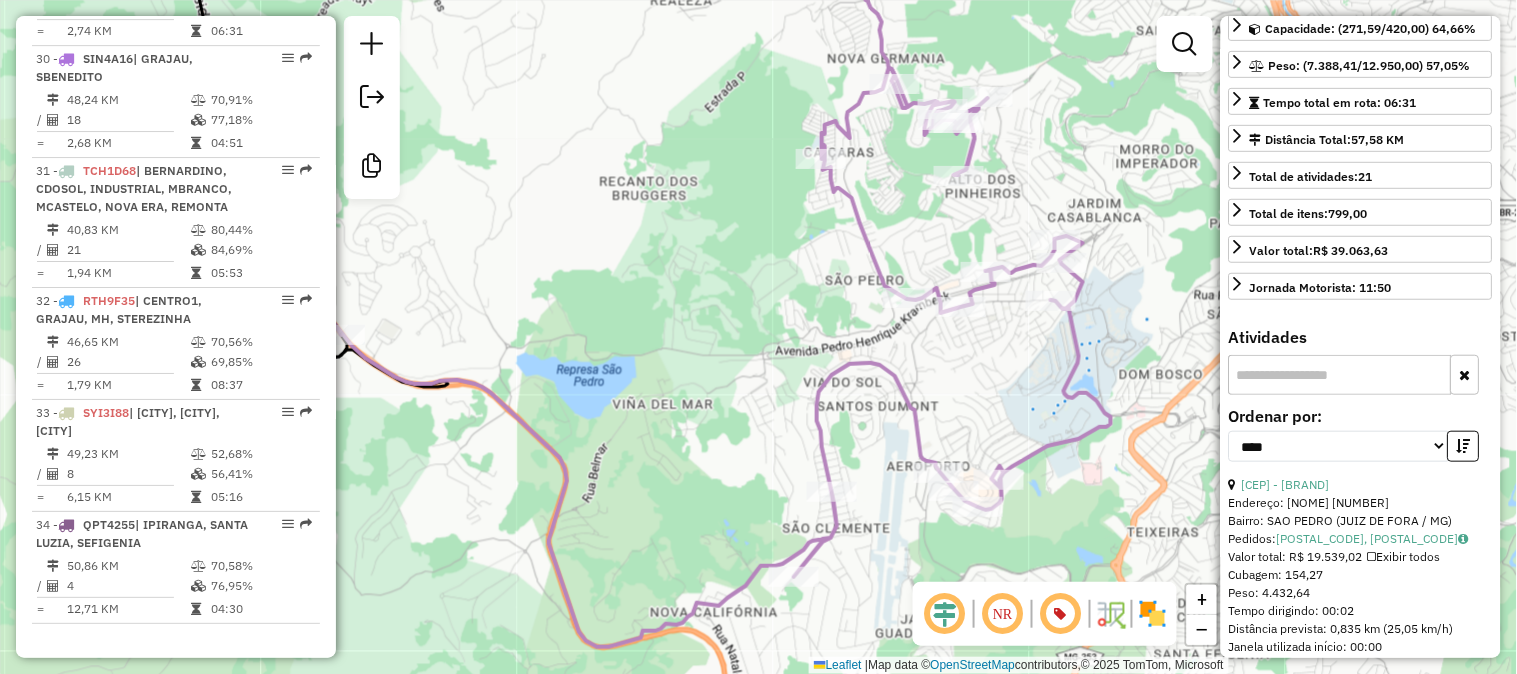 drag, startPoint x: 1067, startPoint y: 200, endPoint x: 1007, endPoint y: 308, distance: 123.54756 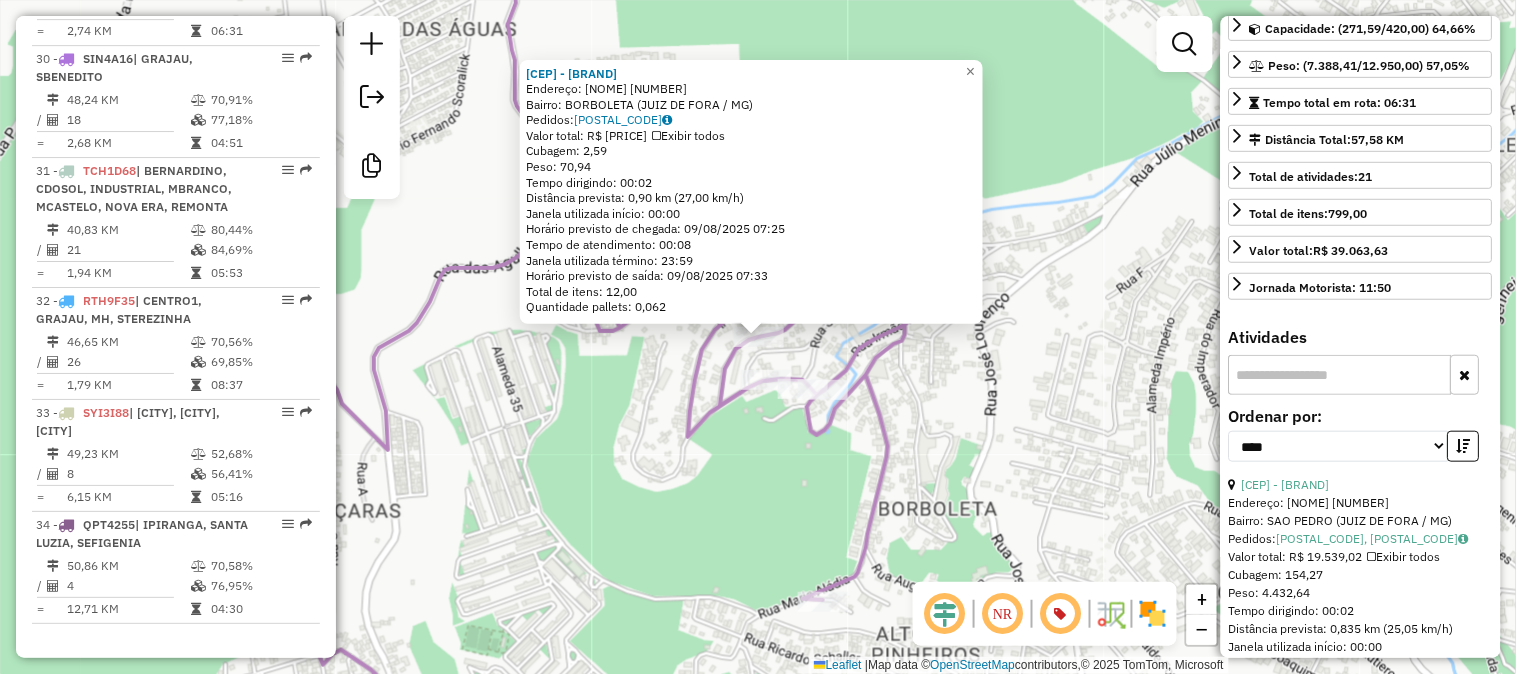 click on "Endereço:  MARGARIDA DE LIMA 240" 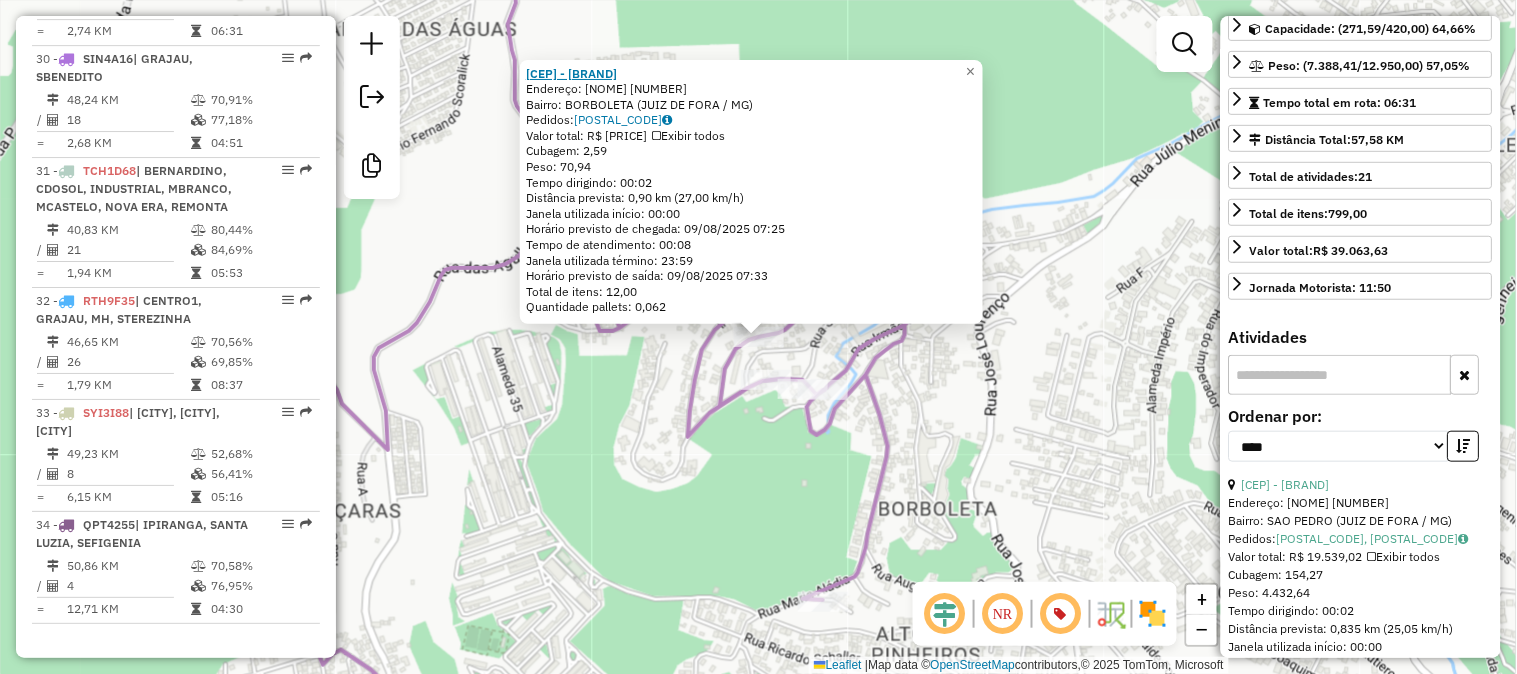 click on "33867 - MERCEARIA MAX" 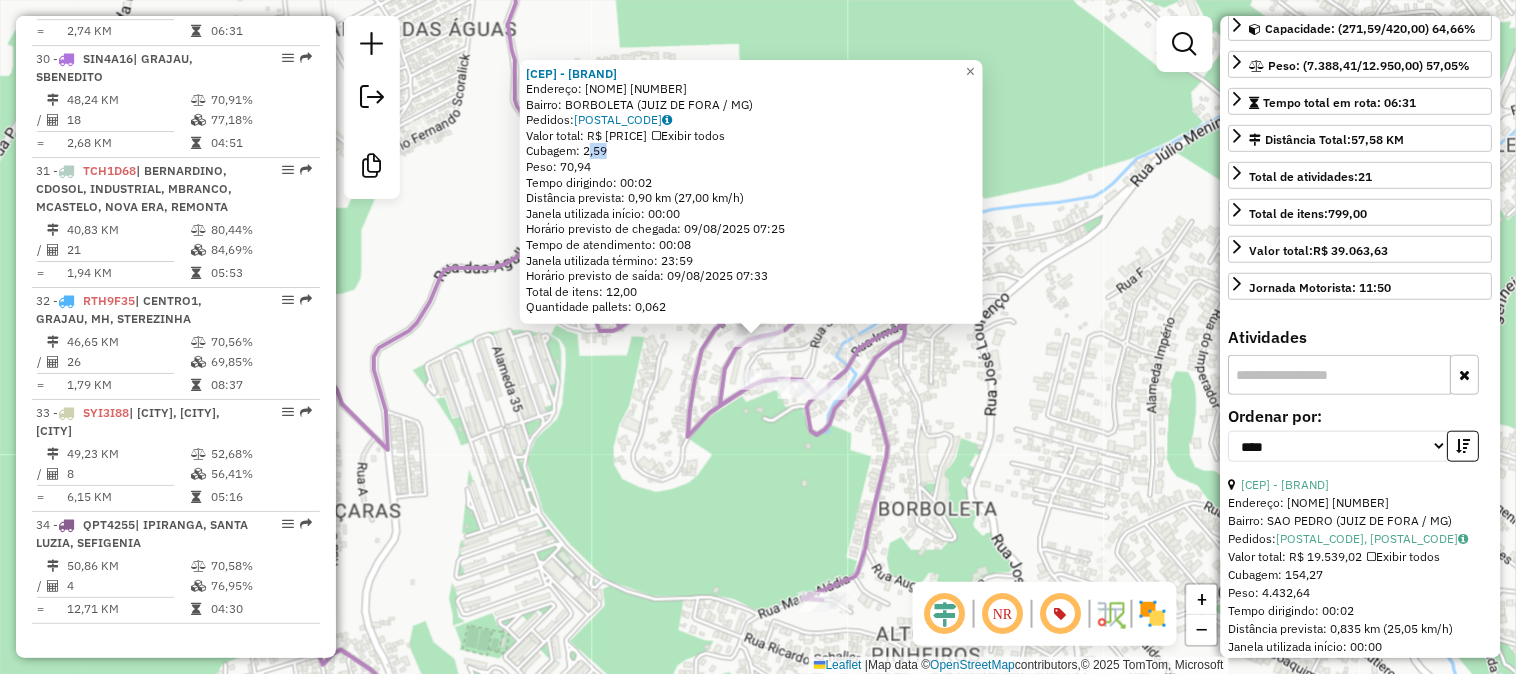 drag, startPoint x: 592, startPoint y: 150, endPoint x: 610, endPoint y: 153, distance: 18.248287 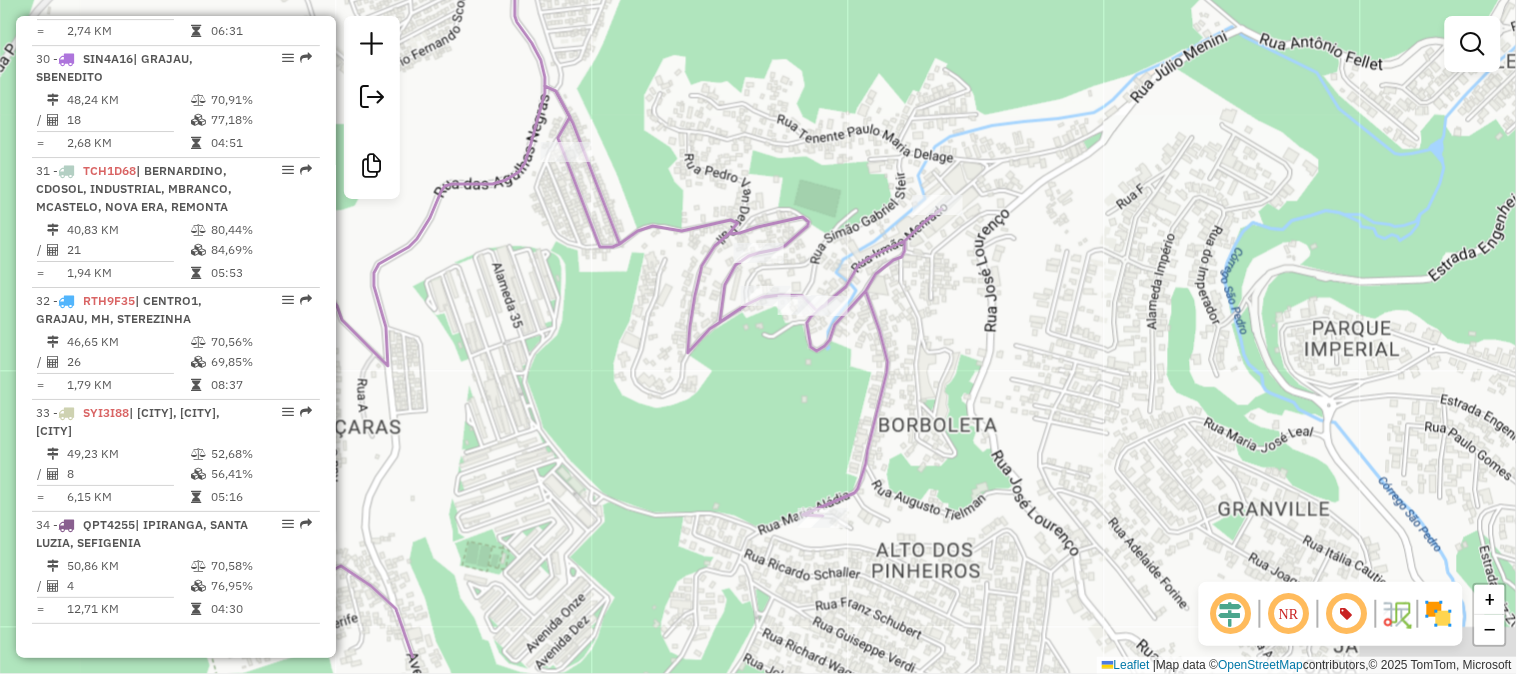 drag, startPoint x: 641, startPoint y: 320, endPoint x: 747, endPoint y: 104, distance: 240.60756 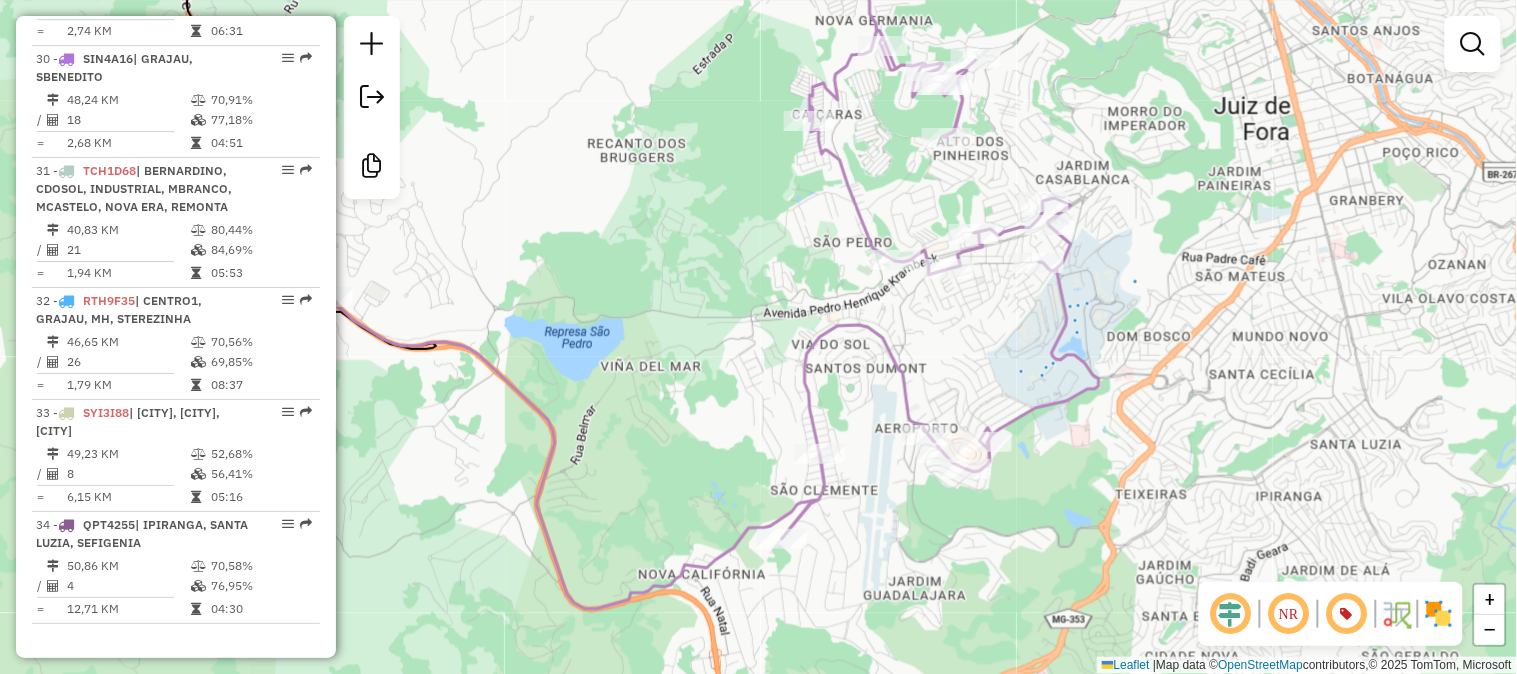 drag, startPoint x: 787, startPoint y: 291, endPoint x: 918, endPoint y: 291, distance: 131 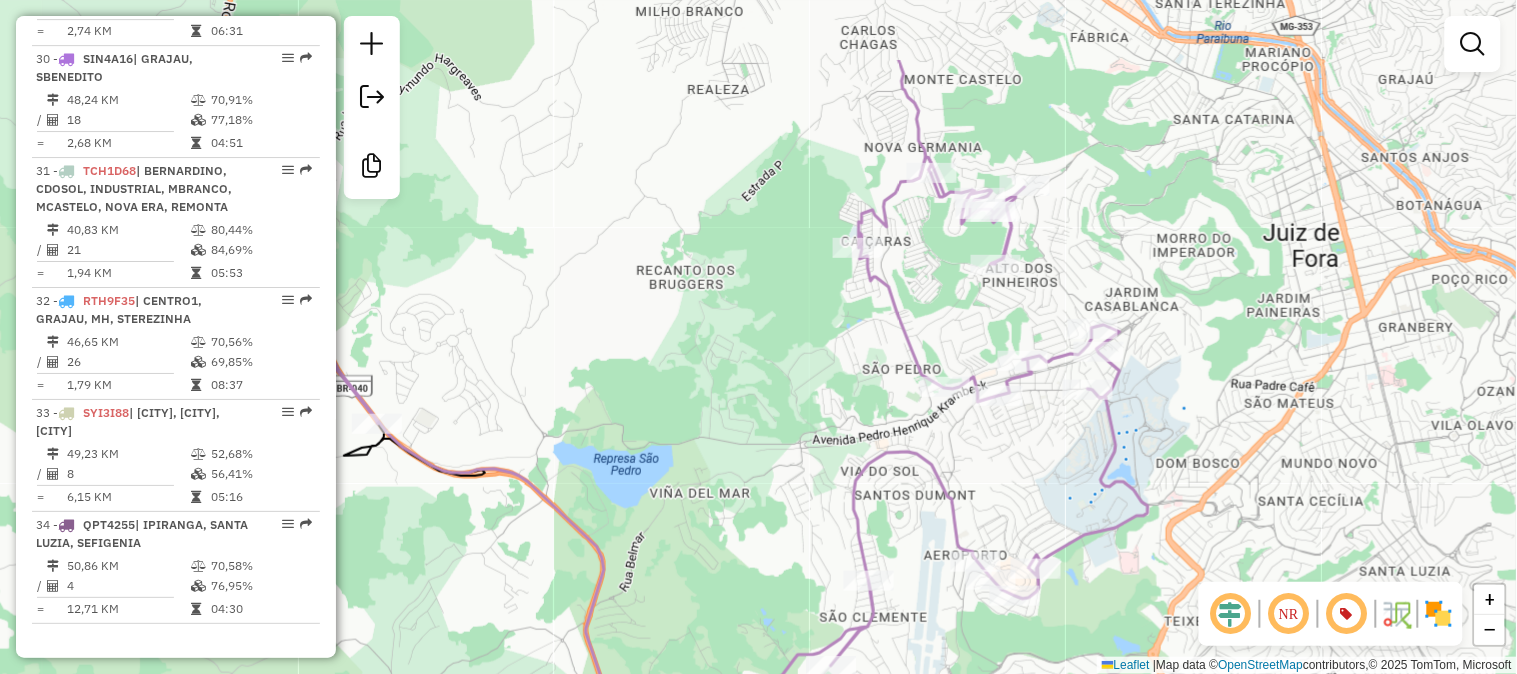 drag, startPoint x: 1011, startPoint y: 248, endPoint x: 992, endPoint y: 288, distance: 44.28318 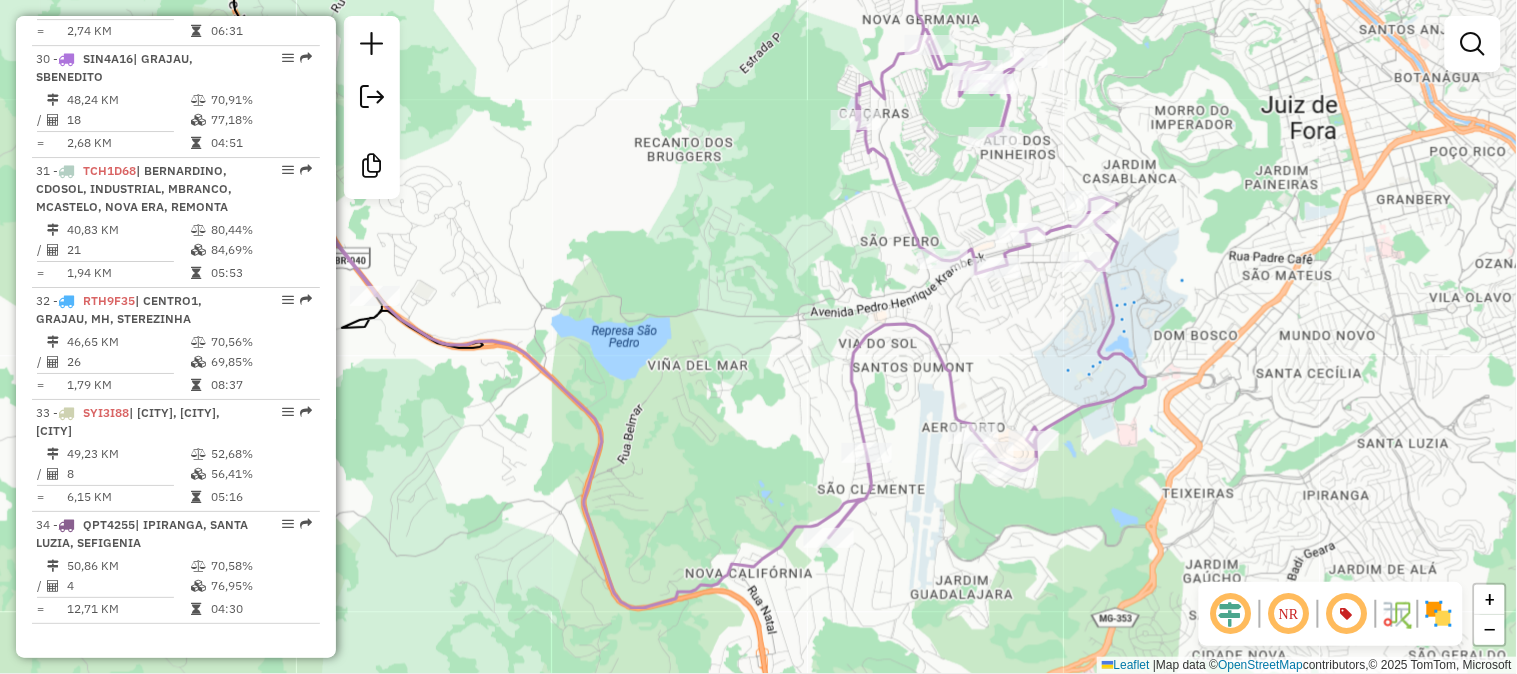 drag, startPoint x: 944, startPoint y: 258, endPoint x: 960, endPoint y: 170, distance: 89.44272 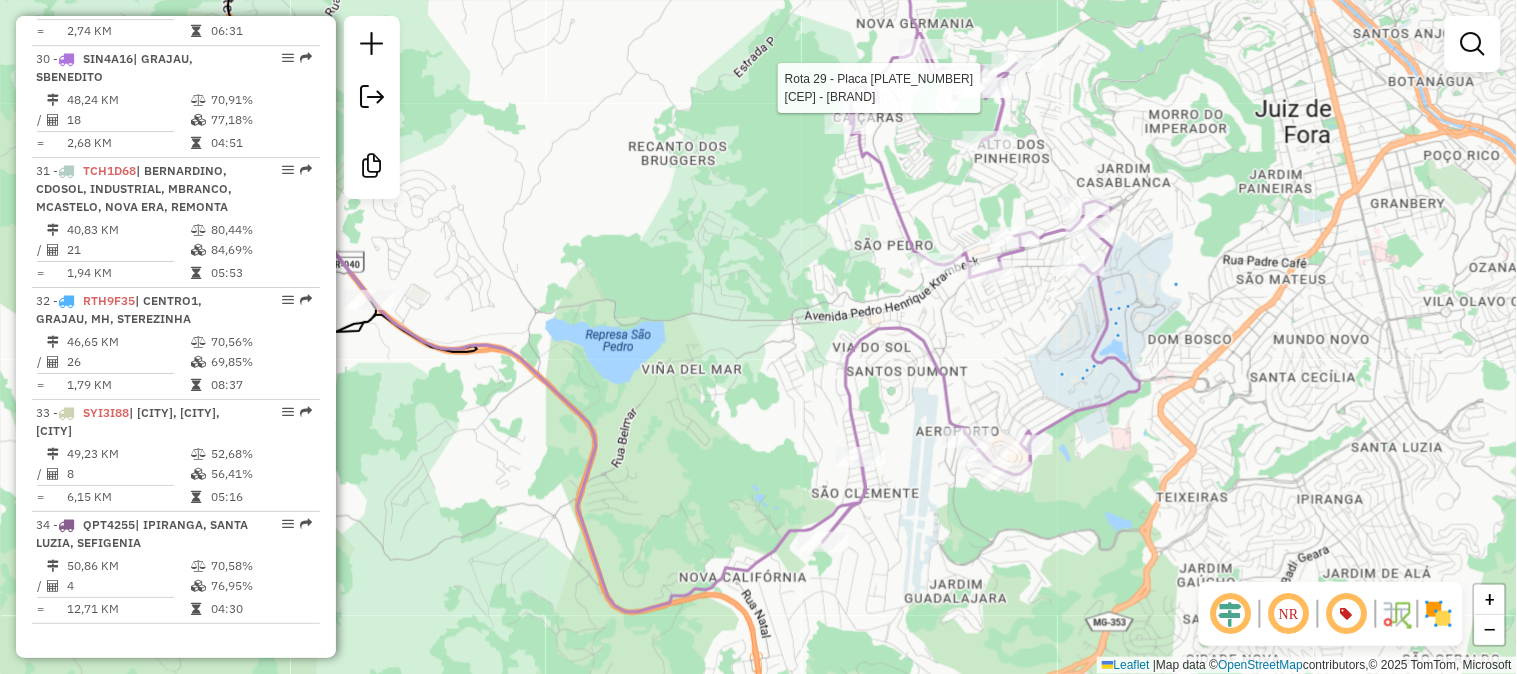 drag, startPoint x: 998, startPoint y: 98, endPoint x: 991, endPoint y: 193, distance: 95.257545 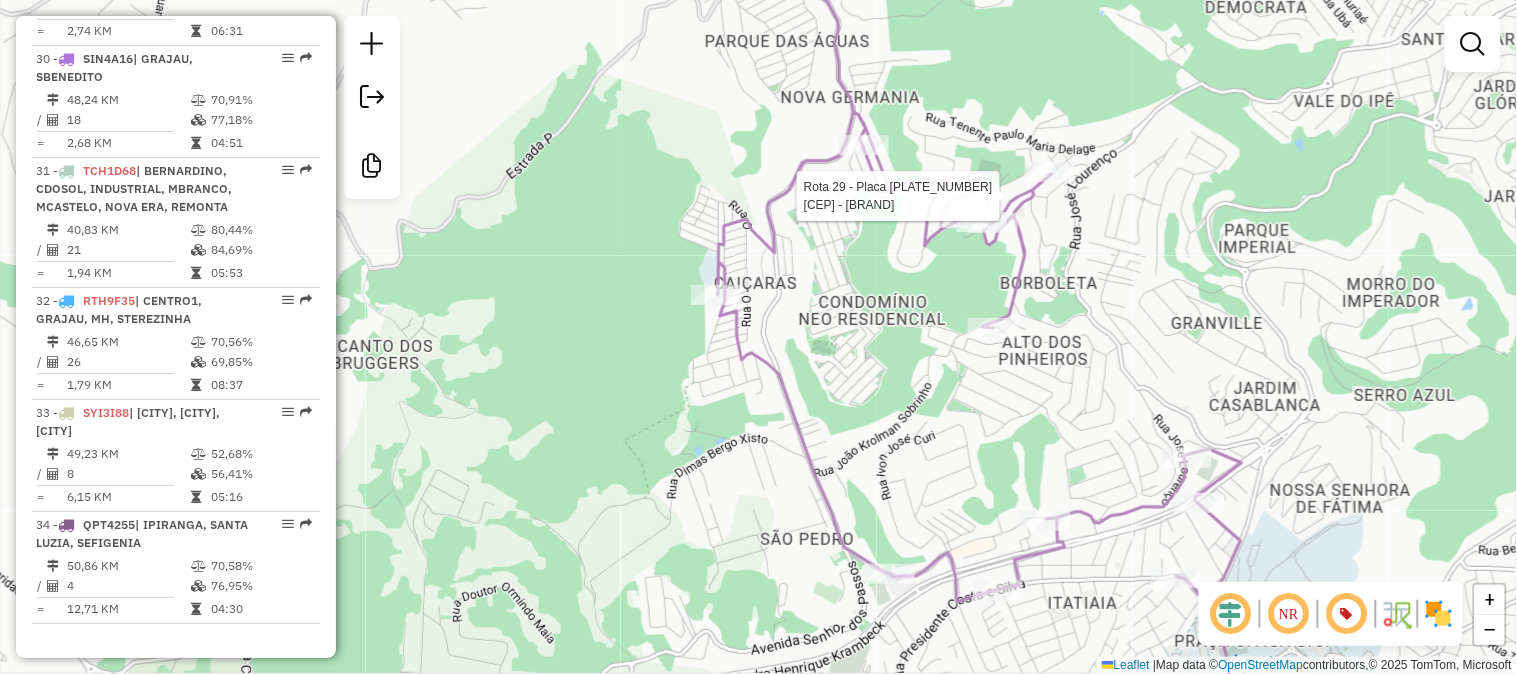 select on "*********" 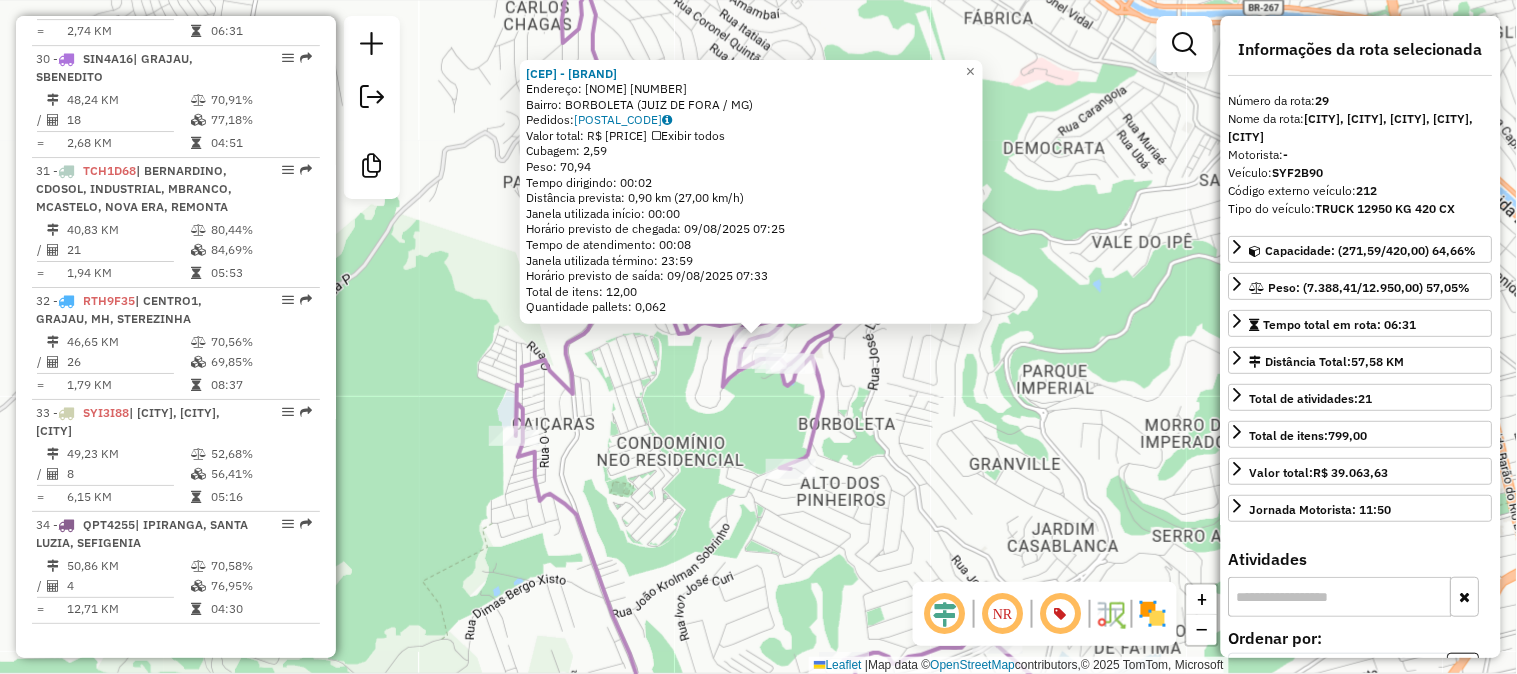 click on "33867 - MERCEARIA MAX  Endereço:  MARGARIDA DE LIMA 240   Bairro: BORBOLETA (JUIZ DE FORA / MG)   Pedidos:  08174649   Valor total: R$ 397,34   Exibir todos   Cubagem: 2,59  Peso: 70,94  Tempo dirigindo: 00:02   Distância prevista: 0,90 km (27,00 km/h)   Janela utilizada início: 00:00   Horário previsto de chegada: 09/08/2025 07:25   Tempo de atendimento: 00:08   Janela utilizada término: 23:59   Horário previsto de saída: 09/08/2025 07:33   Total de itens: 12,00   Quantidade pallets: 0,062  × Janela de atendimento Grade de atendimento Capacidade Transportadoras Veículos Cliente Pedidos  Rotas Selecione os dias de semana para filtrar as janelas de atendimento  Seg   Ter   Qua   Qui   Sex   Sáb   Dom  Informe o período da janela de atendimento: De: Até:  Filtrar exatamente a janela do cliente  Considerar janela de atendimento padrão  Selecione os dias de semana para filtrar as grades de atendimento  Seg   Ter   Qua   Qui   Sex   Sáb   Dom   Considerar clientes sem dia de atendimento cadastrado +" 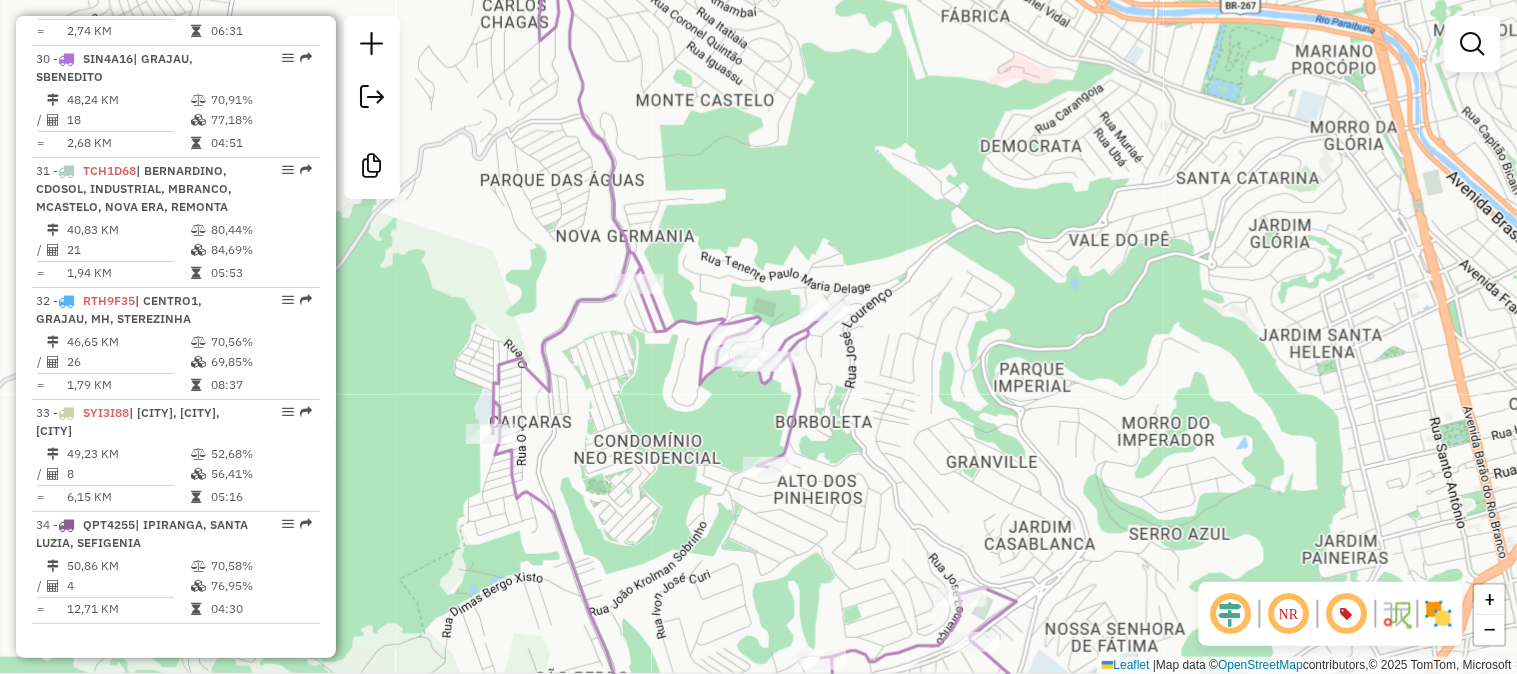 drag, startPoint x: 868, startPoint y: 347, endPoint x: 796, endPoint y: 316, distance: 78.39005 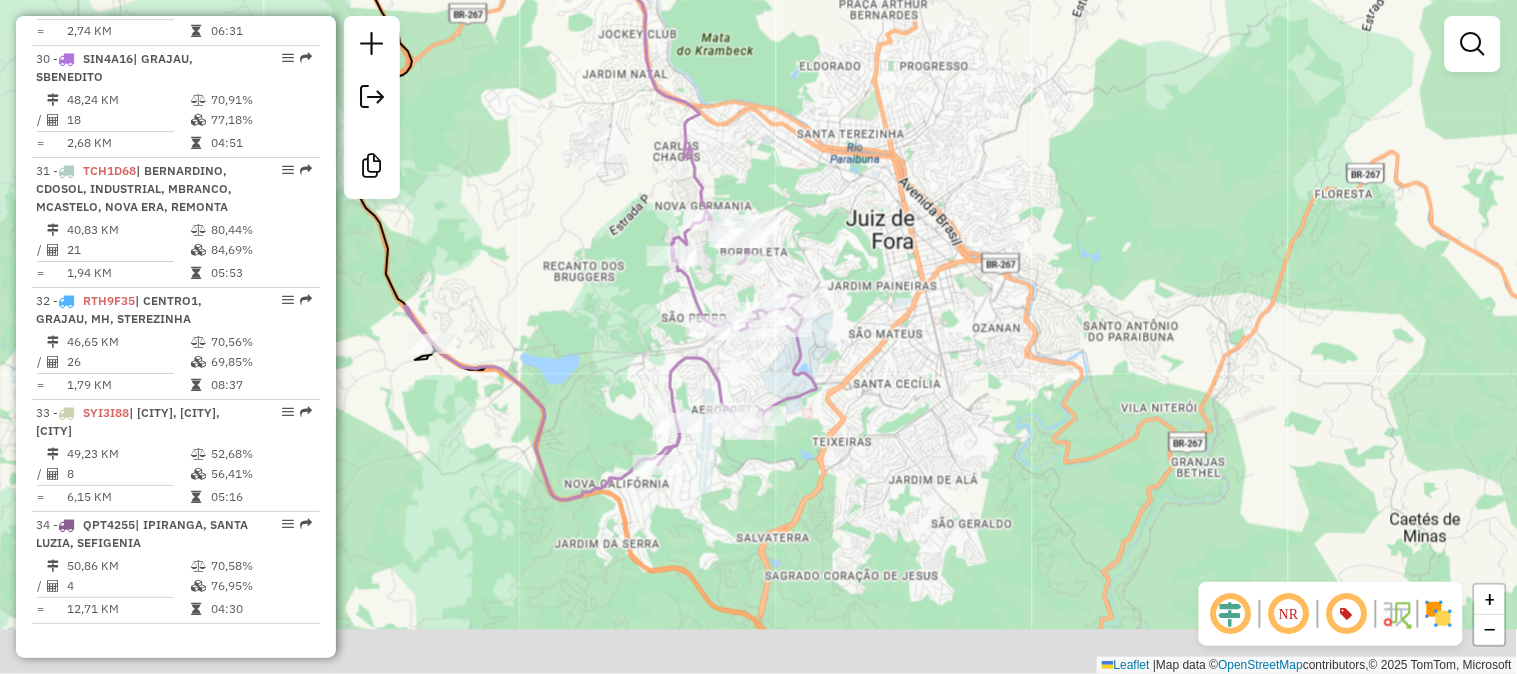 drag, startPoint x: 842, startPoint y: 348, endPoint x: 806, endPoint y: 258, distance: 96.93297 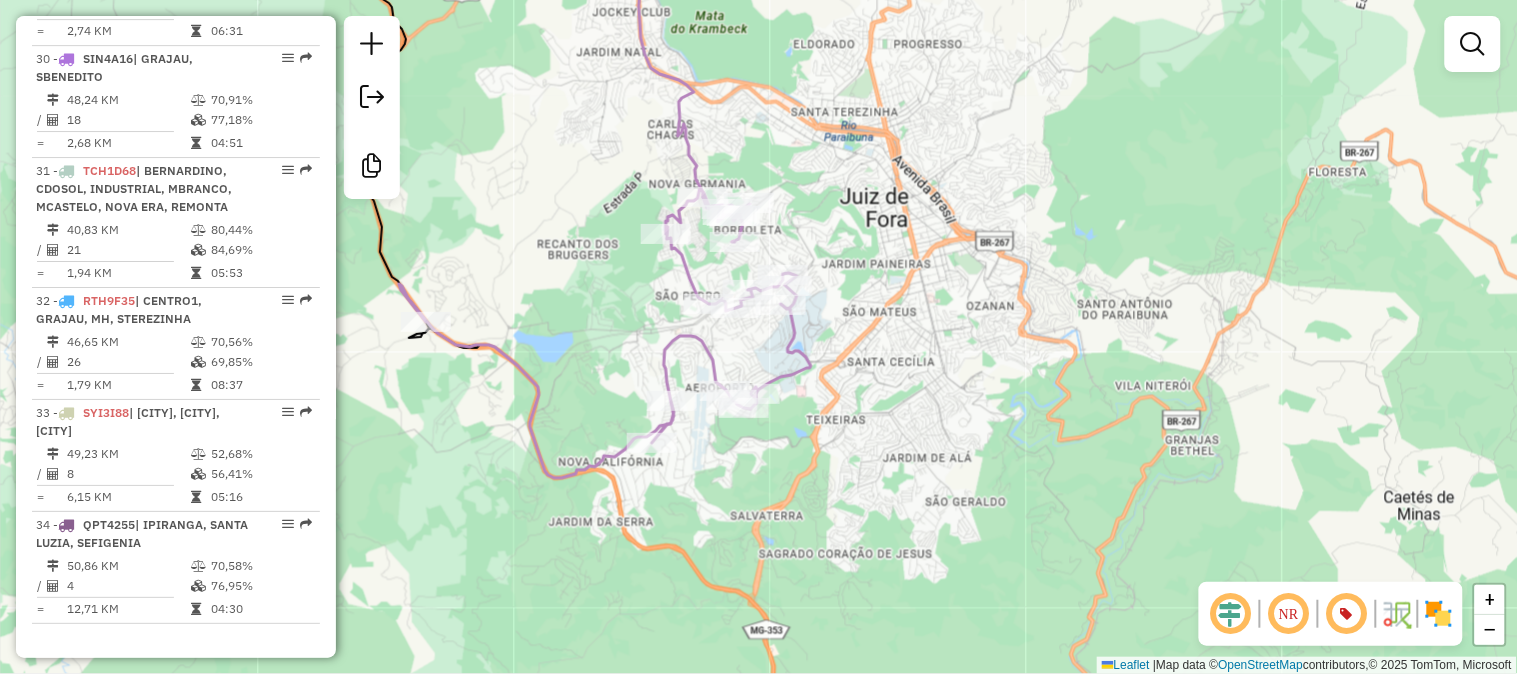 drag, startPoint x: 822, startPoint y: 281, endPoint x: 803, endPoint y: 244, distance: 41.59327 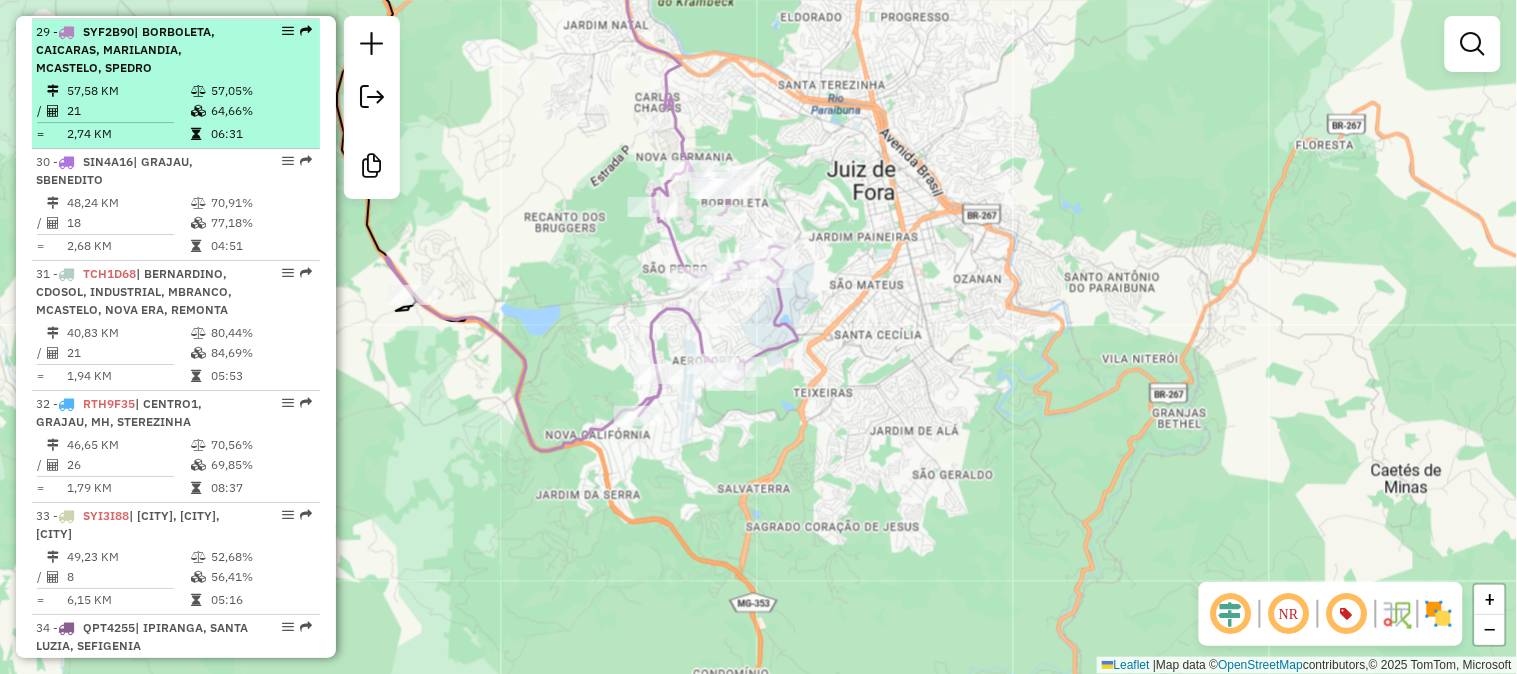 scroll, scrollTop: 3537, scrollLeft: 0, axis: vertical 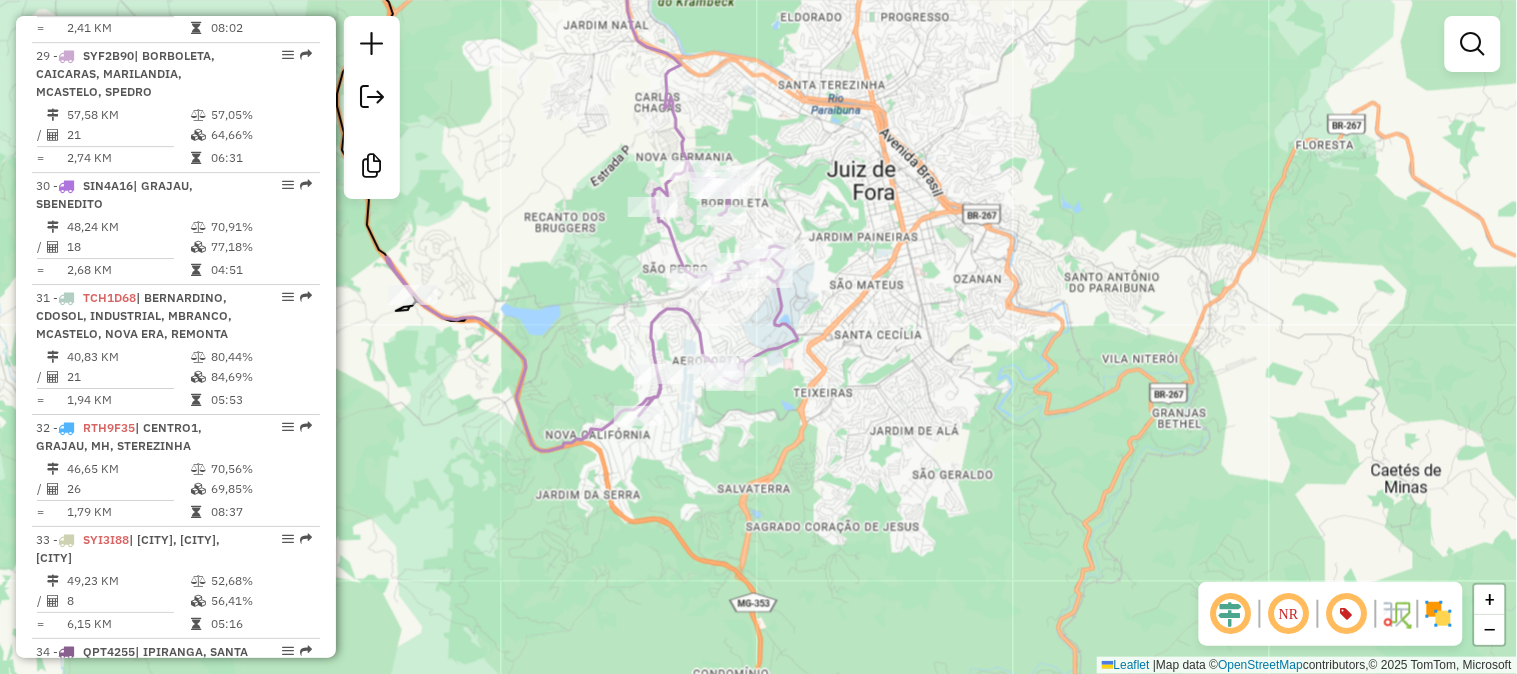 select on "*********" 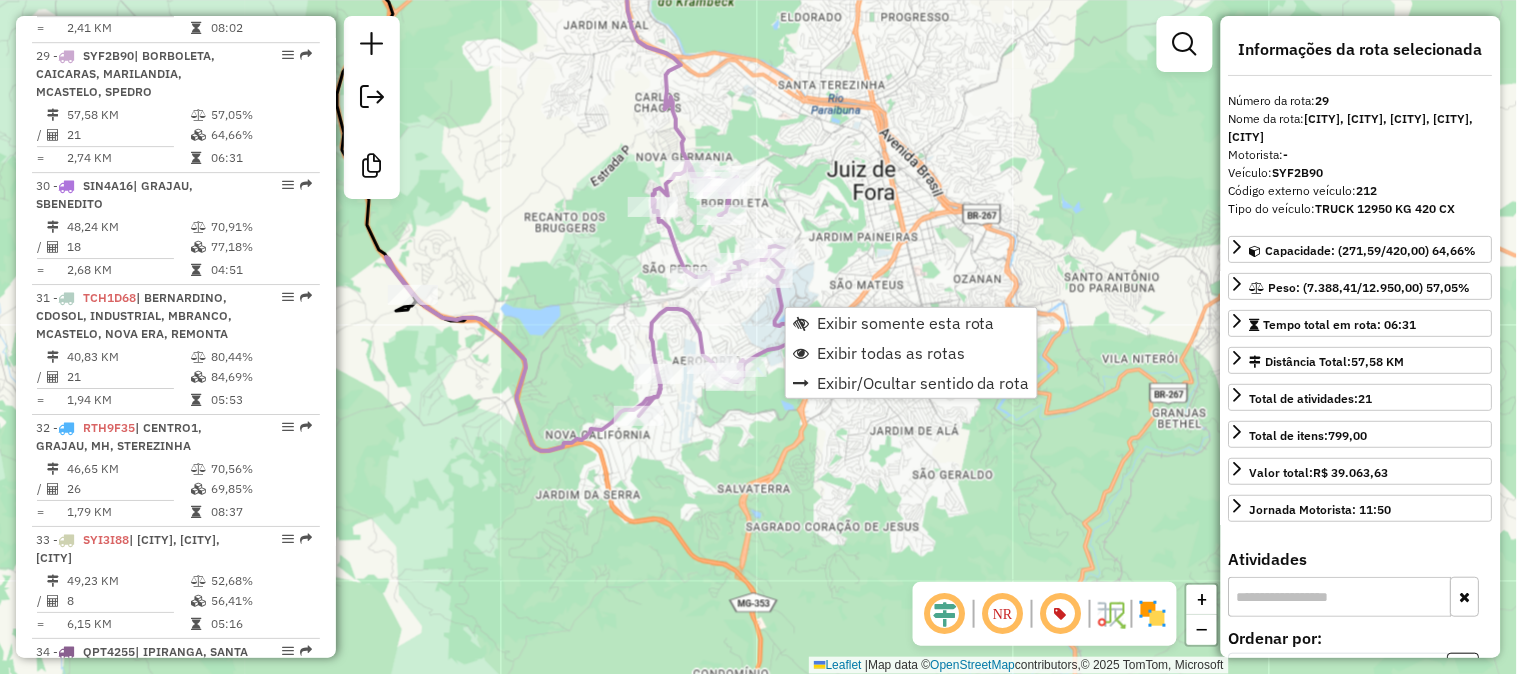 scroll, scrollTop: 3760, scrollLeft: 0, axis: vertical 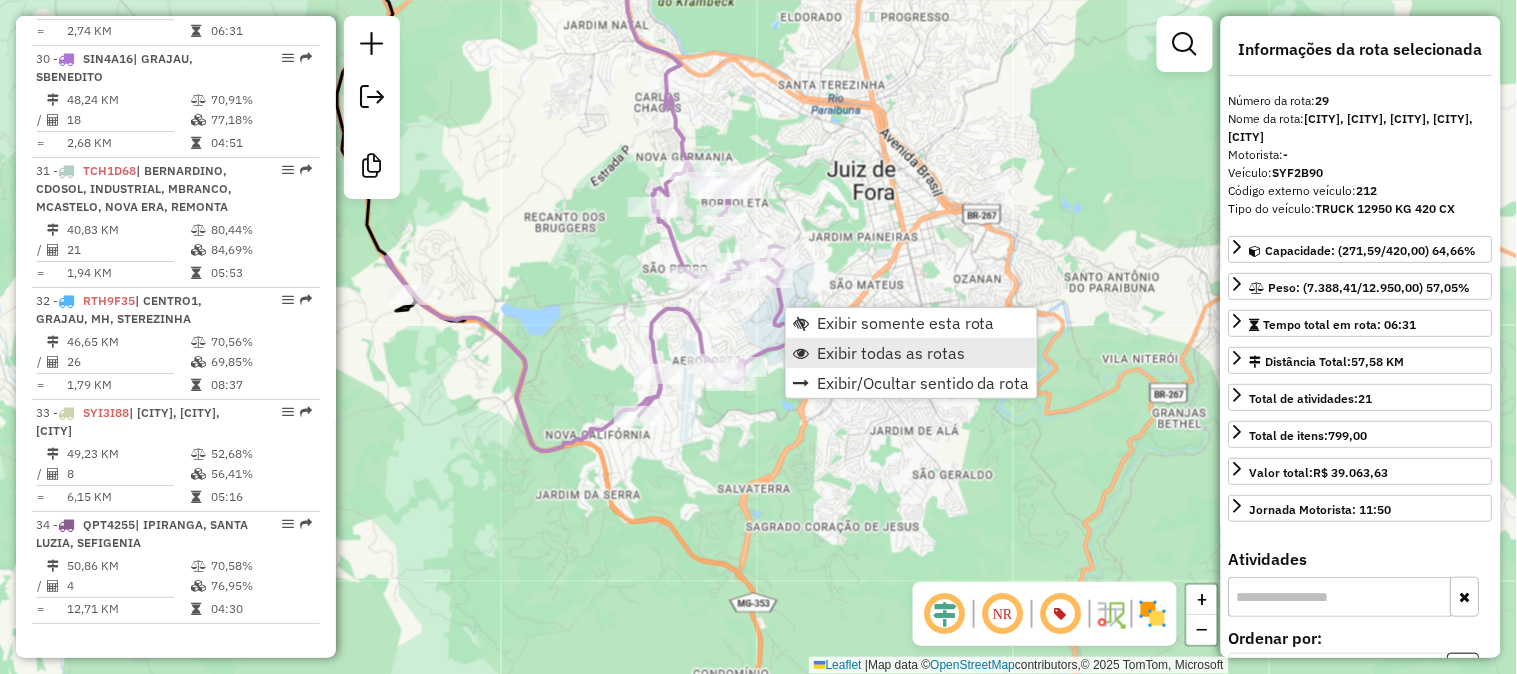 click on "Exibir todas as rotas" at bounding box center (891, 353) 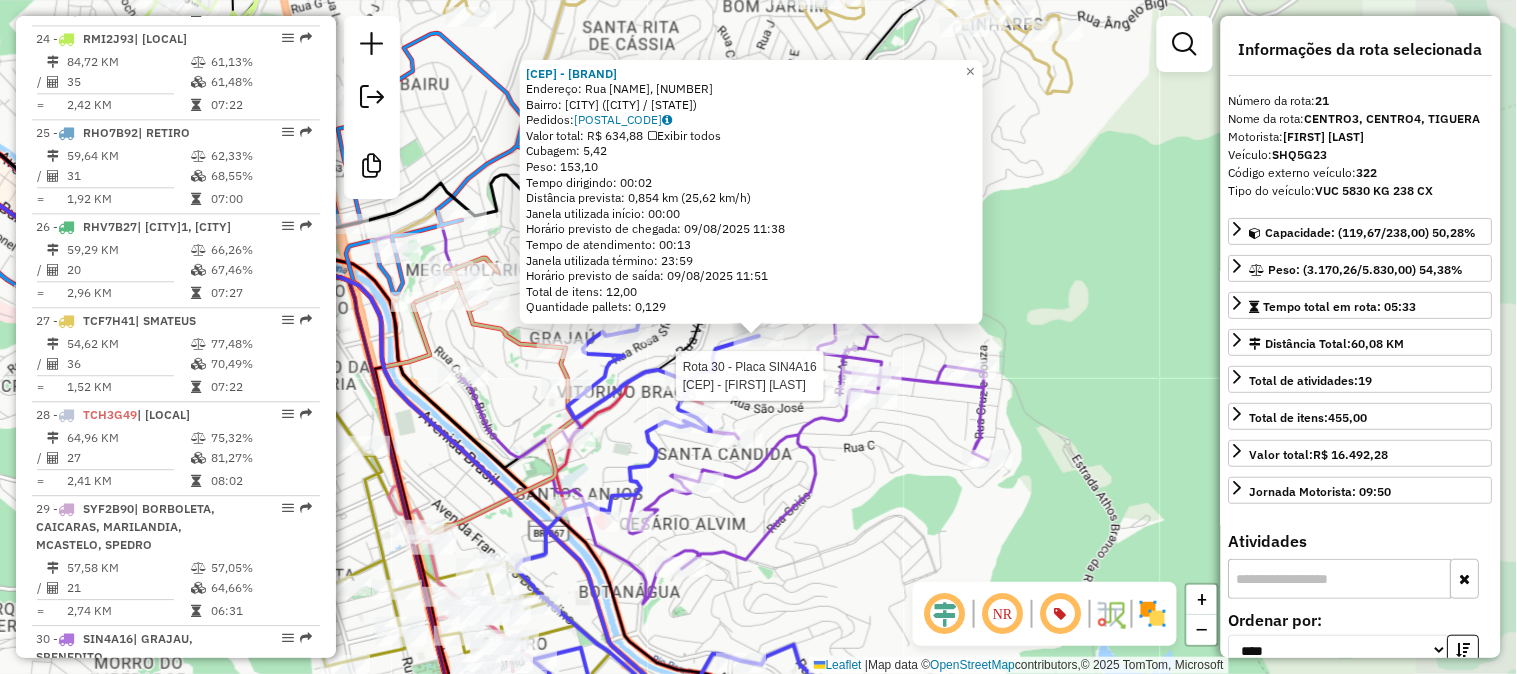 scroll, scrollTop: 2917, scrollLeft: 0, axis: vertical 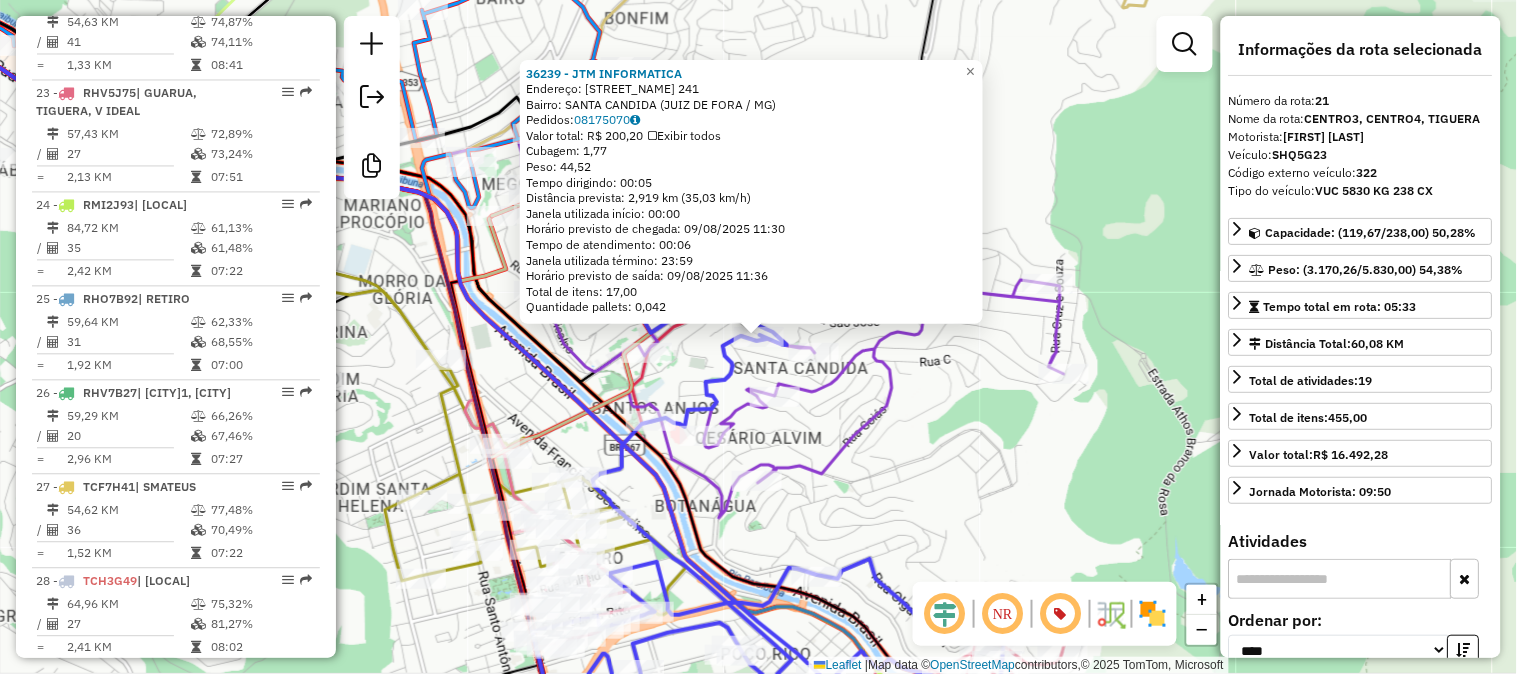 click on "36239 - JTM INFORMATICA  Endereço:  ADEMIR PEDRETTI DOS SANTOS 241   Bairro: SANTA CANDIDA (JUIZ DE FORA / MG)   Pedidos:  08175070   Valor total: R$ 200,20   Exibir todos   Cubagem: 1,77  Peso: 44,52  Tempo dirigindo: 00:05   Distância prevista: 2,919 km (35,03 km/h)   Janela utilizada início: 00:00   Horário previsto de chegada: 09/08/2025 11:30   Tempo de atendimento: 00:06   Janela utilizada término: 23:59   Horário previsto de saída: 09/08/2025 11:36   Total de itens: 17,00   Quantidade pallets: 0,042  × Janela de atendimento Grade de atendimento Capacidade Transportadoras Veículos Cliente Pedidos  Rotas Selecione os dias de semana para filtrar as janelas de atendimento  Seg   Ter   Qua   Qui   Sex   Sáb   Dom  Informe o período da janela de atendimento: De: Até:  Filtrar exatamente a janela do cliente  Considerar janela de atendimento padrão  Selecione os dias de semana para filtrar as grades de atendimento  Seg   Ter   Qua   Qui   Sex   Sáb   Dom   Peso mínimo:   Peso máximo:   De:  De:" 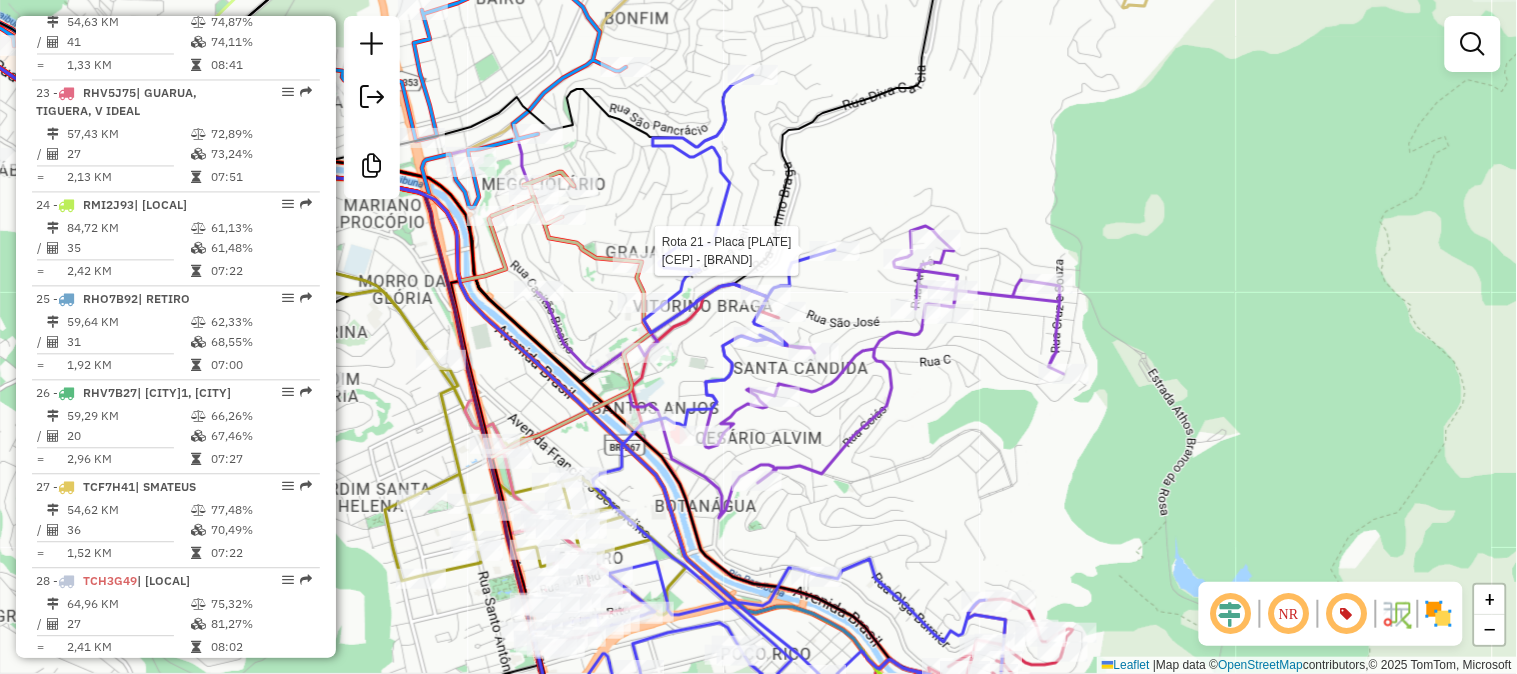 select on "*********" 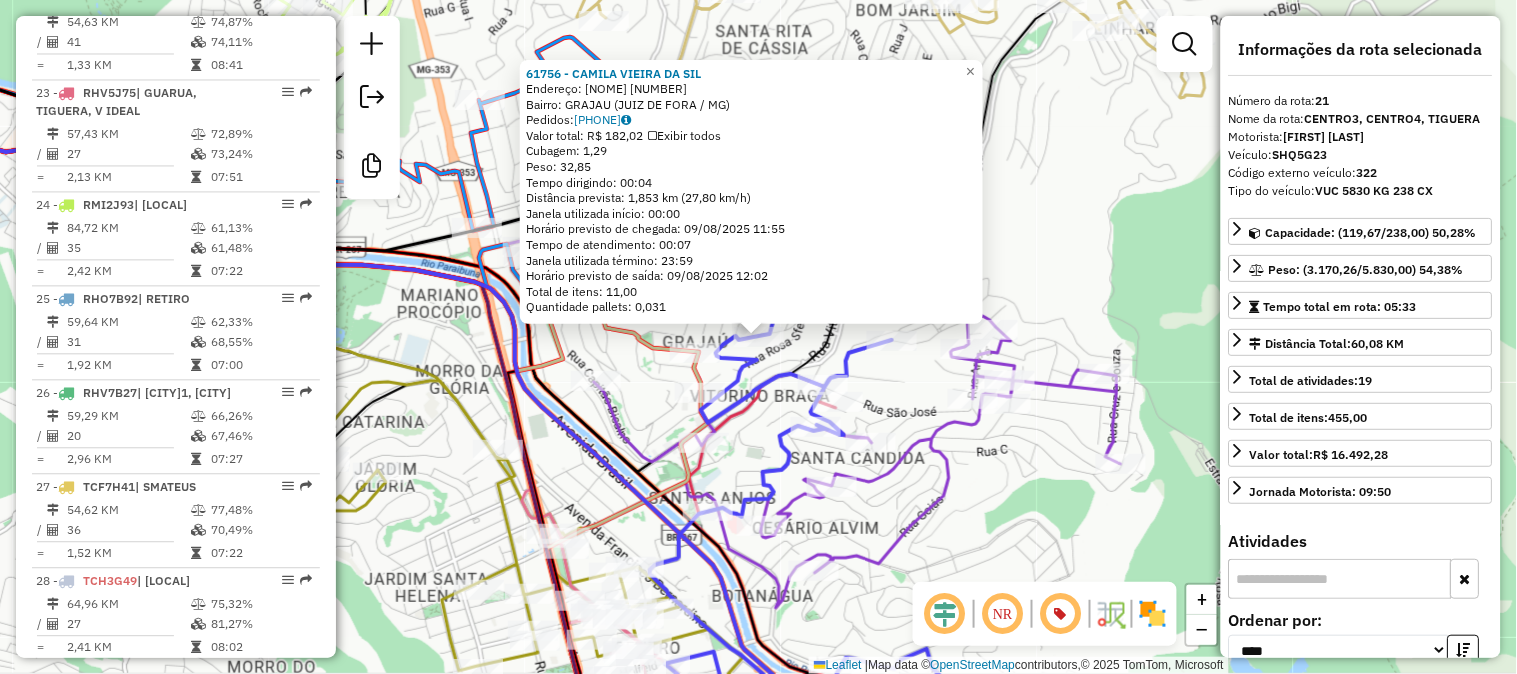 click 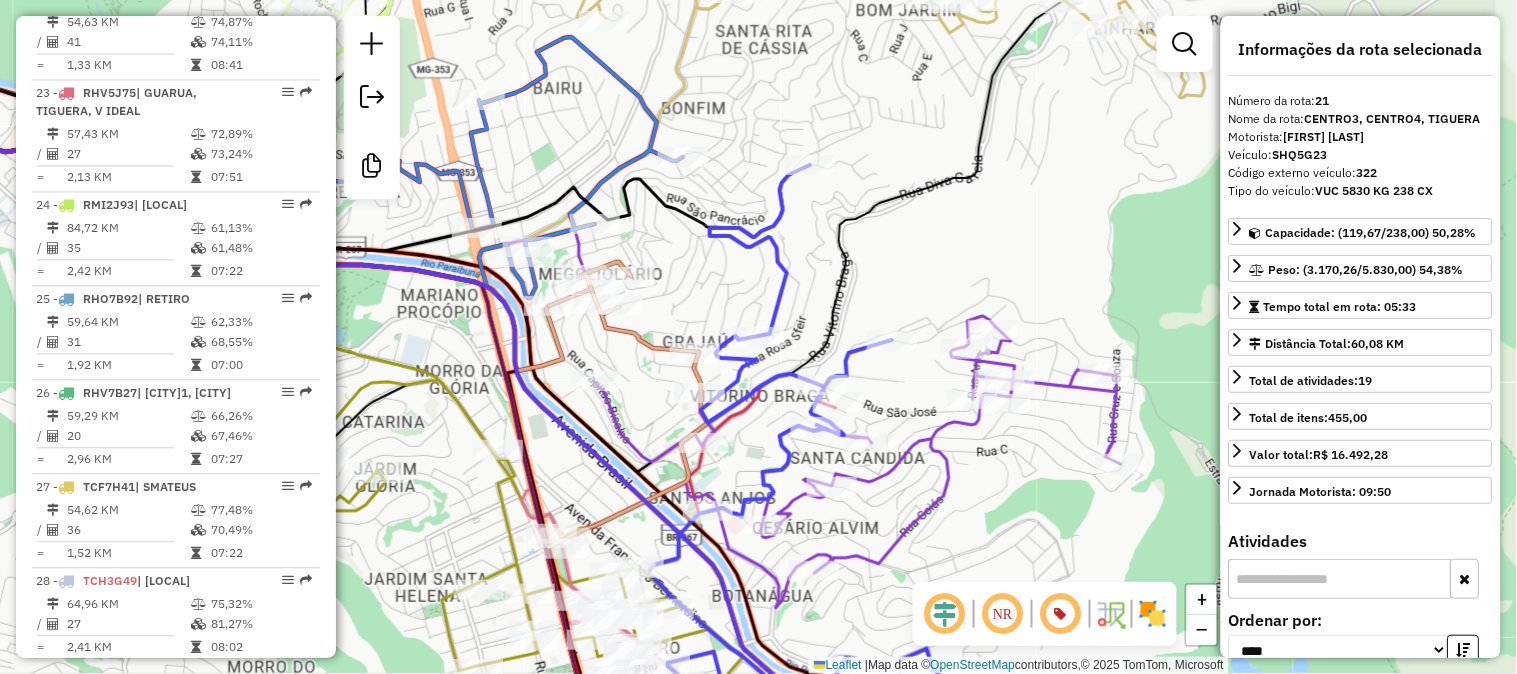 drag, startPoint x: 831, startPoint y: 225, endPoint x: 805, endPoint y: 285, distance: 65.39113 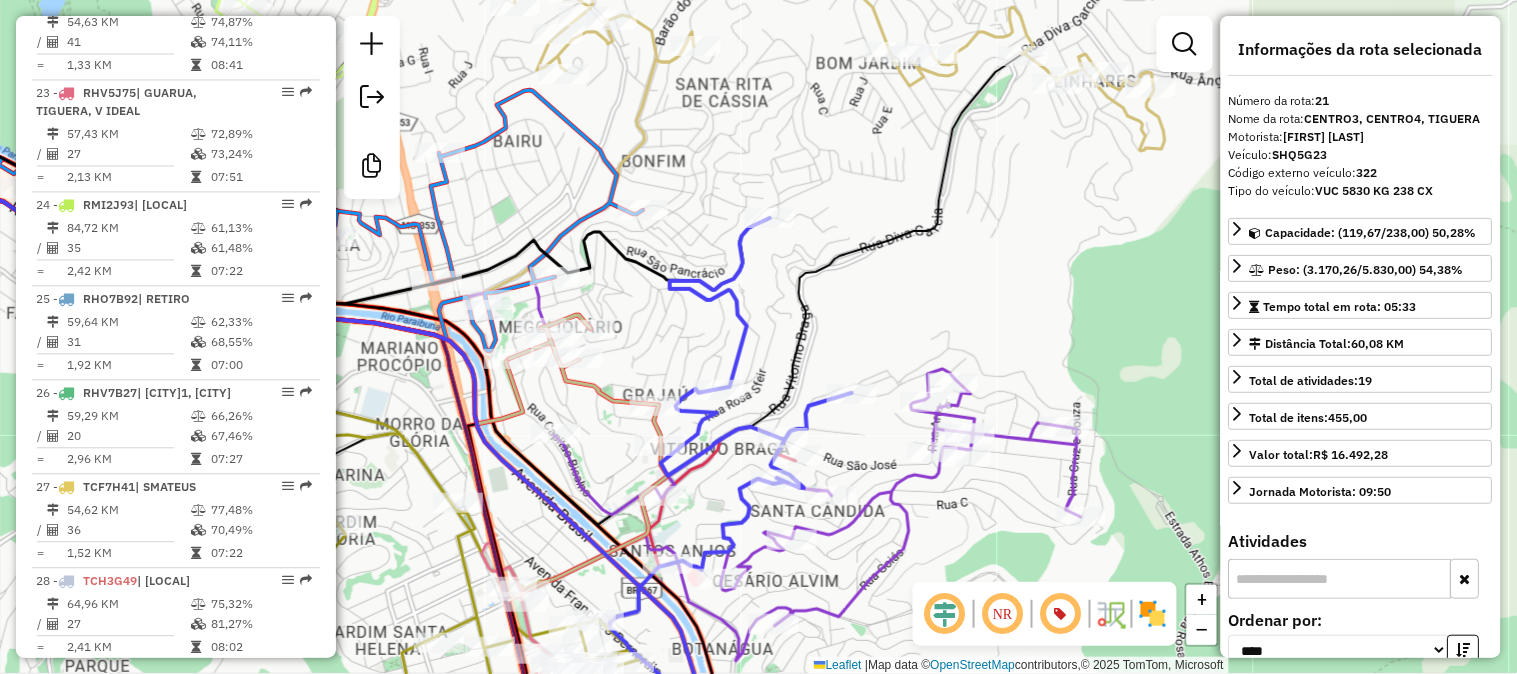 drag, startPoint x: 828, startPoint y: 311, endPoint x: 741, endPoint y: 208, distance: 134.82582 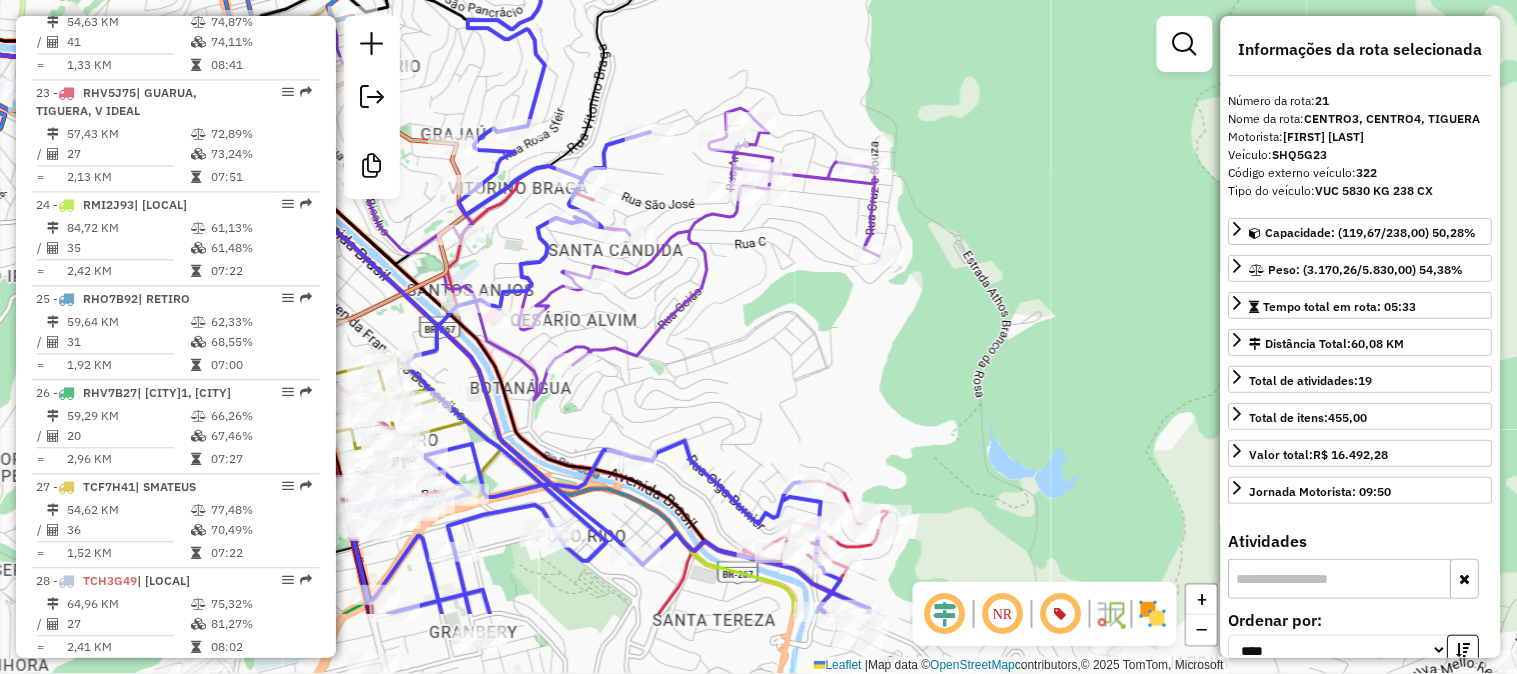 drag, startPoint x: 916, startPoint y: 332, endPoint x: 776, endPoint y: 134, distance: 242.49536 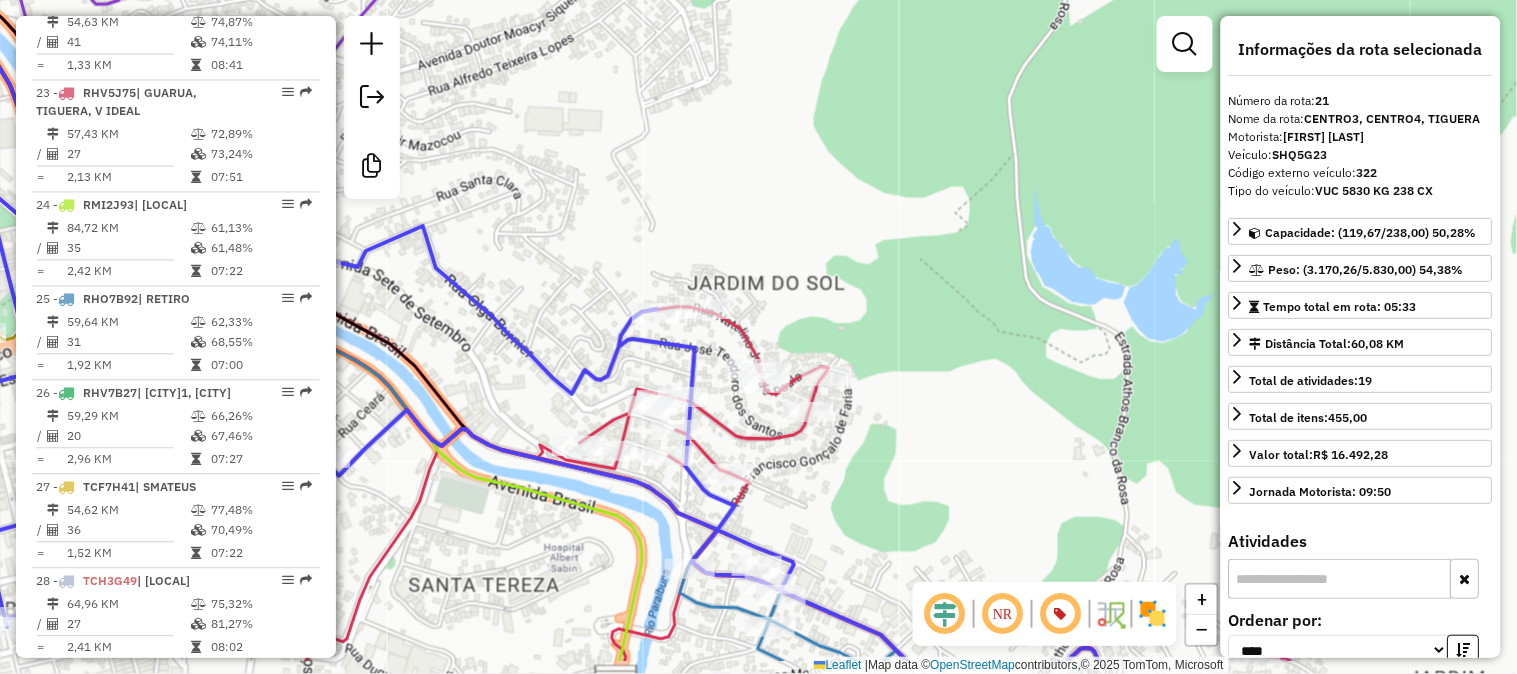 drag, startPoint x: 931, startPoint y: 480, endPoint x: 797, endPoint y: 200, distance: 310.41263 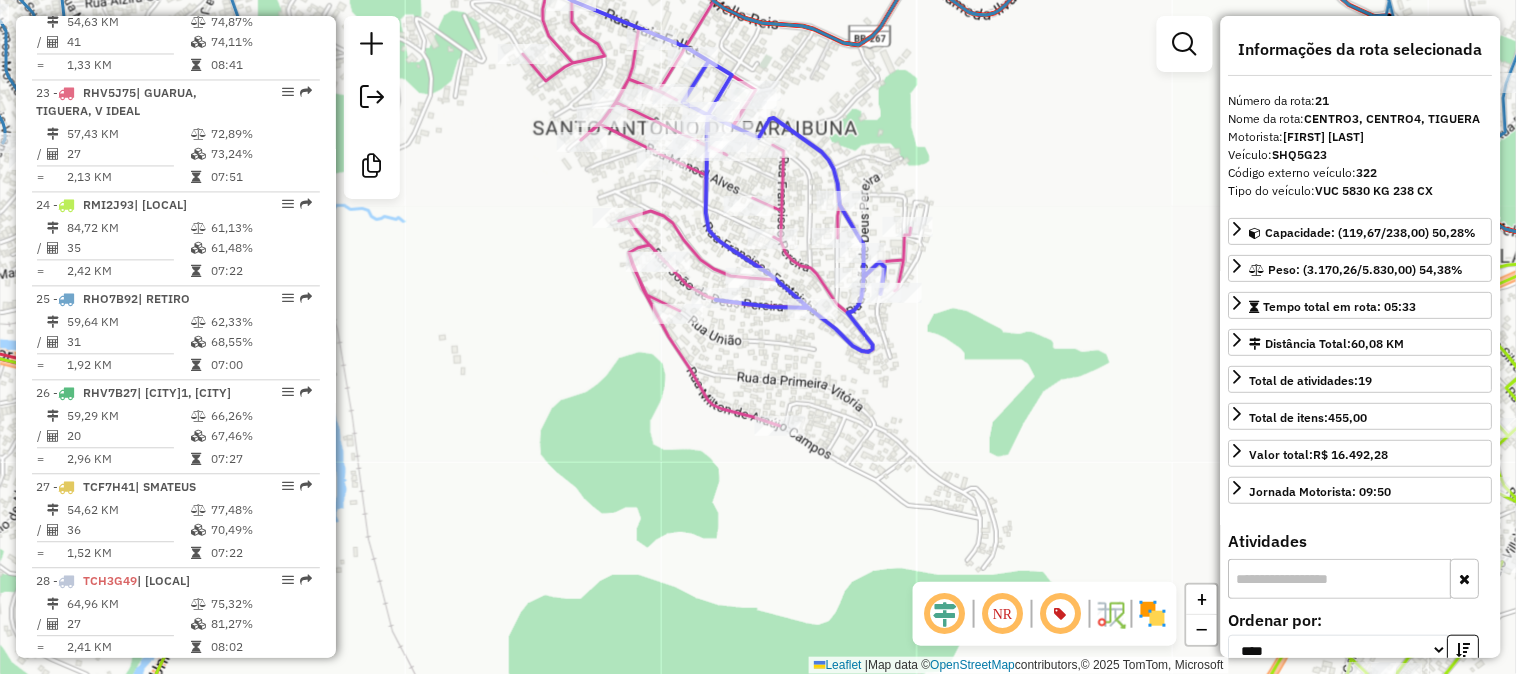 drag, startPoint x: 555, startPoint y: 426, endPoint x: 557, endPoint y: 413, distance: 13.152946 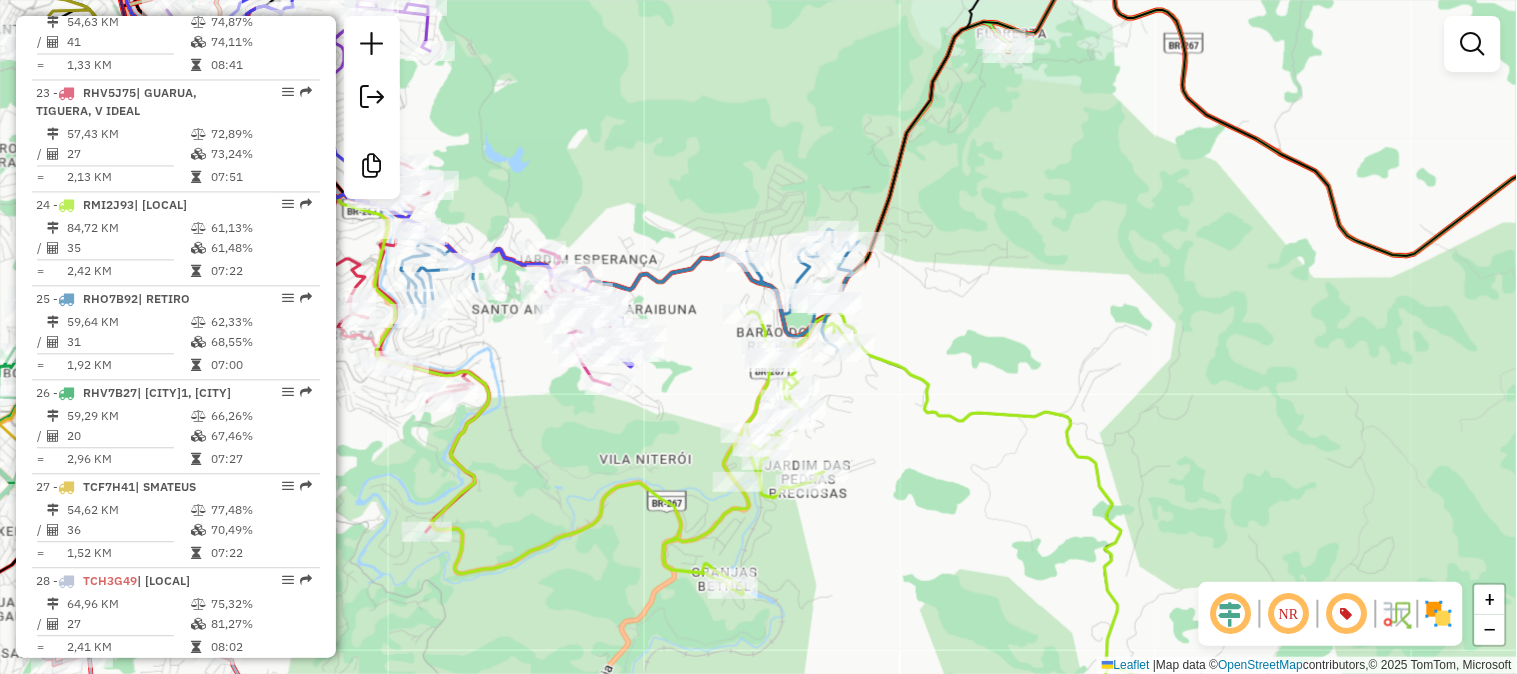 drag, startPoint x: 700, startPoint y: 316, endPoint x: 686, endPoint y: 441, distance: 125.781555 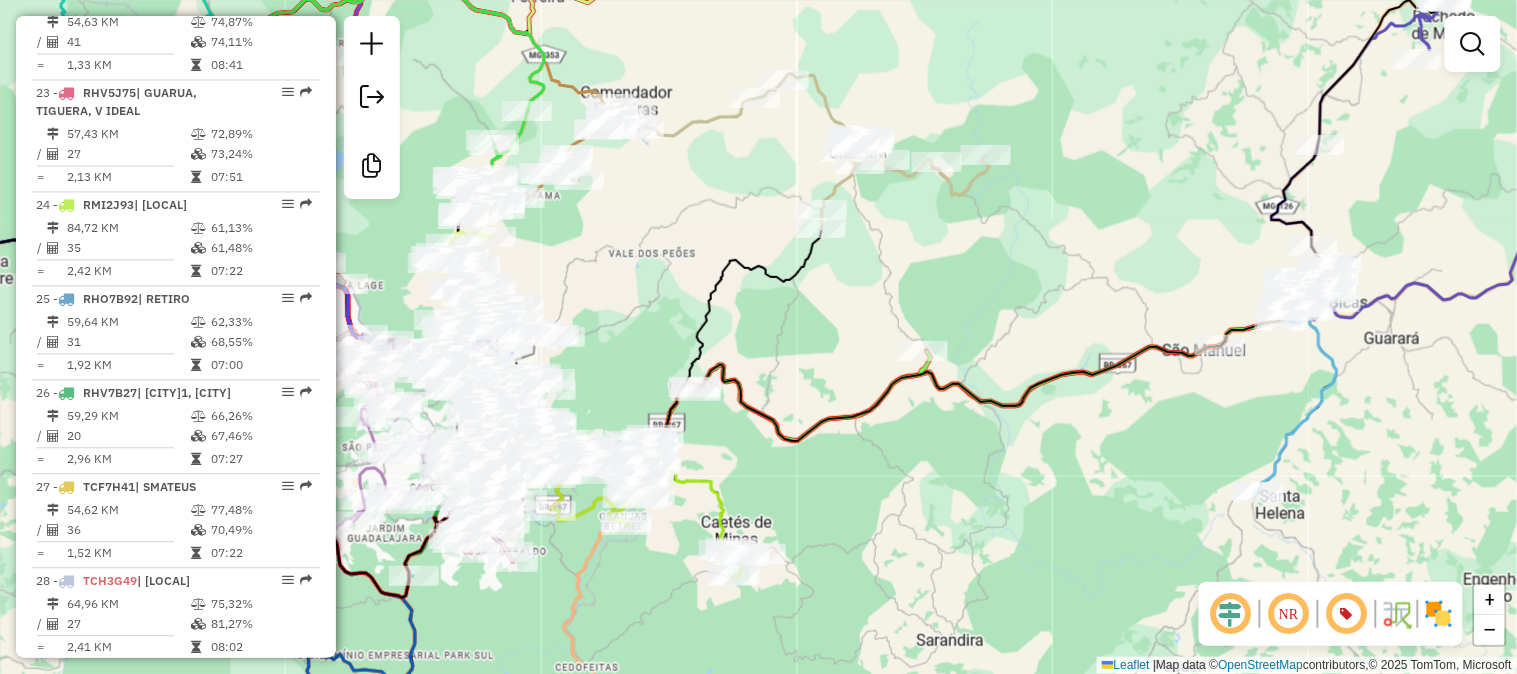 drag, startPoint x: 838, startPoint y: 300, endPoint x: 522, endPoint y: 331, distance: 317.51694 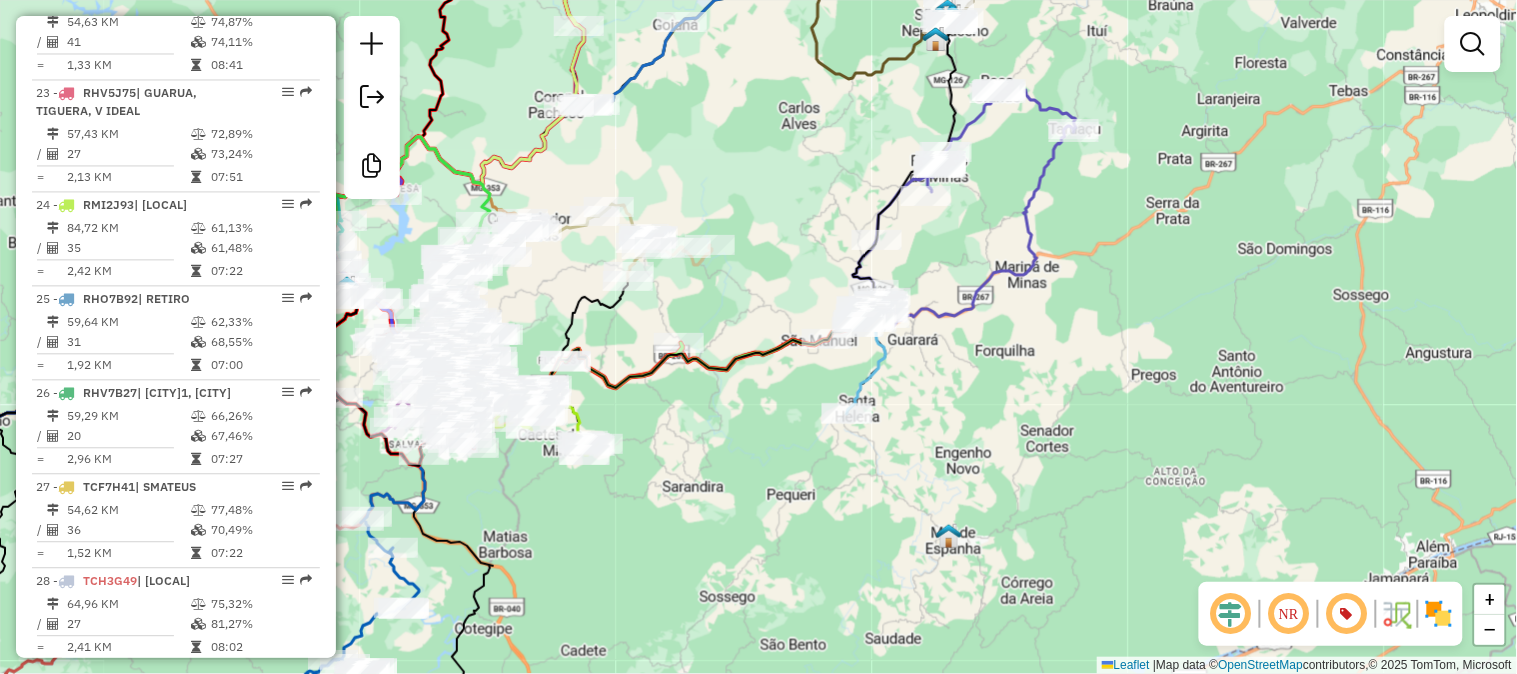 drag, startPoint x: 845, startPoint y: 171, endPoint x: 815, endPoint y: 278, distance: 111.12605 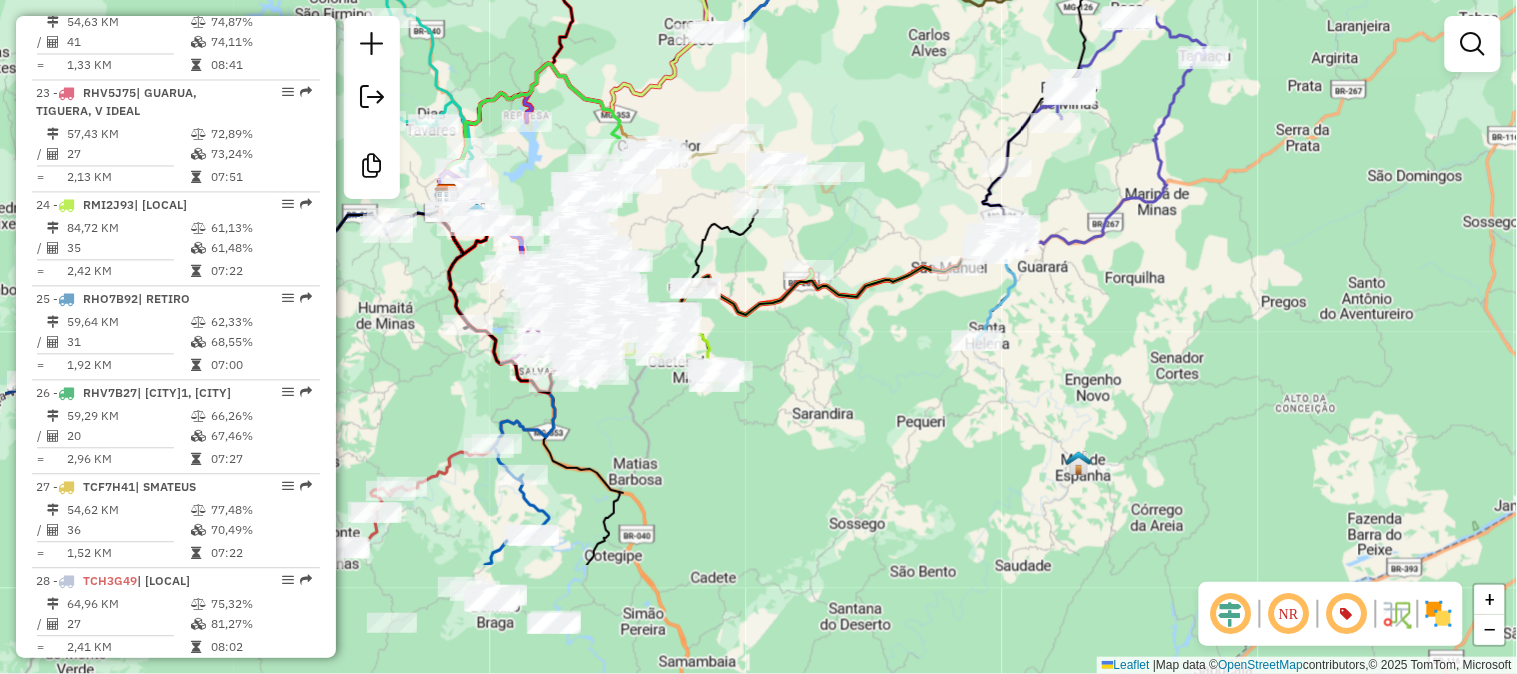 drag, startPoint x: 827, startPoint y: 275, endPoint x: 986, endPoint y: 62, distance: 265.8007 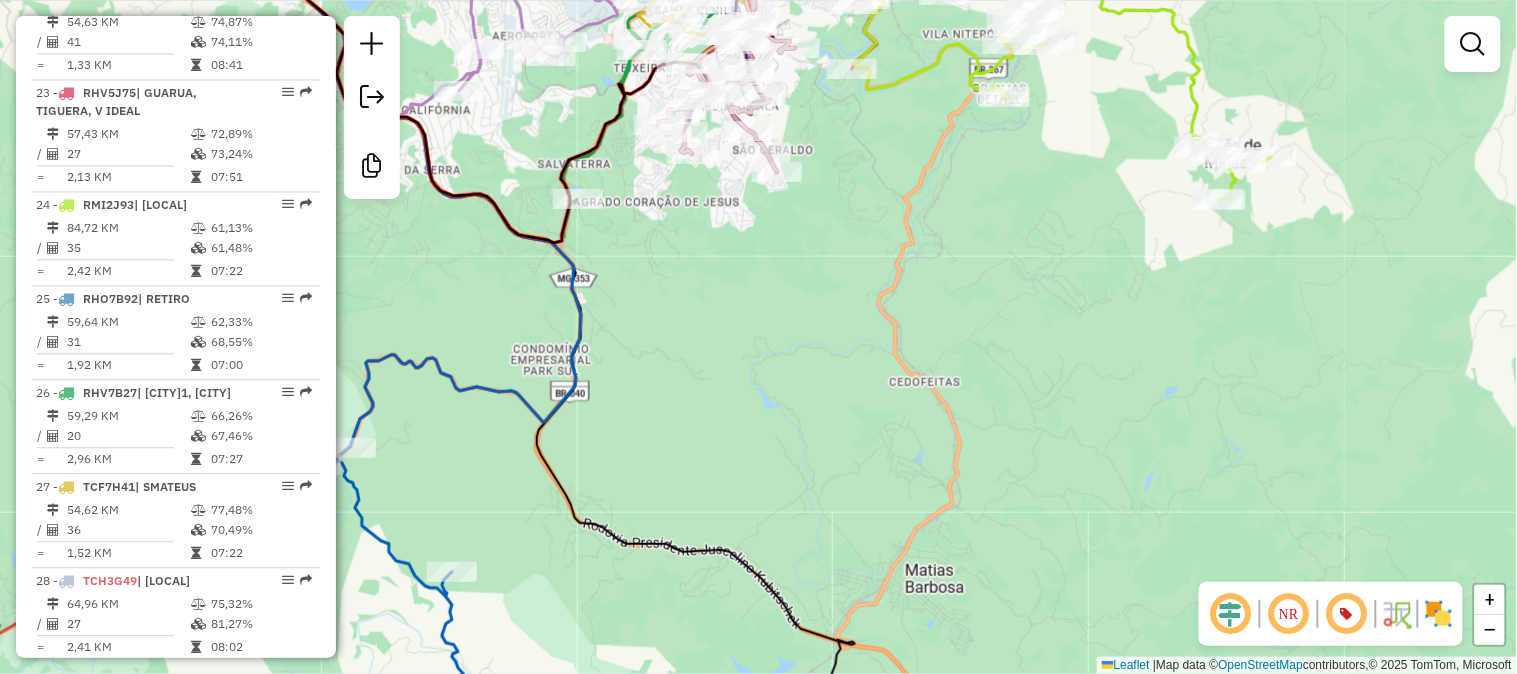 drag, startPoint x: 706, startPoint y: 216, endPoint x: 763, endPoint y: 462, distance: 252.51732 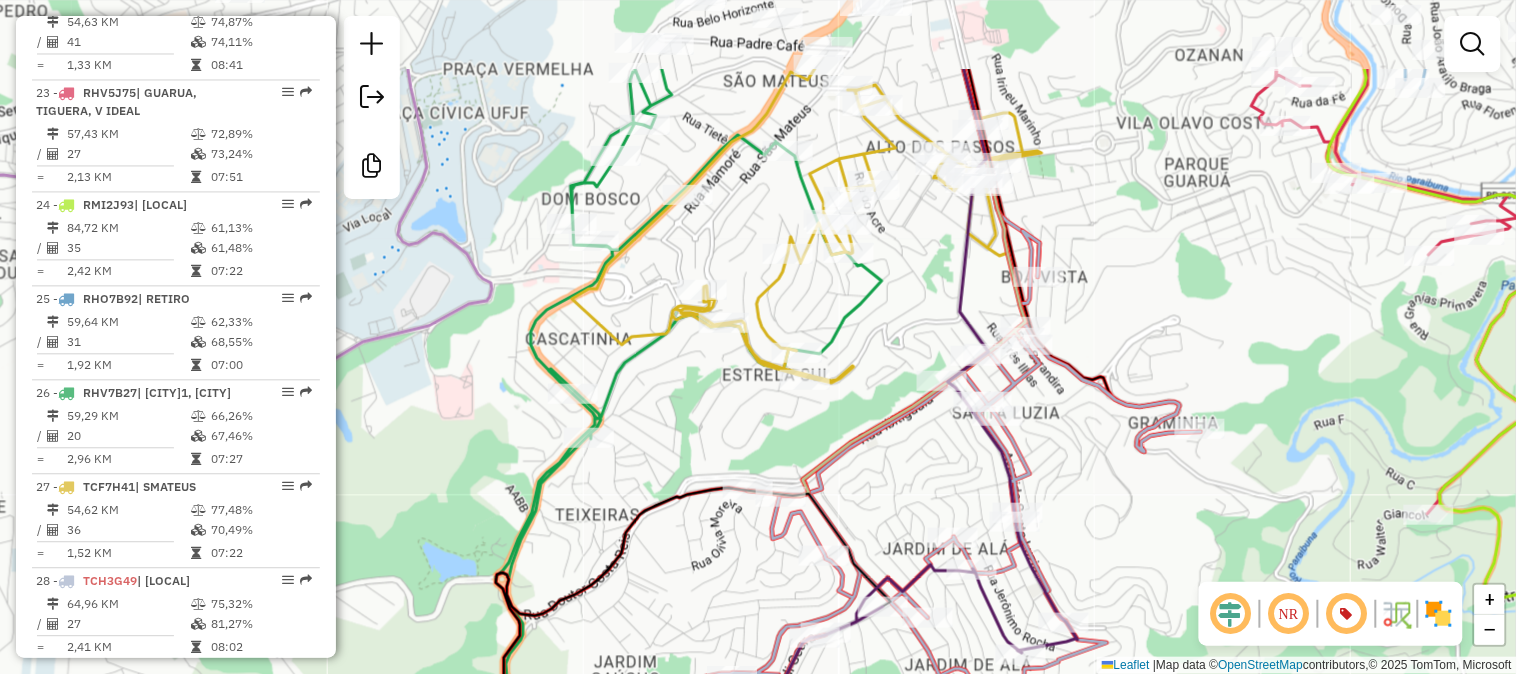 drag, startPoint x: 754, startPoint y: 268, endPoint x: 778, endPoint y: 434, distance: 167.72597 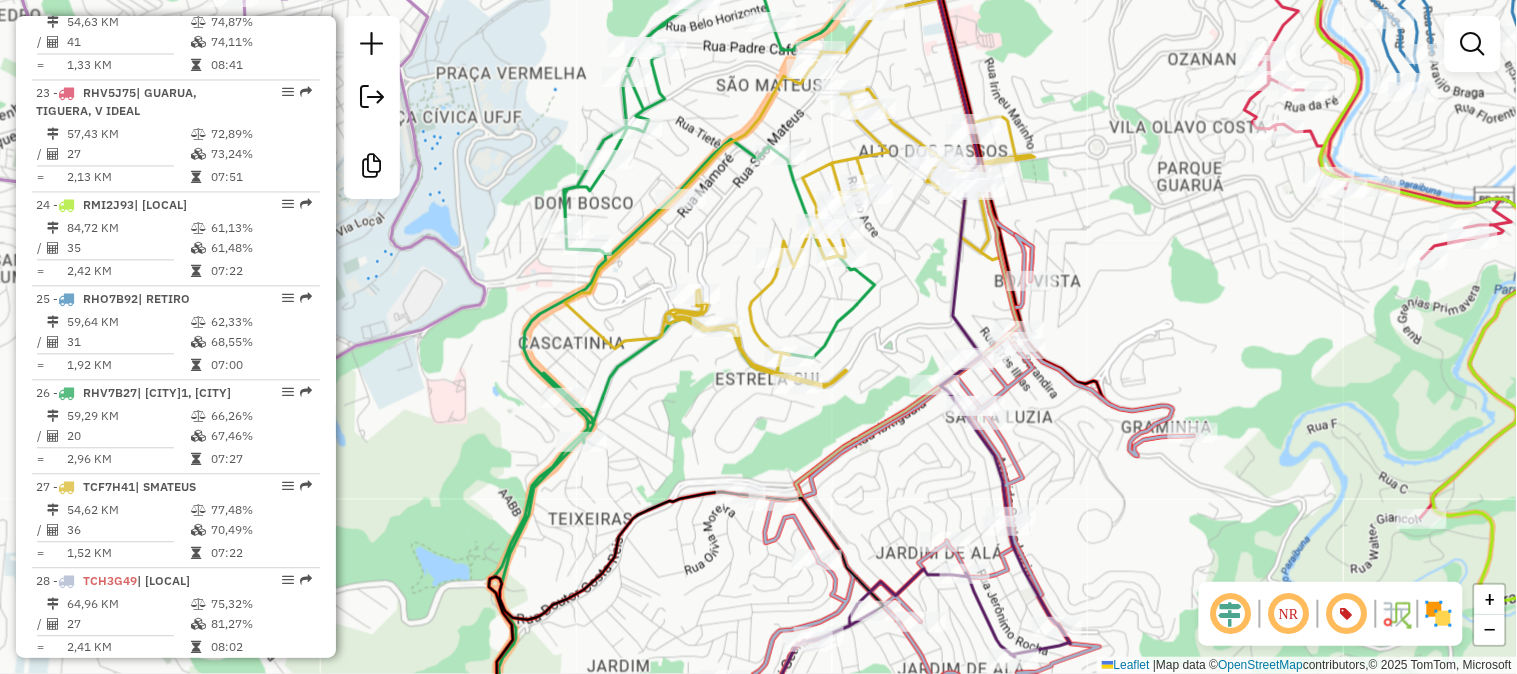 drag, startPoint x: 878, startPoint y: 442, endPoint x: 863, endPoint y: 358, distance: 85.32877 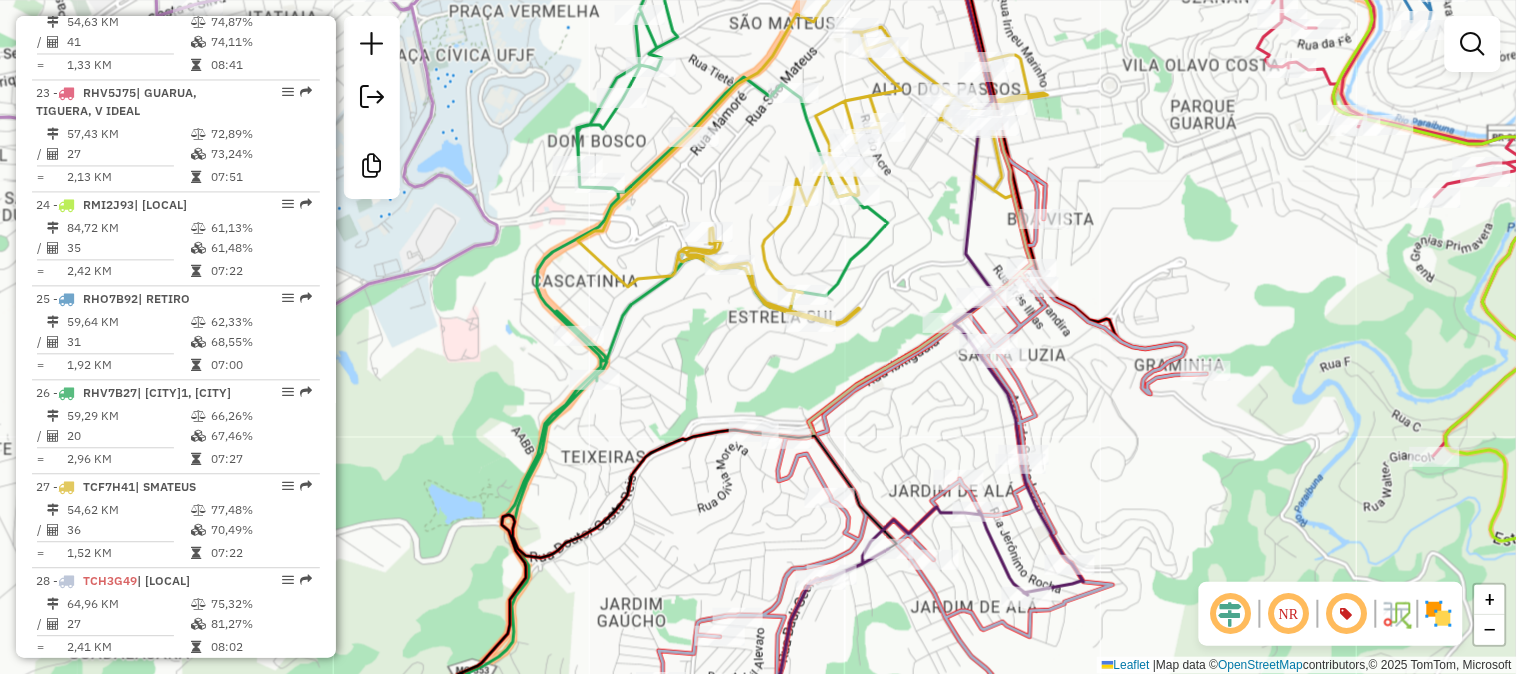drag, startPoint x: 525, startPoint y: 315, endPoint x: 654, endPoint y: 316, distance: 129.00388 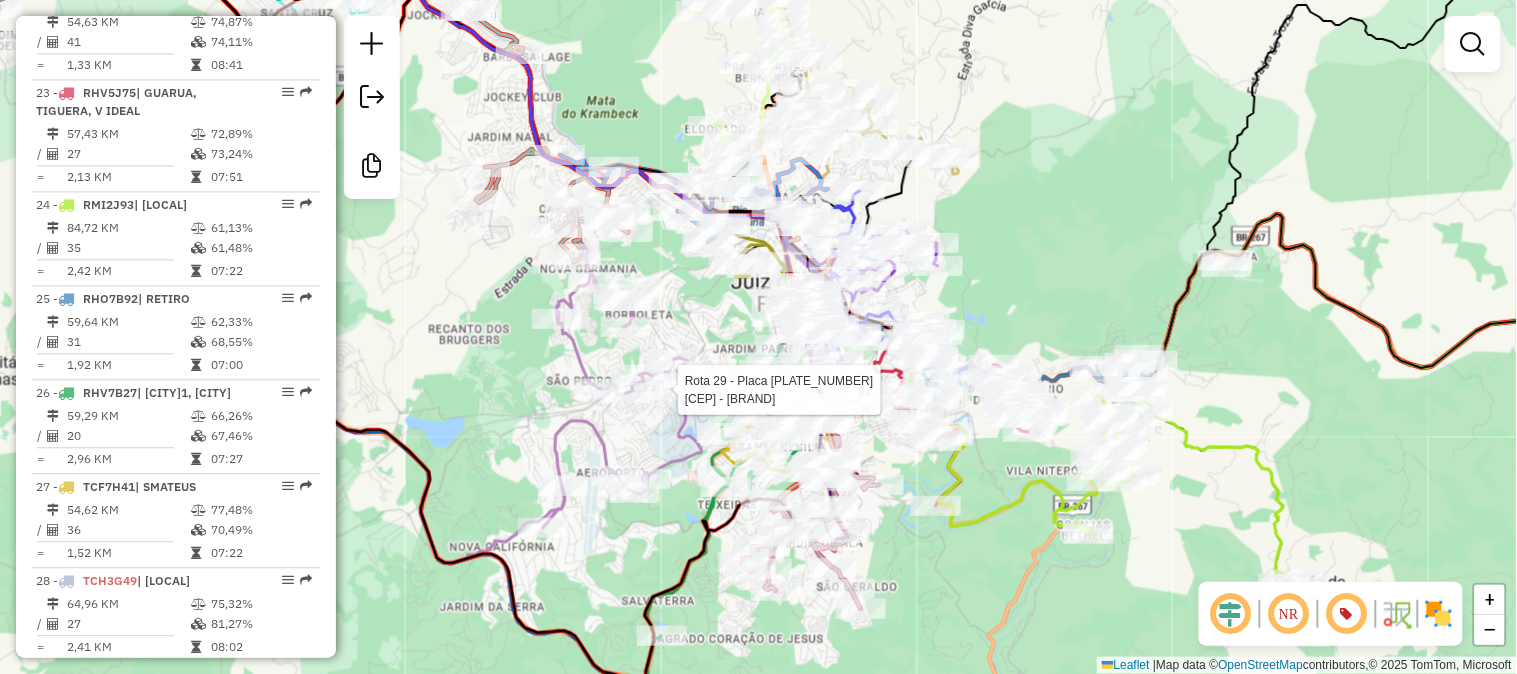 click on "Rota 29 - Placa SYF2B90  35211 - BIGODEIRA BAR E REST Rota 25 - Placa RHO7B92  61751 - KATIA BADARO O DE ME Rota 25 - Placa RHO7B92  30546 - MERCEARIA MONICA Rota 25 - Placa RHO7B92  30753 - NATALIA SILVA PEREIR Rota 22 - Placa RHO7B86  21661 - PAULO CEZAR FERREIRO Janela de atendimento Grade de atendimento Capacidade Transportadoras Veículos Cliente Pedidos  Rotas Selecione os dias de semana para filtrar as janelas de atendimento  Seg   Ter   Qua   Qui   Sex   Sáb   Dom  Informe o período da janela de atendimento: De: Até:  Filtrar exatamente a janela do cliente  Considerar janela de atendimento padrão  Selecione os dias de semana para filtrar as grades de atendimento  Seg   Ter   Qua   Qui   Sex   Sáb   Dom   Considerar clientes sem dia de atendimento cadastrado  Clientes fora do dia de atendimento selecionado Filtrar as atividades entre os valores definidos abaixo:  Peso mínimo:   Peso máximo:   Cubagem mínima:   Cubagem máxima:   De:   Até:   De:   Até:  Transportadora: Tipo de veículo: Nome:" 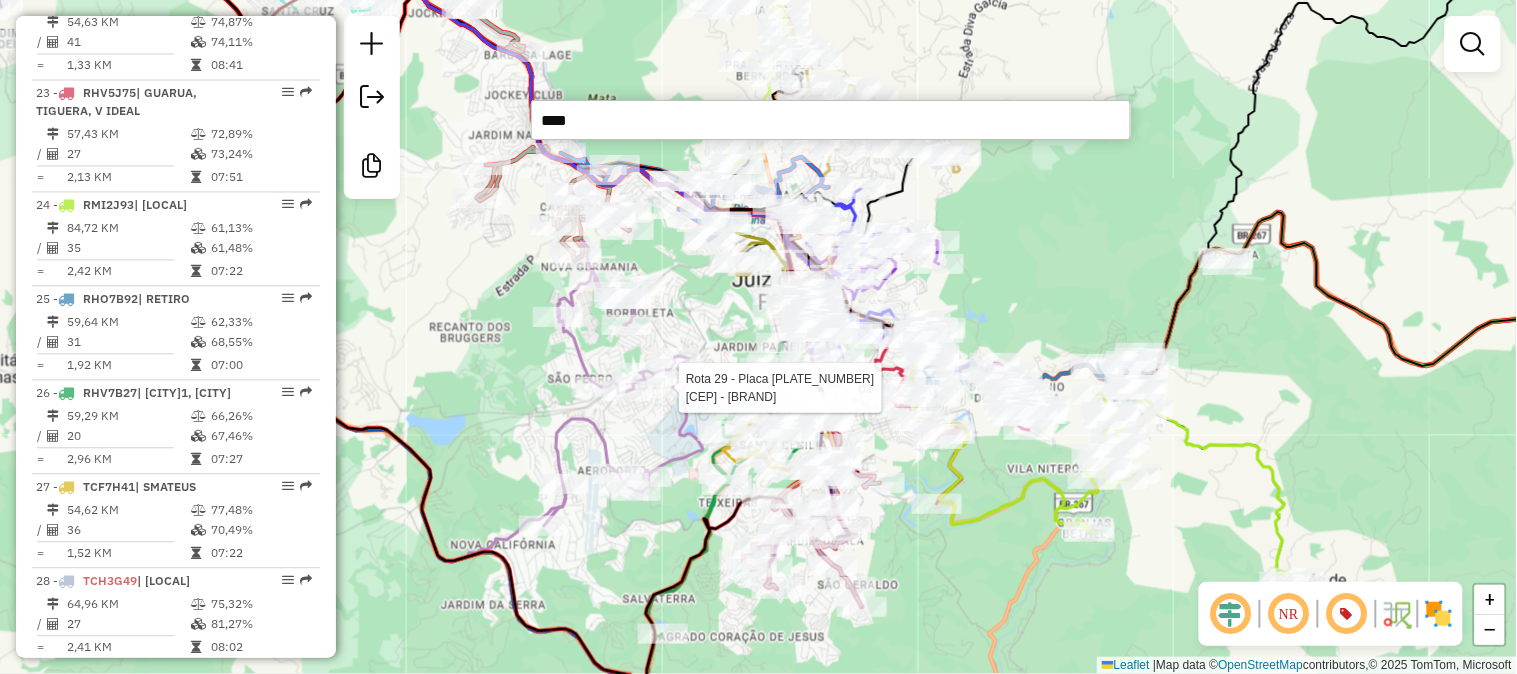 type on "*****" 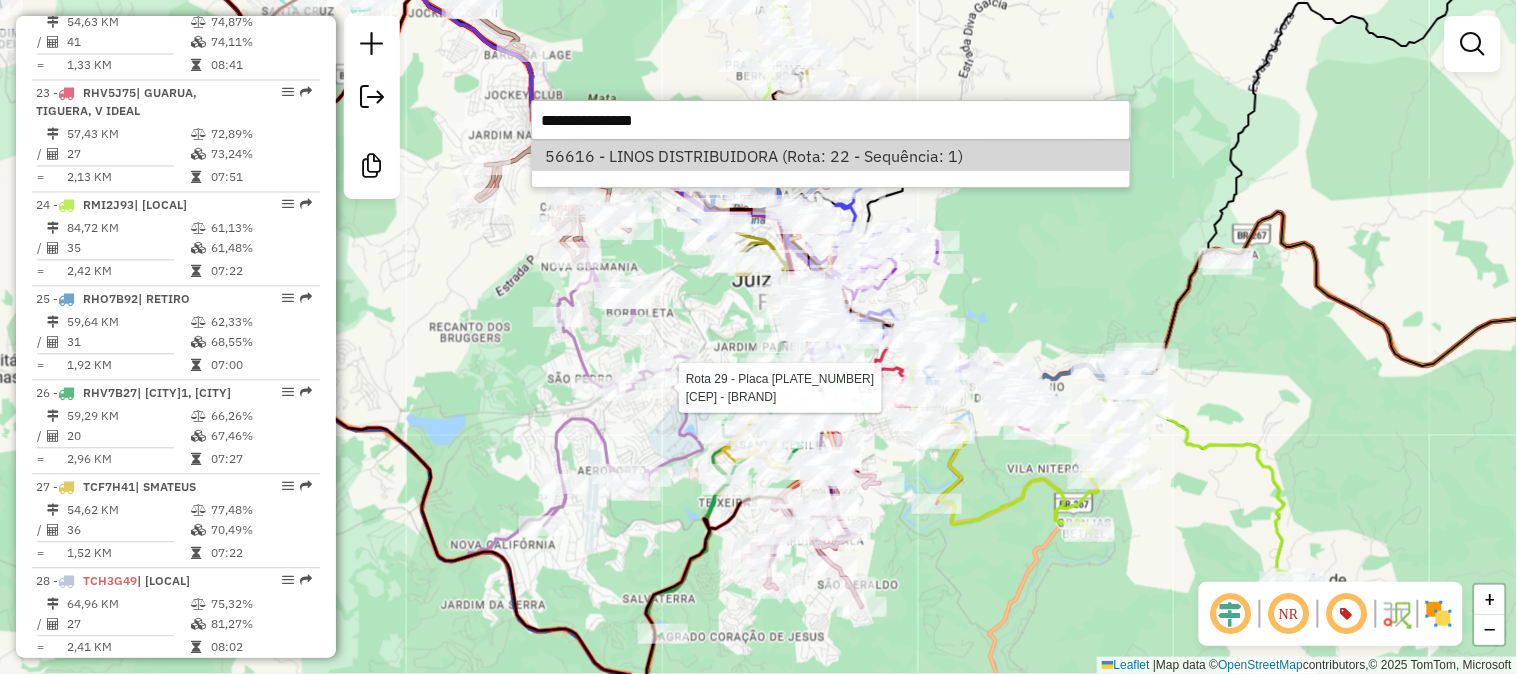 select on "*********" 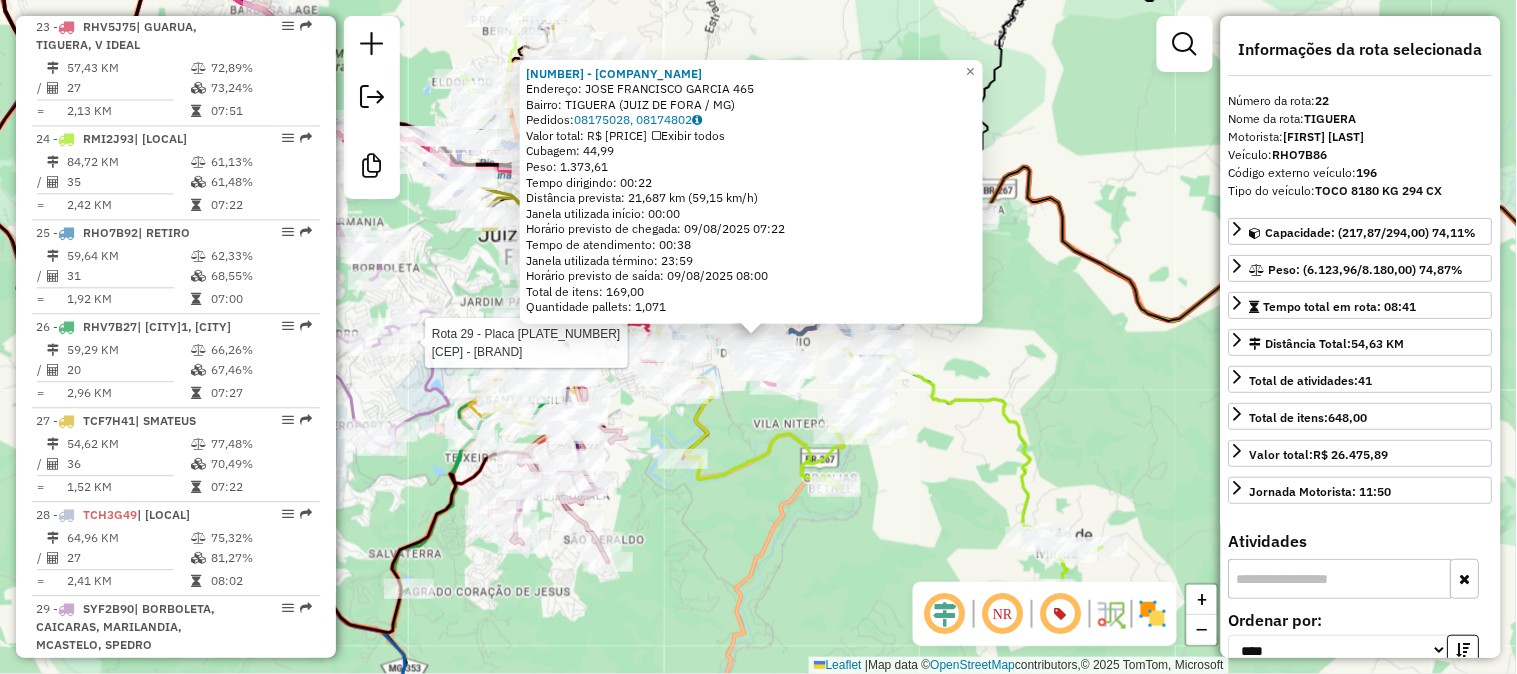 scroll, scrollTop: 3030, scrollLeft: 0, axis: vertical 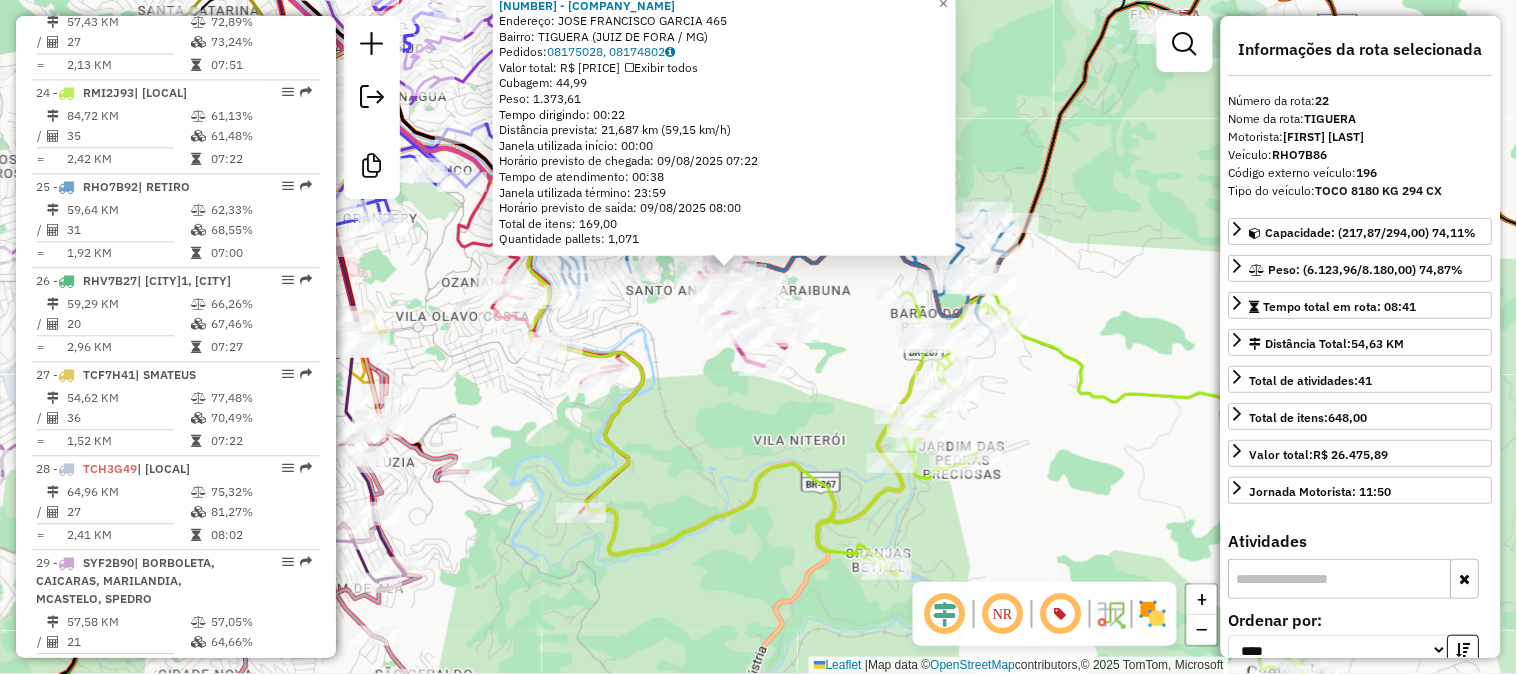 click on "Rota 29 - Placa SYF2B90  35211 - BIGODEIRA BAR E REST 56616 - LINOS DISTRIBUIDORA  Endereço:  JOSE FRANCISCO GARCIA 465   Bairro: TIGUERA (JUIZ DE FORA / MG)   Pedidos:  08175028, 08174802   Valor total: R$ 5.115,52   Exibir todos   Cubagem: 44,99  Peso: 1.373,61  Tempo dirigindo: 00:22   Distância prevista: 21,687 km (59,15 km/h)   Janela utilizada início: 00:00   Horário previsto de chegada: 09/08/2025 07:22   Tempo de atendimento: 00:38   Janela utilizada término: 23:59   Horário previsto de saída: 09/08/2025 08:00   Total de itens: 169,00   Quantidade pallets: 1,071  × Janela de atendimento Grade de atendimento Capacidade Transportadoras Veículos Cliente Pedidos  Rotas Selecione os dias de semana para filtrar as janelas de atendimento  Seg   Ter   Qua   Qui   Sex   Sáb   Dom  Informe o período da janela de atendimento: De: Até:  Filtrar exatamente a janela do cliente  Considerar janela de atendimento padrão  Selecione os dias de semana para filtrar as grades de atendimento  Seg   Ter   Qua  +" 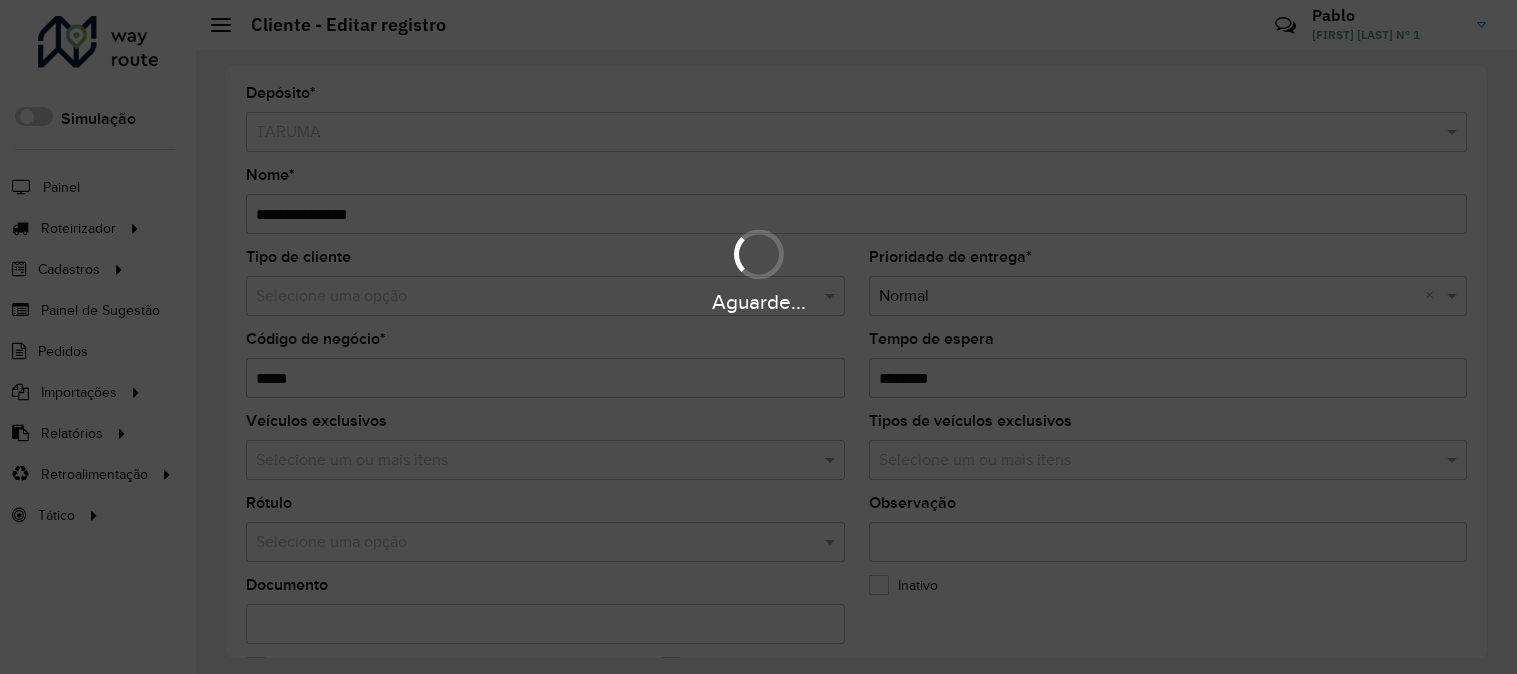 scroll, scrollTop: 0, scrollLeft: 0, axis: both 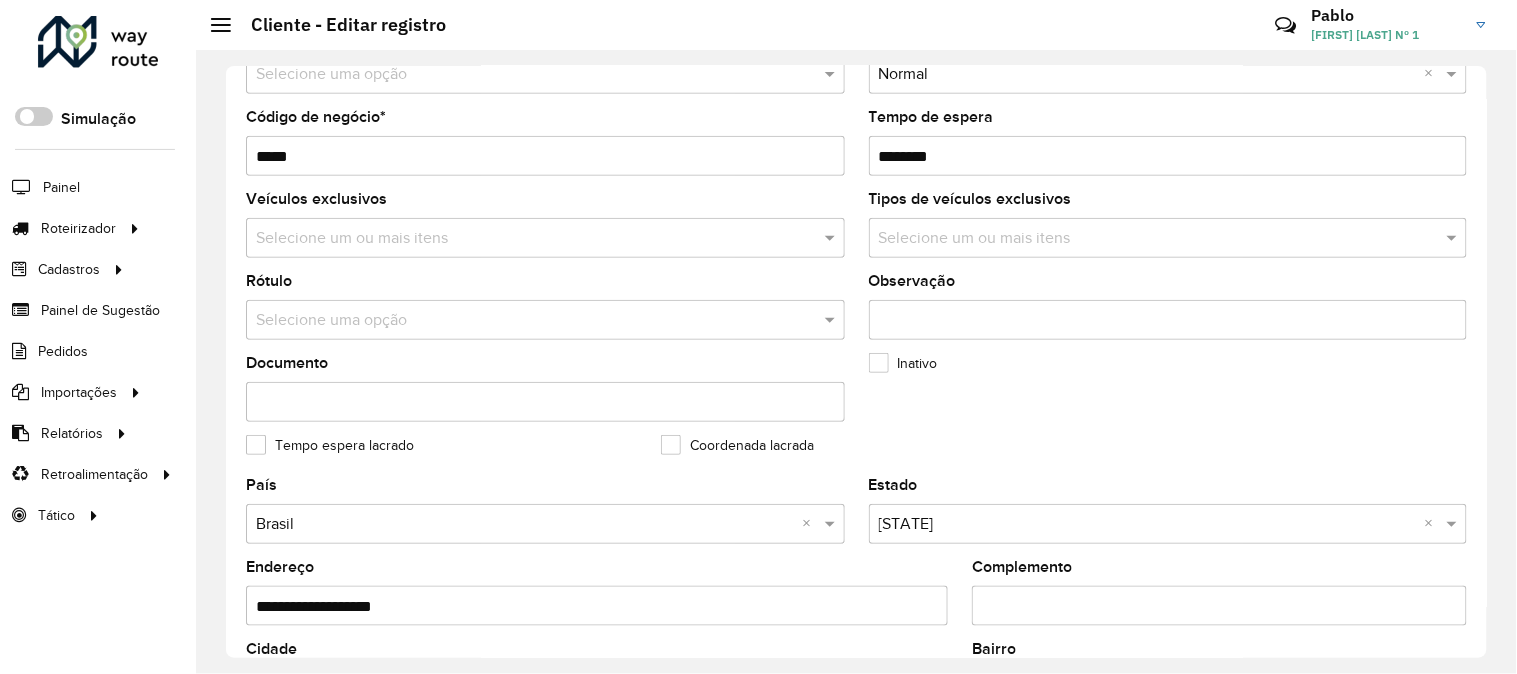 click at bounding box center (525, 321) 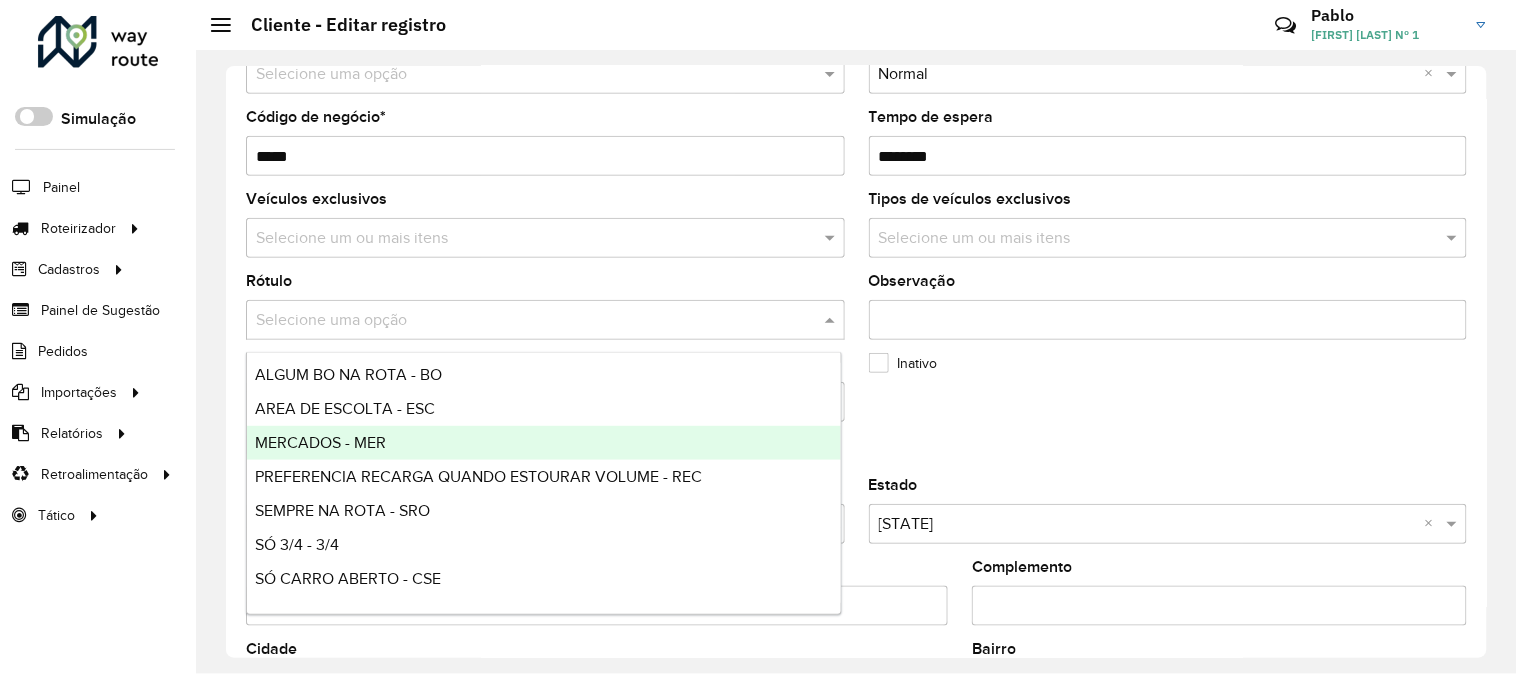 scroll, scrollTop: 111, scrollLeft: 0, axis: vertical 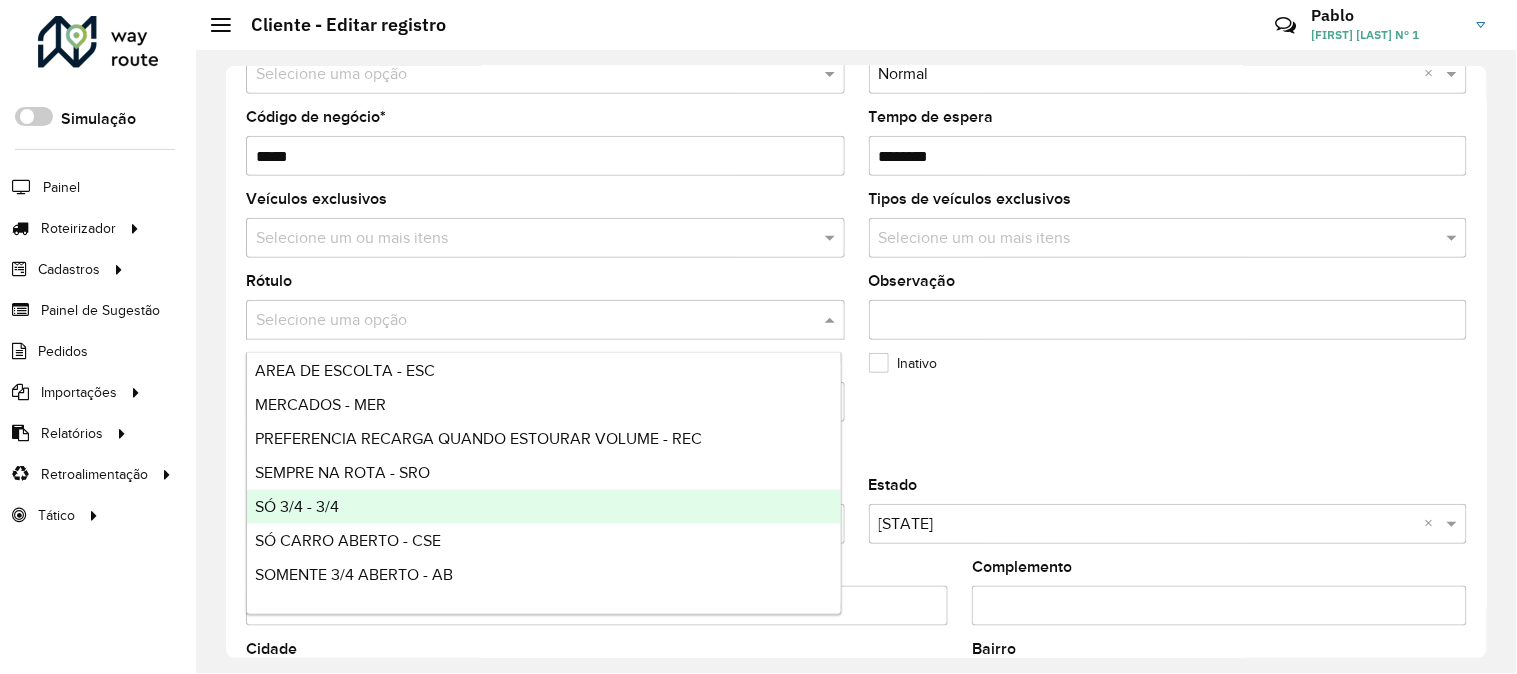 click on "SÓ 3/4 - 3/4" at bounding box center (544, 507) 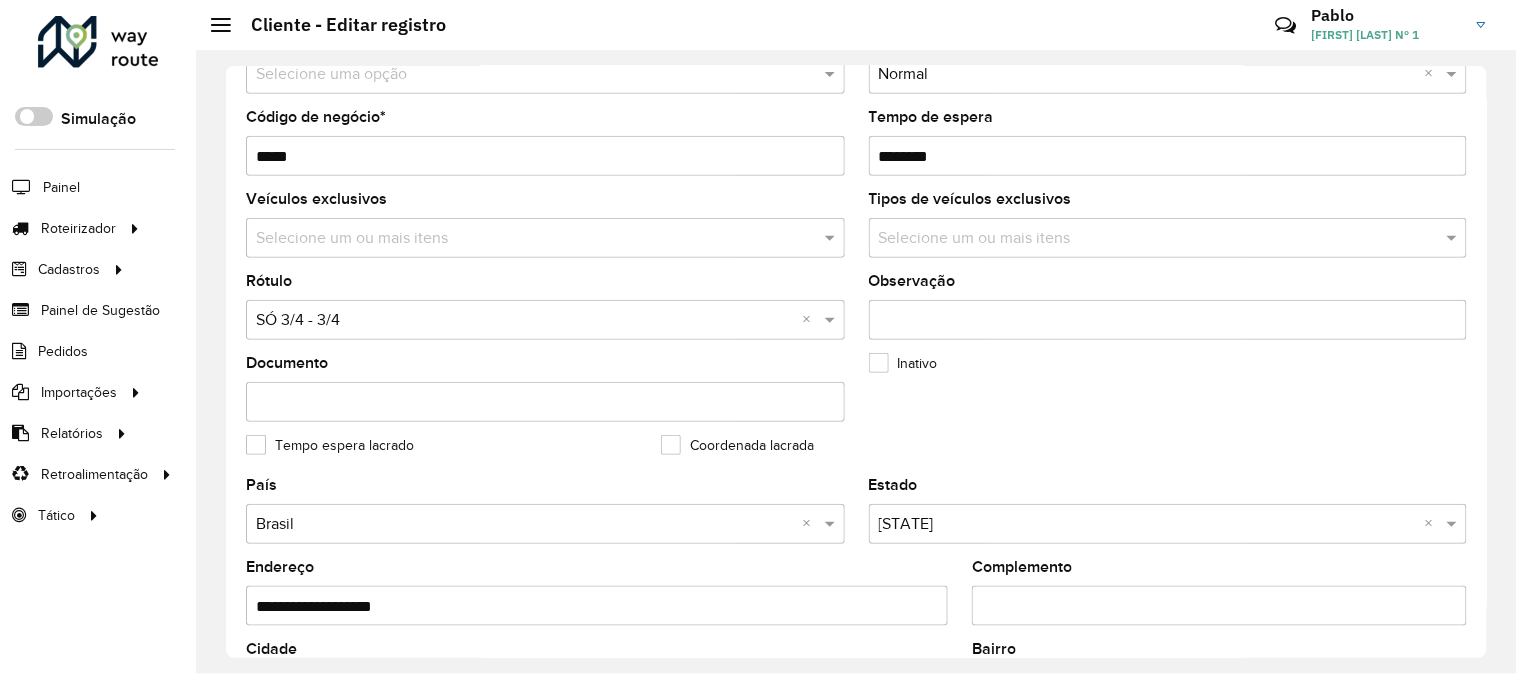 click on "Observação" at bounding box center [1168, 320] 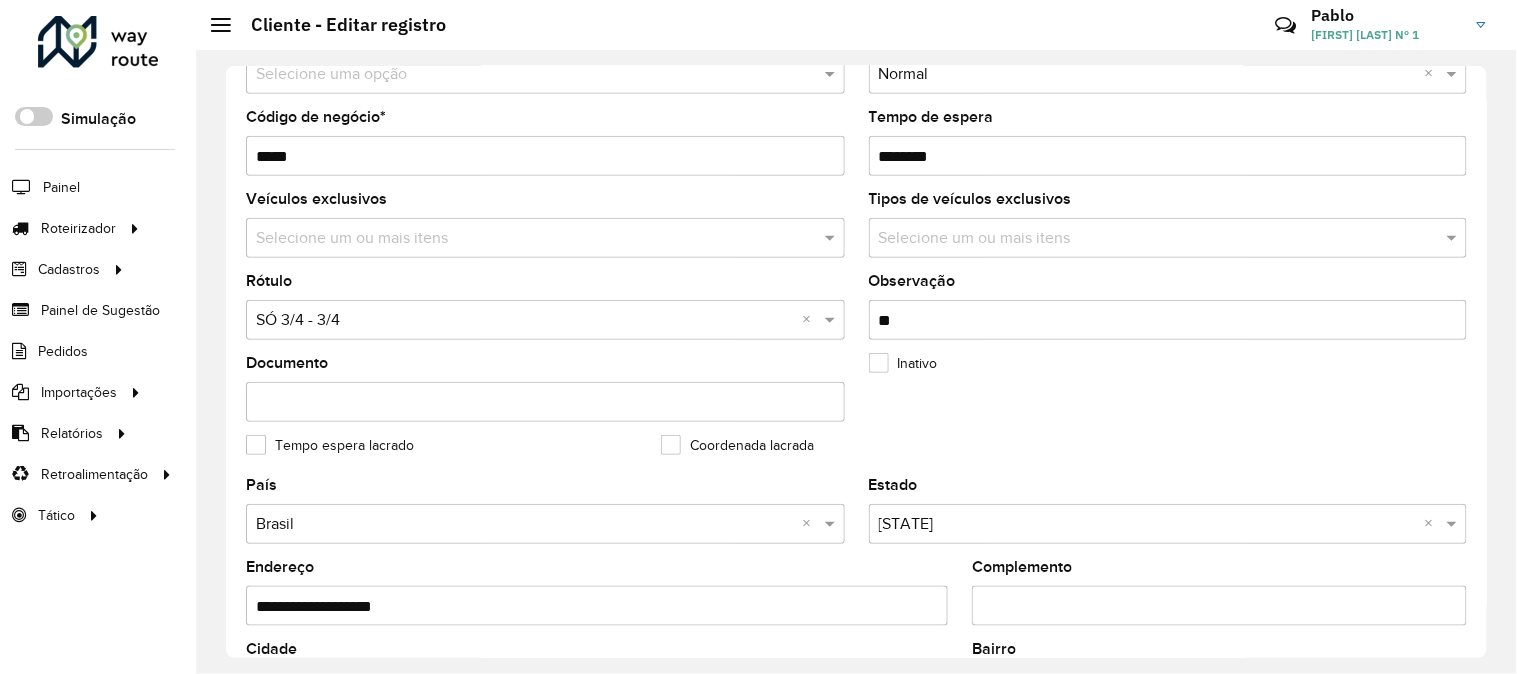 type on "*" 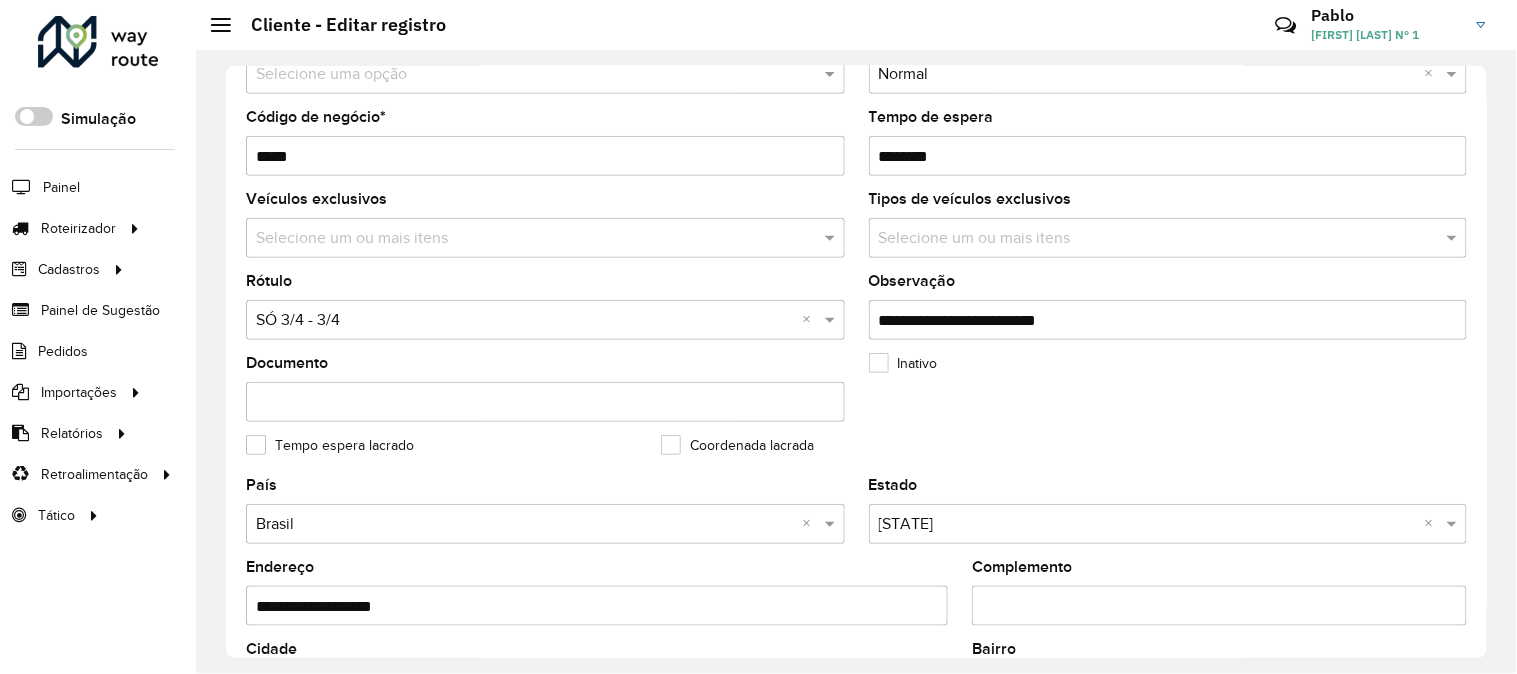 type on "**********" 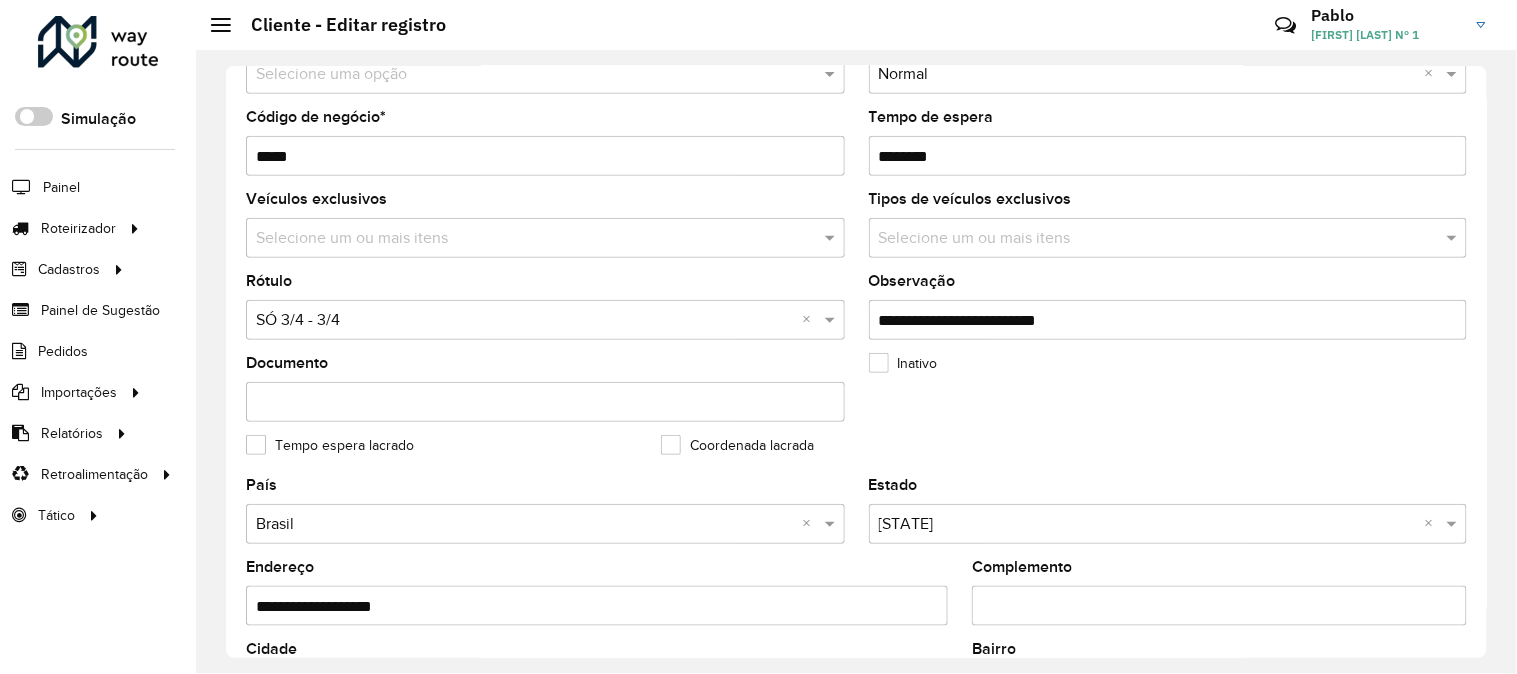 click on "Confirmar" 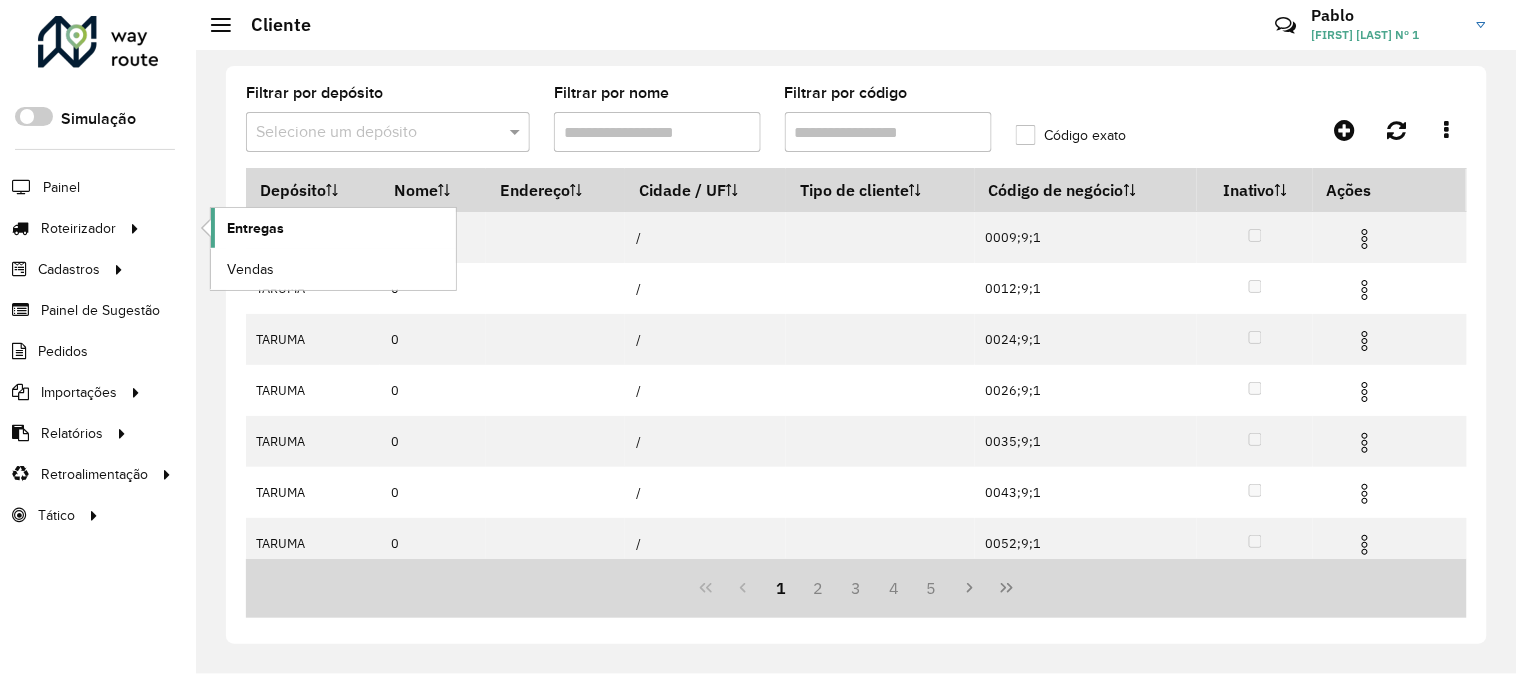 click on "Entregas" 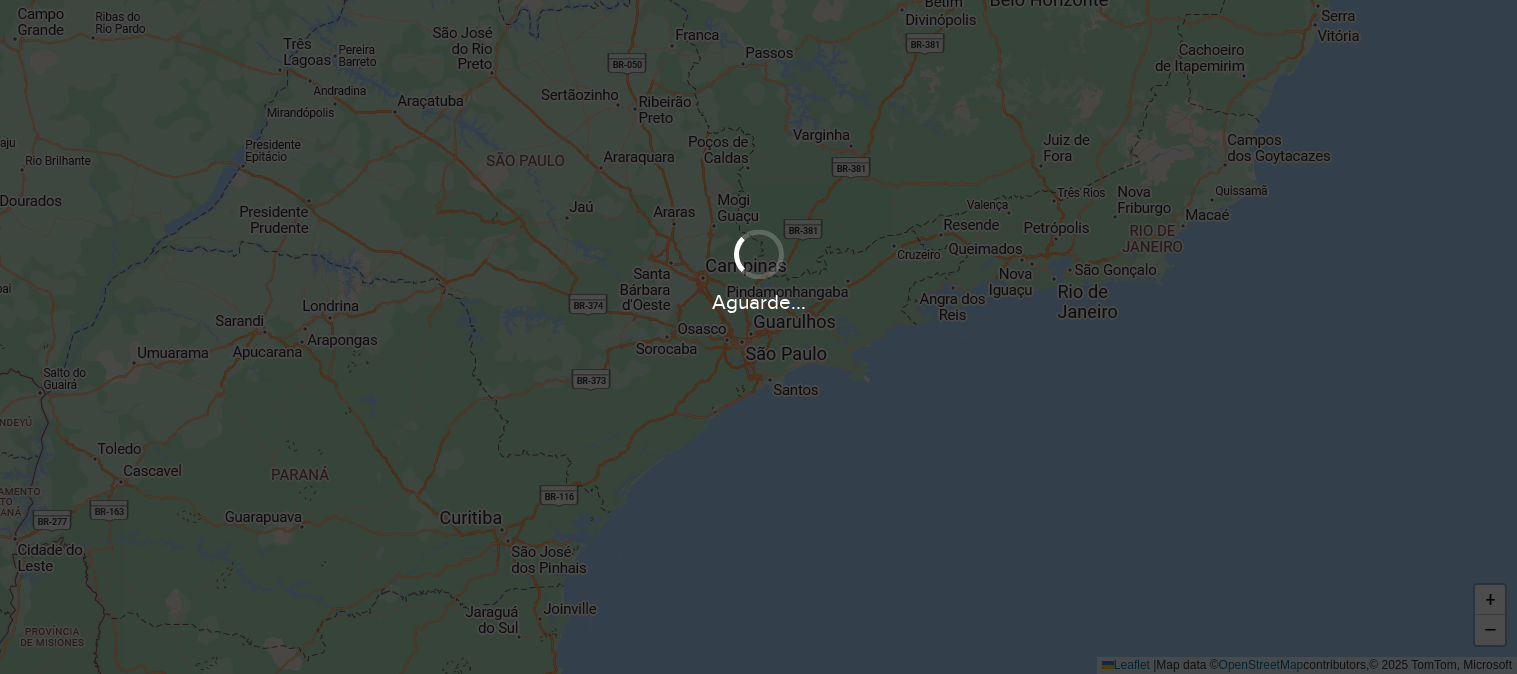 scroll, scrollTop: 0, scrollLeft: 0, axis: both 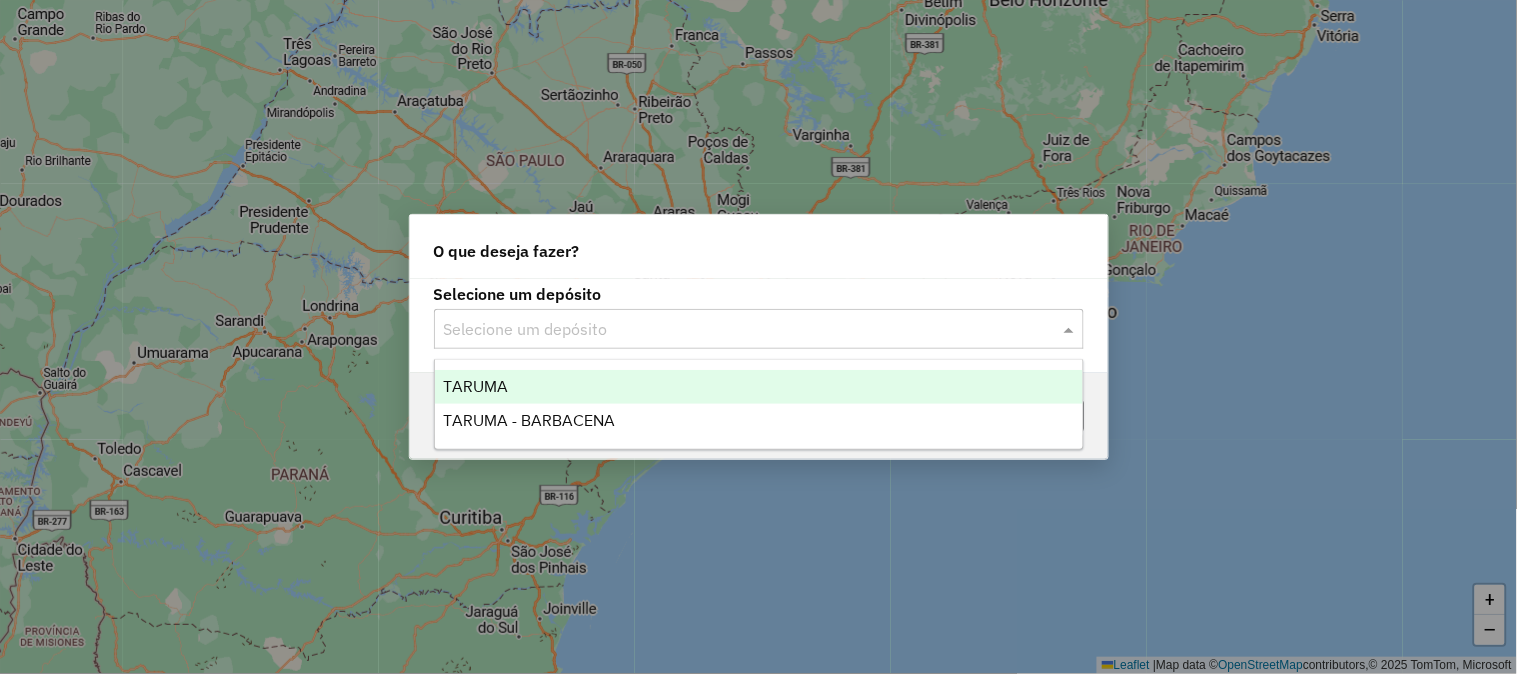 click 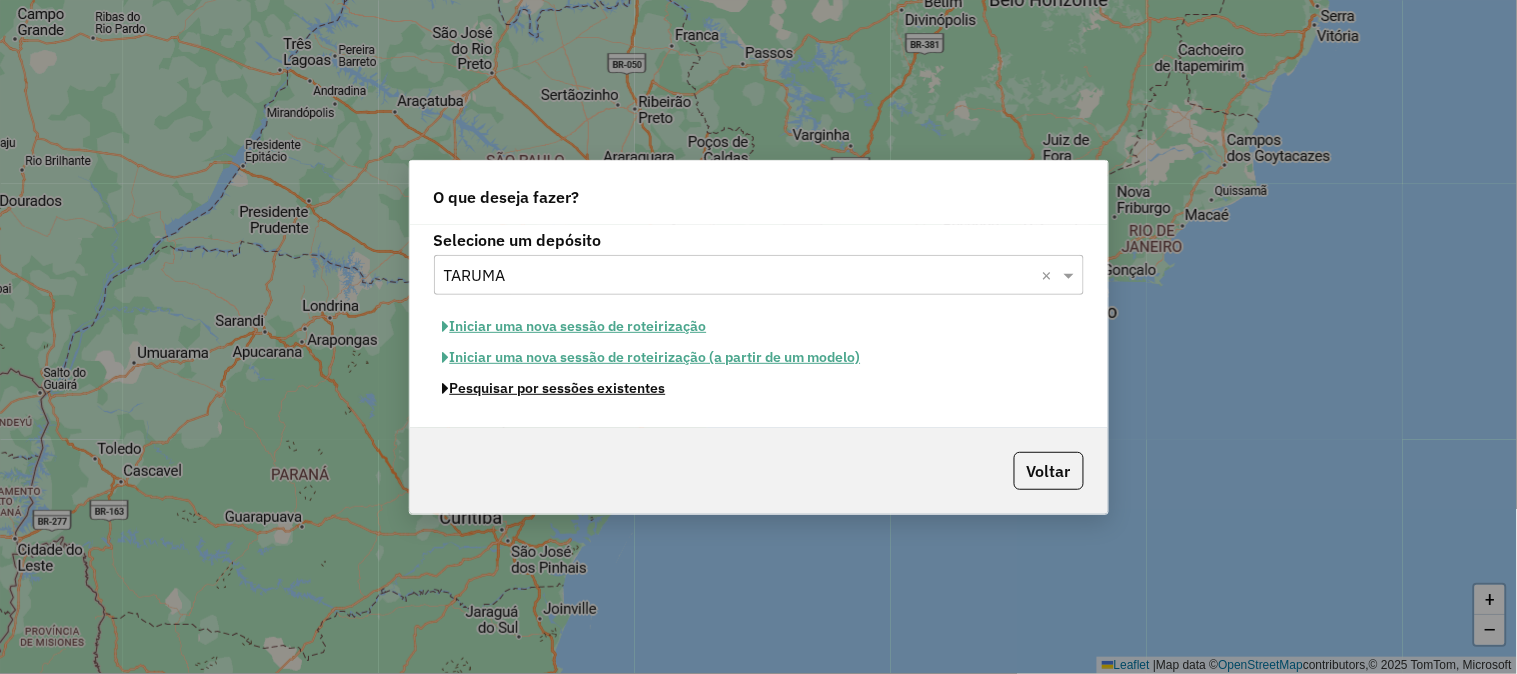 click on "Pesquisar por sessões existentes" 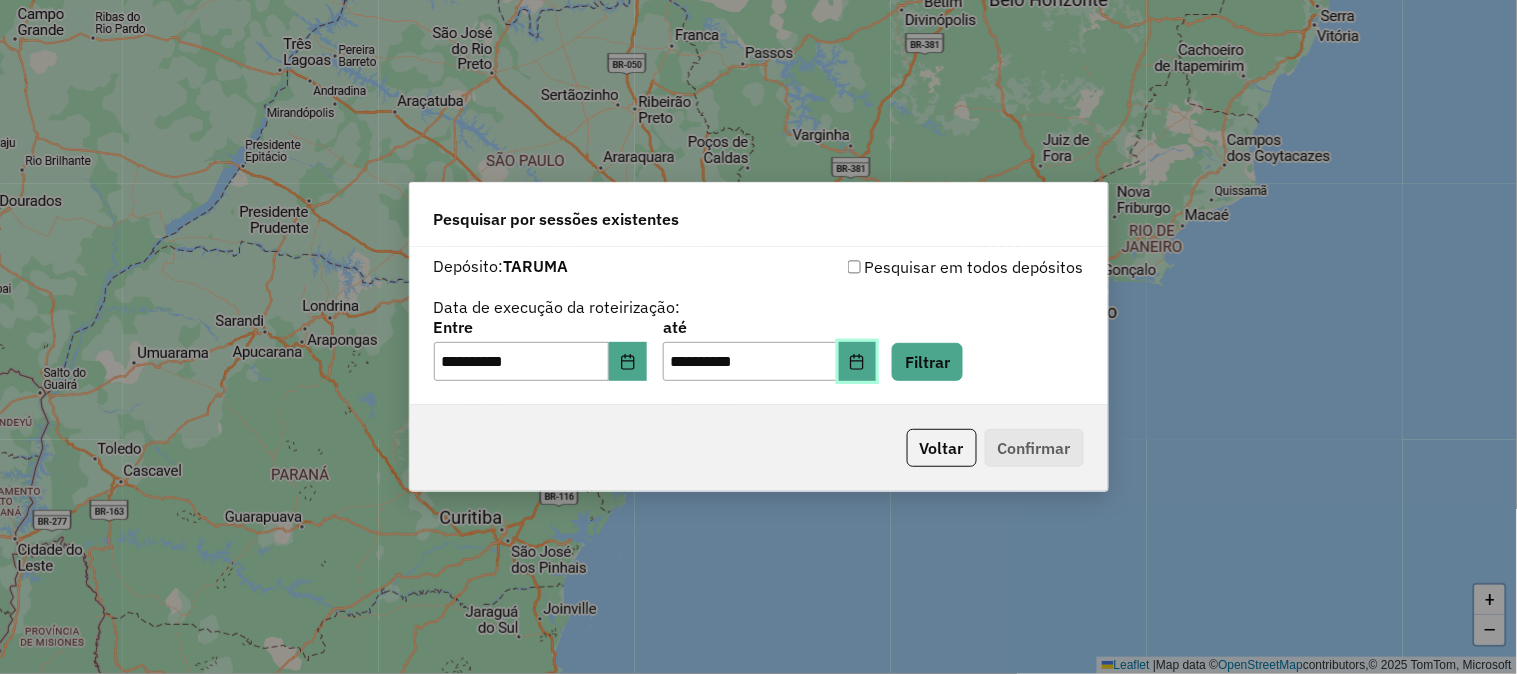 click at bounding box center [858, 362] 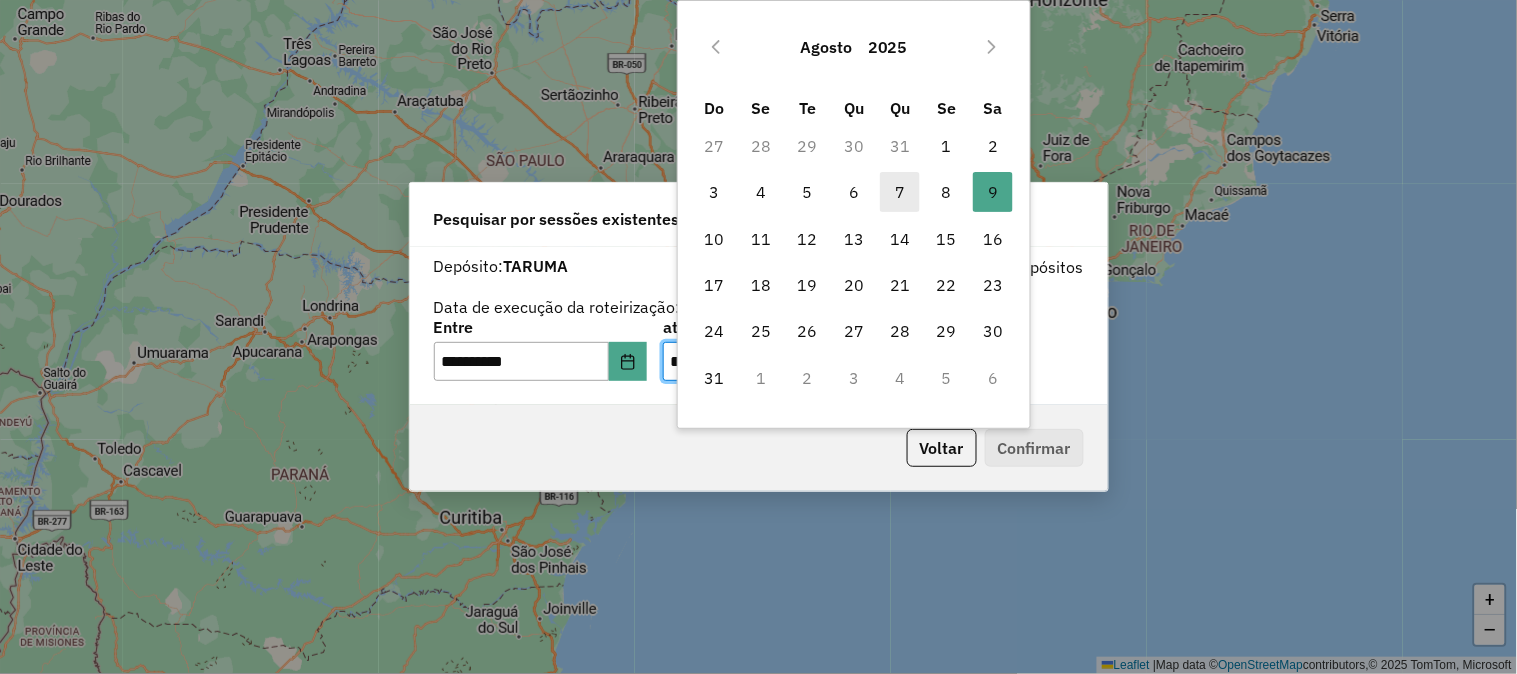 click on "7" at bounding box center [900, 192] 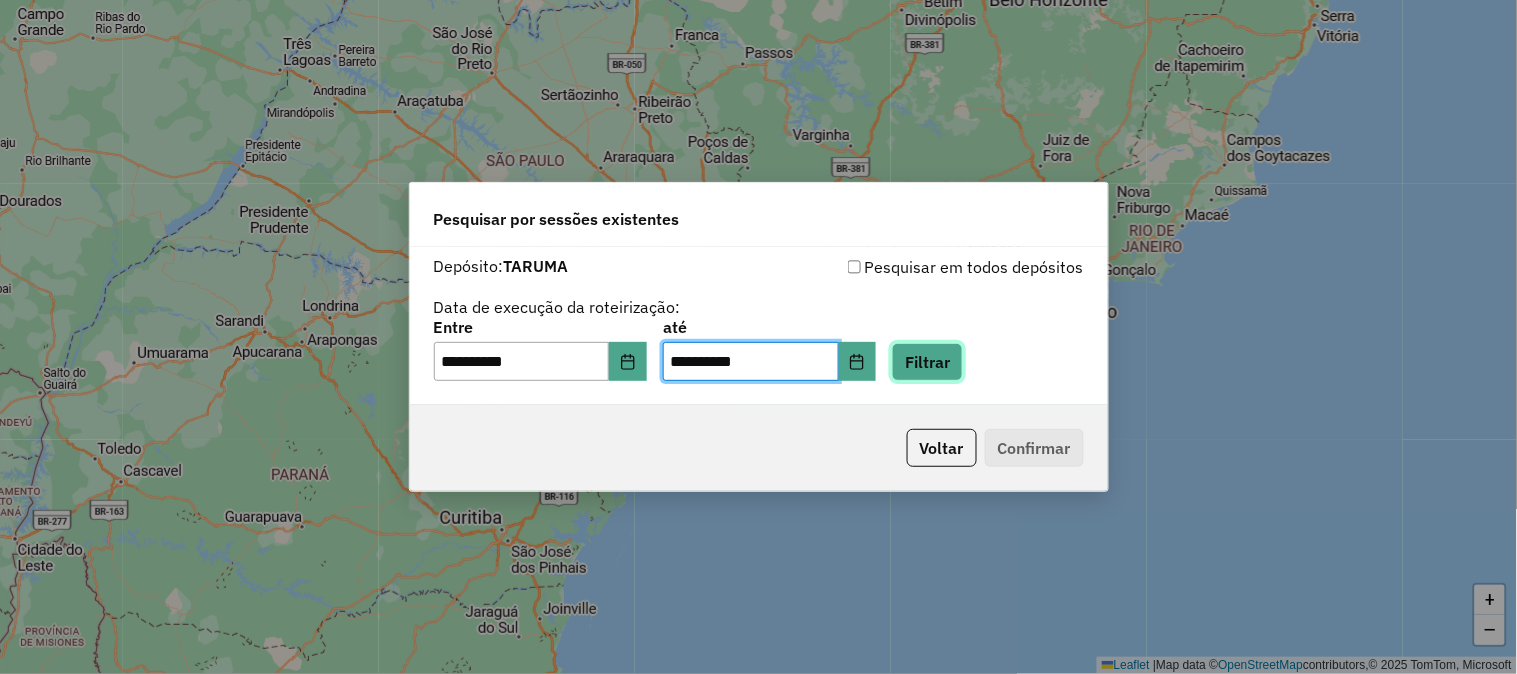 click on "Filtrar" 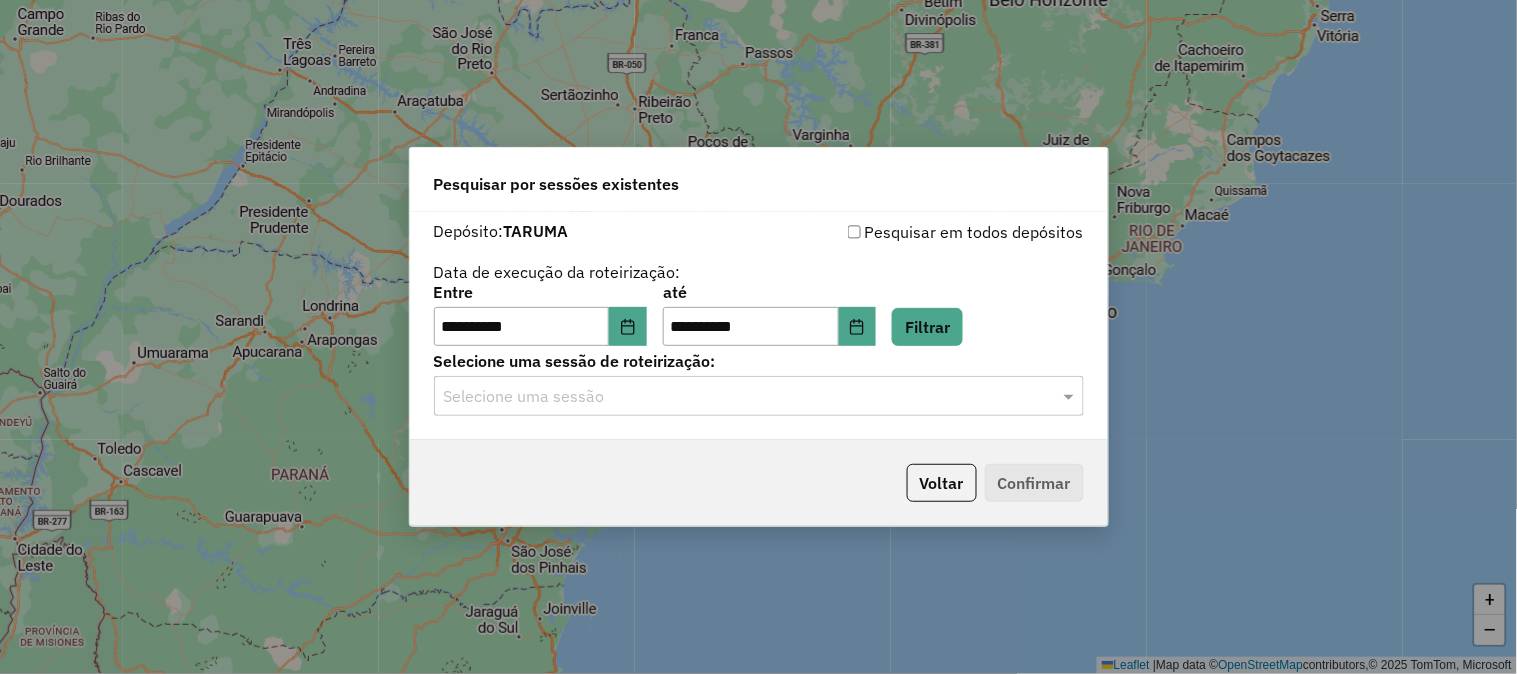 click on "Selecione uma sessão" 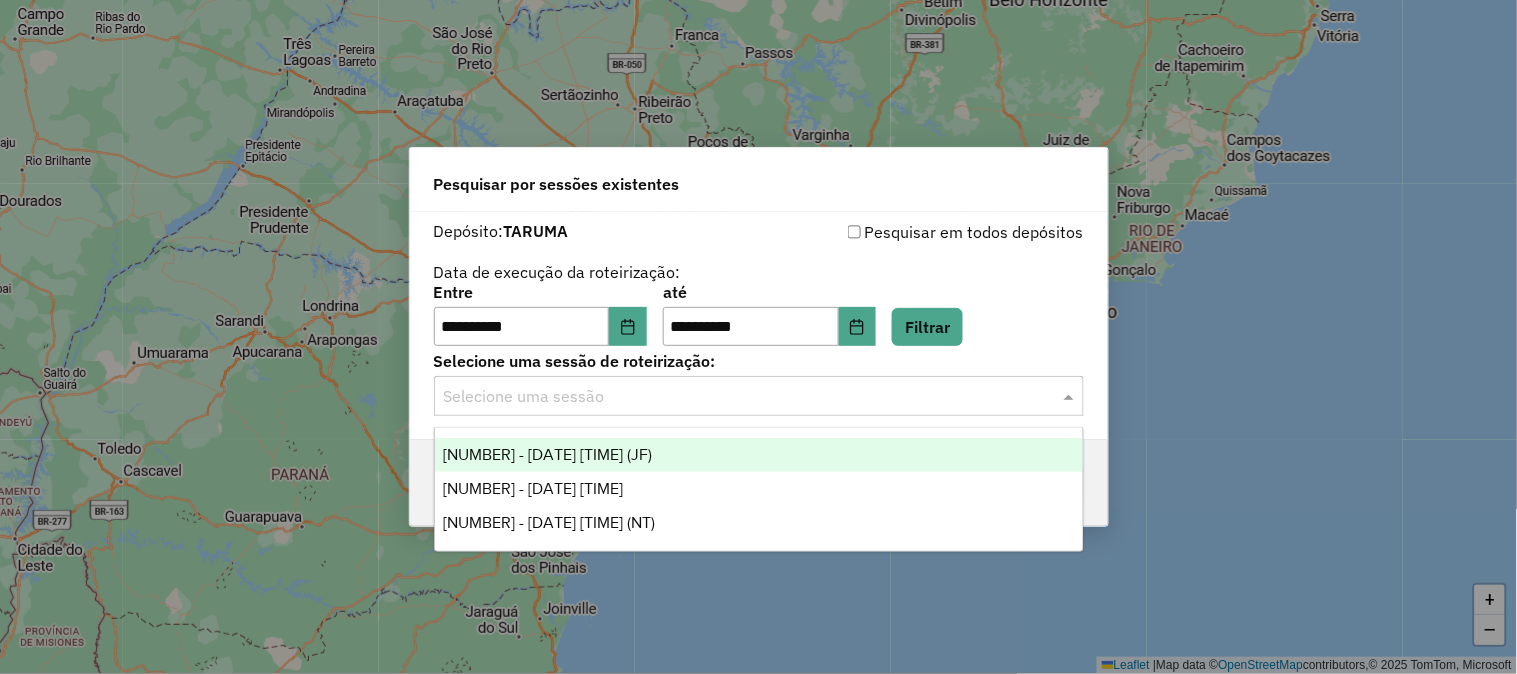 click on "976097 - 07/08/2025 18:18 (JF)" at bounding box center [759, 455] 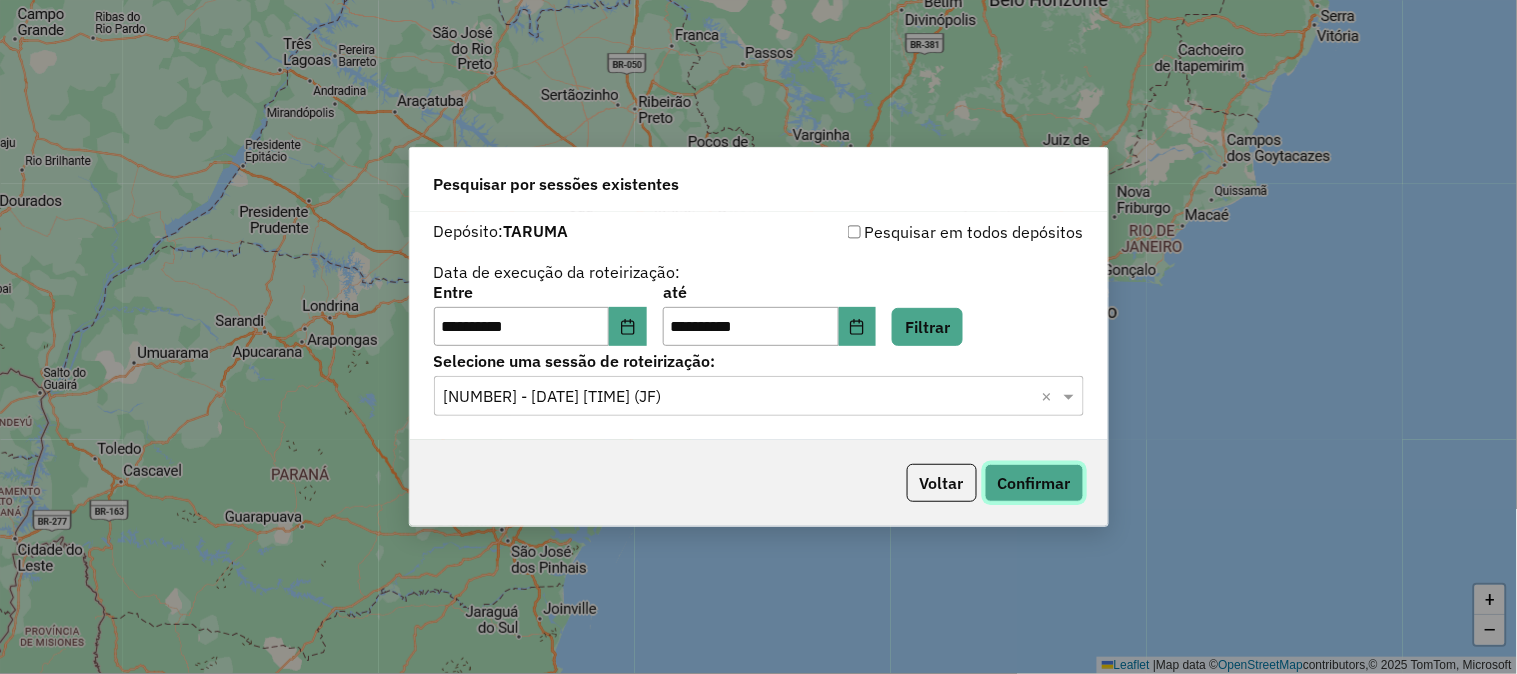 click on "Confirmar" 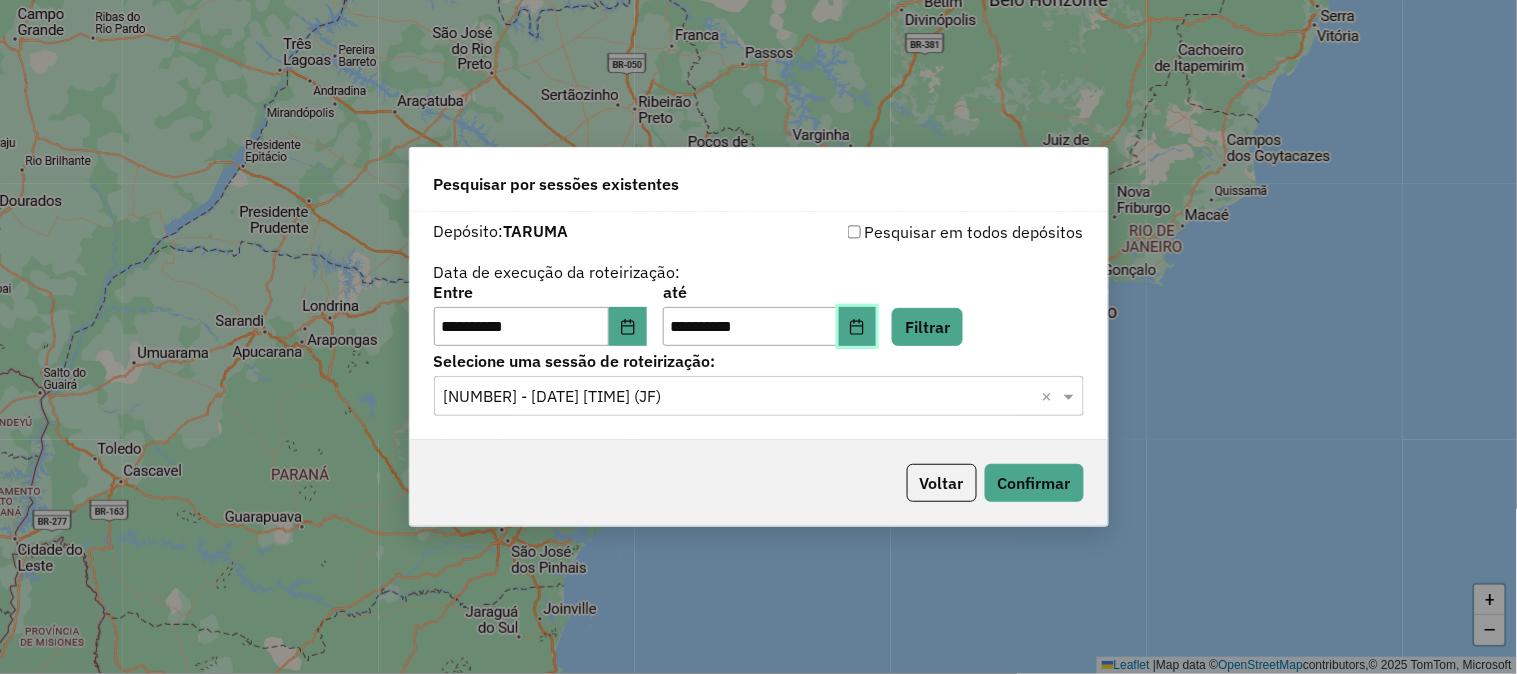 click at bounding box center [858, 327] 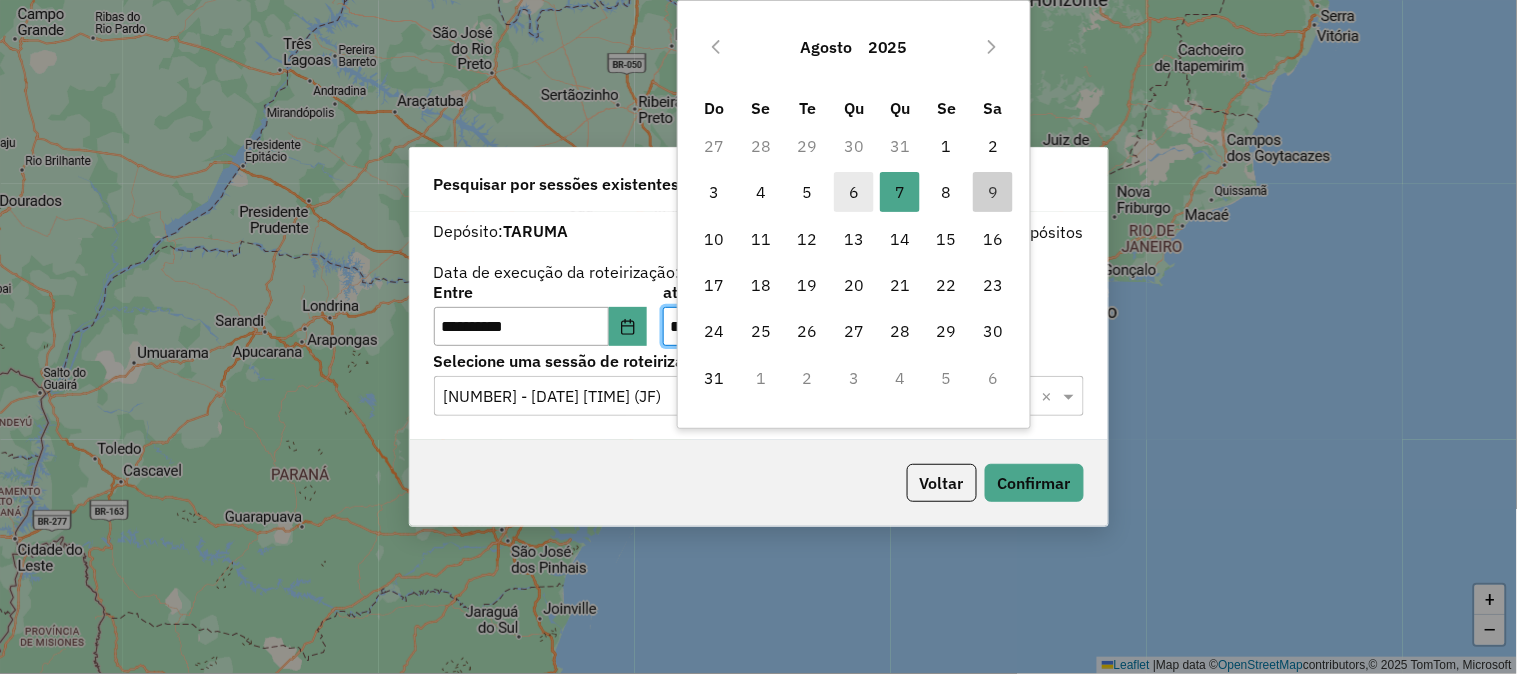 click on "6" at bounding box center (854, 192) 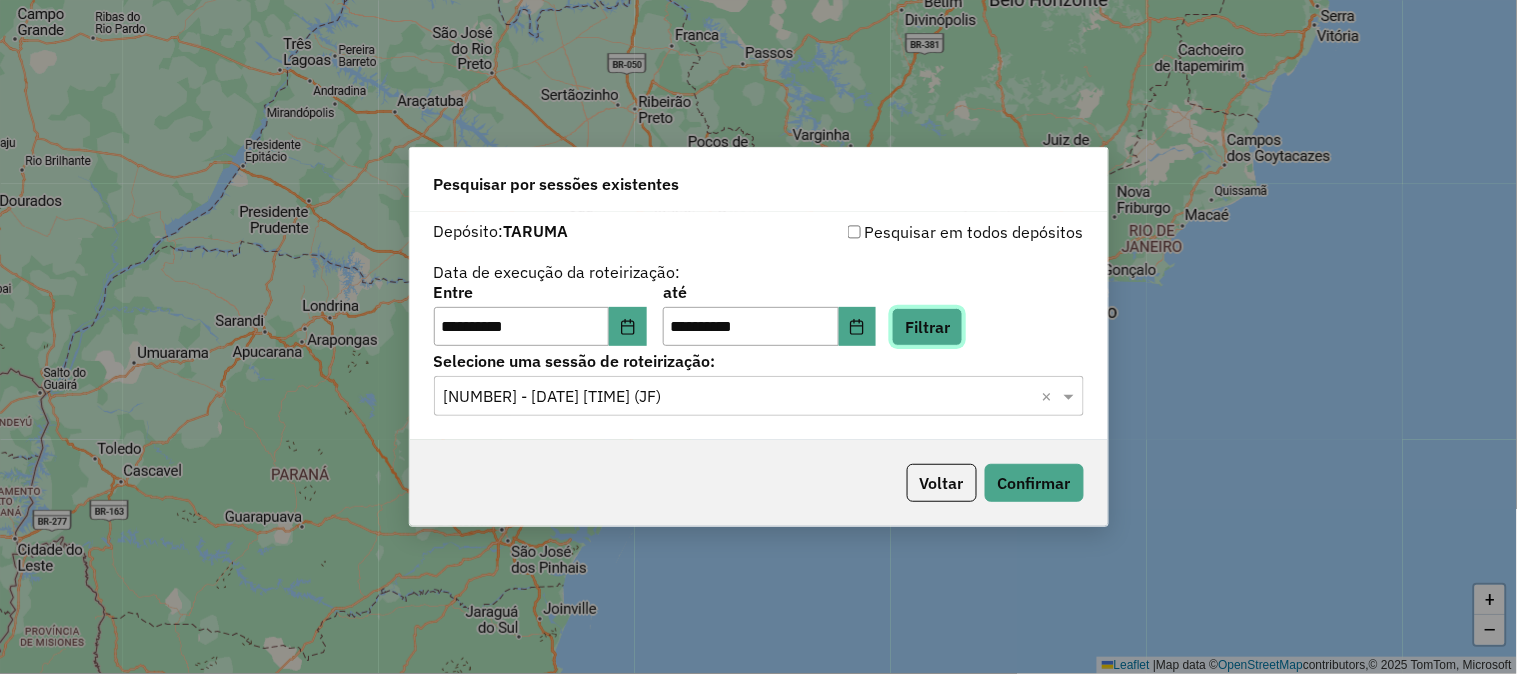 click on "Filtrar" 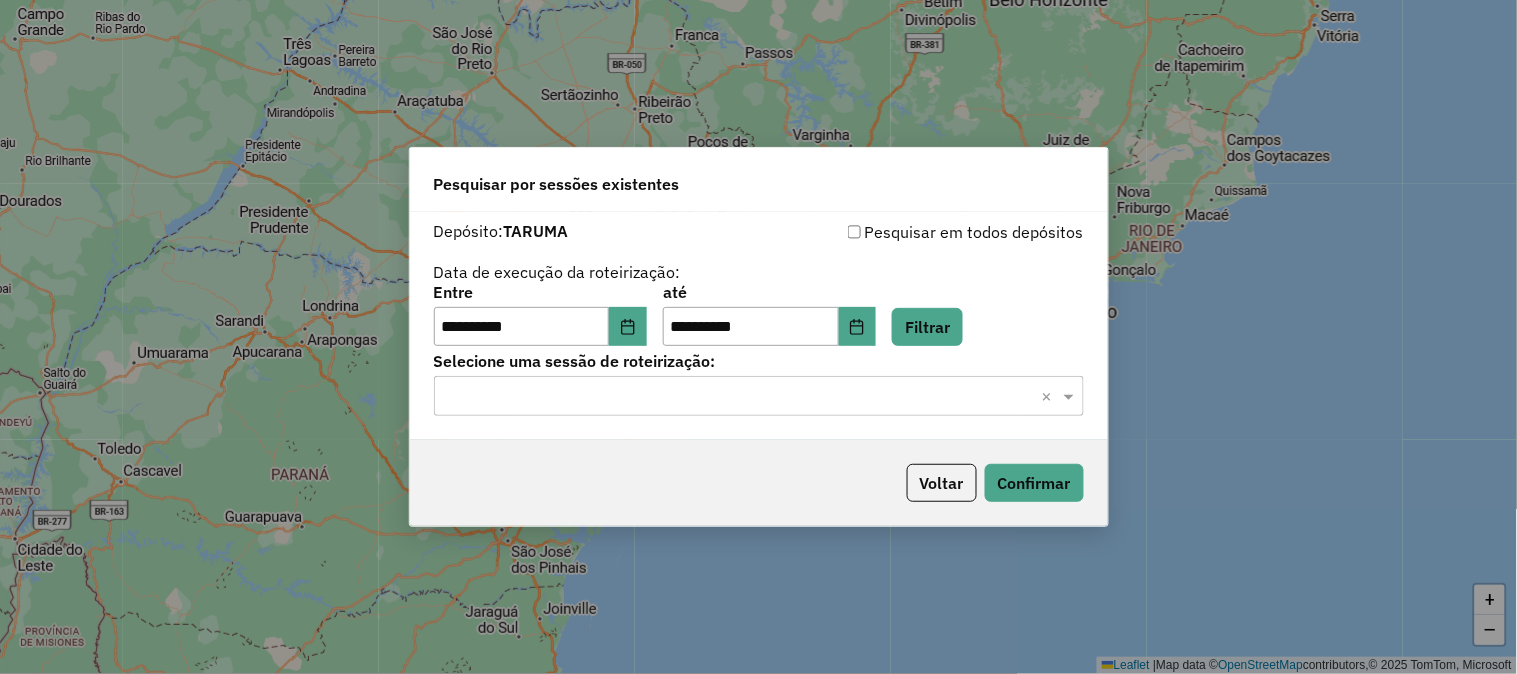 click 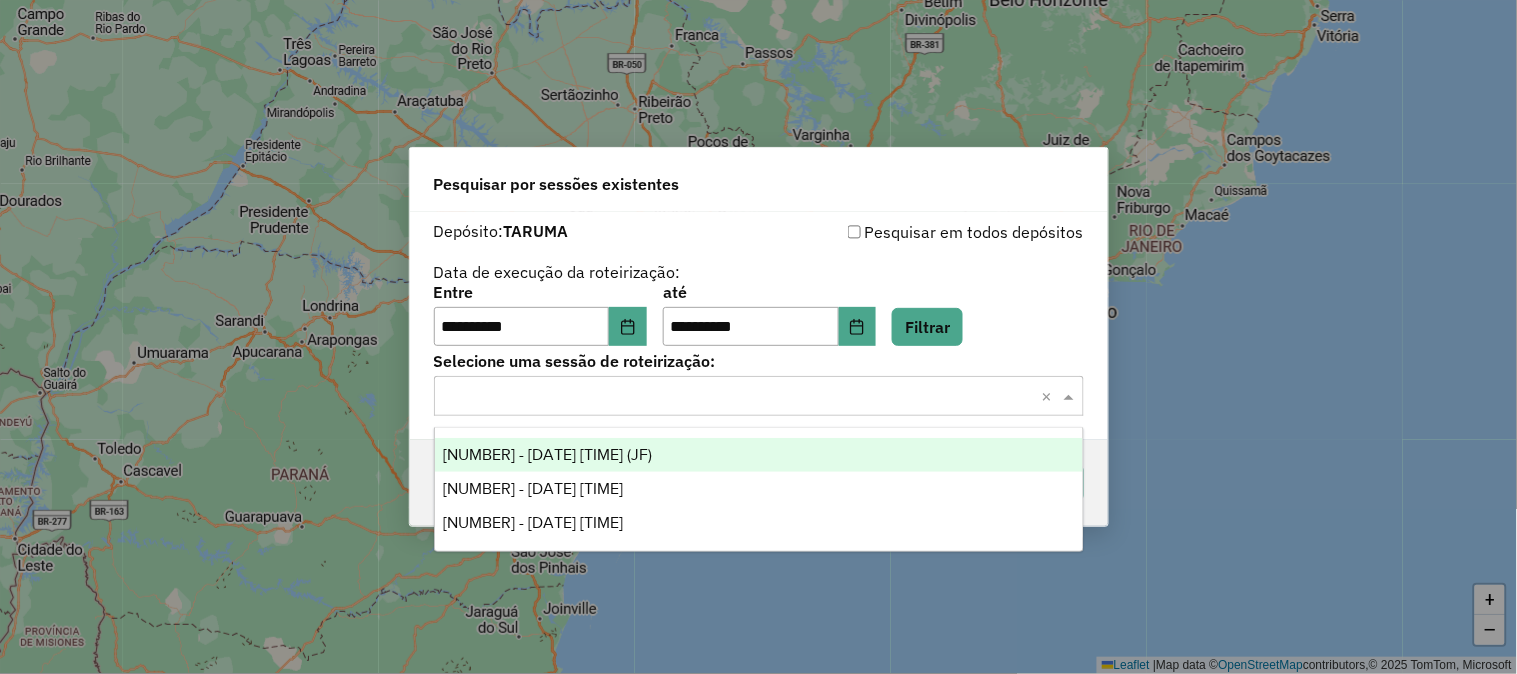 click on "975431 - 06/08/2025 17:59 (JF)" at bounding box center (759, 455) 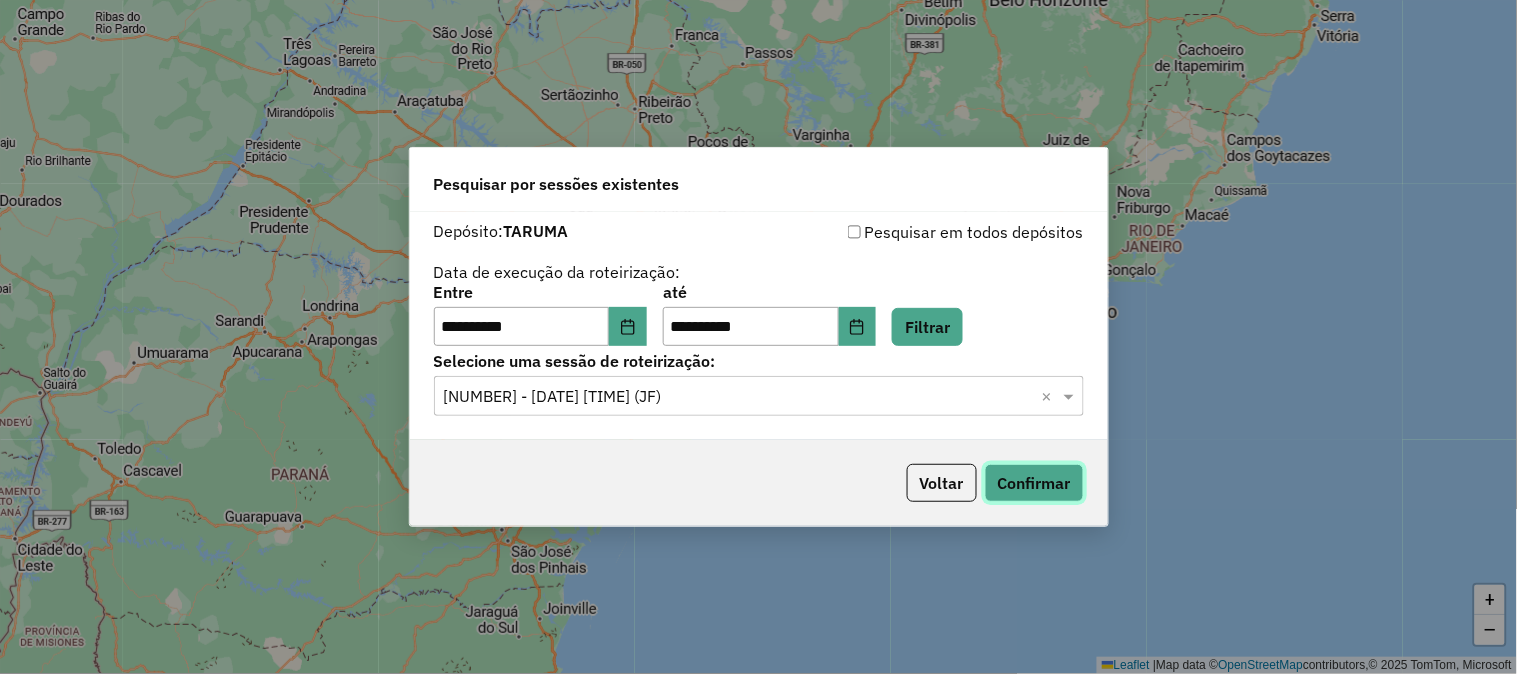click on "Confirmar" 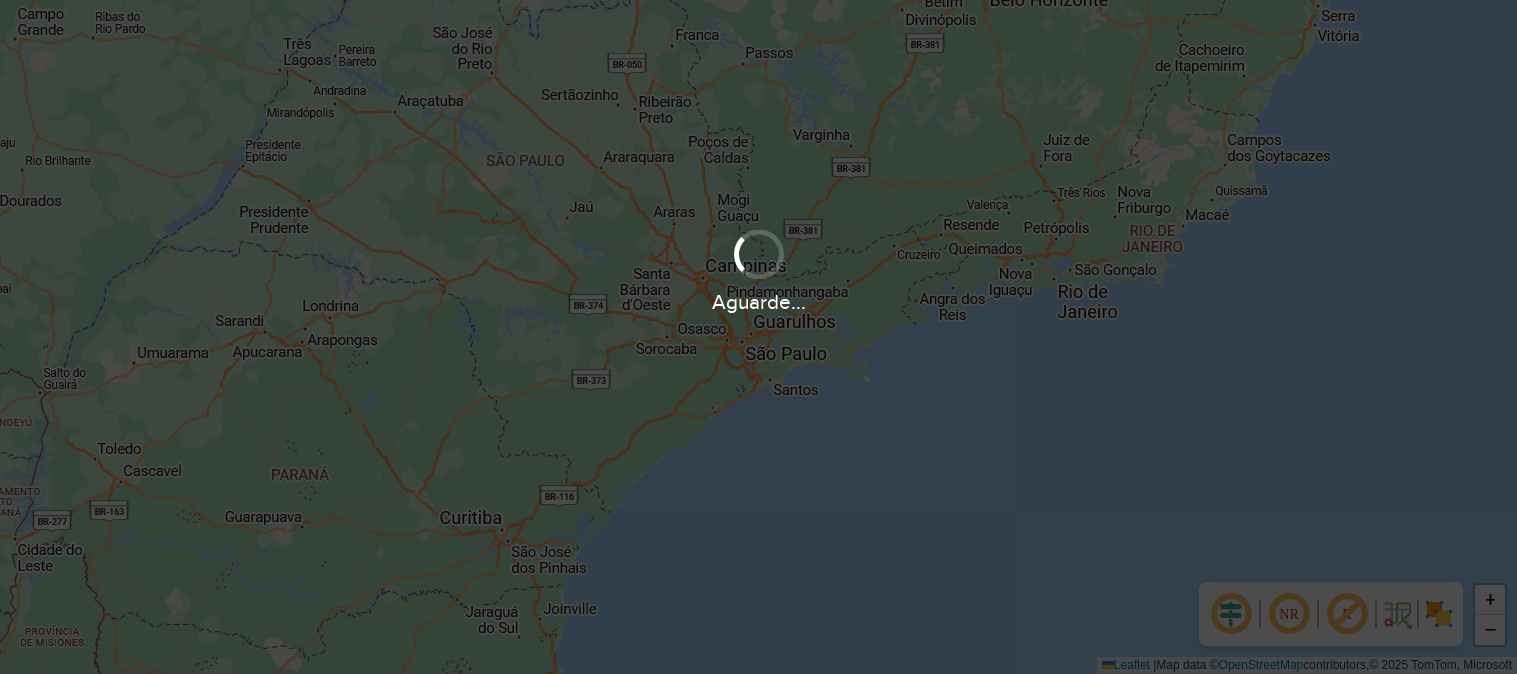 scroll, scrollTop: 0, scrollLeft: 0, axis: both 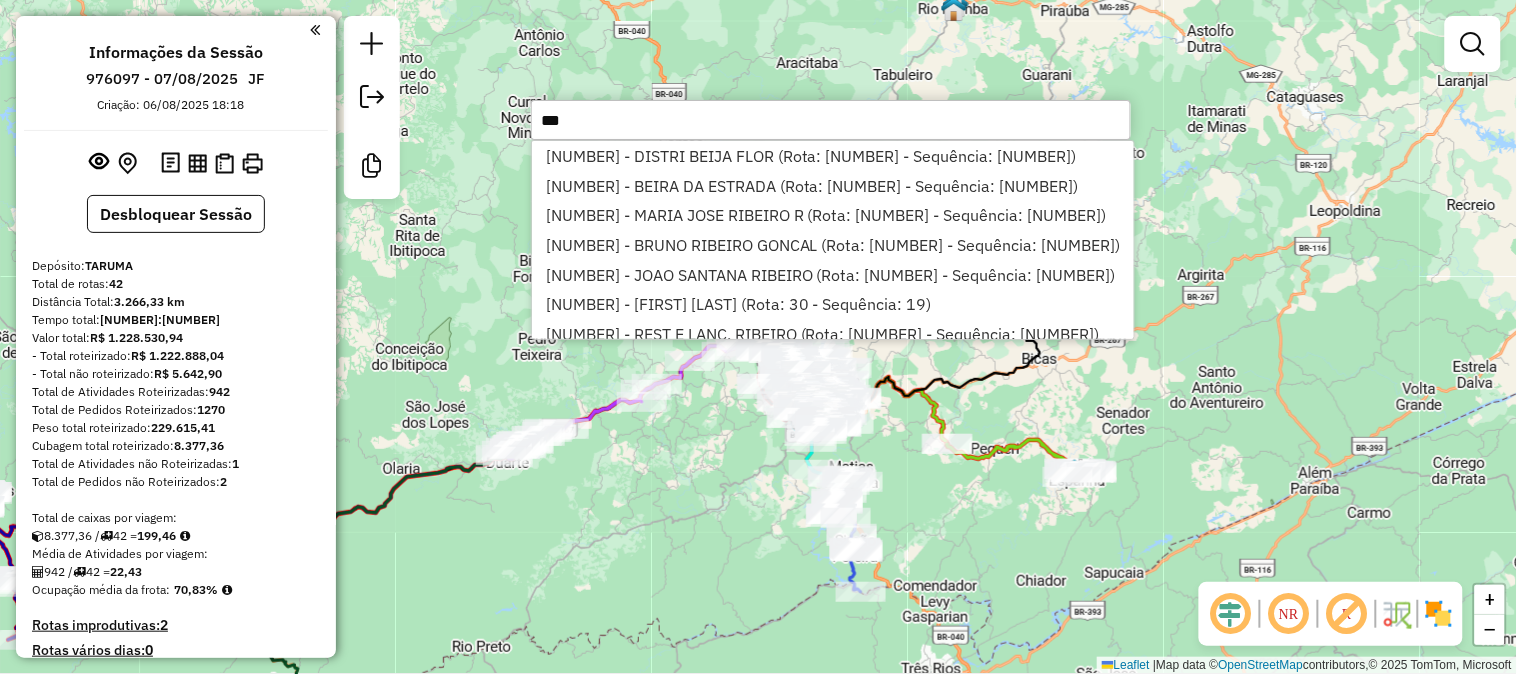 type on "****" 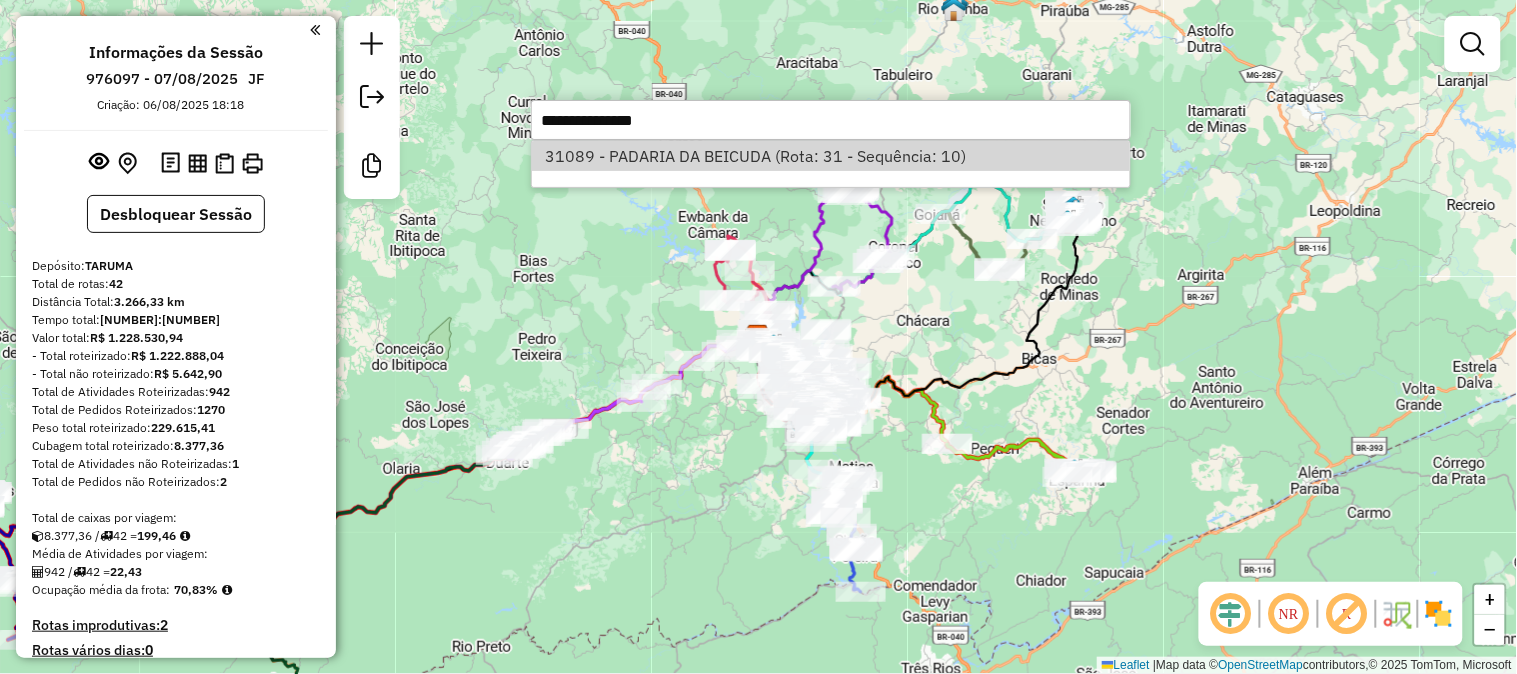 select on "**********" 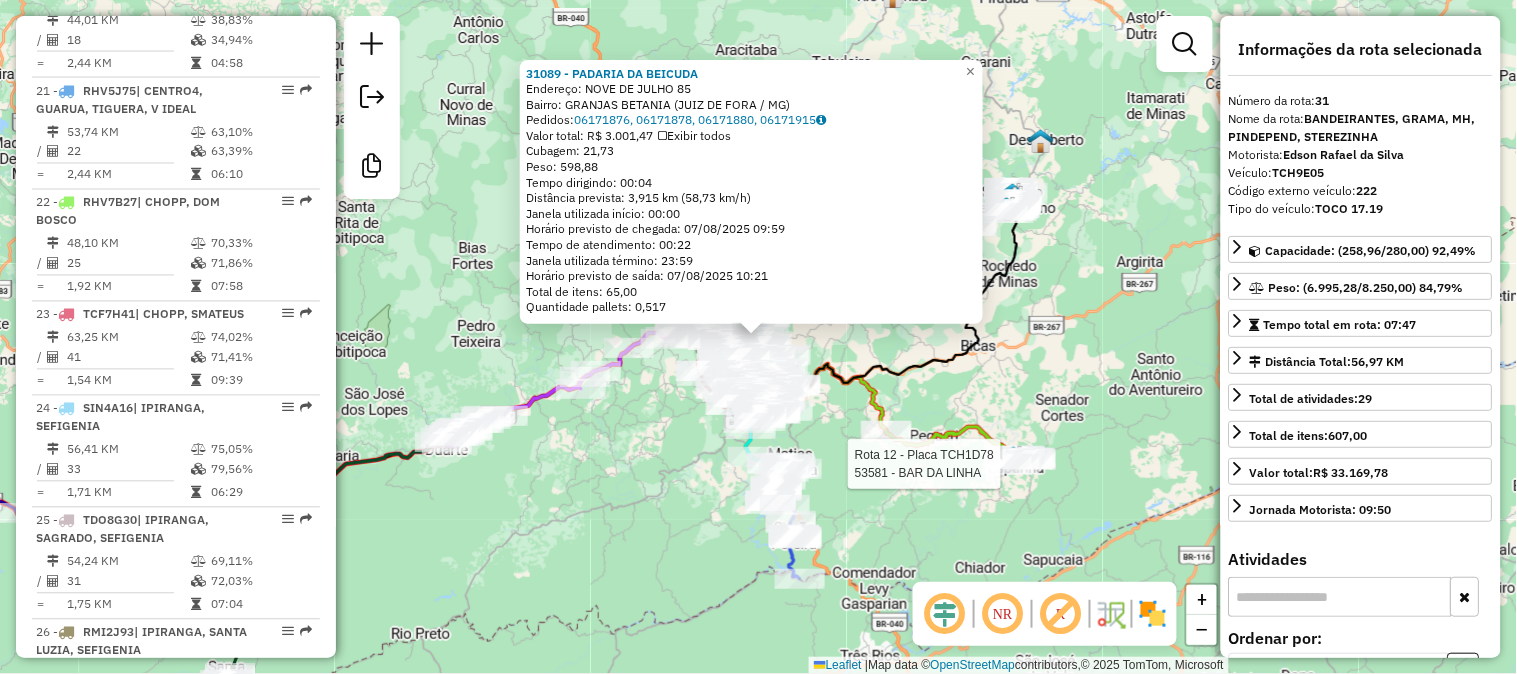 scroll, scrollTop: 3990, scrollLeft: 0, axis: vertical 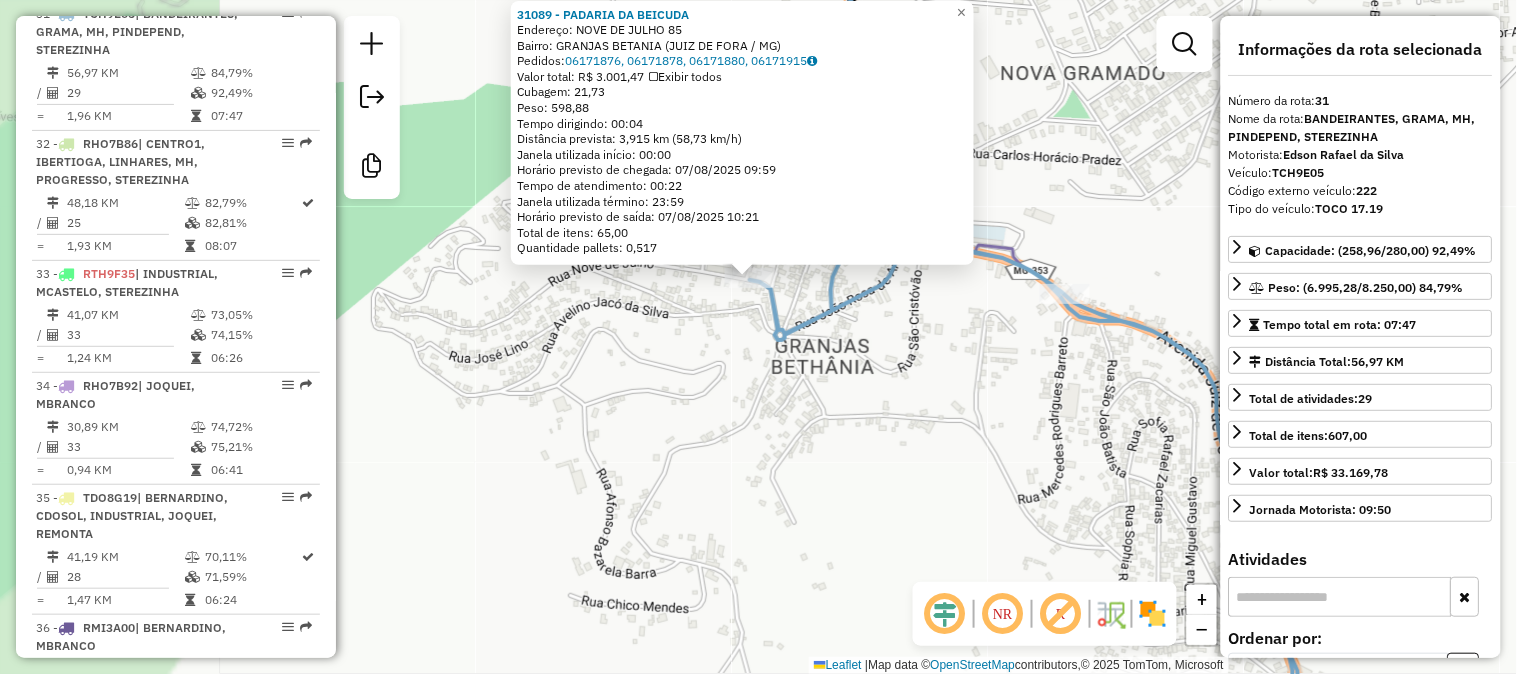 click 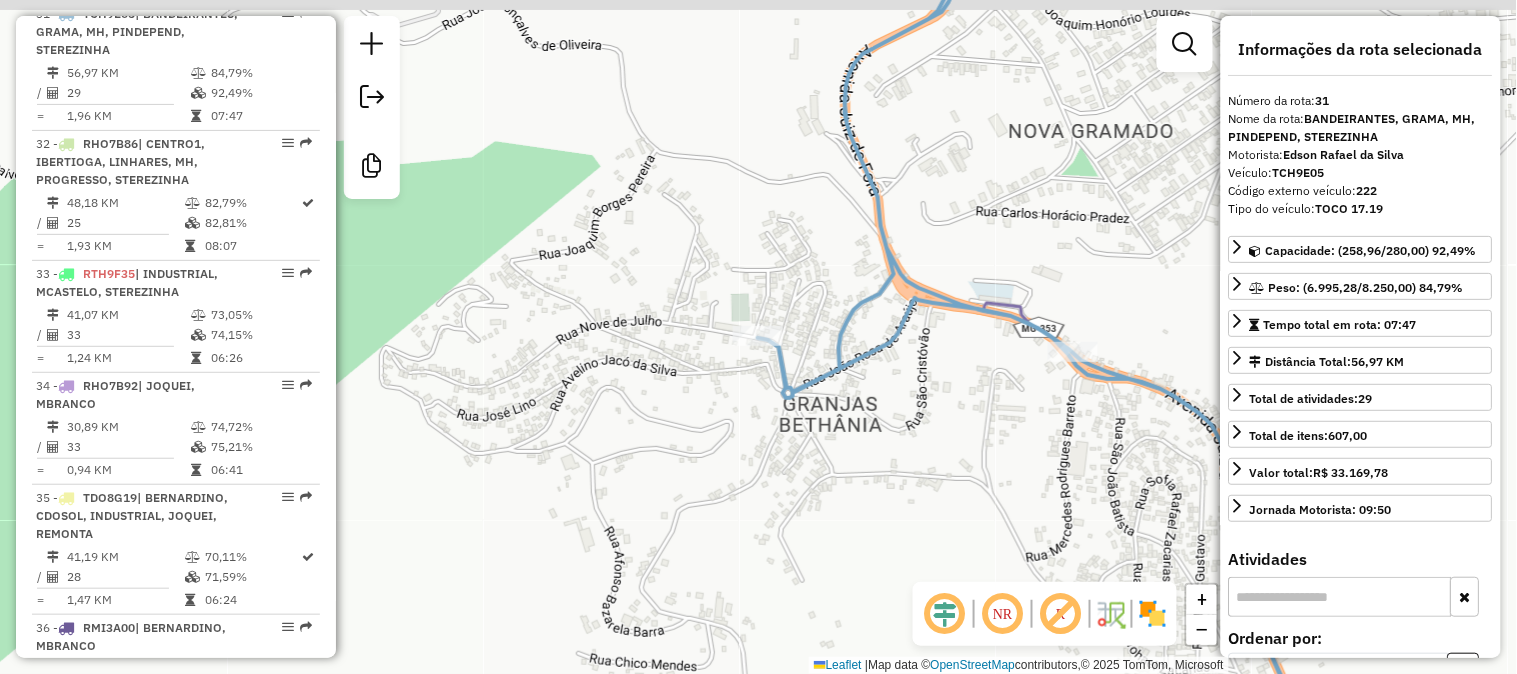 drag, startPoint x: 827, startPoint y: 323, endPoint x: 786, endPoint y: 363, distance: 57.280014 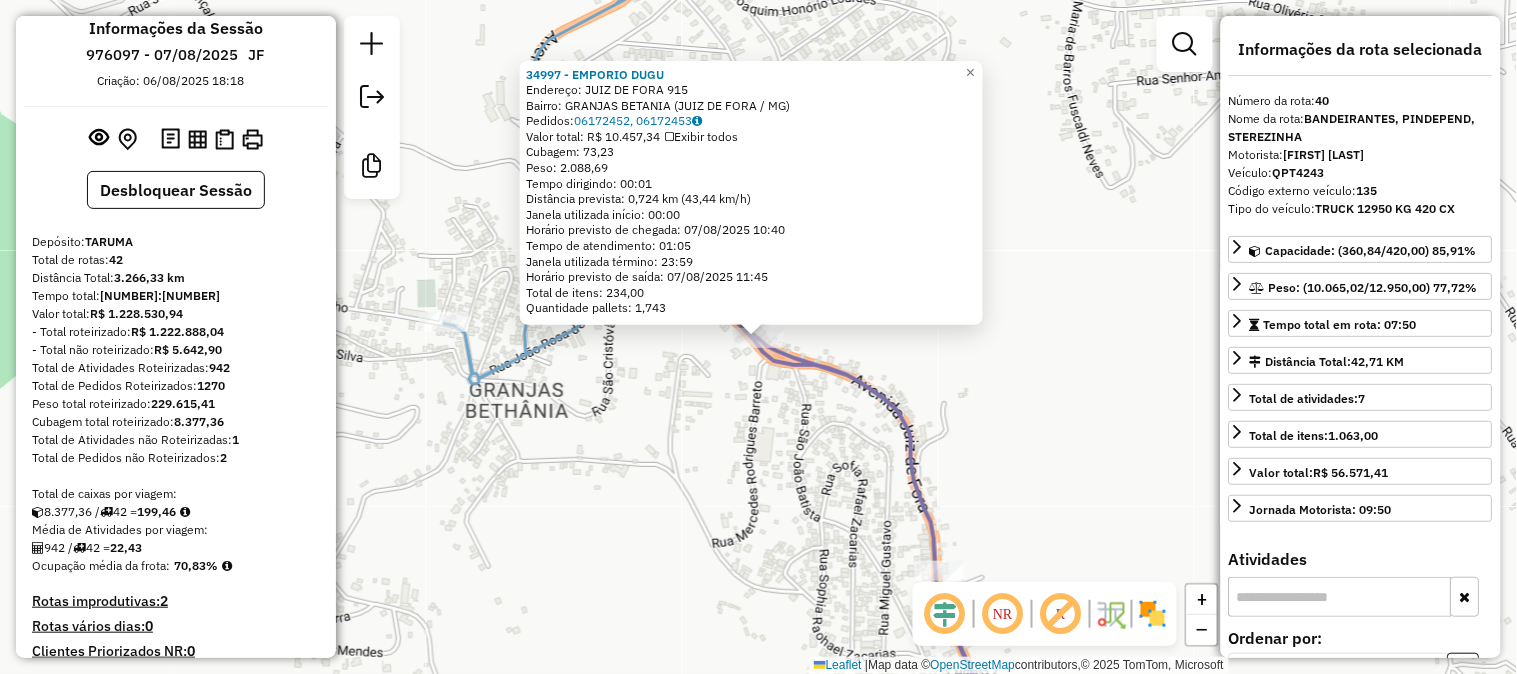 scroll, scrollTop: 0, scrollLeft: 0, axis: both 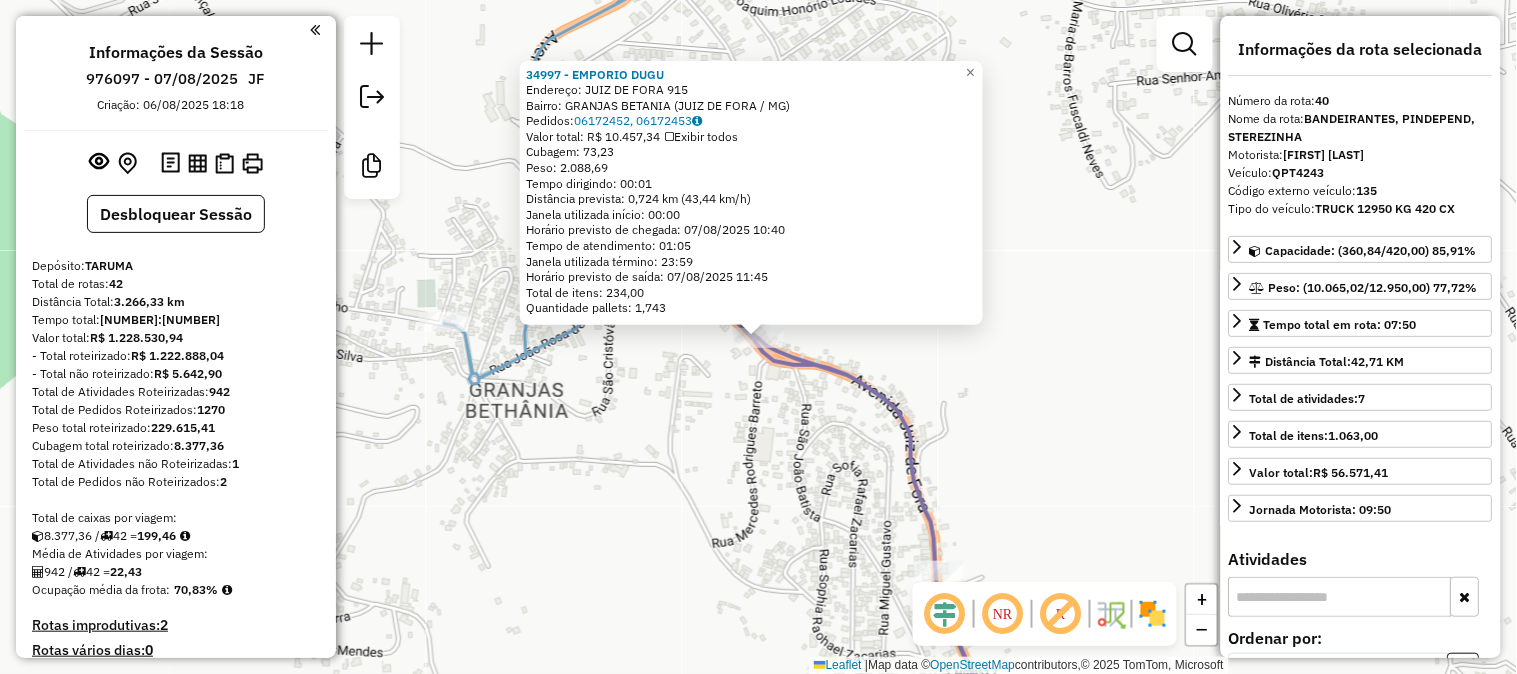 click on "[NUMBER] - EMPORIO DUGU Endereço: [STREET] [NUMBER] Bairro: [NEIGHBORHOOD] ([CITY] / [STATE]) Pedidos: [ORDER_ID], [ORDER_ID] Valor total: [CURRENCY] [PRICE] Exibir todos Cubagem: [CUBAGE] Peso: [WEIGHT] Tempo dirigindo: [TIME] Distância prevista: [DISTANCE] ([SPEED]) Janela utilizada início: [TIME] Horário previsto de chegada: [DATE] [TIME] Tempo de atendimento: [TIME] Janela utilizada término: [TIME] Horário previsto de saída: [DATE] [TIME] Total de itens: [ITEMS] Quantidade pallets: [PALLETS] × Janela de atendimento Grade de atendimento Capacidade Transportadoras Veículos Cliente Pedidos Rotas Selecione os dias de semana para filtrar as janelas de atendimento Seg Ter Qua Qui Sex Sáb Dom Informe o período da janela de atendimento: De: Até: Filtrar exatamente a janela do cliente Considerar janela de atendimento padrão Selecione os dias de semana para filtrar as grades de atendimento Seg Ter Qua Qui Sex Sáb Dom Peso mínimo: Peso máximo: De:" 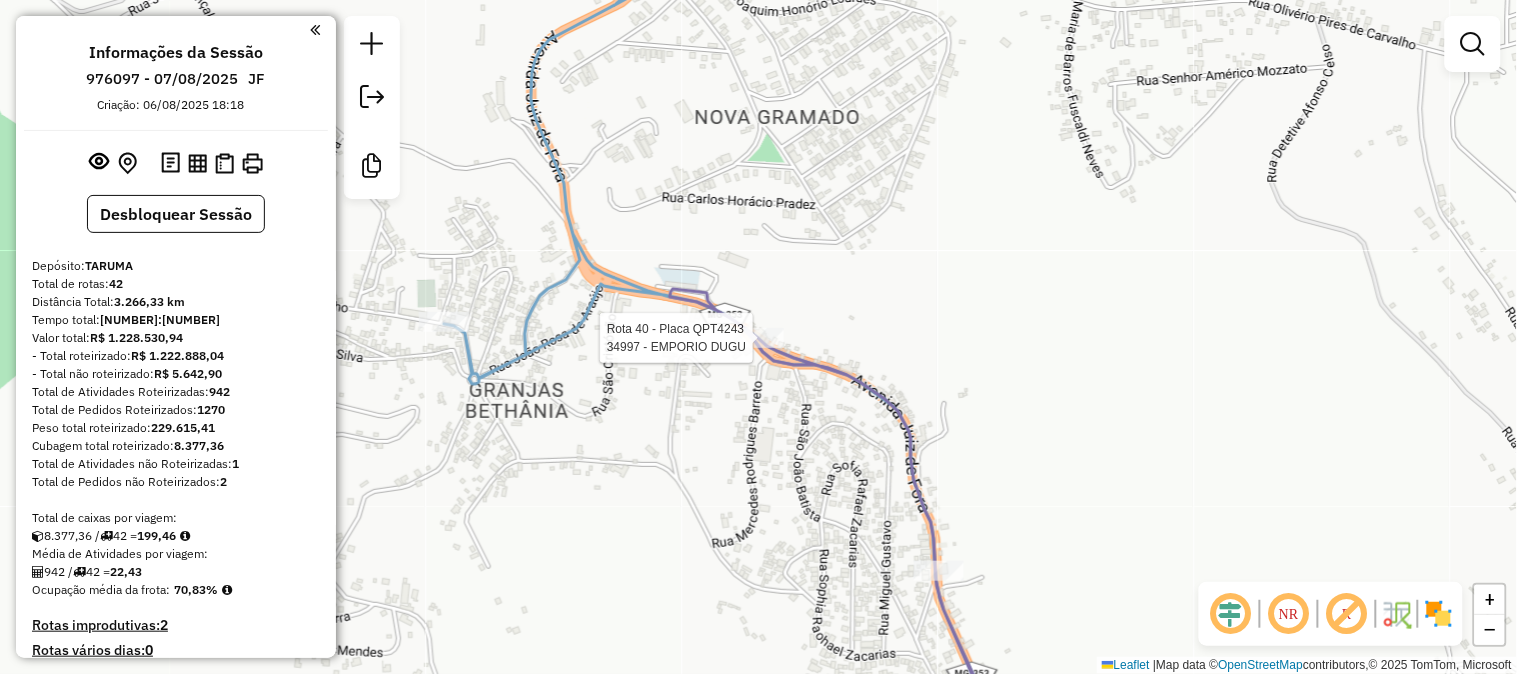 select on "**********" 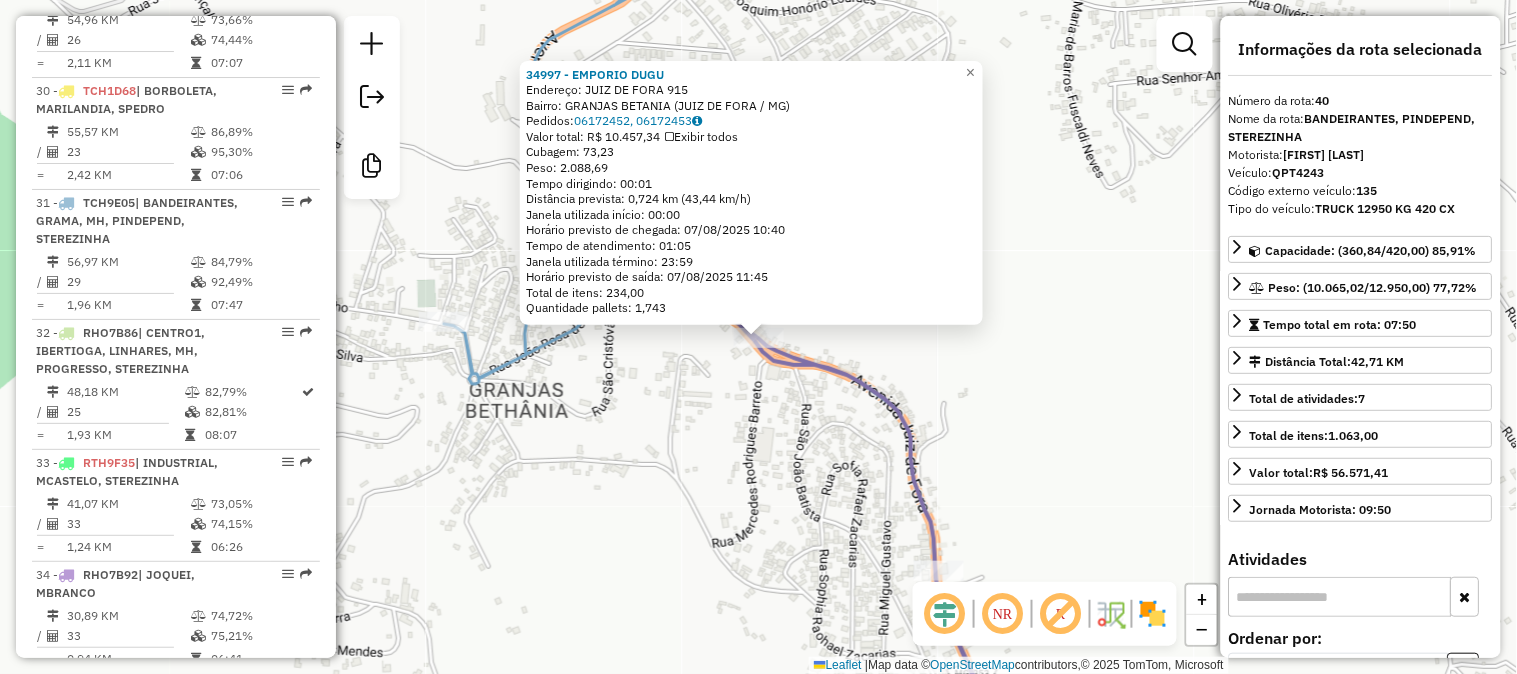 scroll, scrollTop: 5070, scrollLeft: 0, axis: vertical 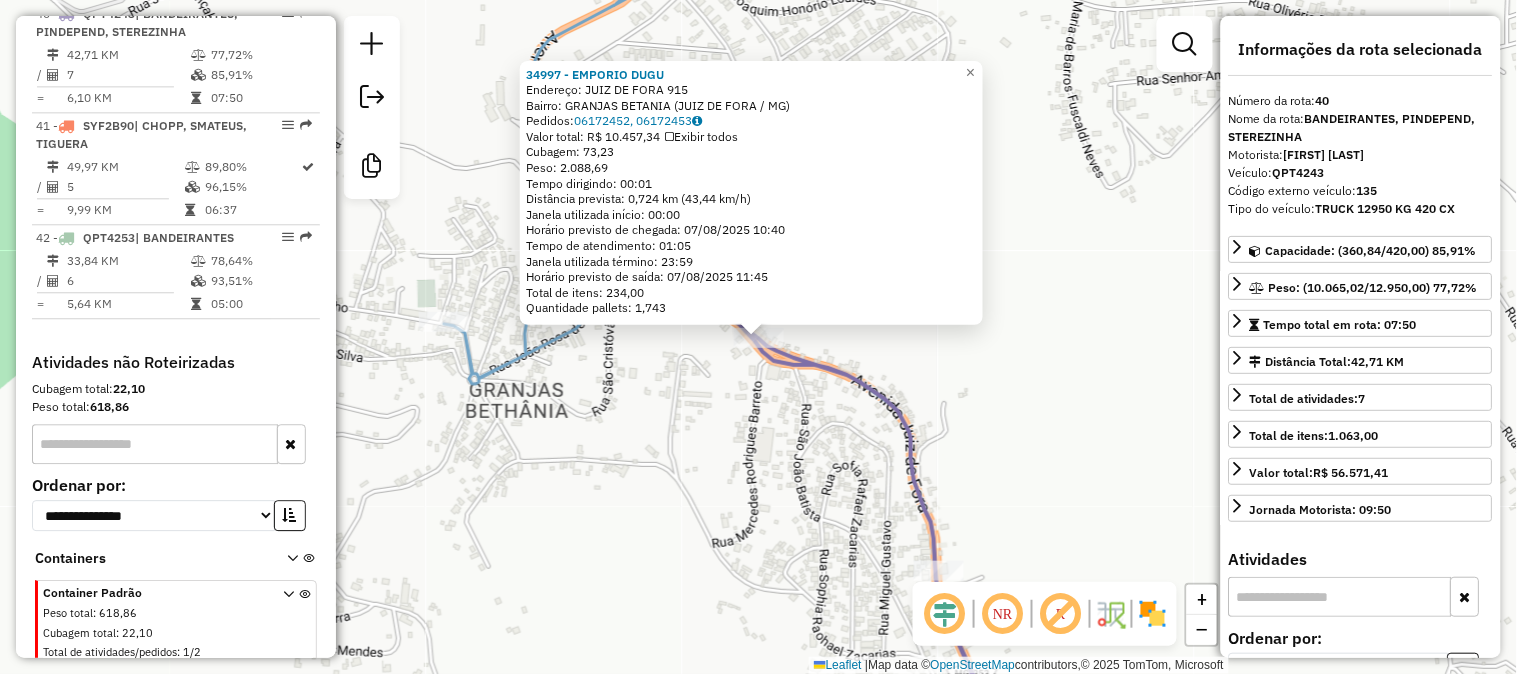 click on "[NUMBER] - EMPORIO DUGU Endereço: [STREET] [NUMBER] Bairro: [NEIGHBORHOOD] ([CITY] / [STATE]) Pedidos: [ORDER_ID], [ORDER_ID] Valor total: [CURRENCY] [PRICE] Exibir todos Cubagem: [CUBAGE] Peso: [WEIGHT] Tempo dirigindo: [TIME] Distância prevista: [DISTANCE] ([SPEED]) Janela utilizada início: [TIME] Horário previsto de chegada: [DATE] [TIME] Tempo de atendimento: [TIME] Janela utilizada término: [TIME] Horário previsto de saída: [DATE] [TIME] Total de itens: [ITEMS] Quantidade pallets: [PALLETS] × Janela de atendimento Grade de atendimento Capacidade Transportadoras Veículos Cliente Pedidos Rotas Selecione os dias de semana para filtrar as janelas de atendimento Seg Ter Qua Qui Sex Sáb Dom Informe o período da janela de atendimento: De: Até: Filtrar exatamente a janela do cliente Considerar janela de atendimento padrão Selecione os dias de semana para filtrar as grades de atendimento Seg Ter Qua Qui Sex Sáb Dom Peso mínimo: Peso máximo: De:" 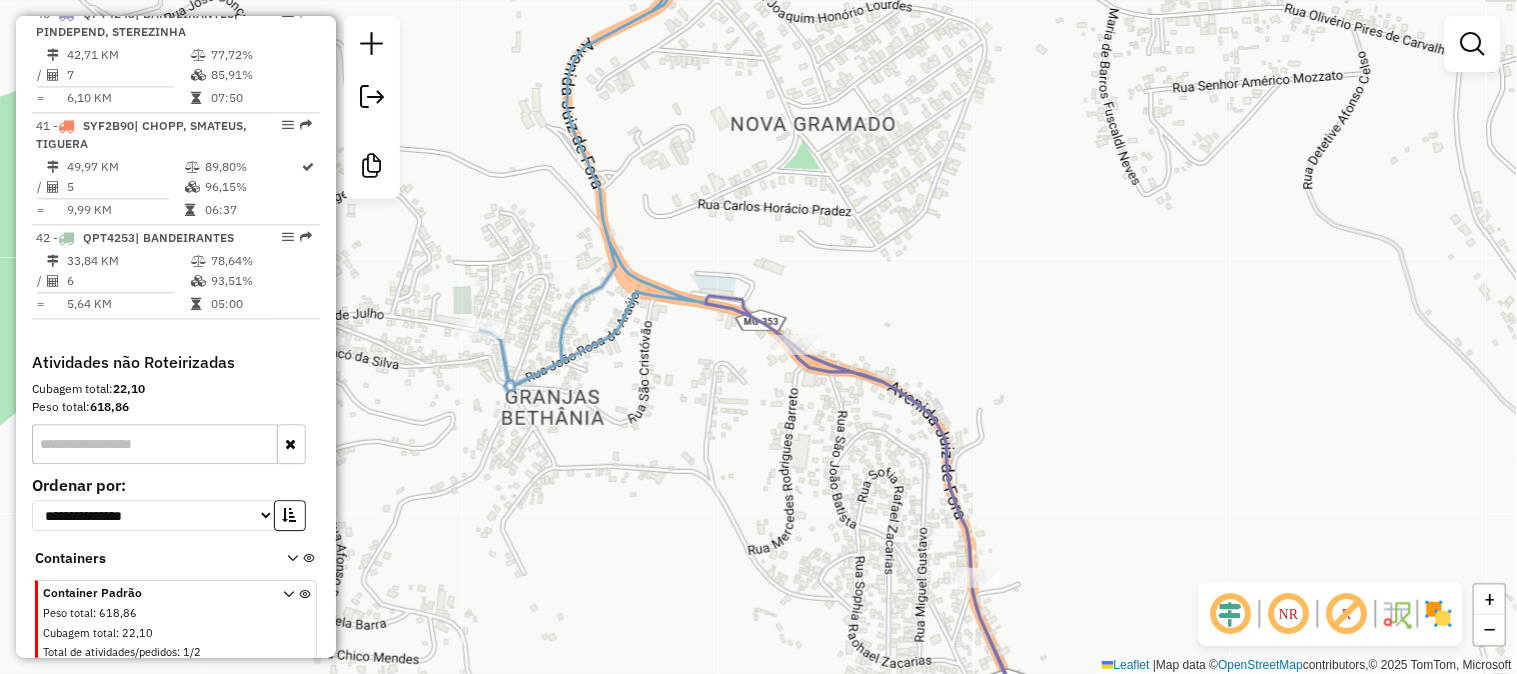 drag, startPoint x: 585, startPoint y: 410, endPoint x: 662, endPoint y: 397, distance: 78.08969 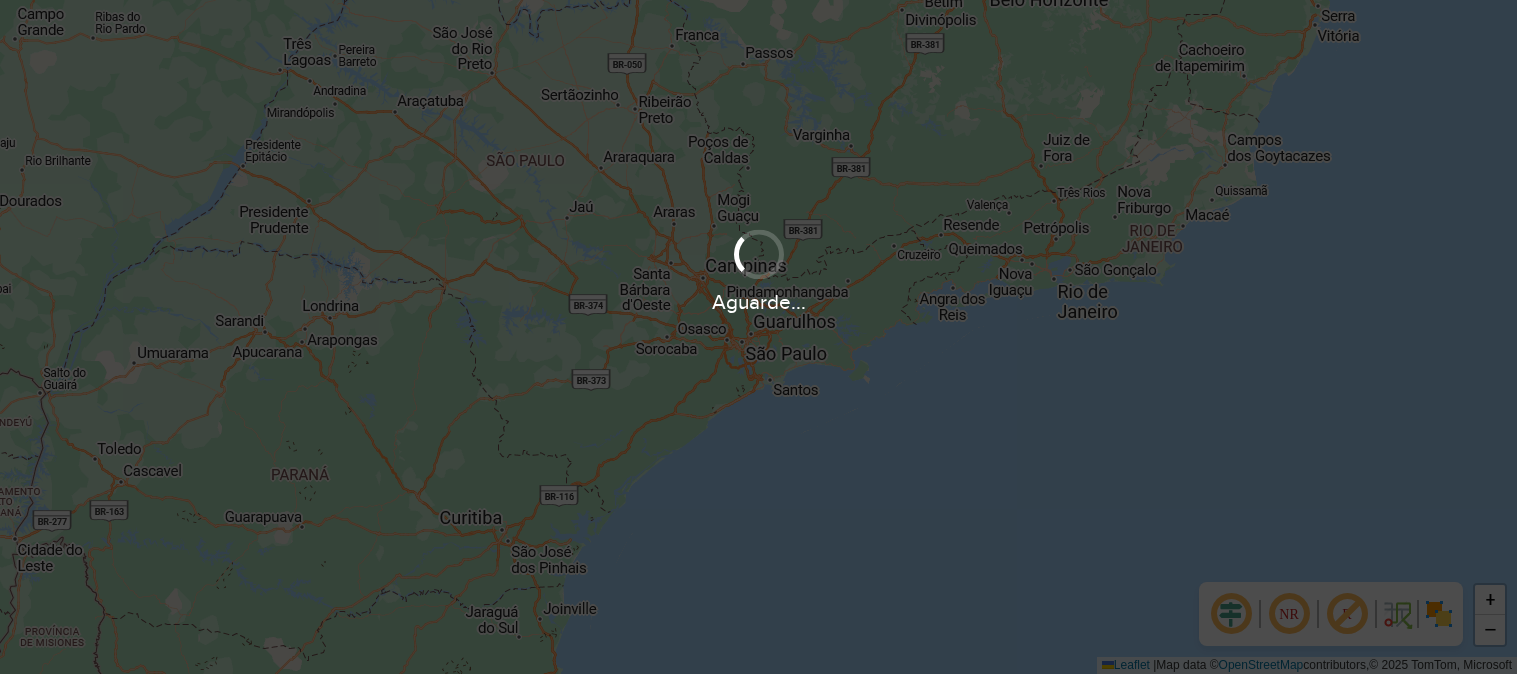 scroll, scrollTop: 0, scrollLeft: 0, axis: both 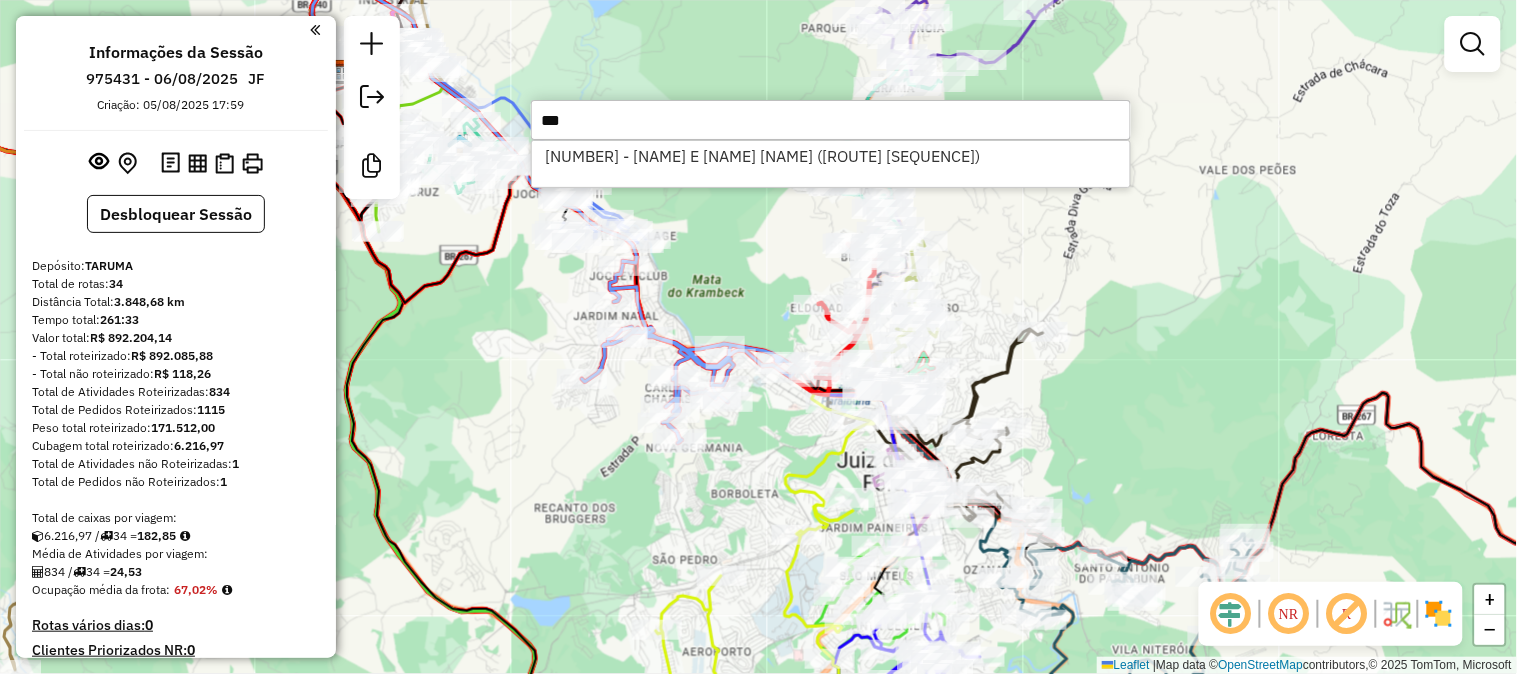 type on "***" 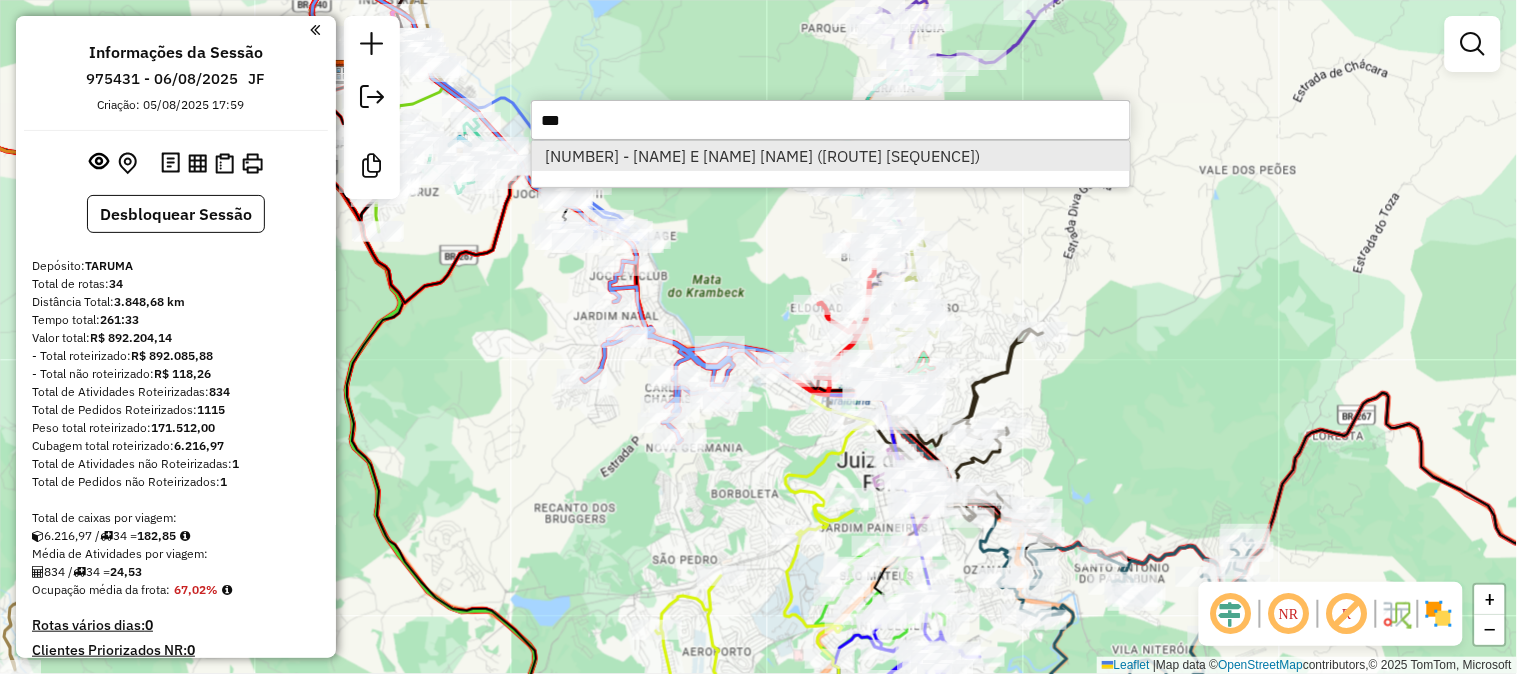 drag, startPoint x: 890, startPoint y: 175, endPoint x: 888, endPoint y: 158, distance: 17.117243 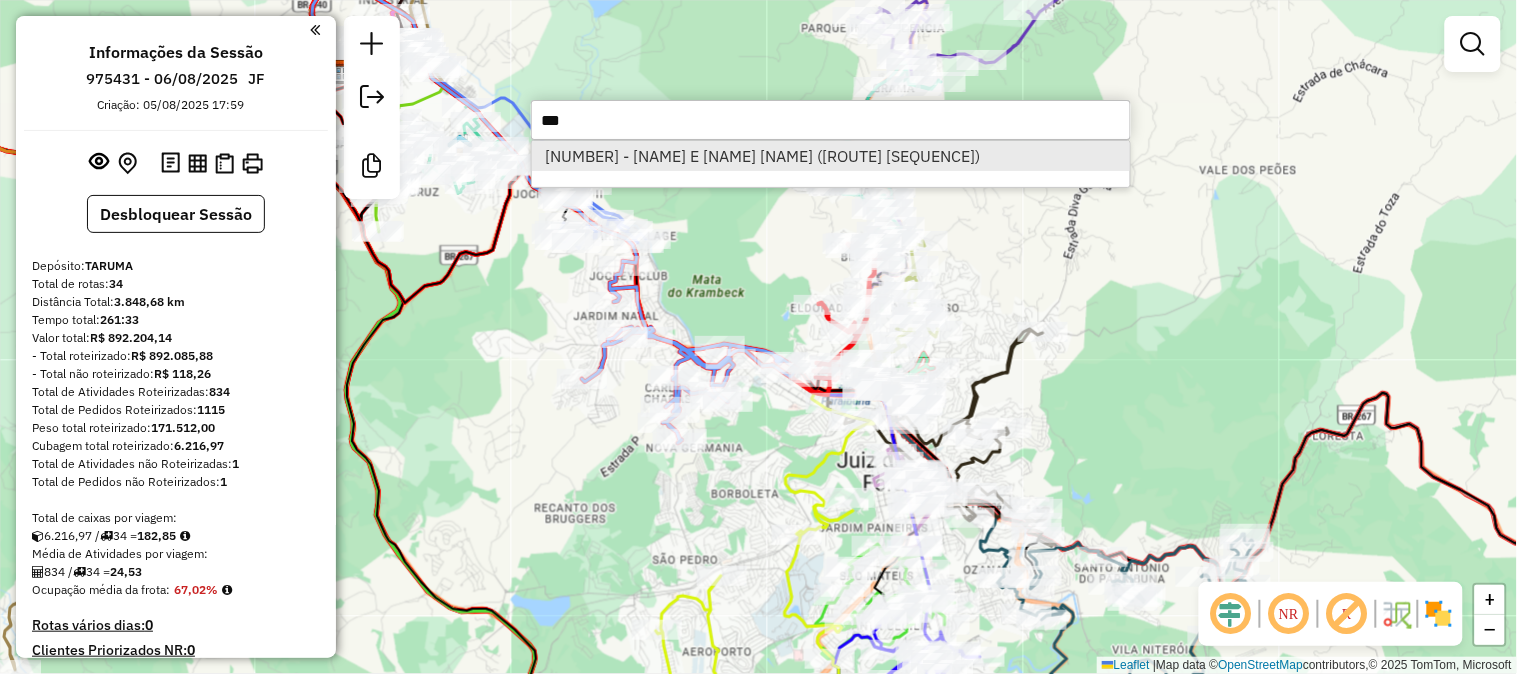 click on "[NUMBER] - [NAME] E [NAME] [NAME] ([ROUTE] [SEQUENCE])" at bounding box center (831, 164) 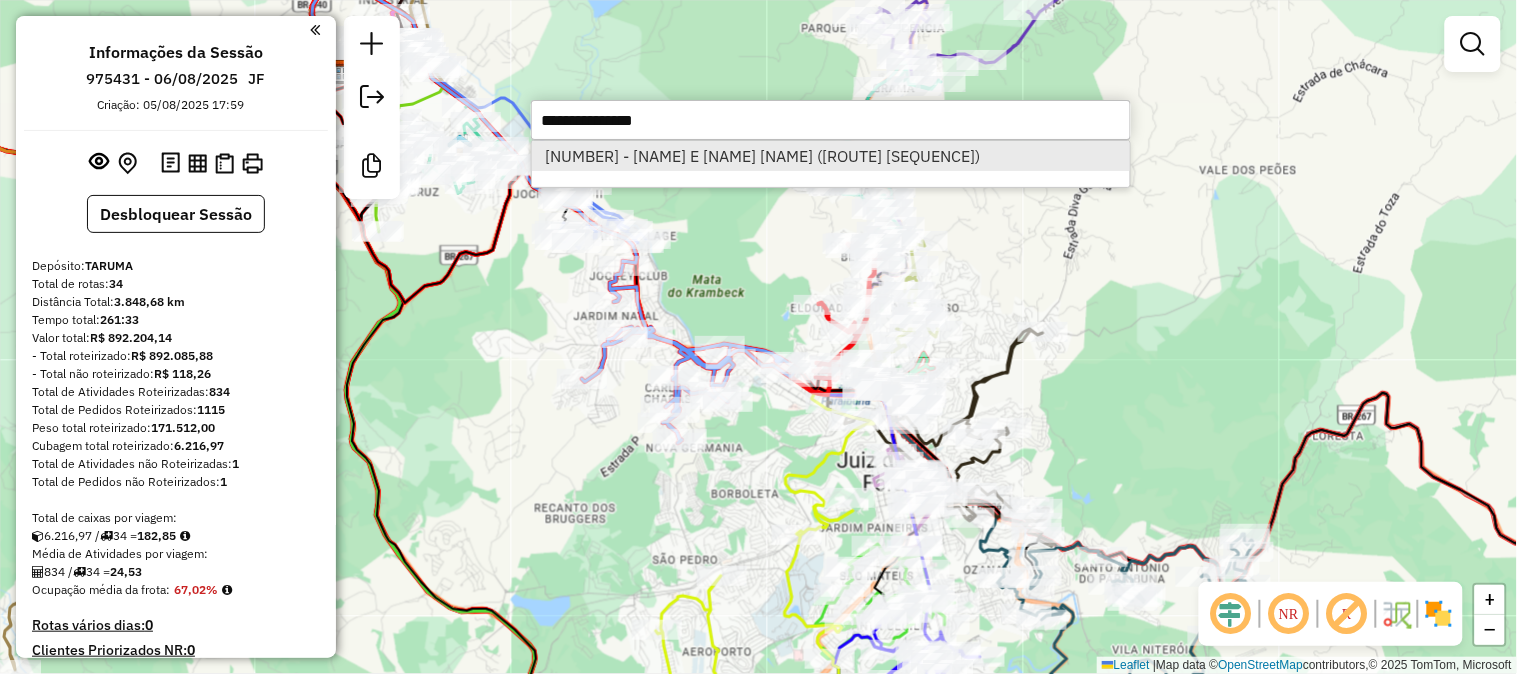 select on "**********" 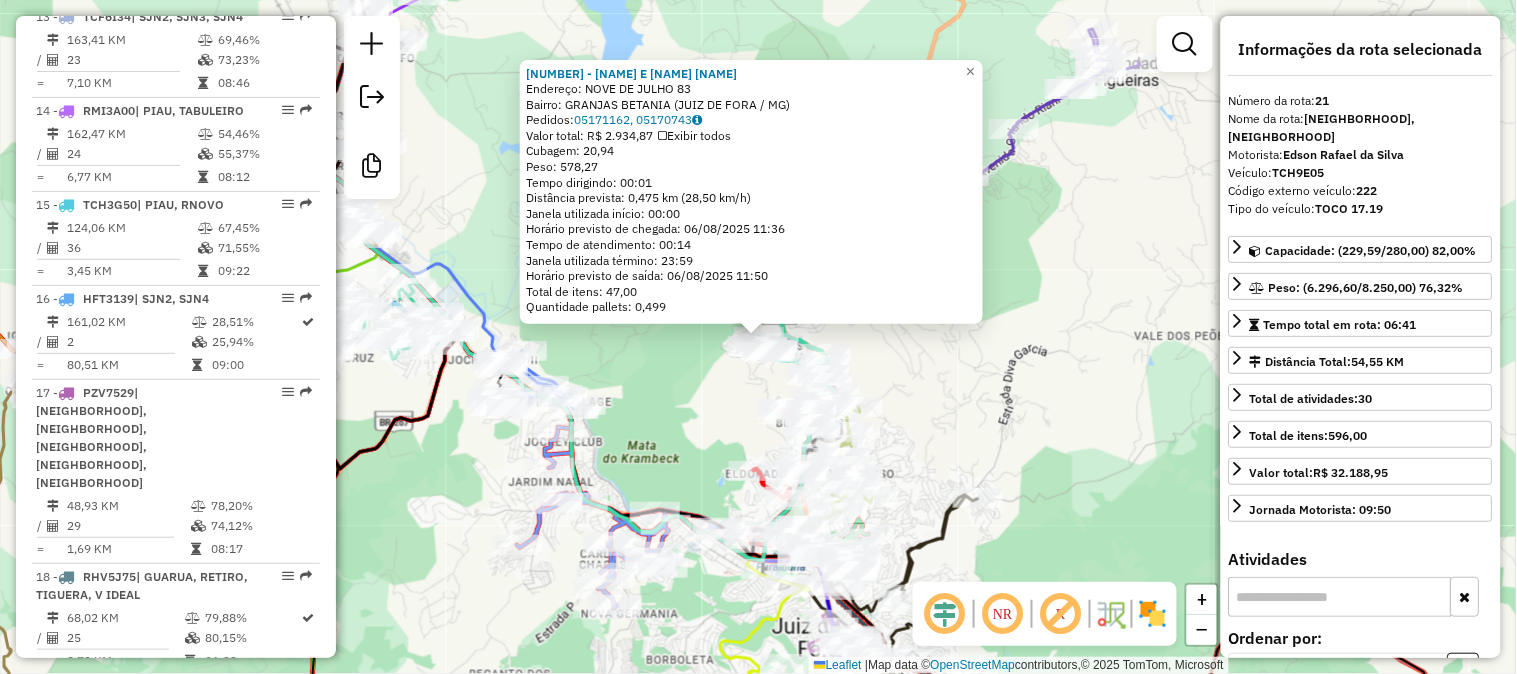 scroll, scrollTop: 2882, scrollLeft: 0, axis: vertical 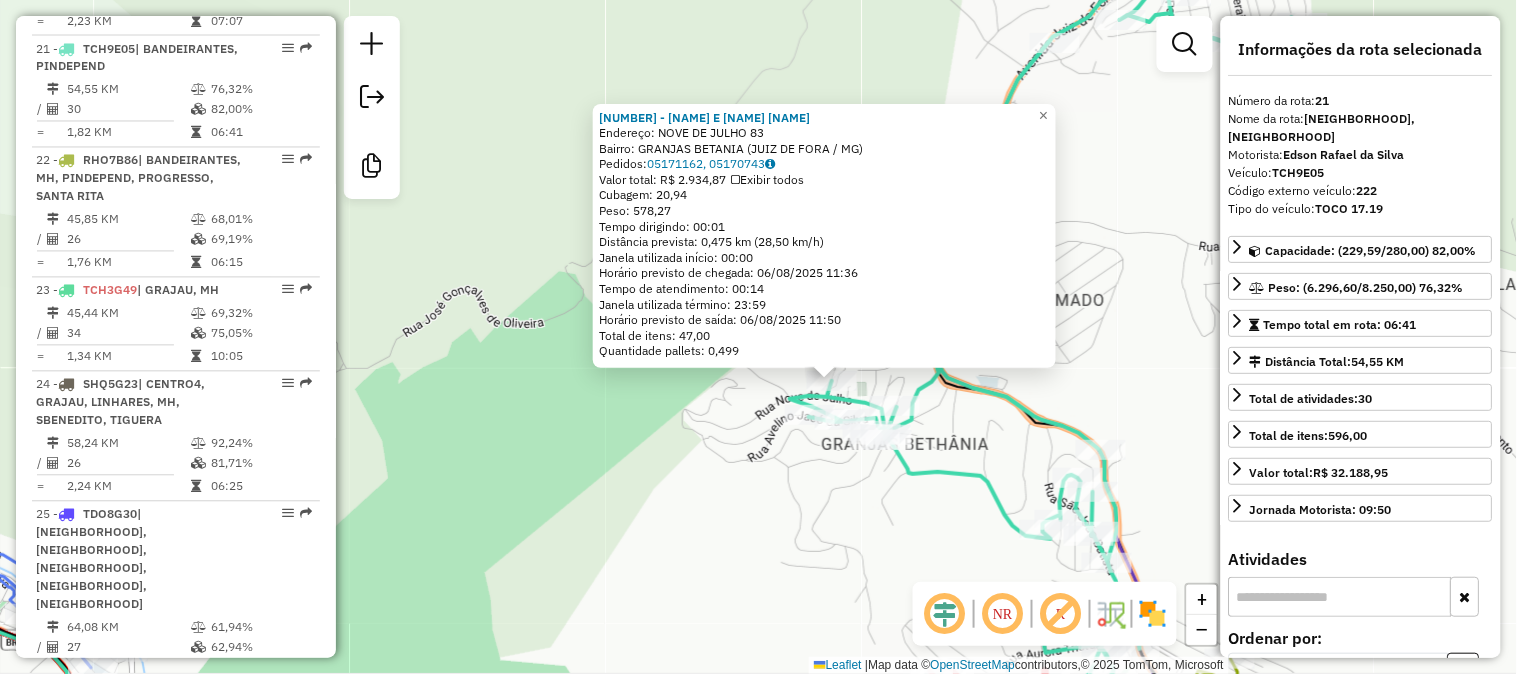 click on "Cubagem: 20,94" 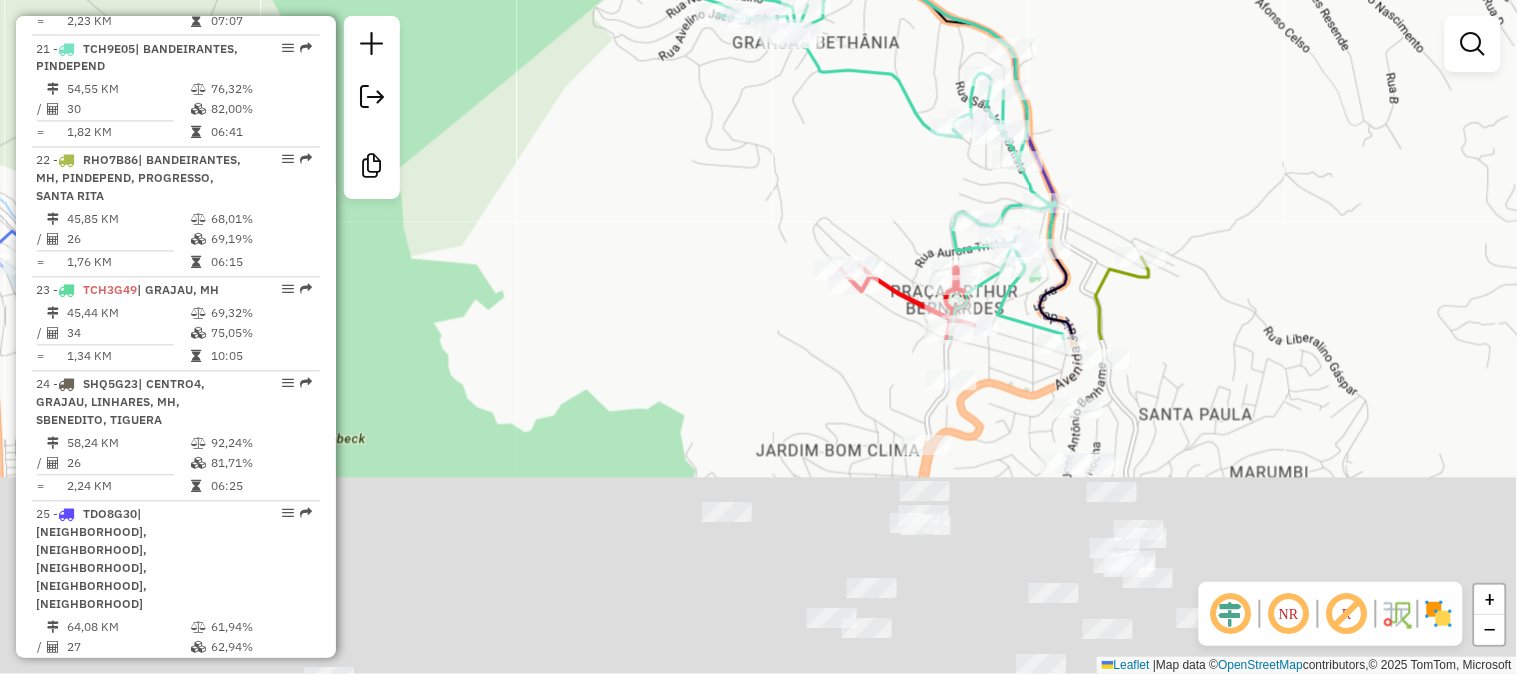 drag, startPoint x: 1051, startPoint y: 393, endPoint x: 940, endPoint y: -135, distance: 539.54144 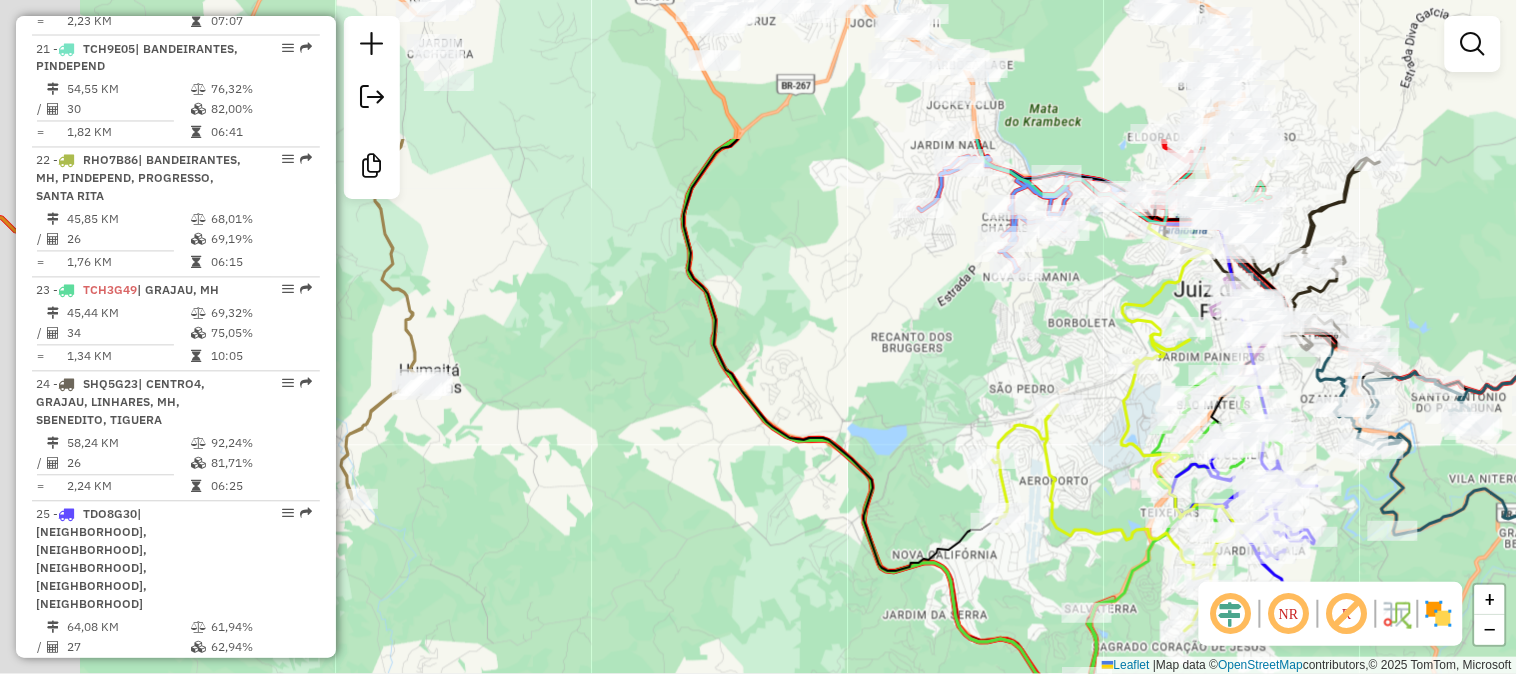 drag, startPoint x: 983, startPoint y: 186, endPoint x: 1123, endPoint y: 465, distance: 312.1554 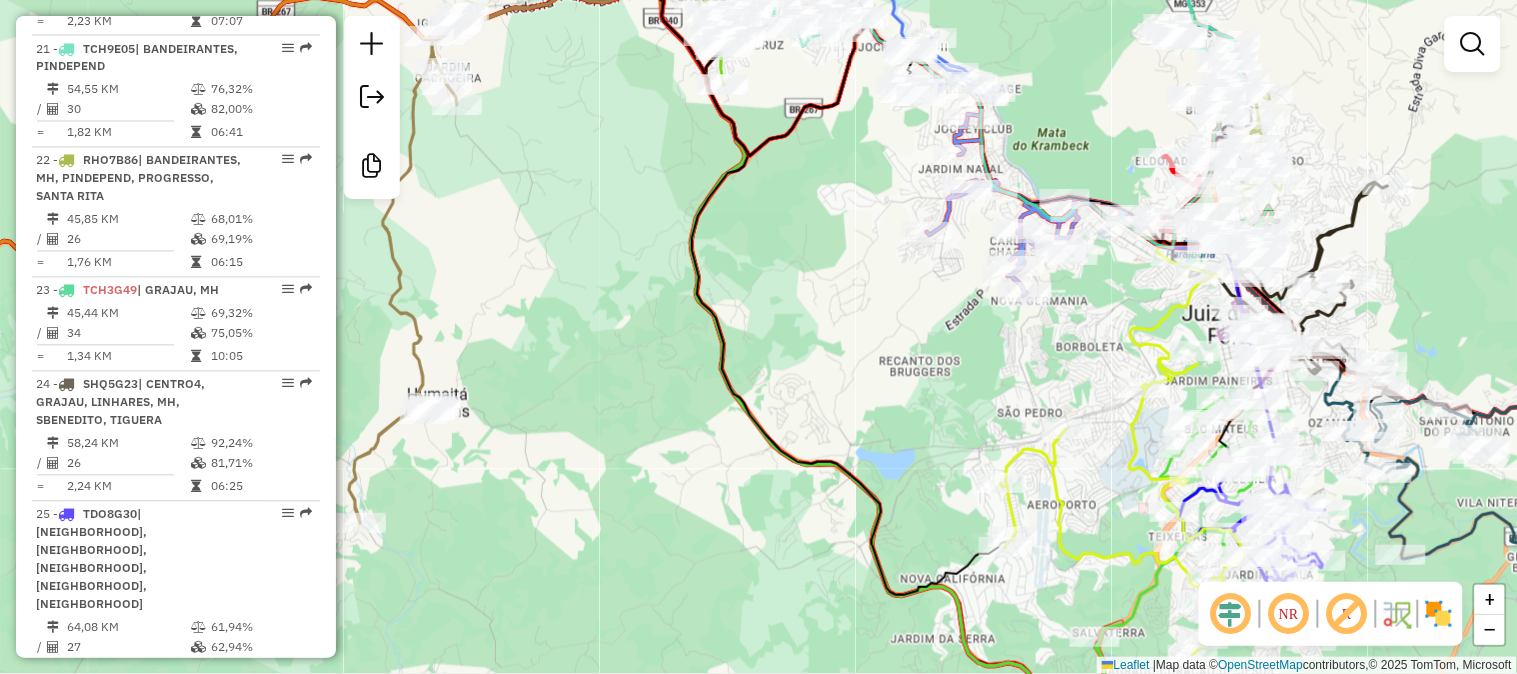 drag, startPoint x: 1005, startPoint y: 445, endPoint x: 928, endPoint y: 188, distance: 268.28717 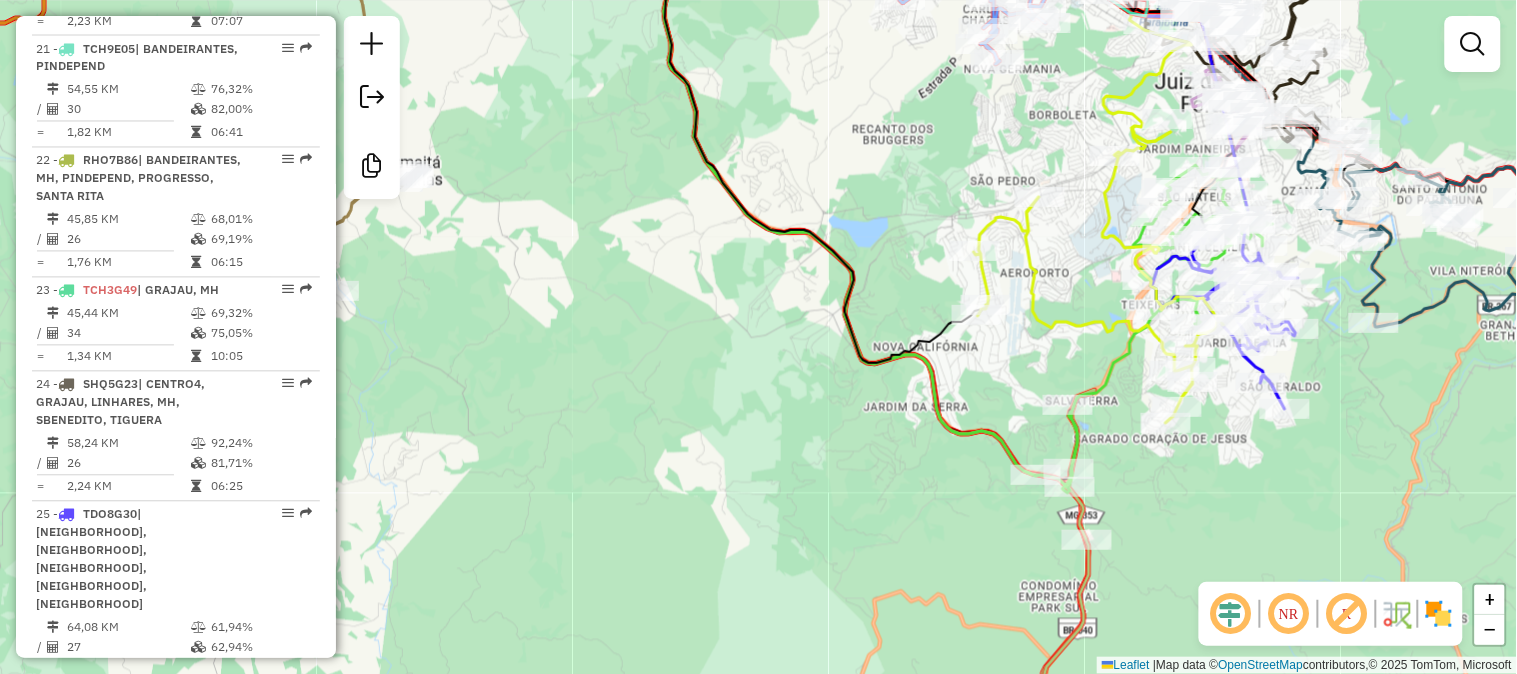 drag, startPoint x: 967, startPoint y: 275, endPoint x: 1068, endPoint y: 353, distance: 127.61269 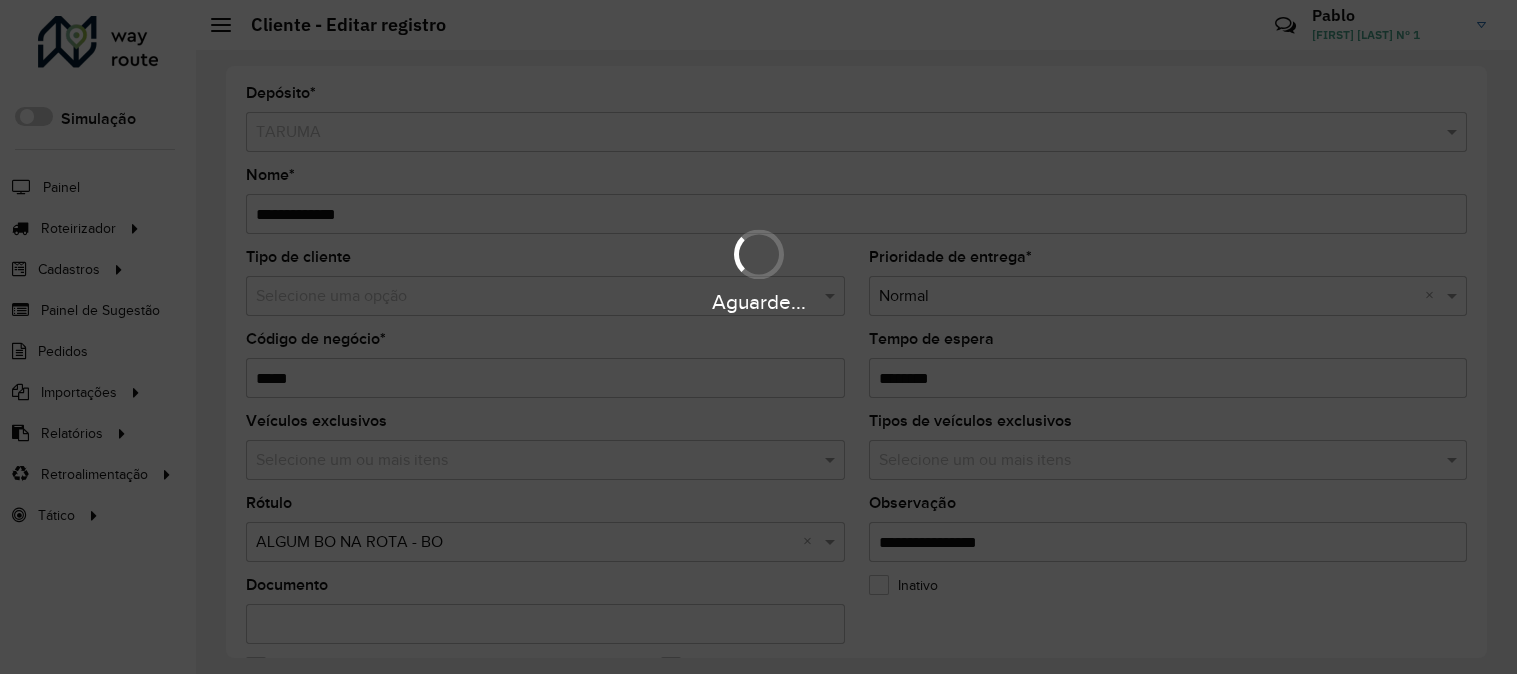 scroll, scrollTop: 0, scrollLeft: 0, axis: both 